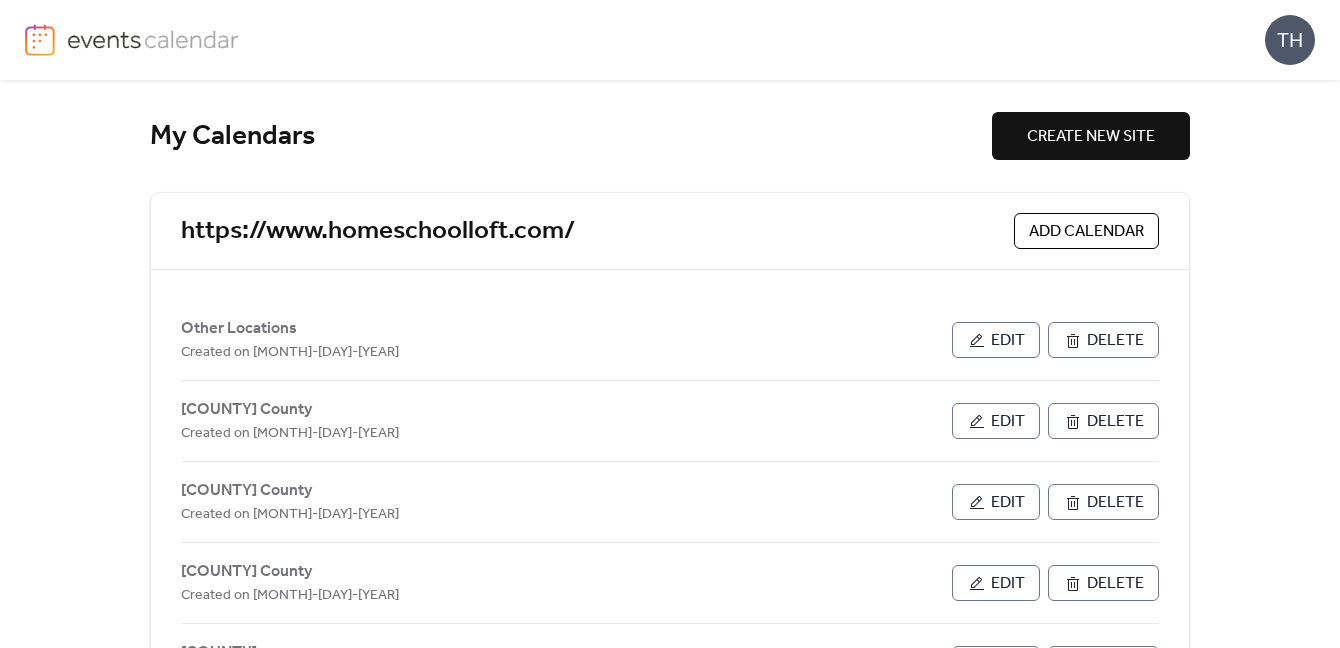 scroll, scrollTop: 0, scrollLeft: 0, axis: both 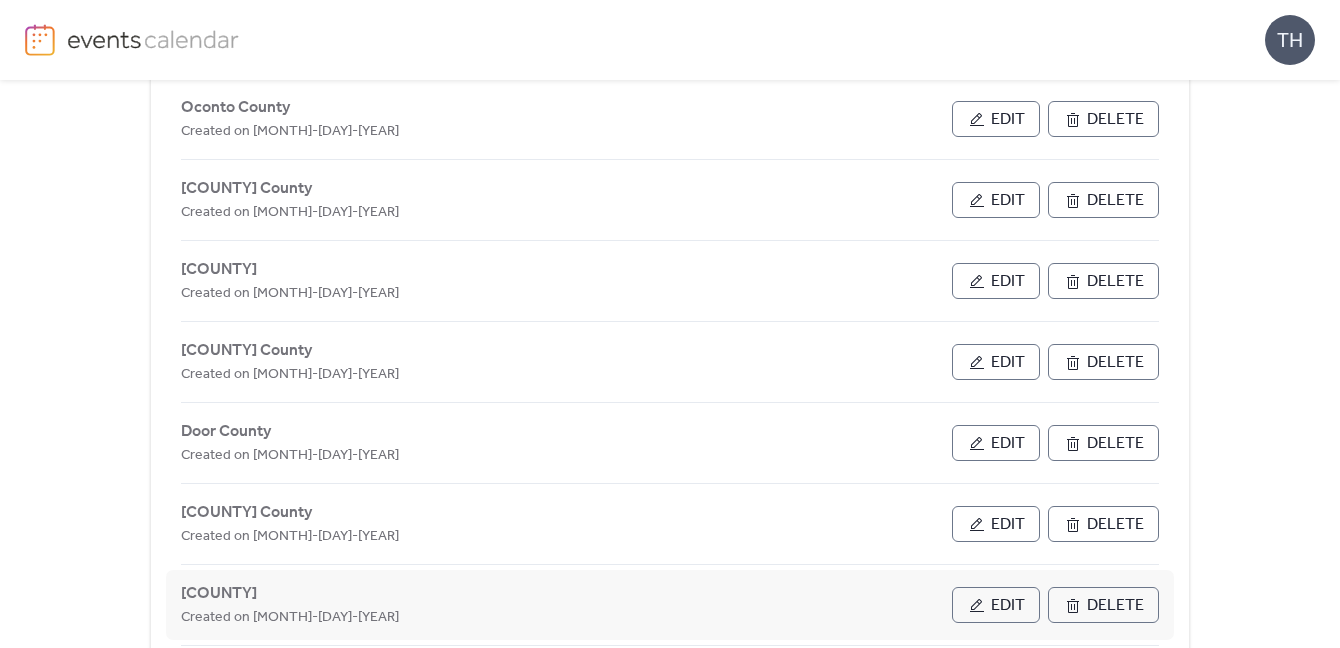 click on "Edit" at bounding box center (1008, 606) 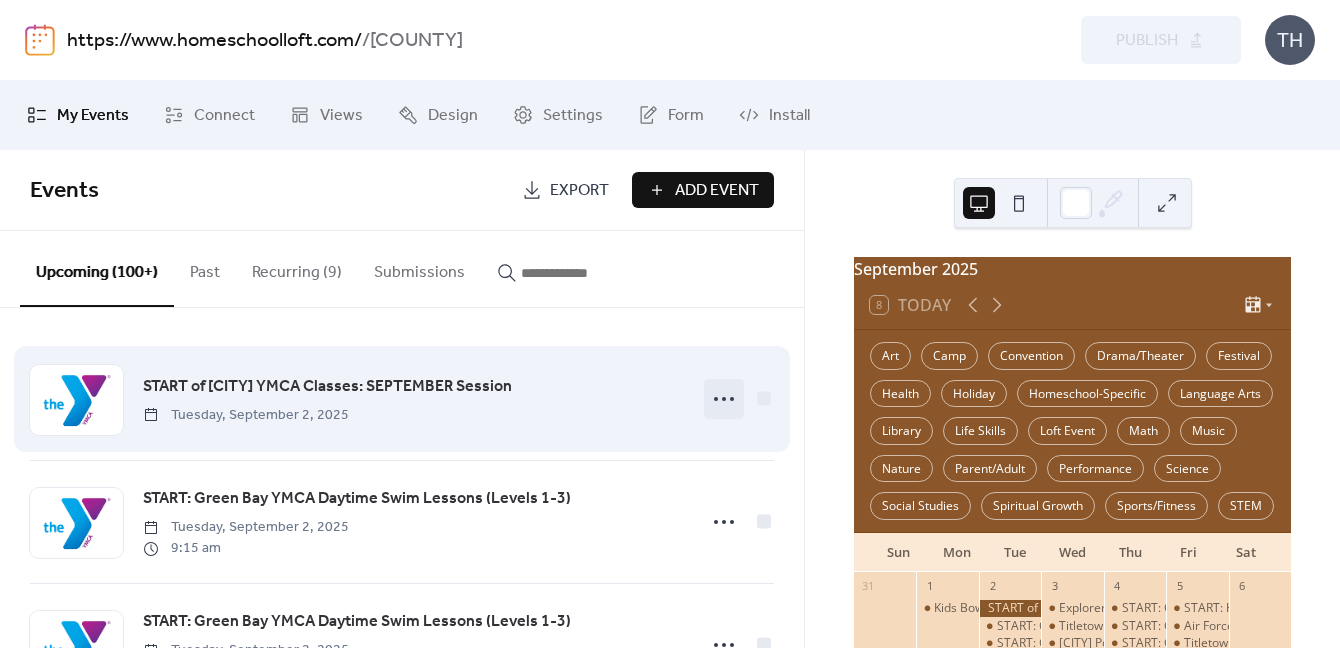 click 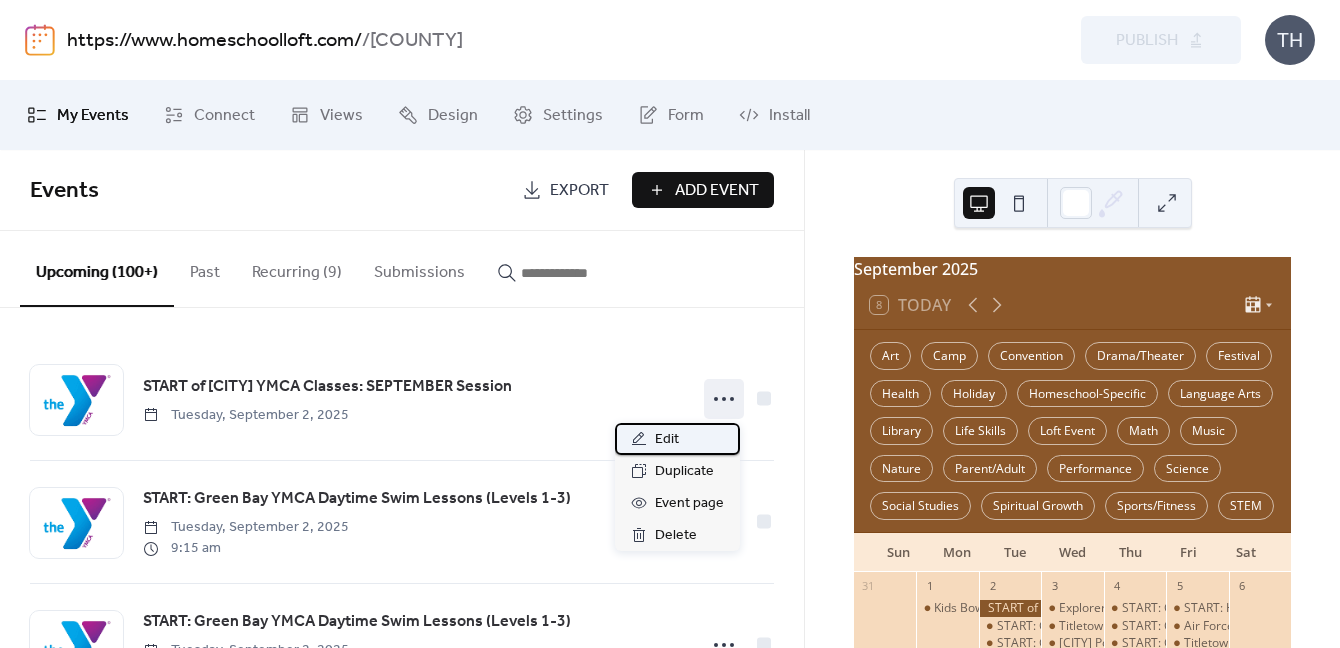 click on "Edit" at bounding box center [677, 439] 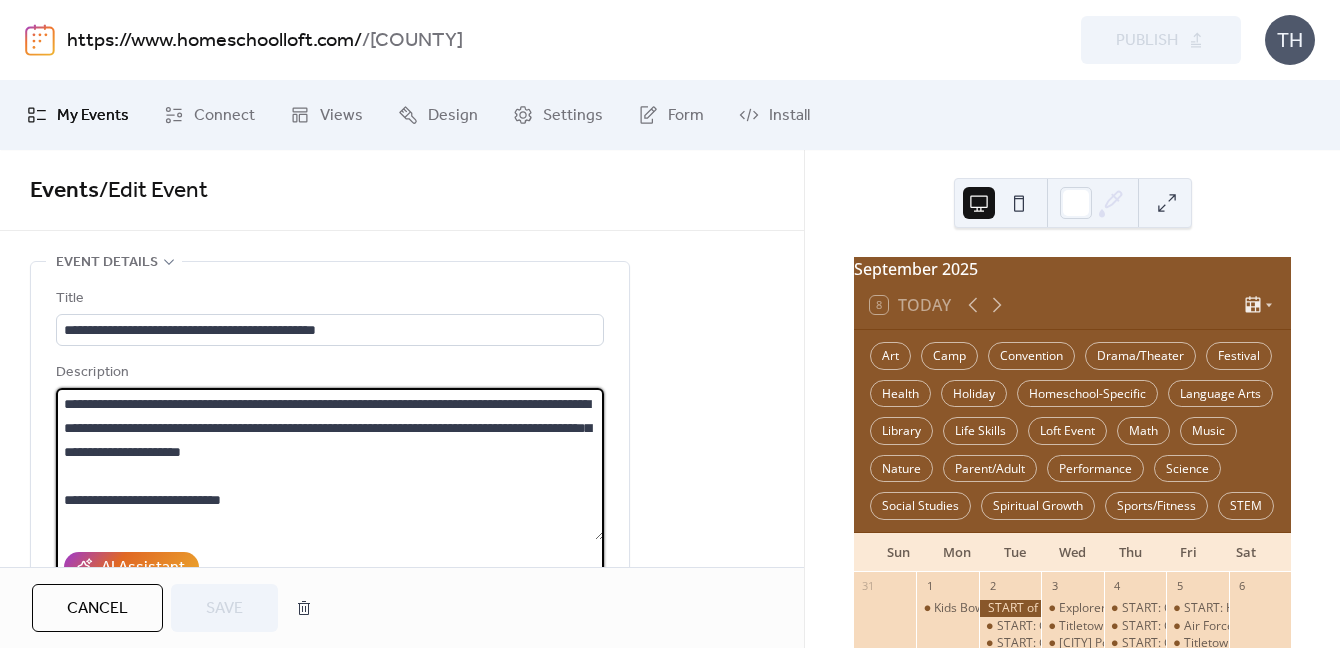 drag, startPoint x: 370, startPoint y: 406, endPoint x: 402, endPoint y: 414, distance: 32.984844 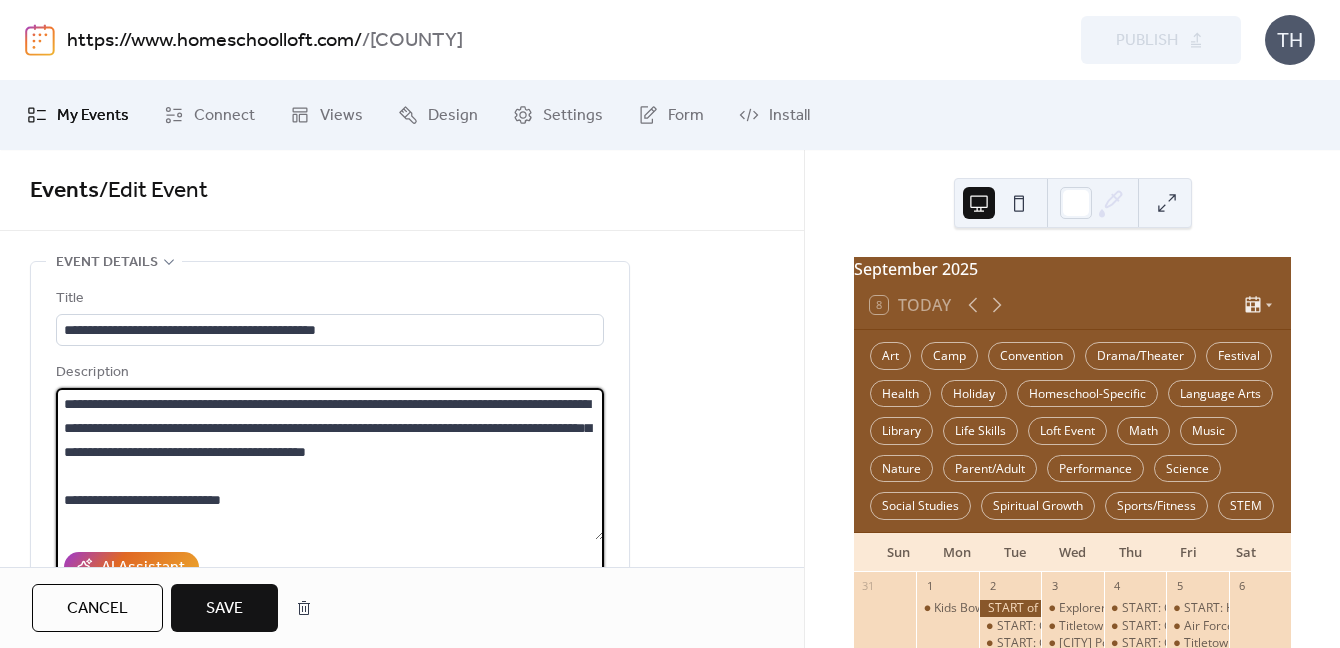 drag, startPoint x: 363, startPoint y: 407, endPoint x: 303, endPoint y: 422, distance: 61.846584 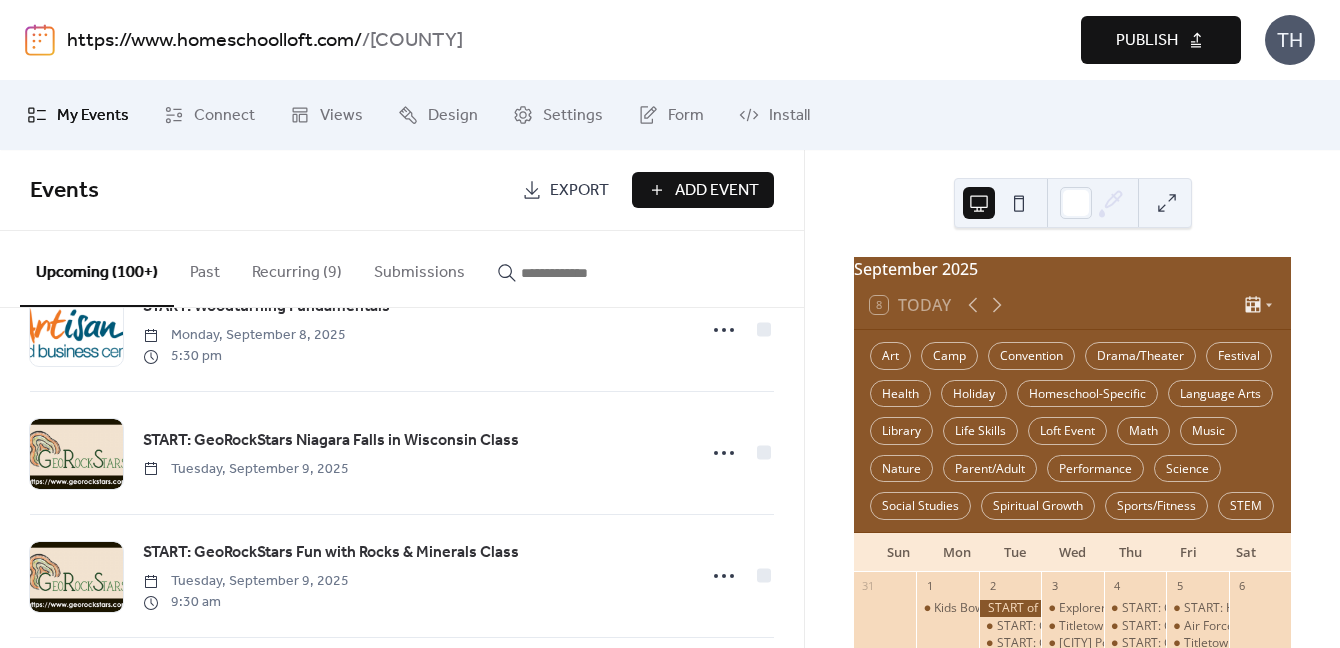 scroll, scrollTop: 3788, scrollLeft: 0, axis: vertical 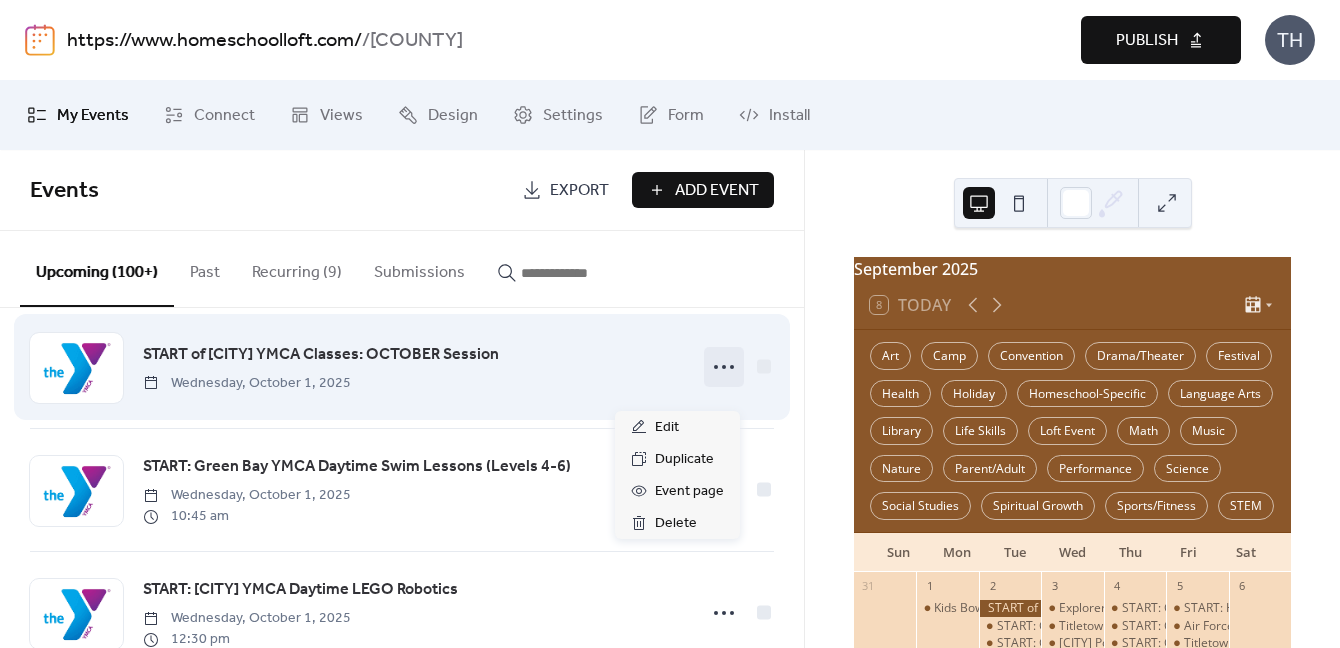 click at bounding box center [724, 367] 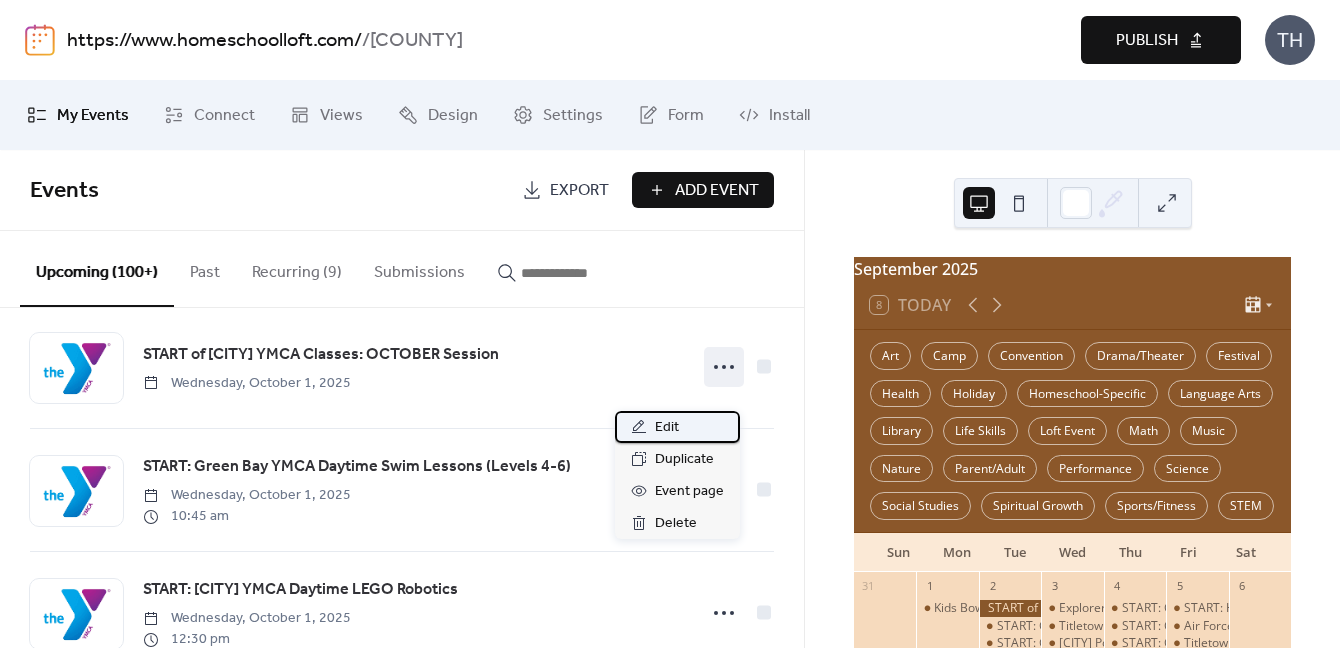 click on "Edit" at bounding box center (677, 427) 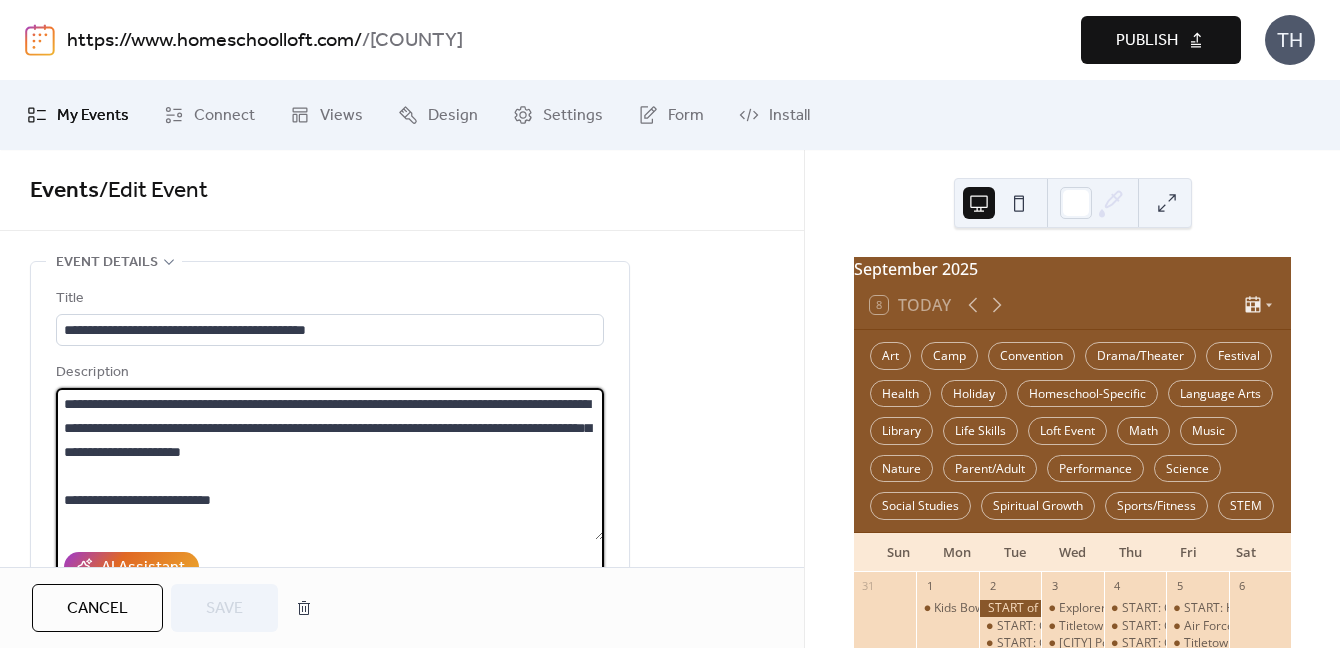 drag, startPoint x: 362, startPoint y: 406, endPoint x: 119, endPoint y: 422, distance: 243.52618 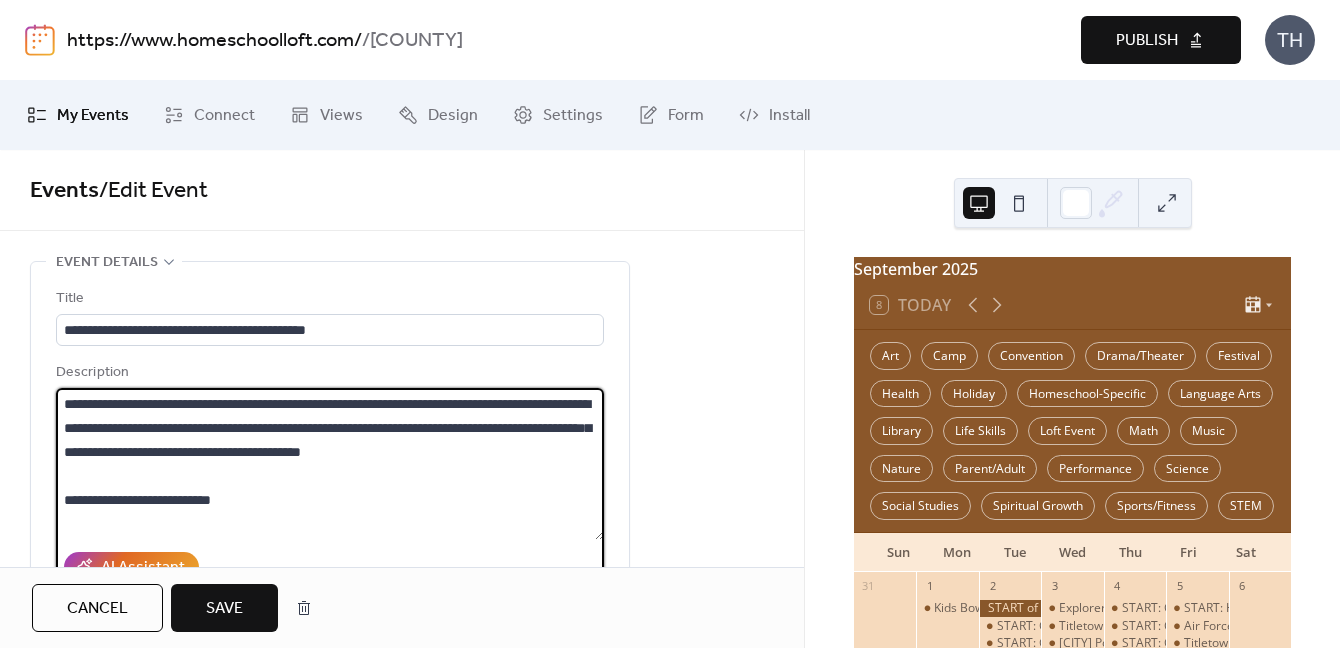 click on "**********" at bounding box center (330, 464) 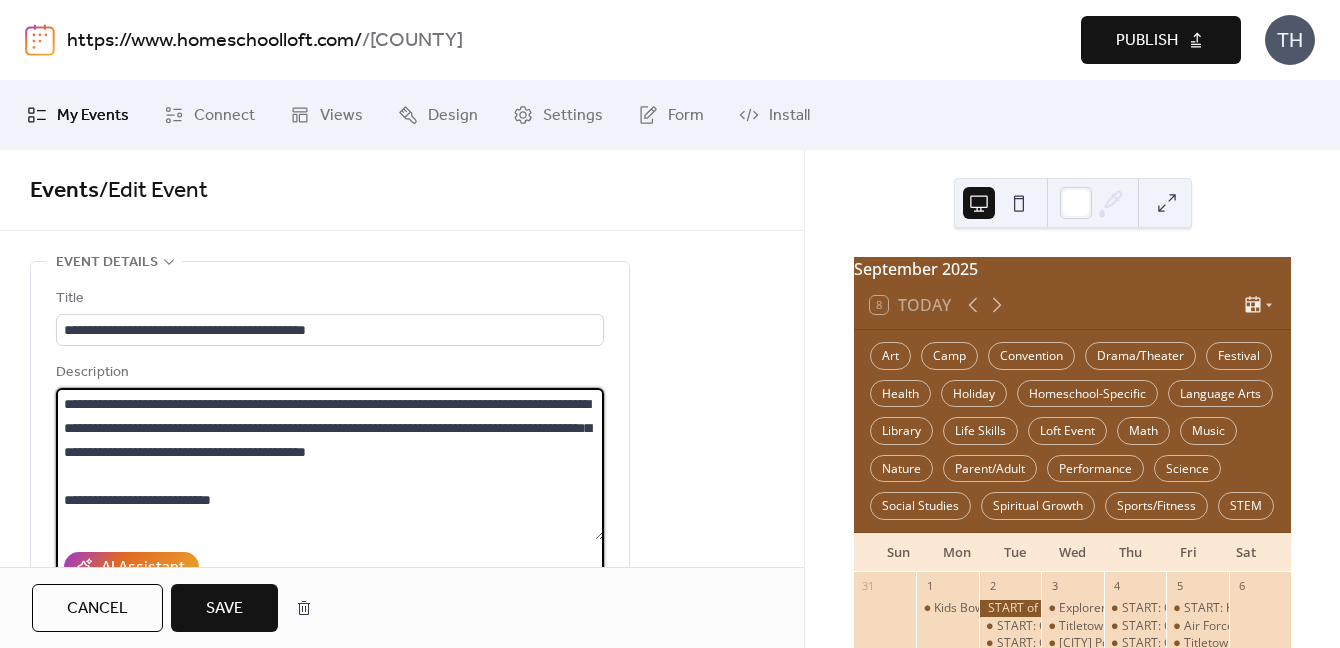 type on "**********" 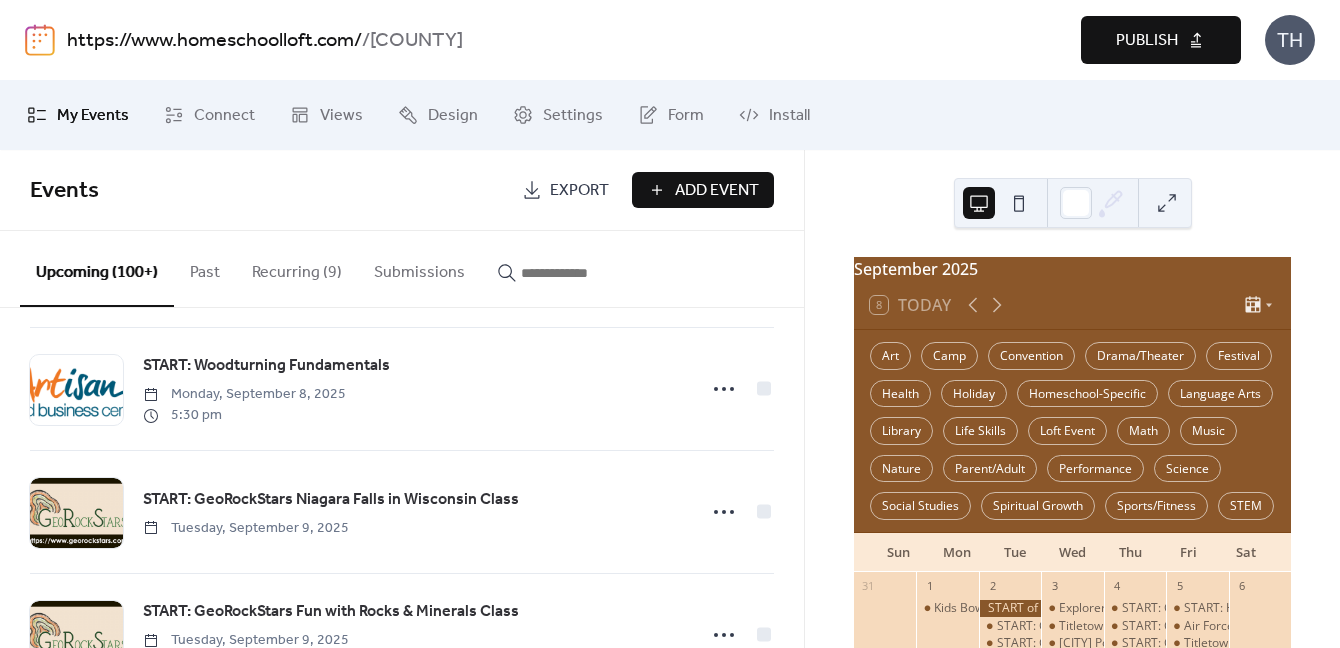 scroll, scrollTop: 3722, scrollLeft: 0, axis: vertical 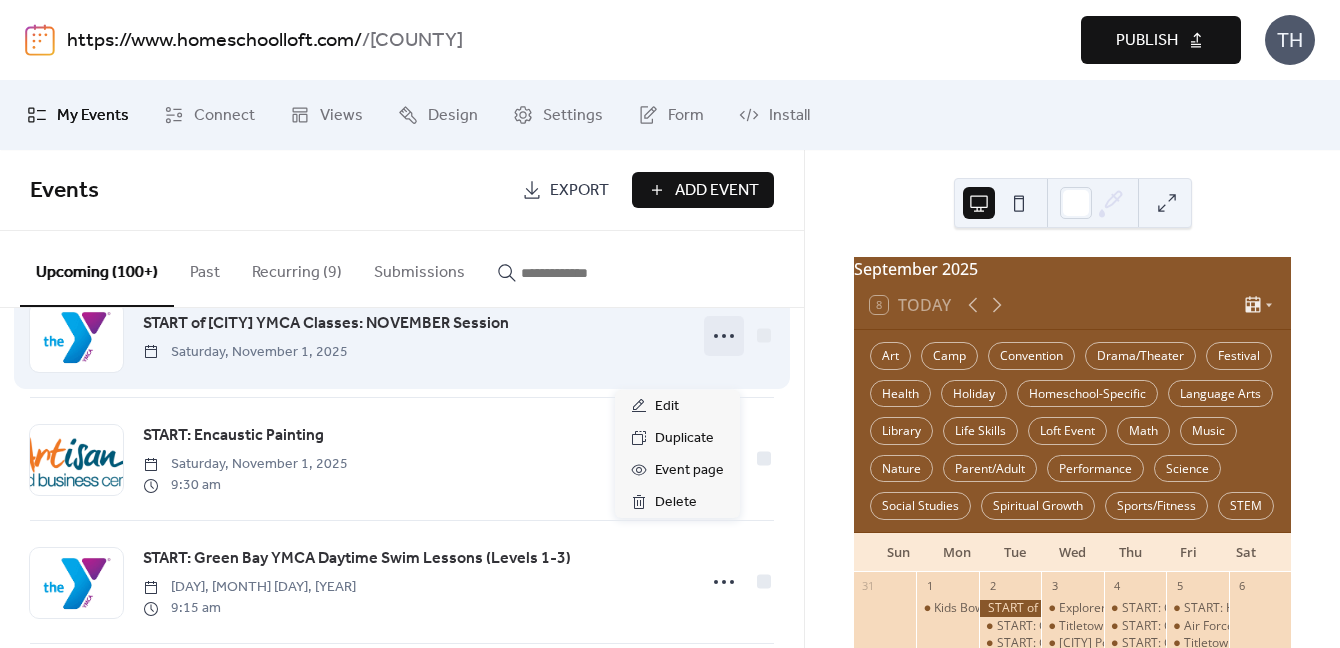 click 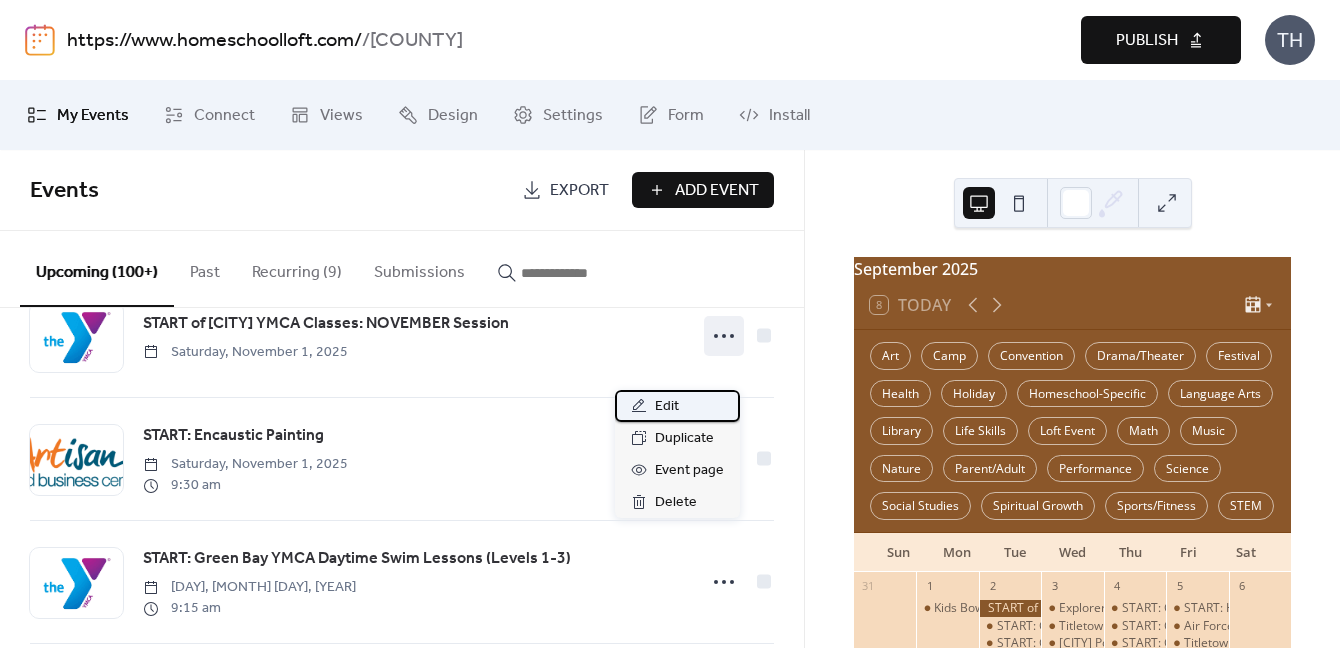 click on "Edit" at bounding box center [677, 406] 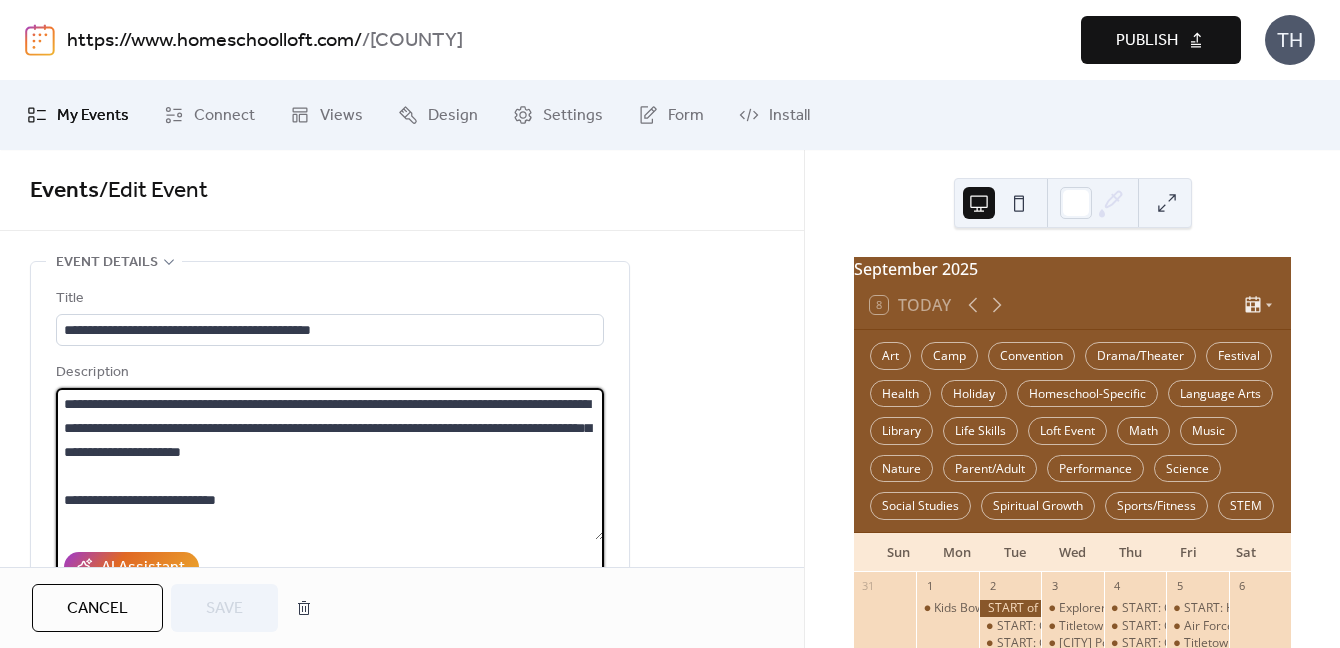 drag, startPoint x: 365, startPoint y: 406, endPoint x: 119, endPoint y: 426, distance: 246.81168 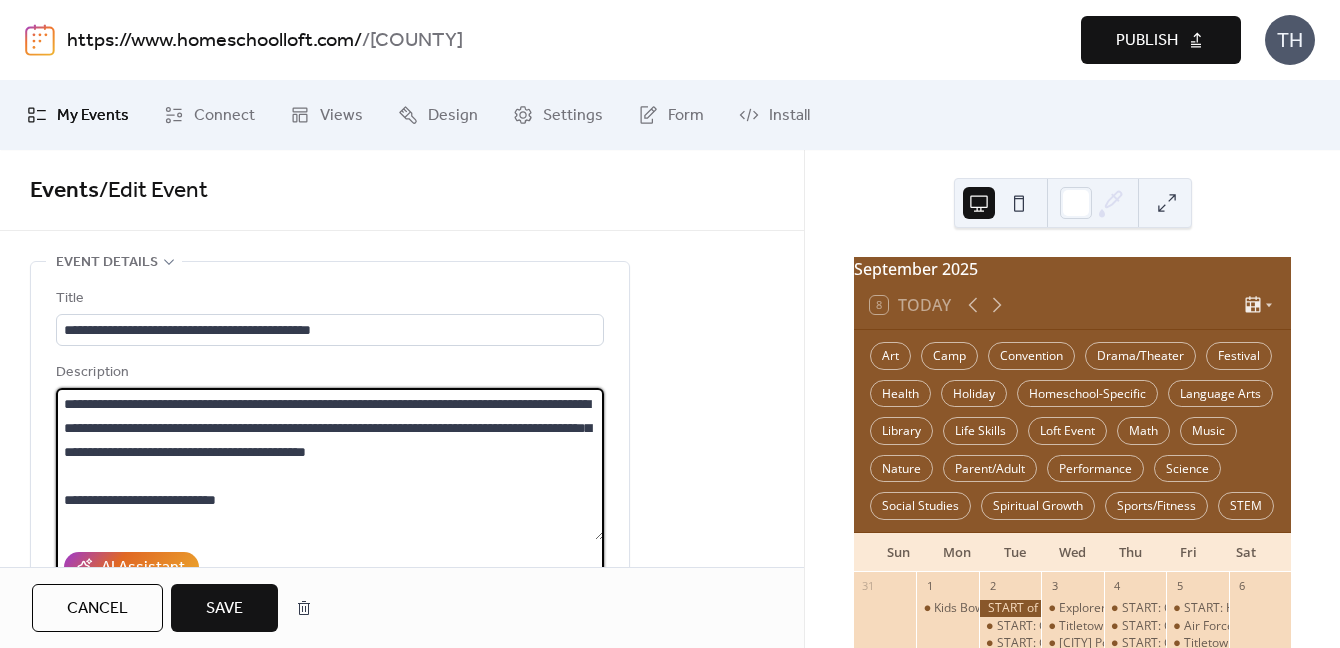 type on "**********" 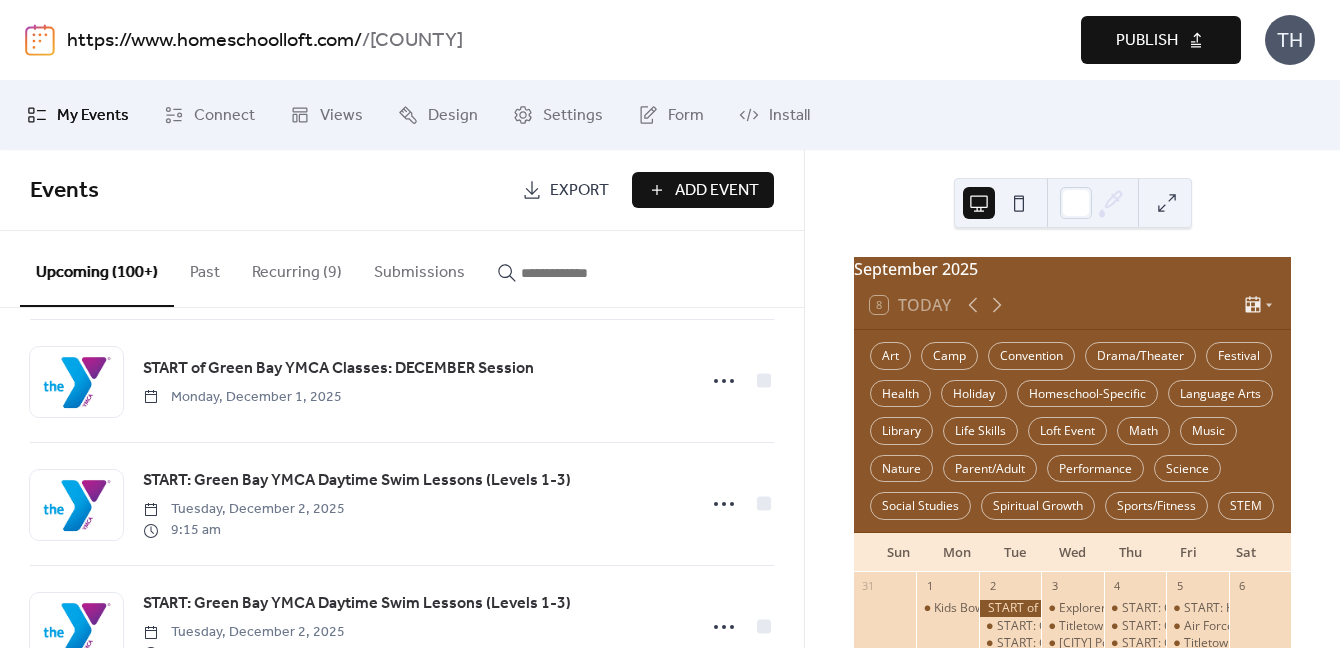 scroll, scrollTop: 10720, scrollLeft: 0, axis: vertical 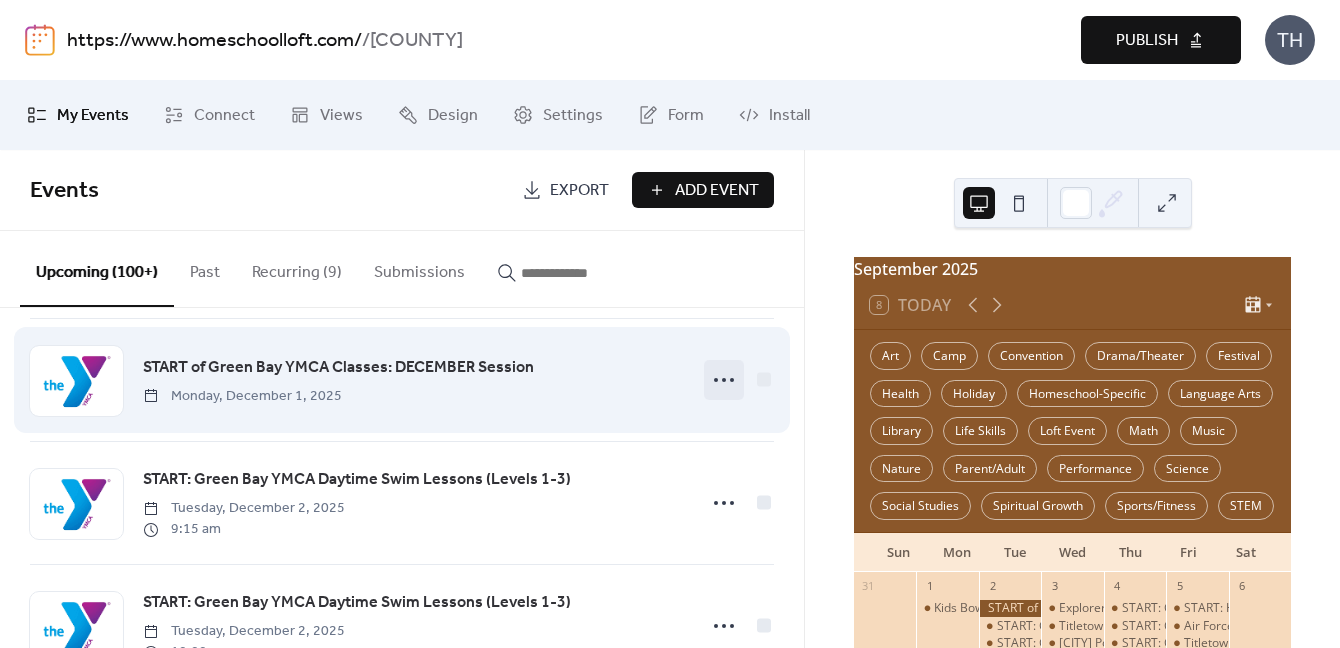 click 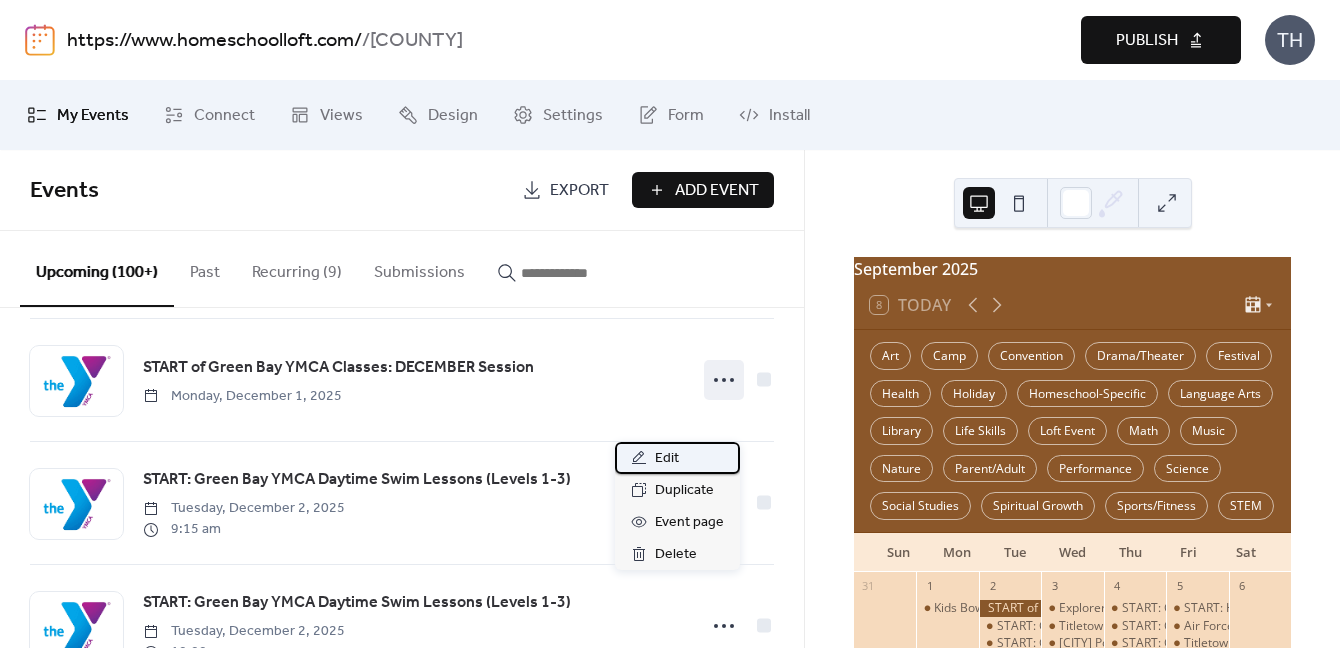click on "Edit" at bounding box center [677, 458] 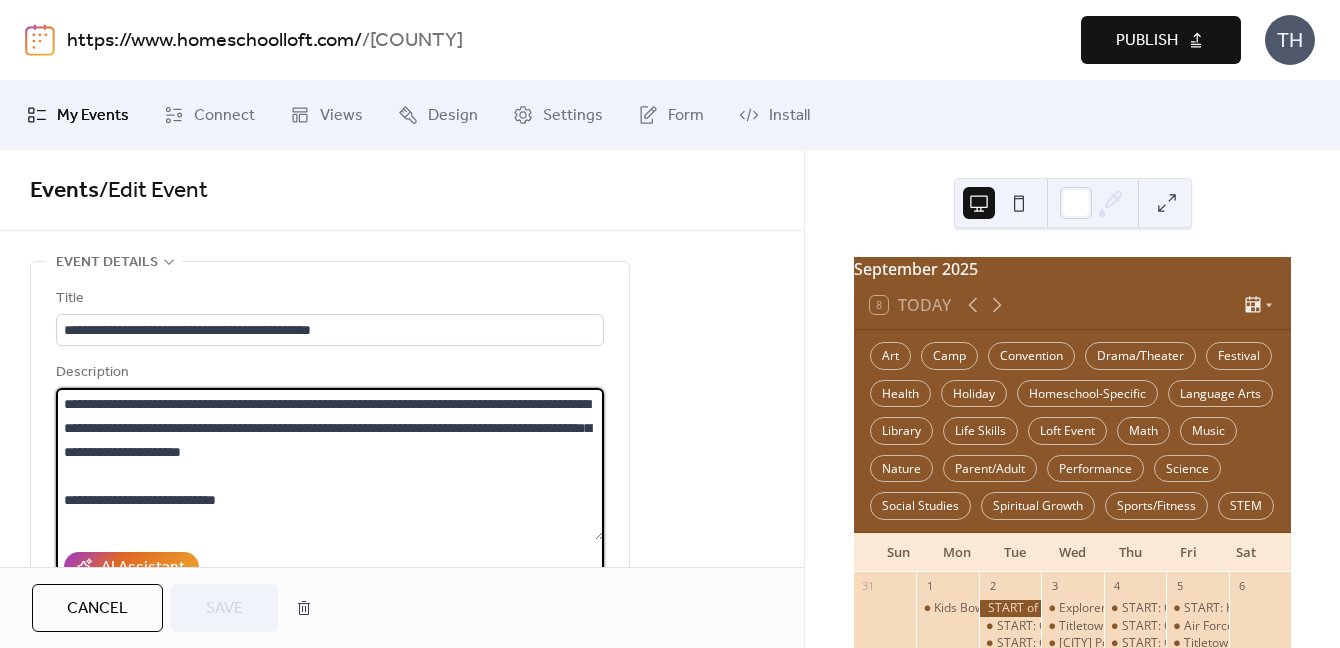 drag, startPoint x: 364, startPoint y: 404, endPoint x: 120, endPoint y: 419, distance: 244.46063 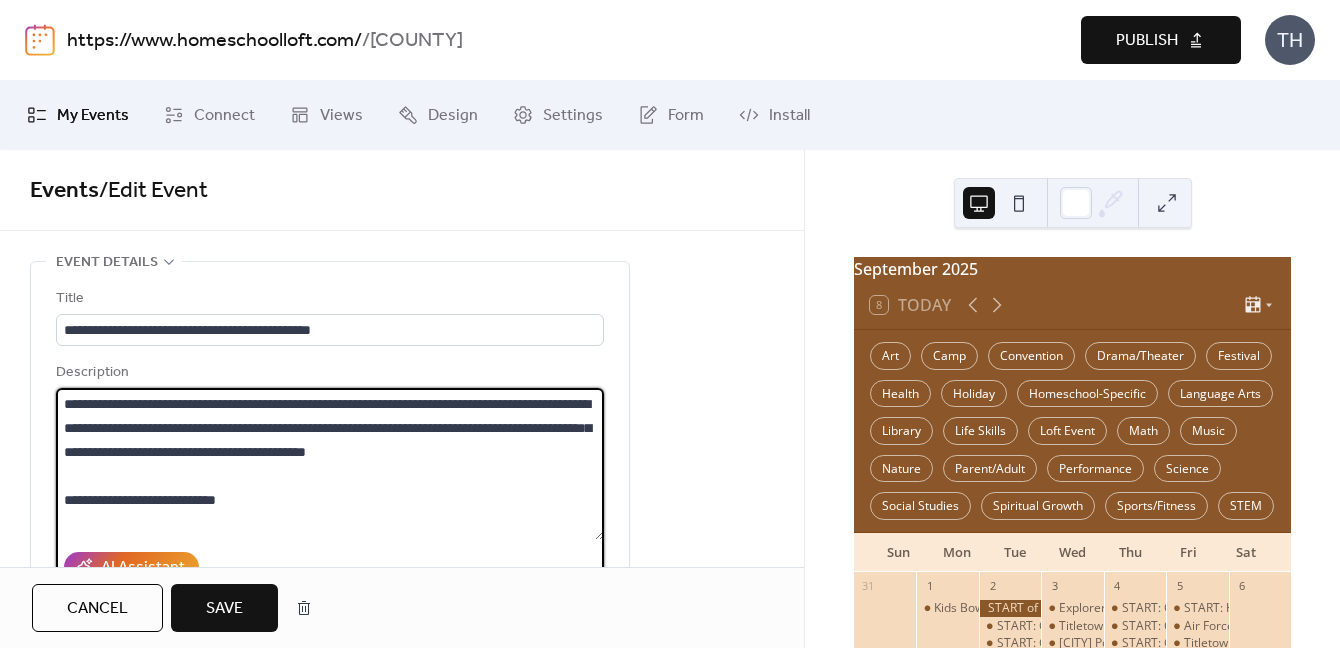 type on "**********" 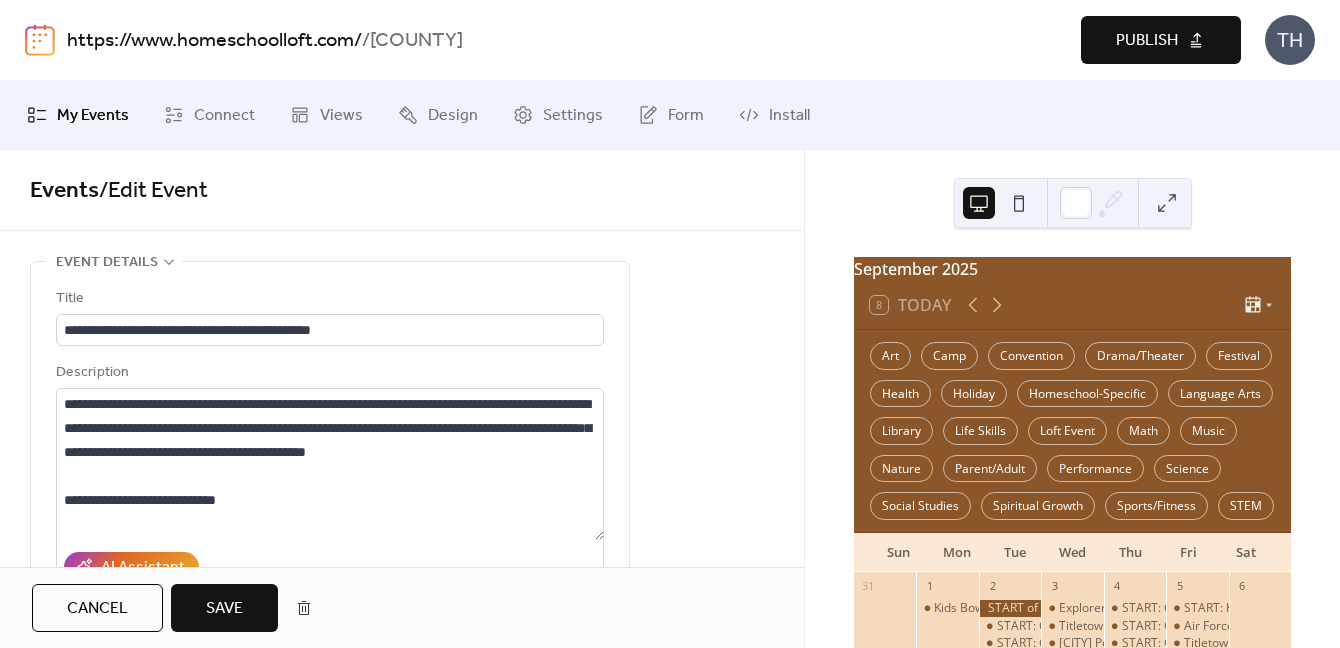 click on "Save" at bounding box center (224, 609) 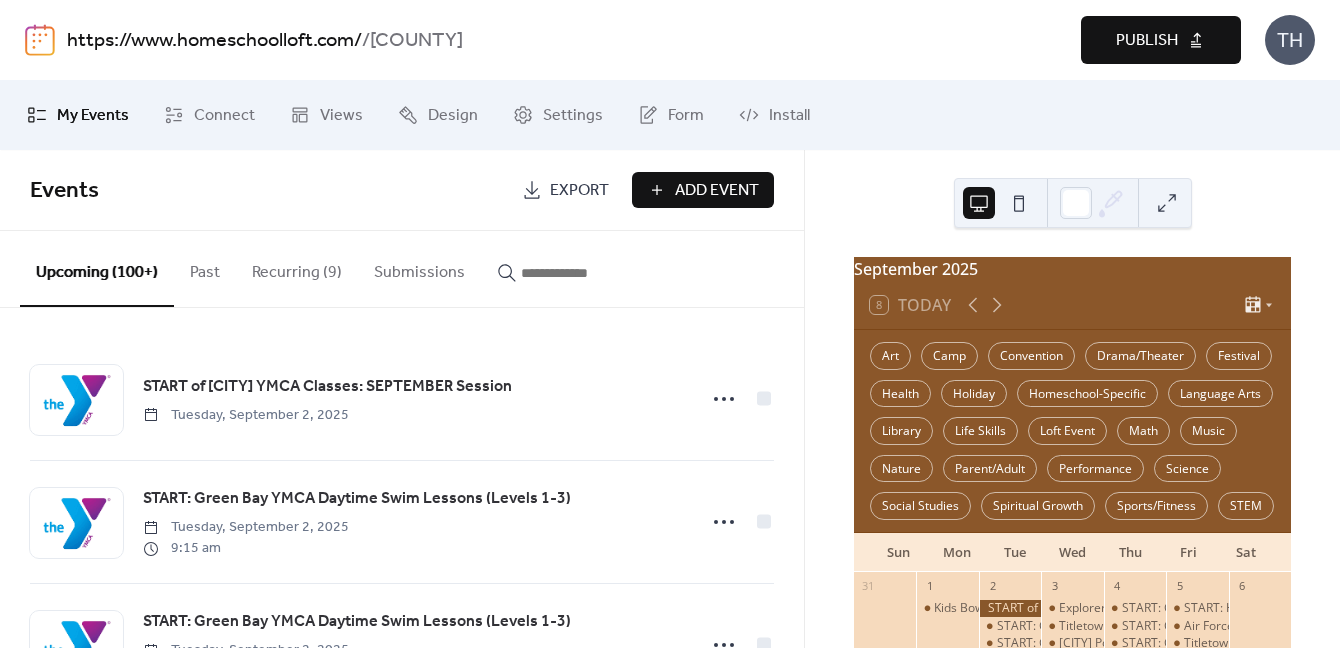 click on "Publish" at bounding box center [1147, 41] 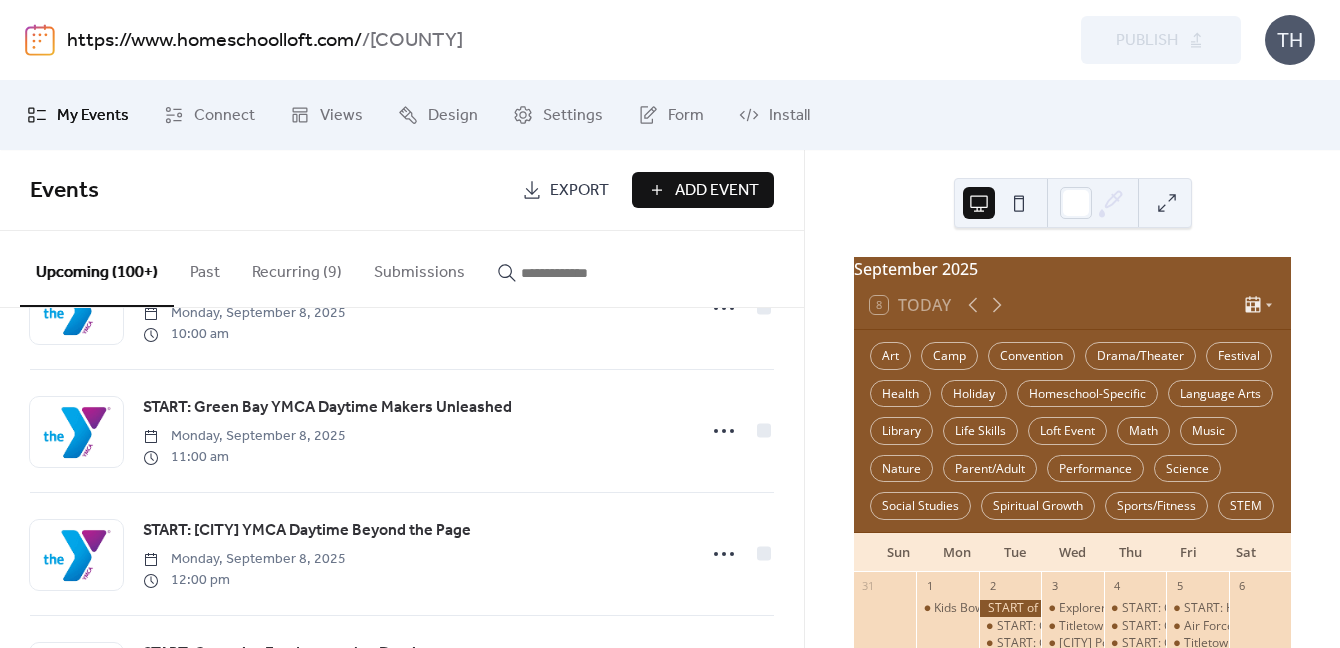 scroll, scrollTop: 2685, scrollLeft: 0, axis: vertical 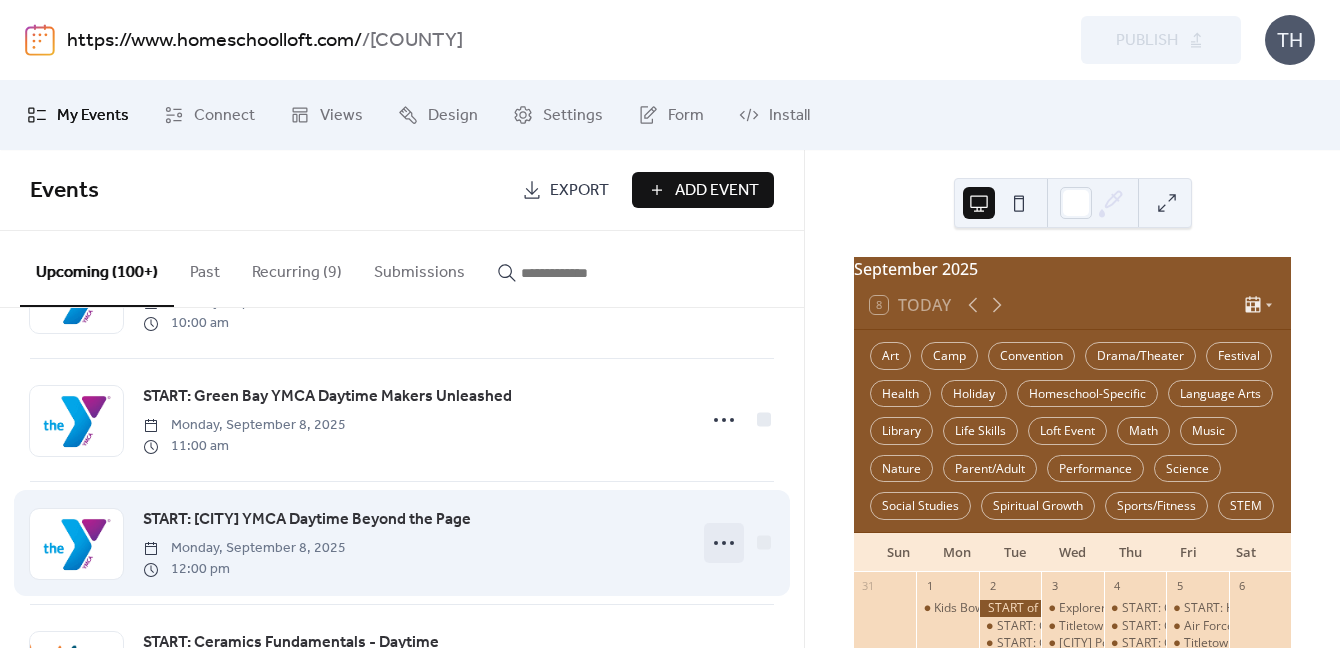 click 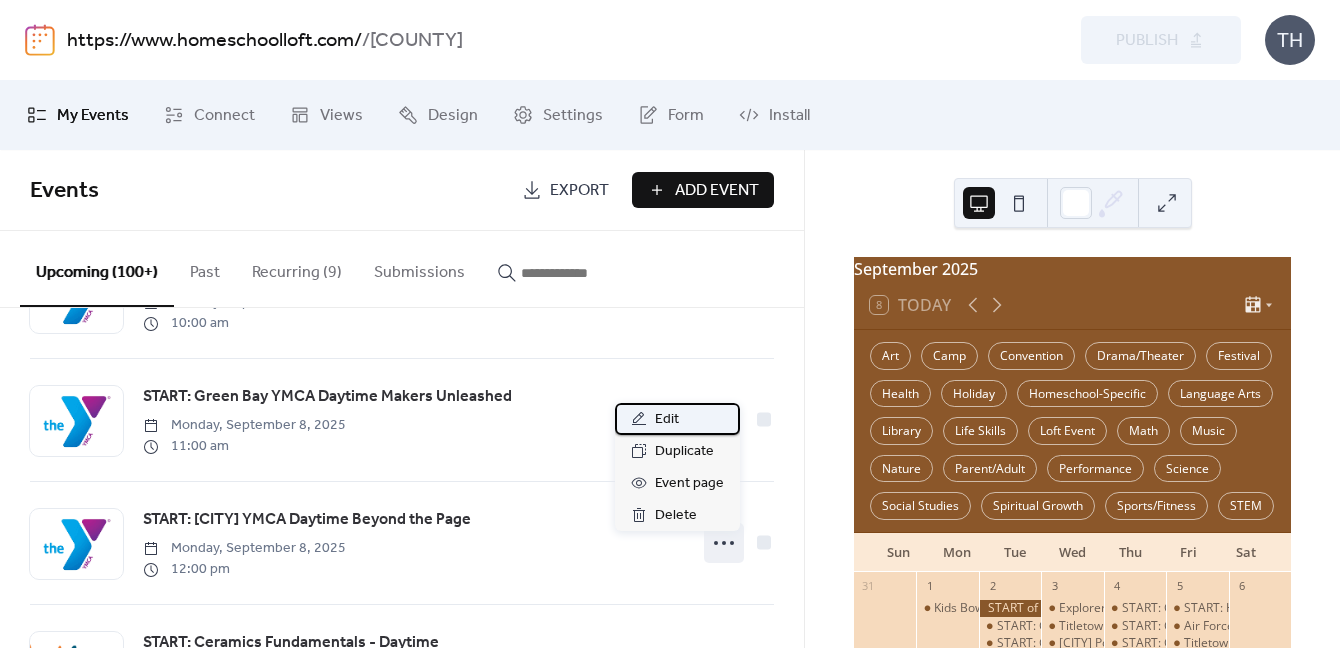 click on "Edit" at bounding box center [677, 419] 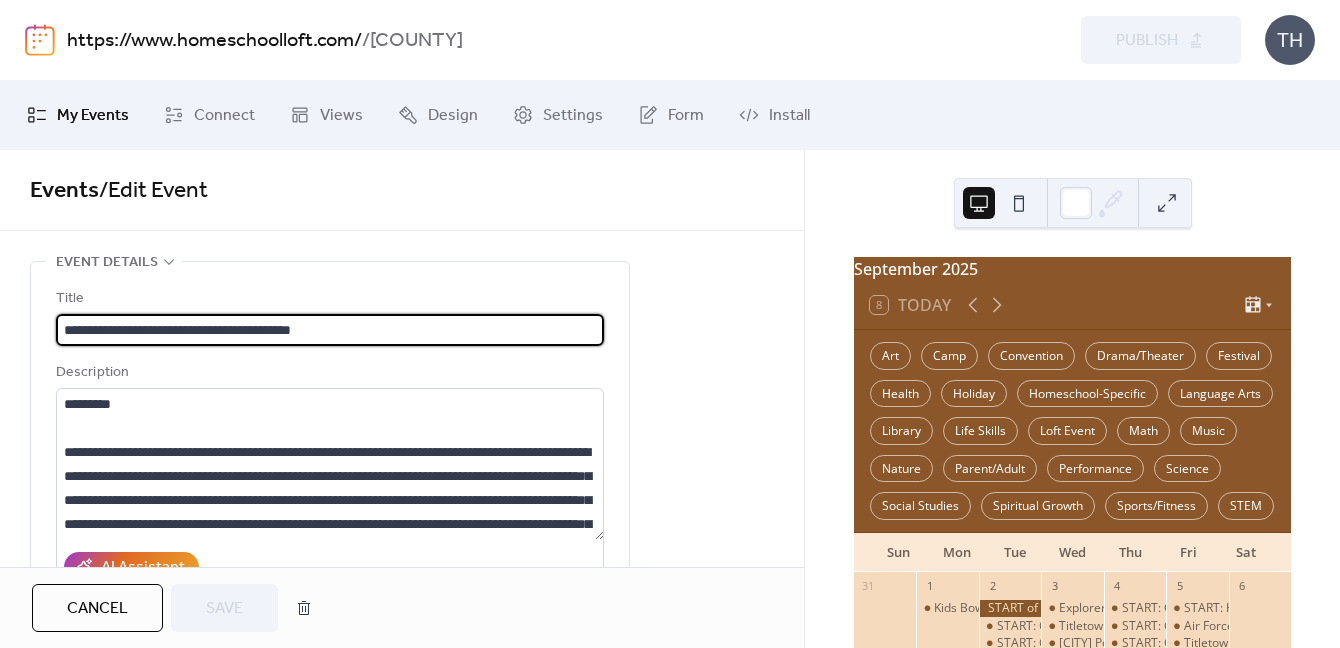 scroll, scrollTop: 1, scrollLeft: 0, axis: vertical 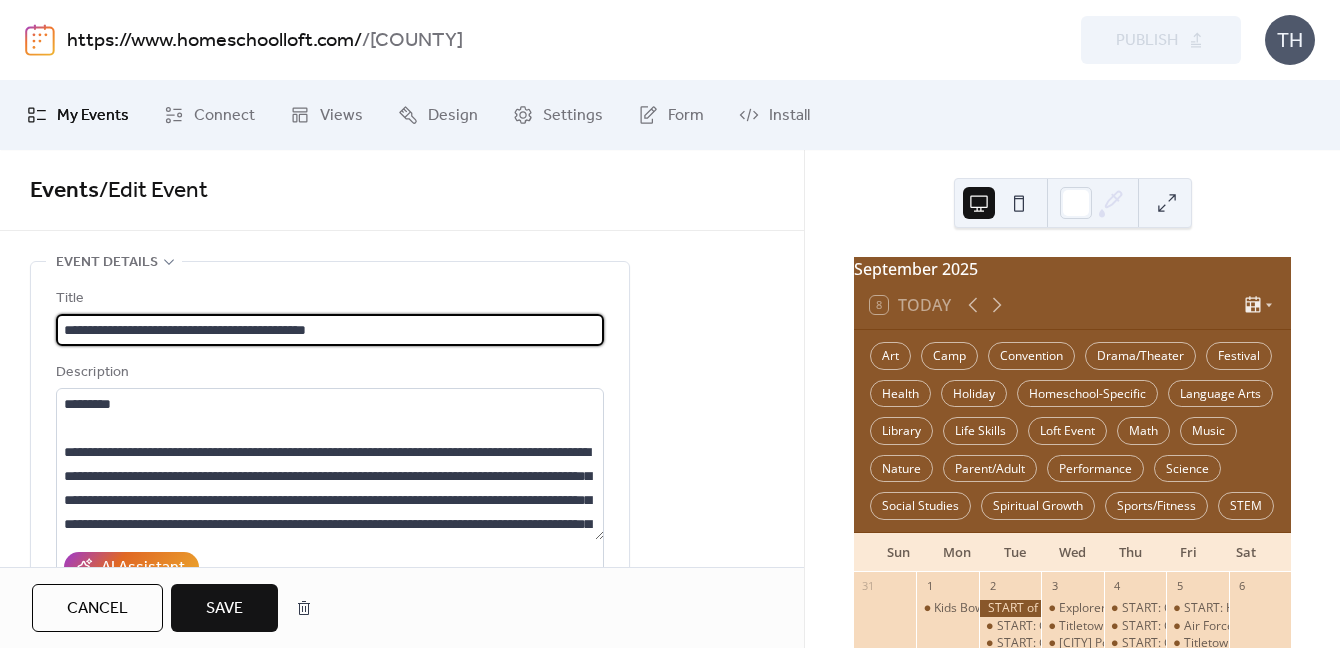 type on "**********" 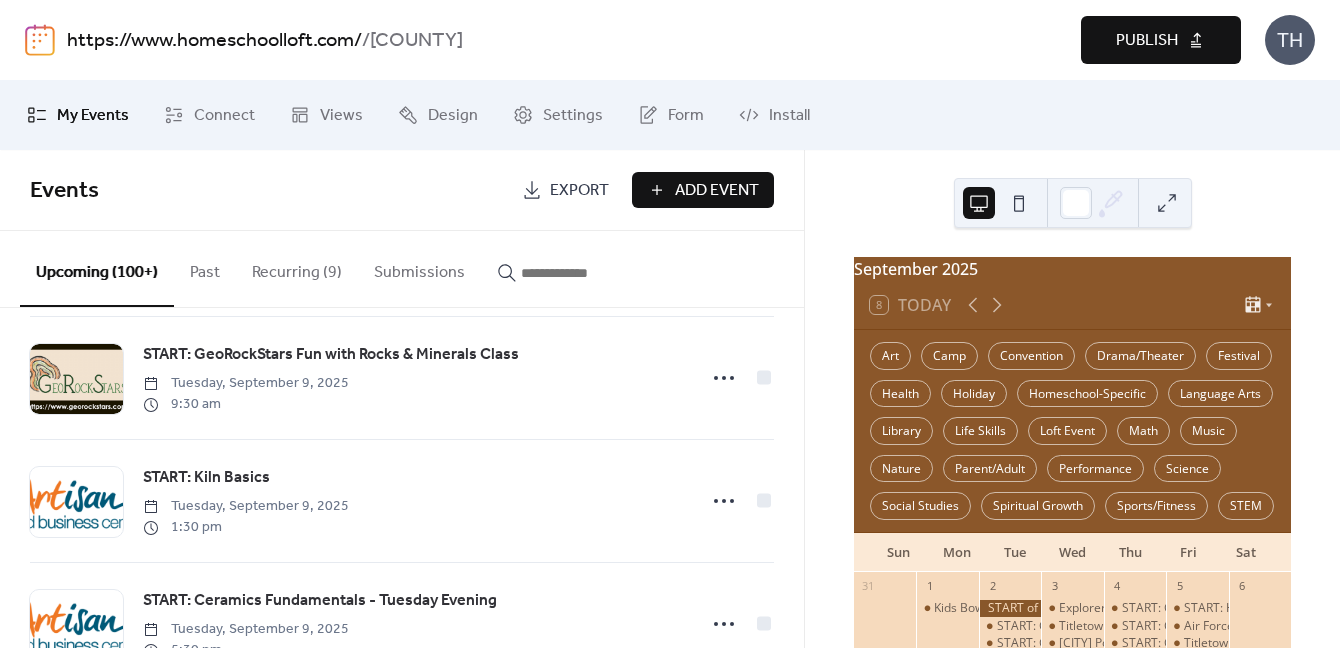 scroll, scrollTop: 3964, scrollLeft: 0, axis: vertical 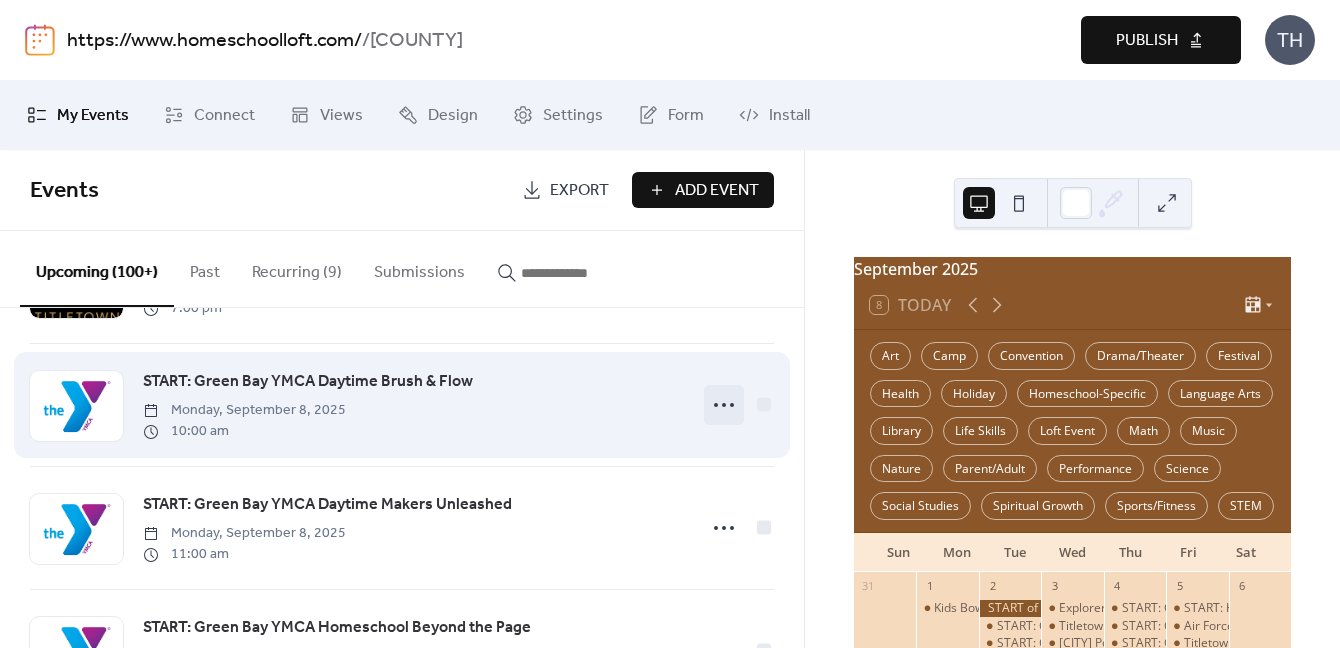 click 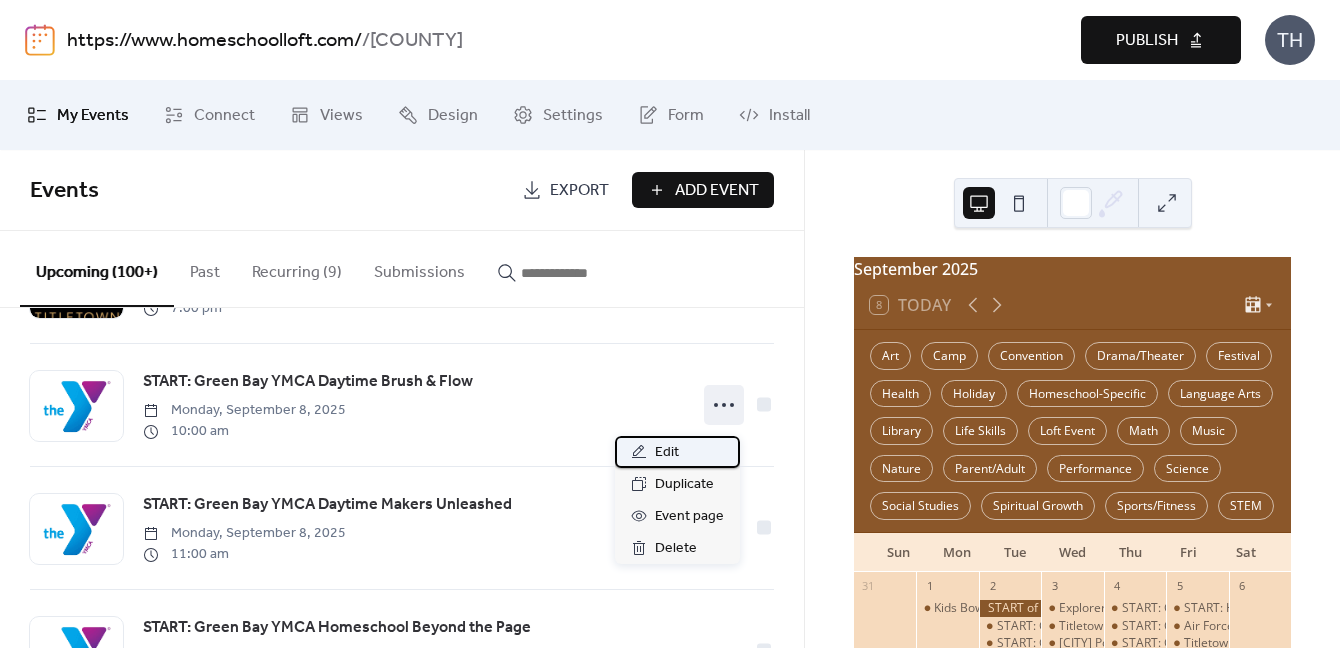 click on "Edit" at bounding box center [677, 452] 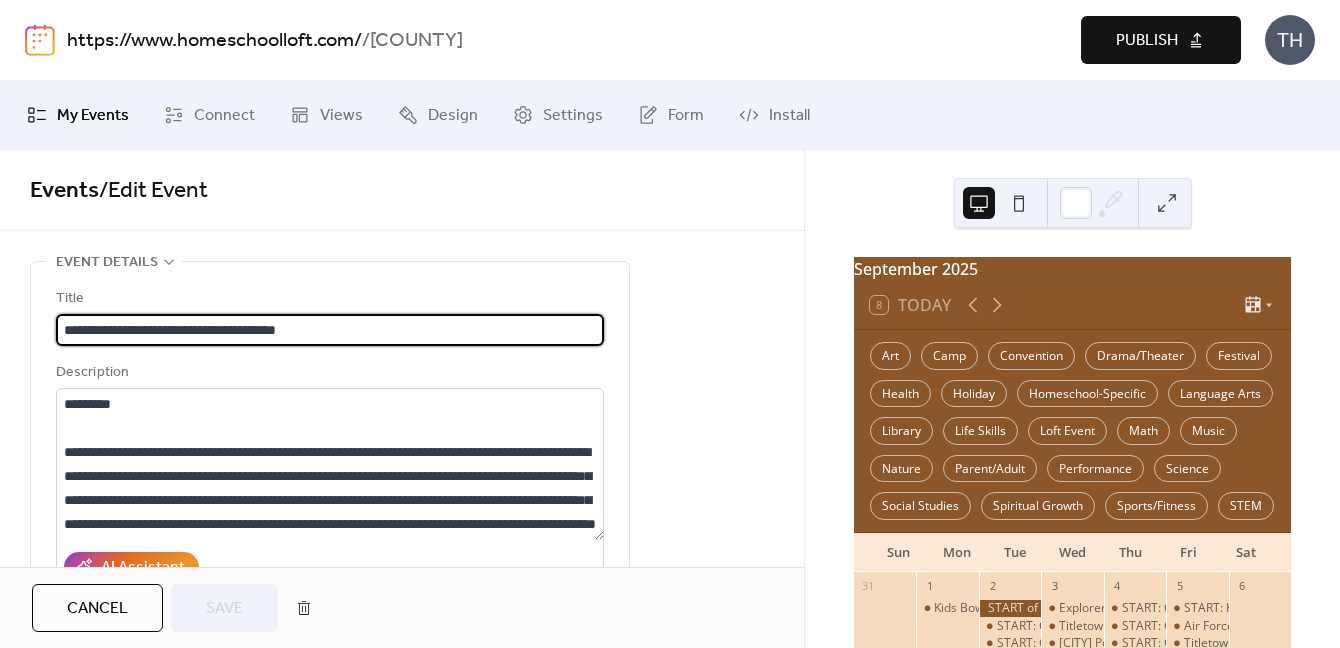 scroll, scrollTop: 1, scrollLeft: 0, axis: vertical 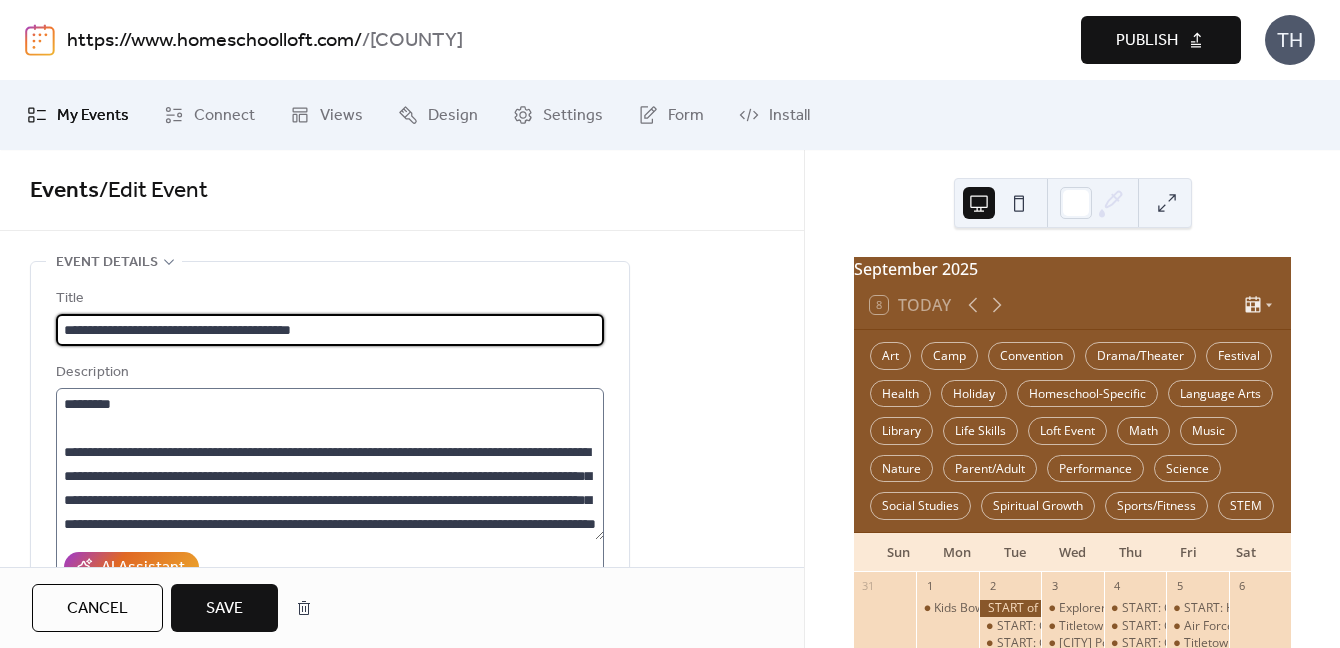 type on "**********" 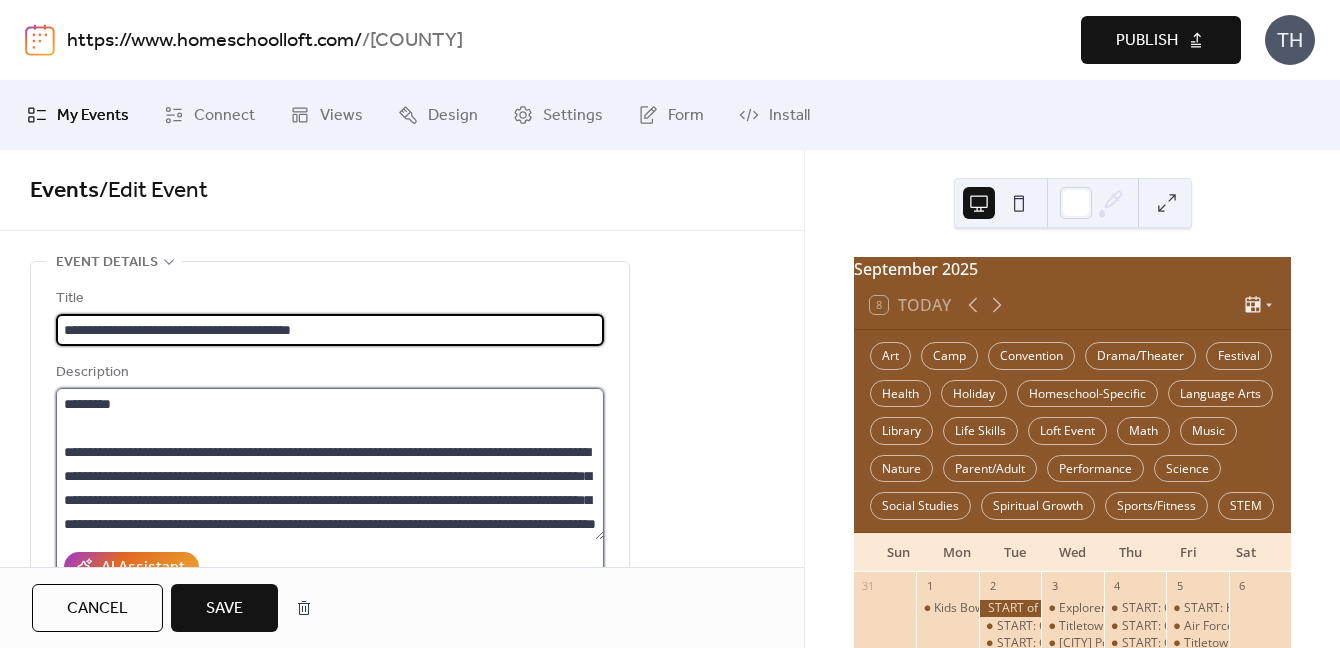 scroll, scrollTop: 0, scrollLeft: 0, axis: both 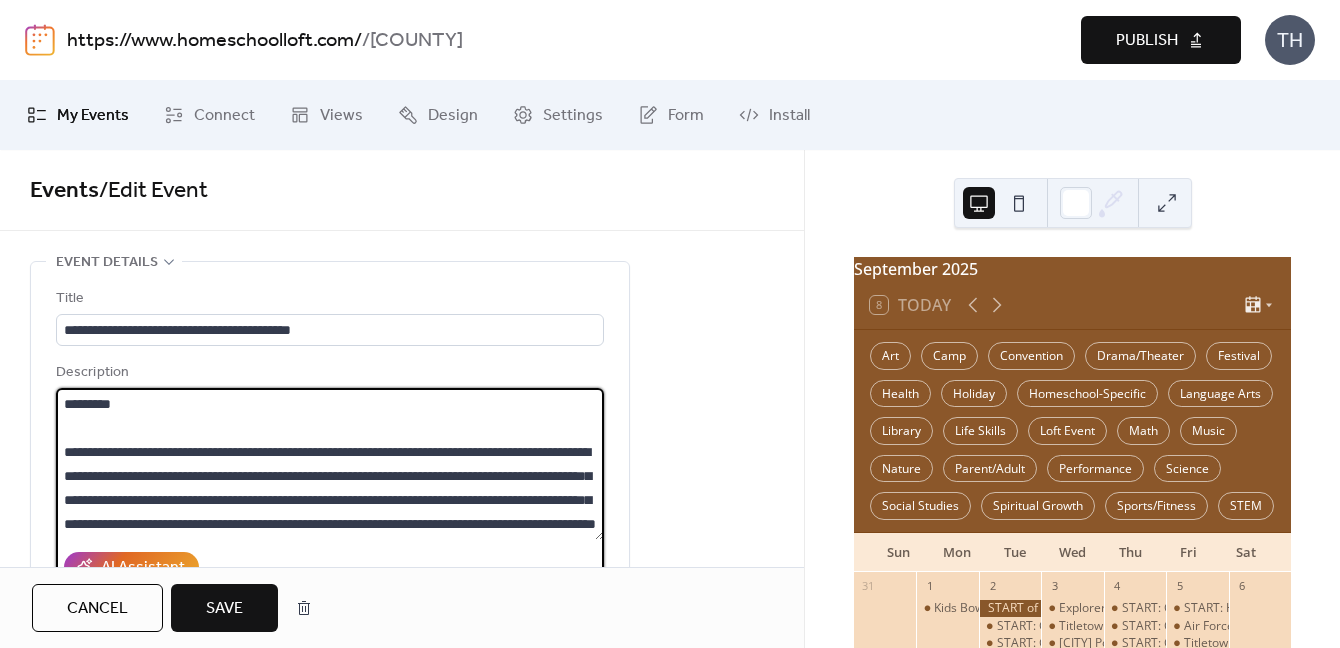 click on "**********" at bounding box center [330, 464] 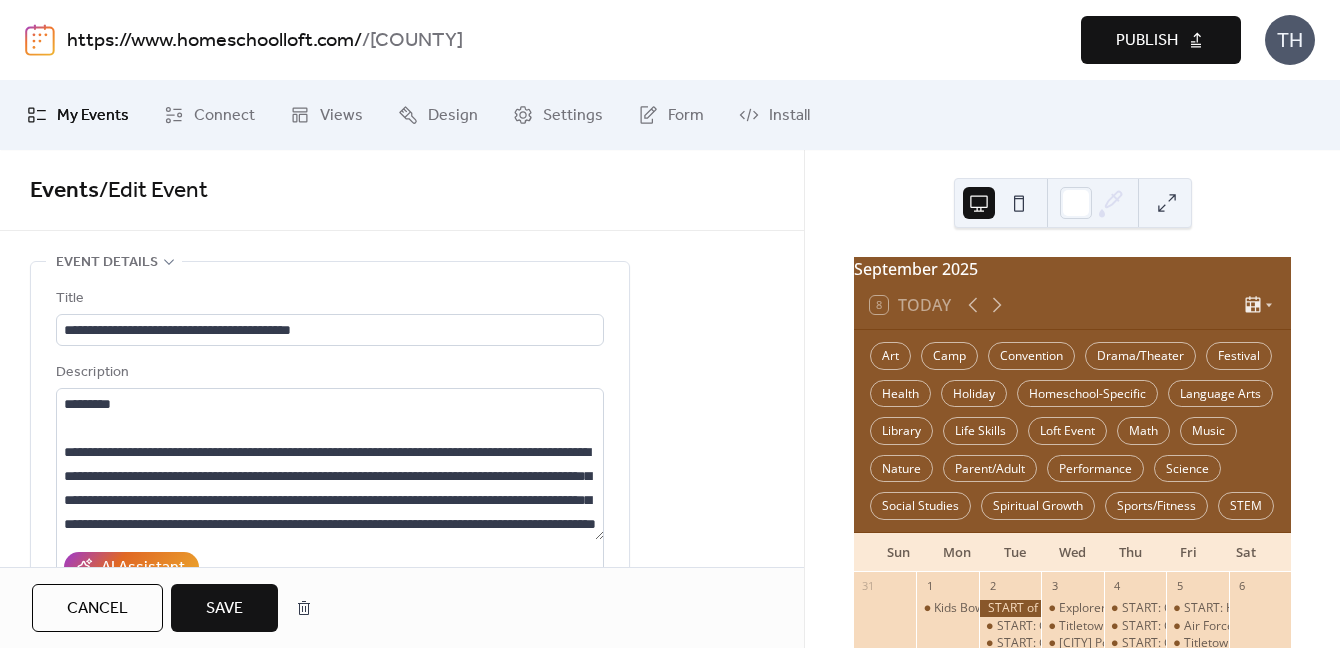 click on "Save" at bounding box center (224, 609) 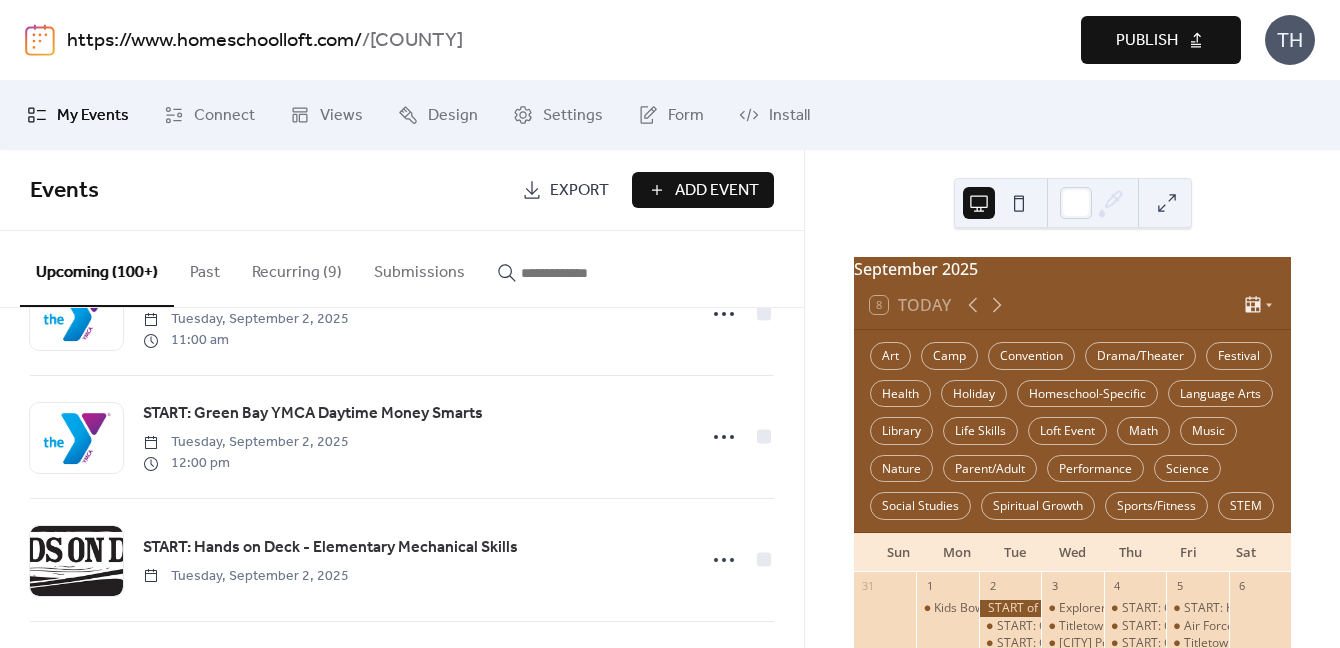 scroll, scrollTop: 1602, scrollLeft: 0, axis: vertical 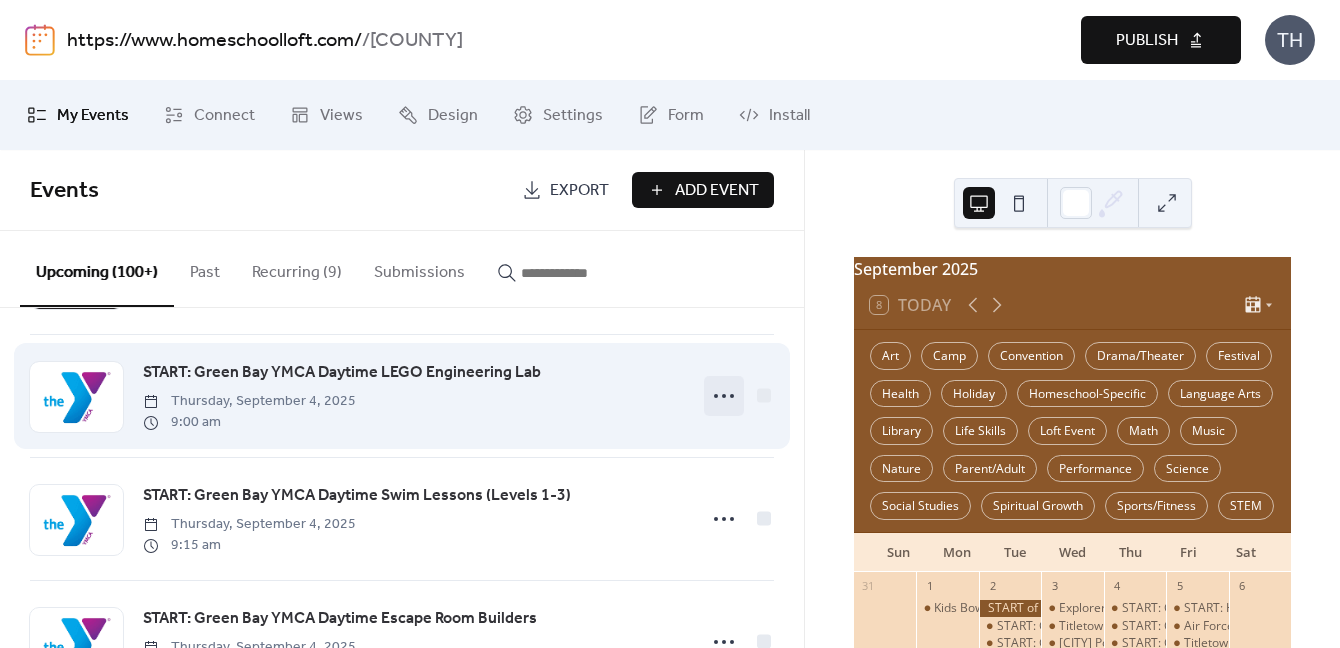 click 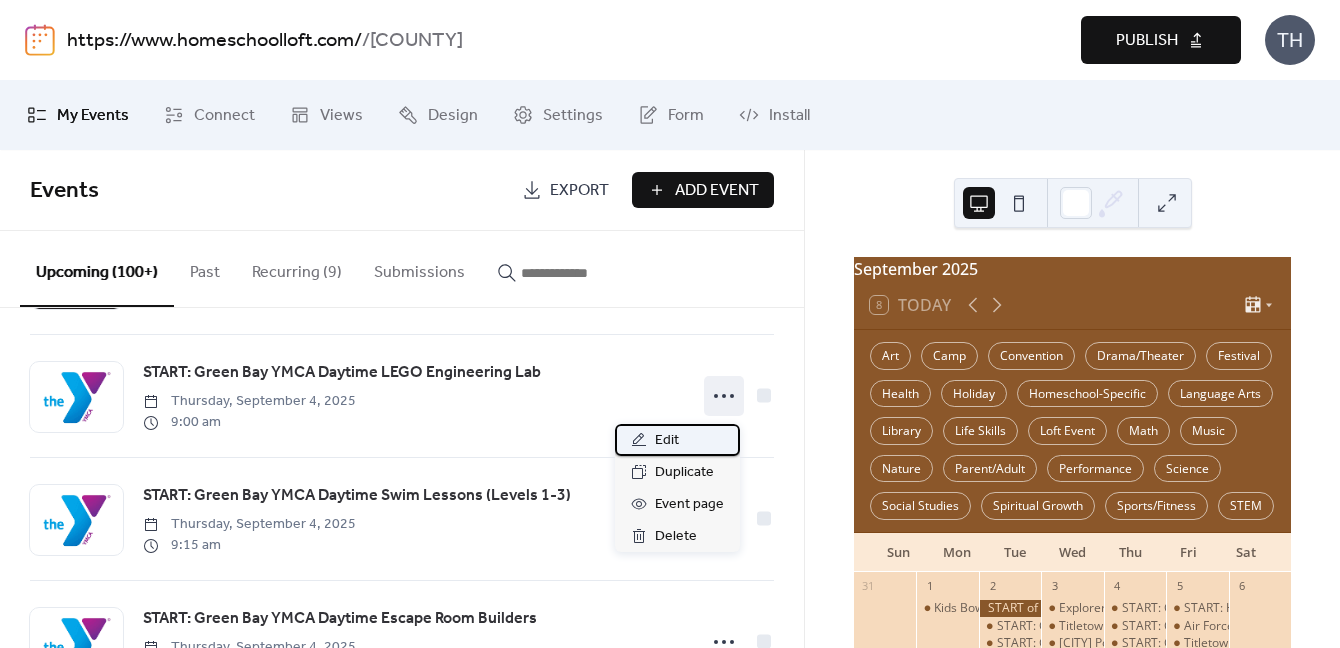 click on "Edit" at bounding box center (677, 440) 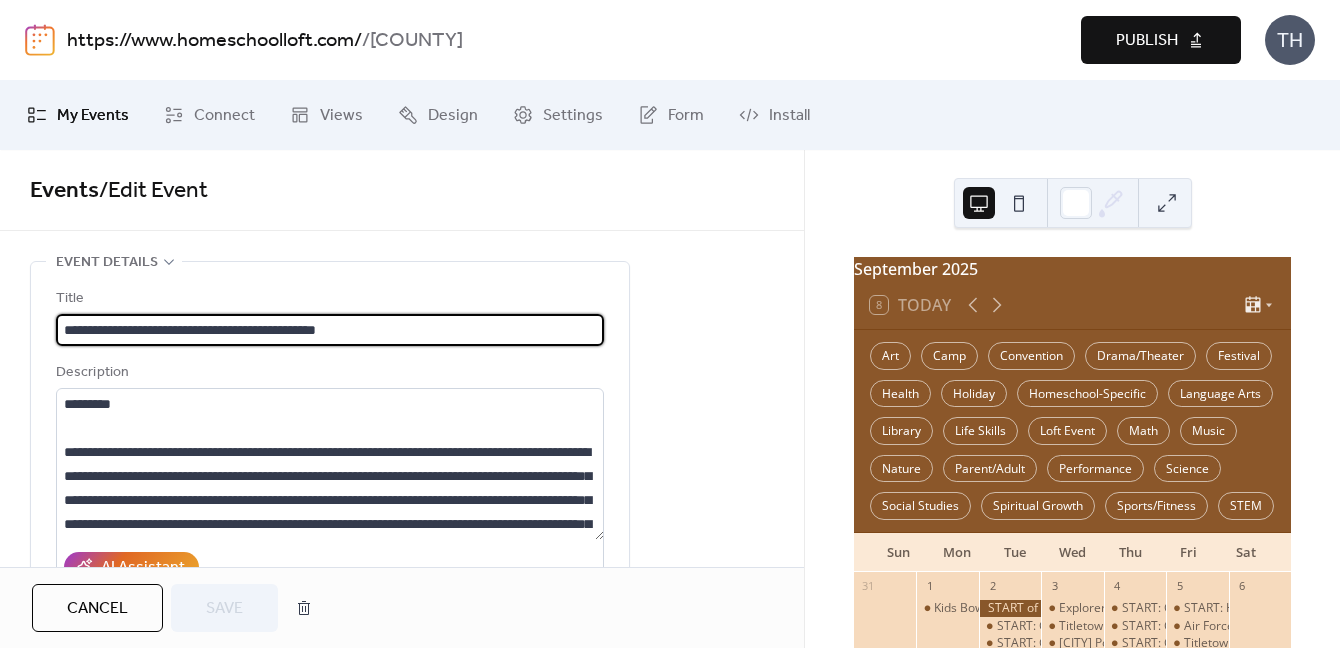 scroll, scrollTop: 1, scrollLeft: 0, axis: vertical 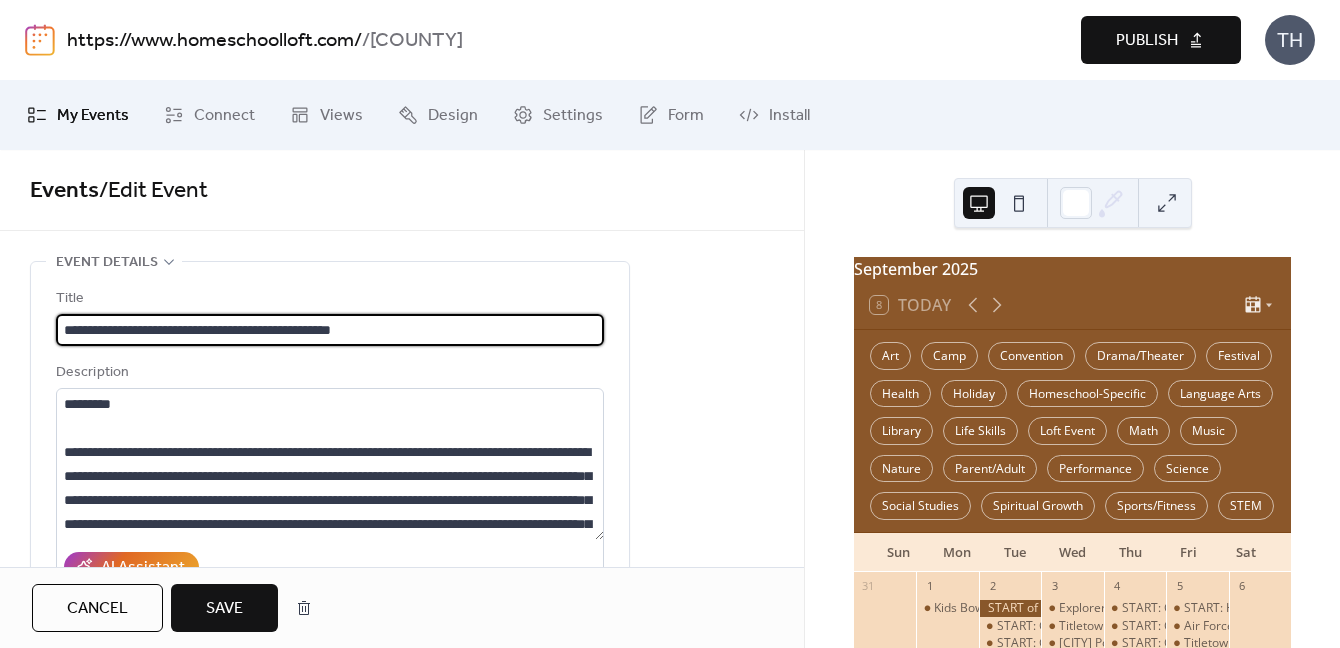 type on "**********" 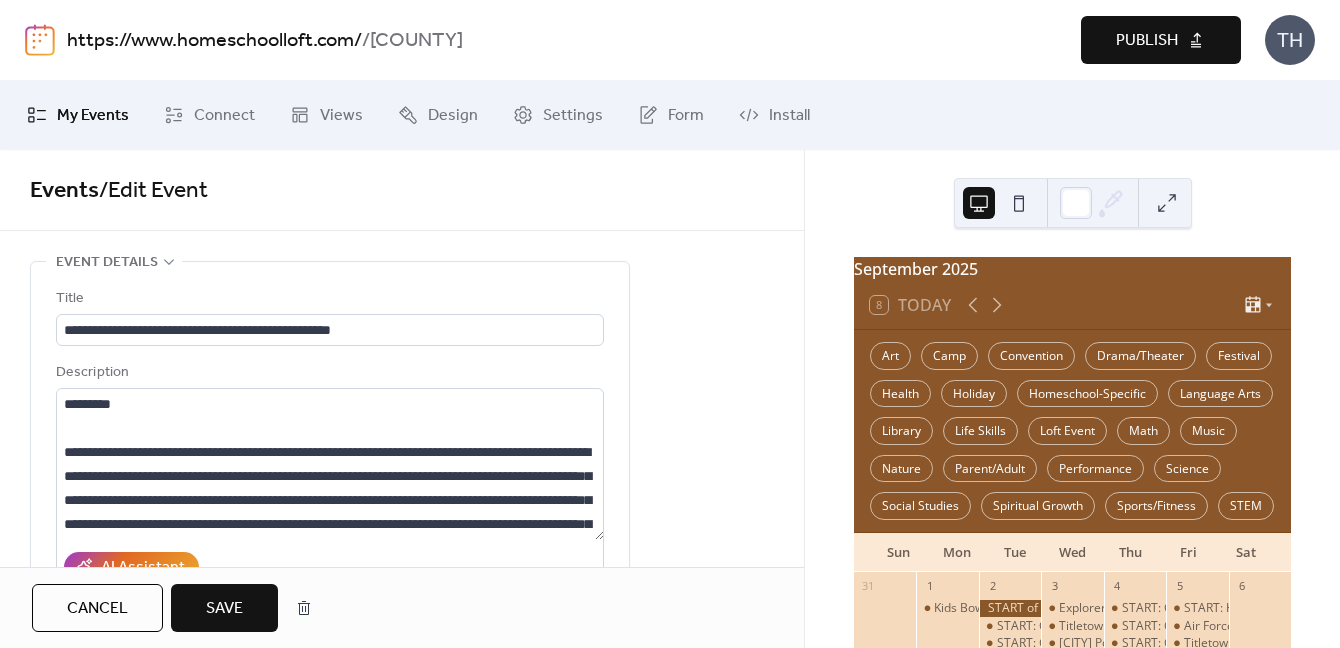 click on "Save" at bounding box center [224, 608] 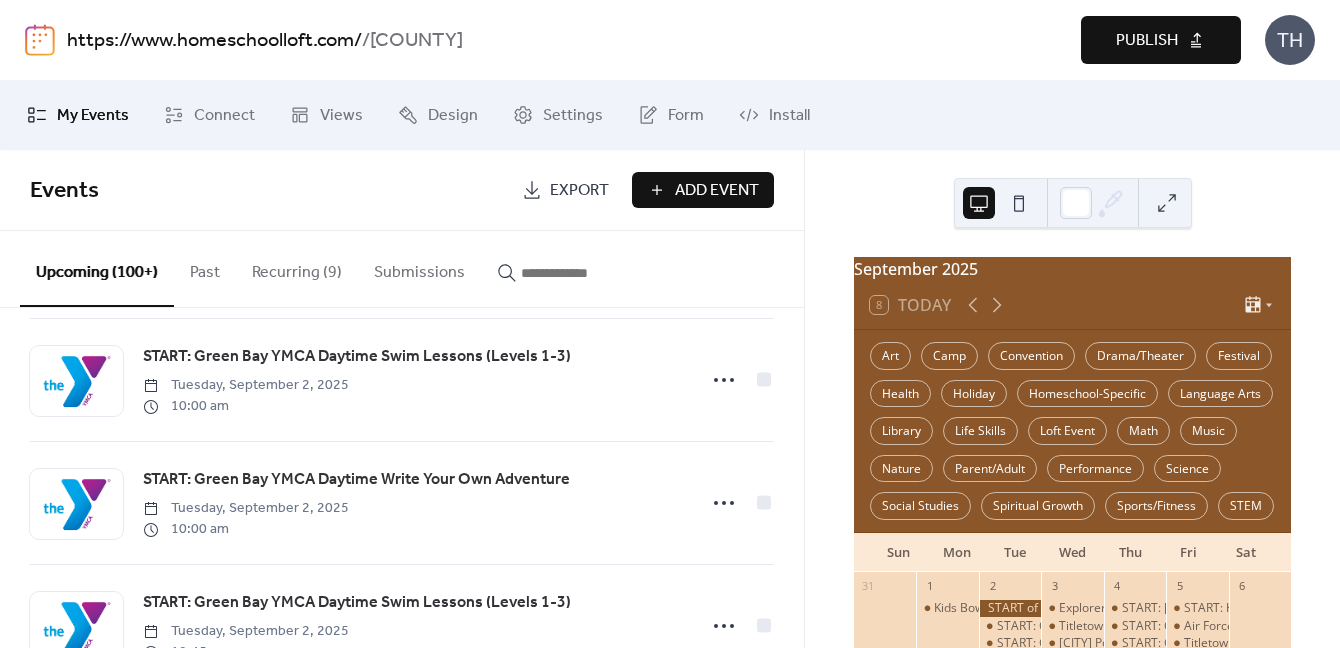 scroll, scrollTop: 287, scrollLeft: 0, axis: vertical 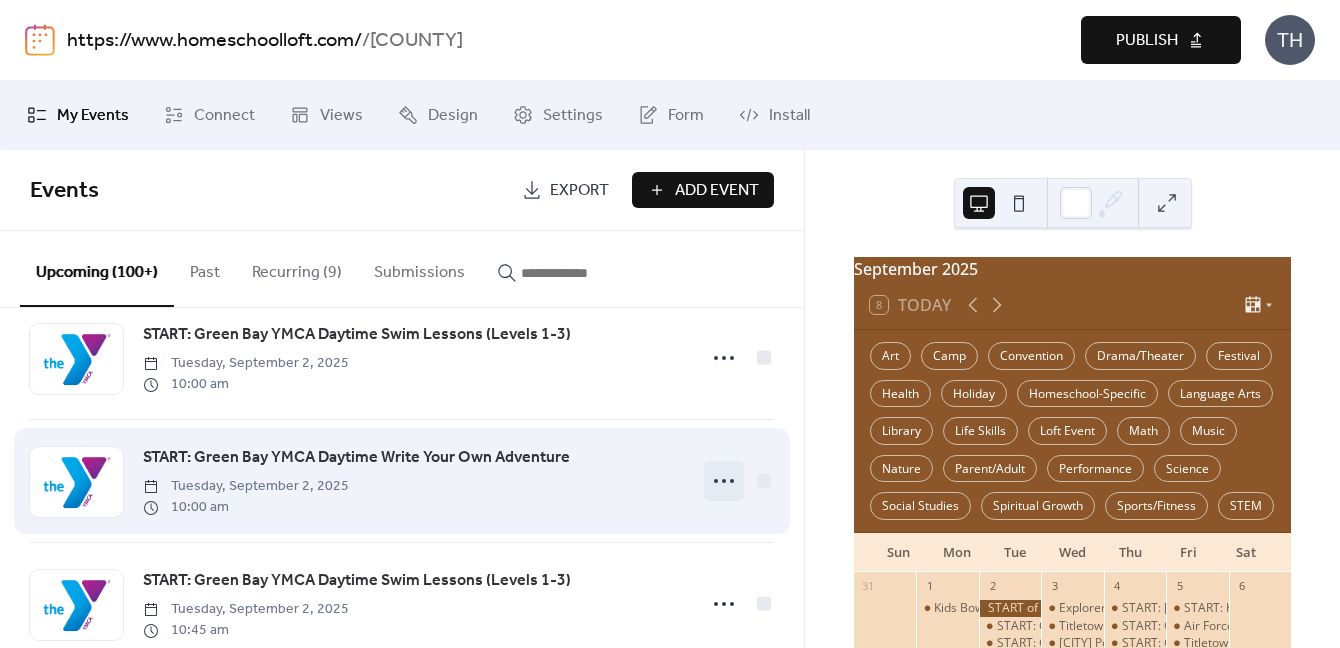 click 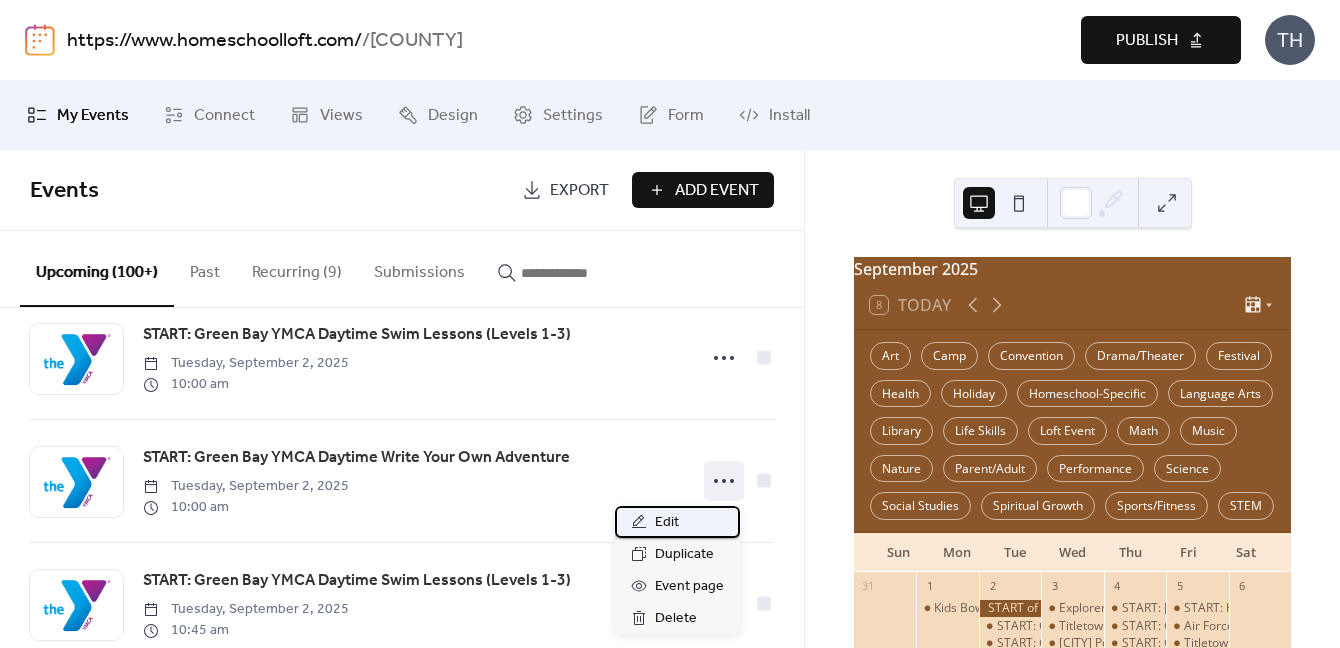 click on "Edit" at bounding box center [677, 522] 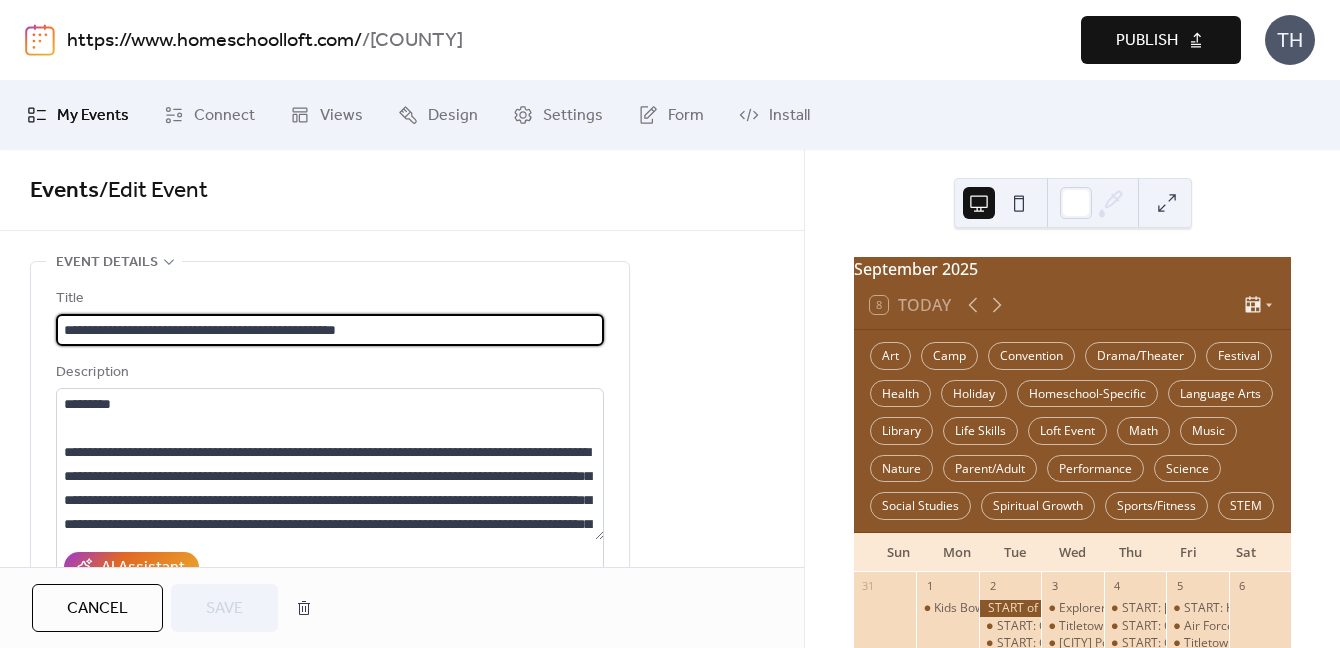 scroll, scrollTop: 1, scrollLeft: 0, axis: vertical 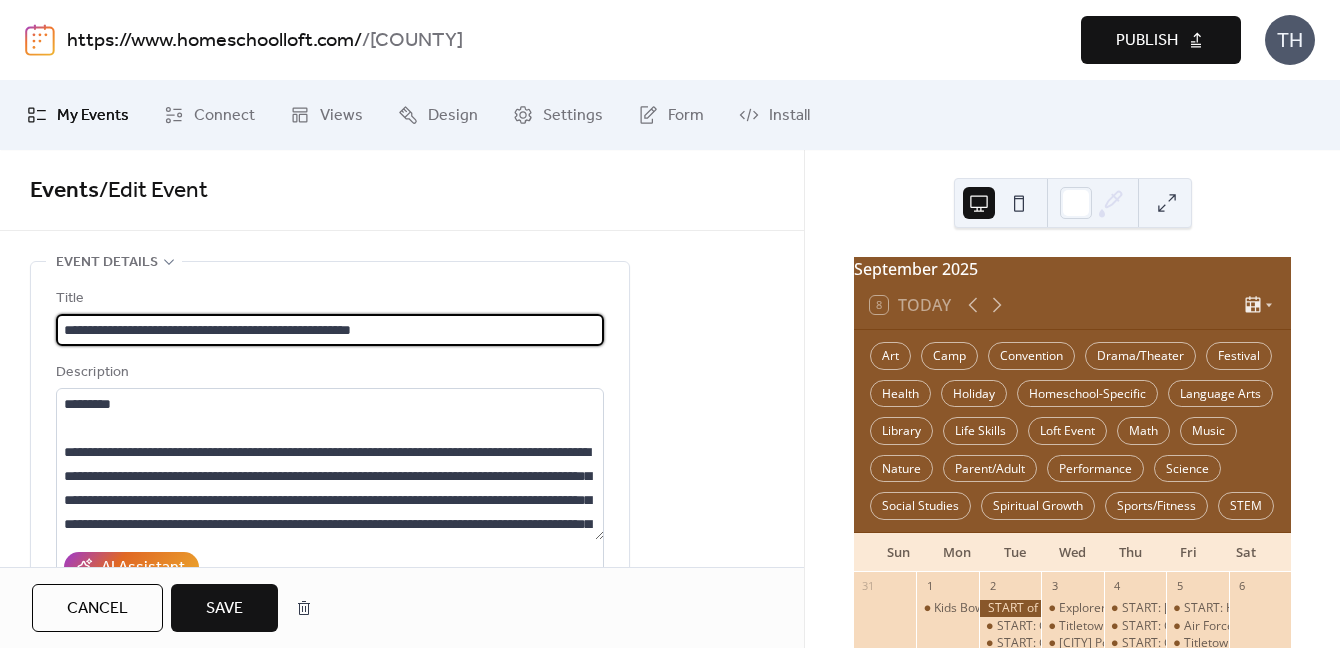type on "**********" 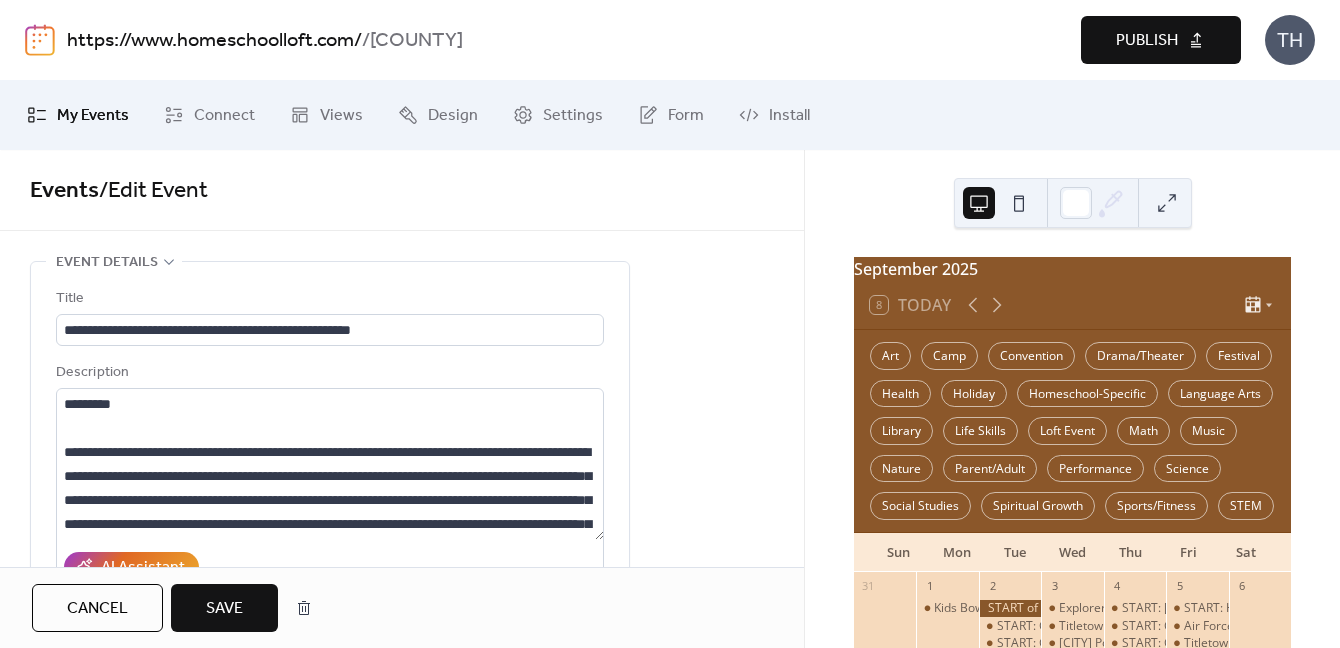 click on "Save" at bounding box center (224, 609) 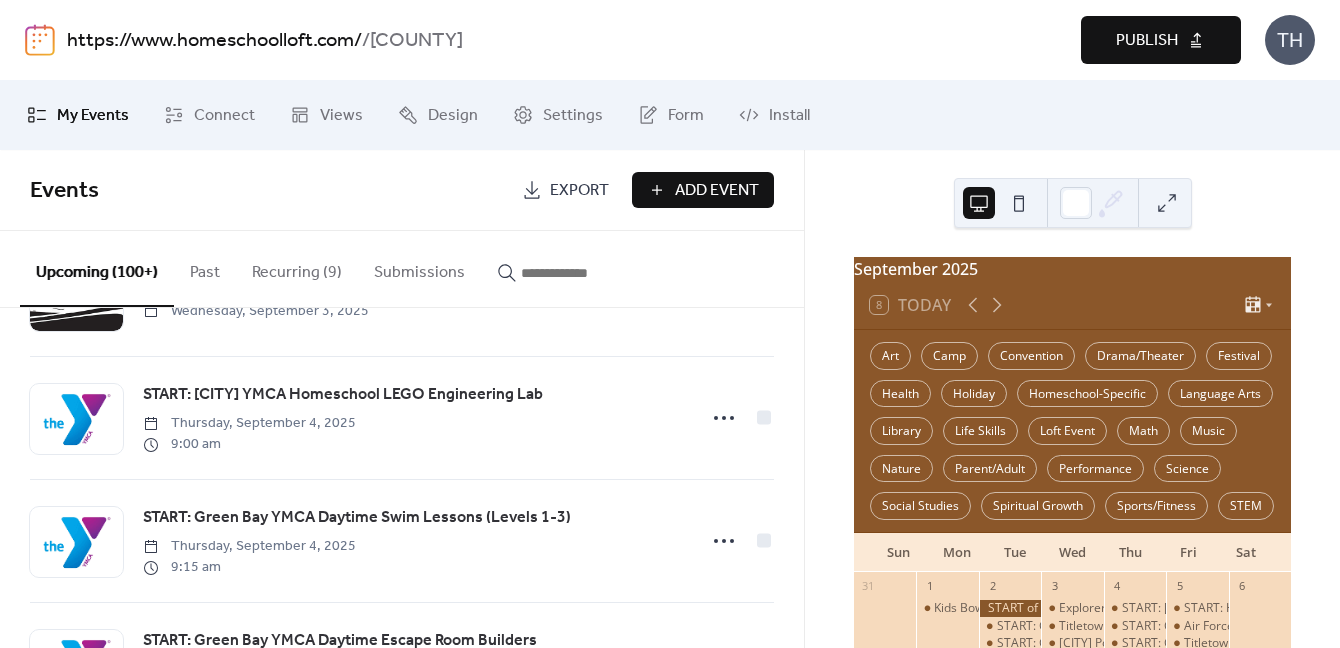 scroll, scrollTop: 1608, scrollLeft: 0, axis: vertical 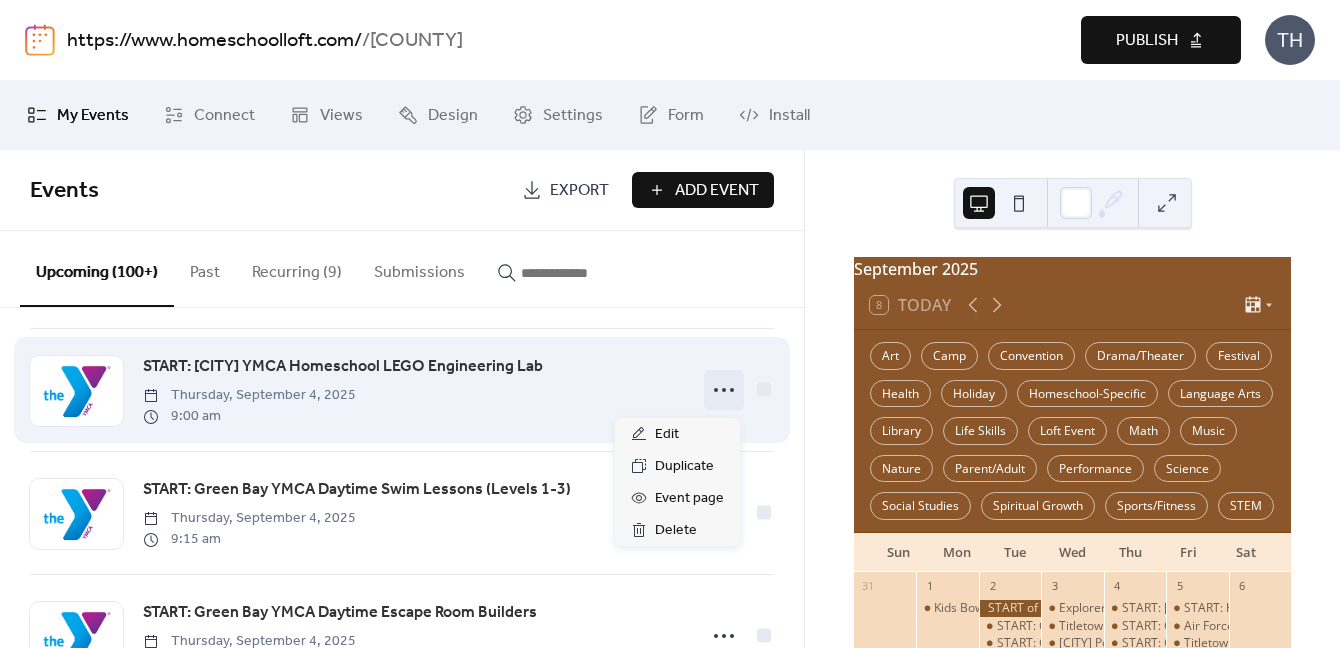 click 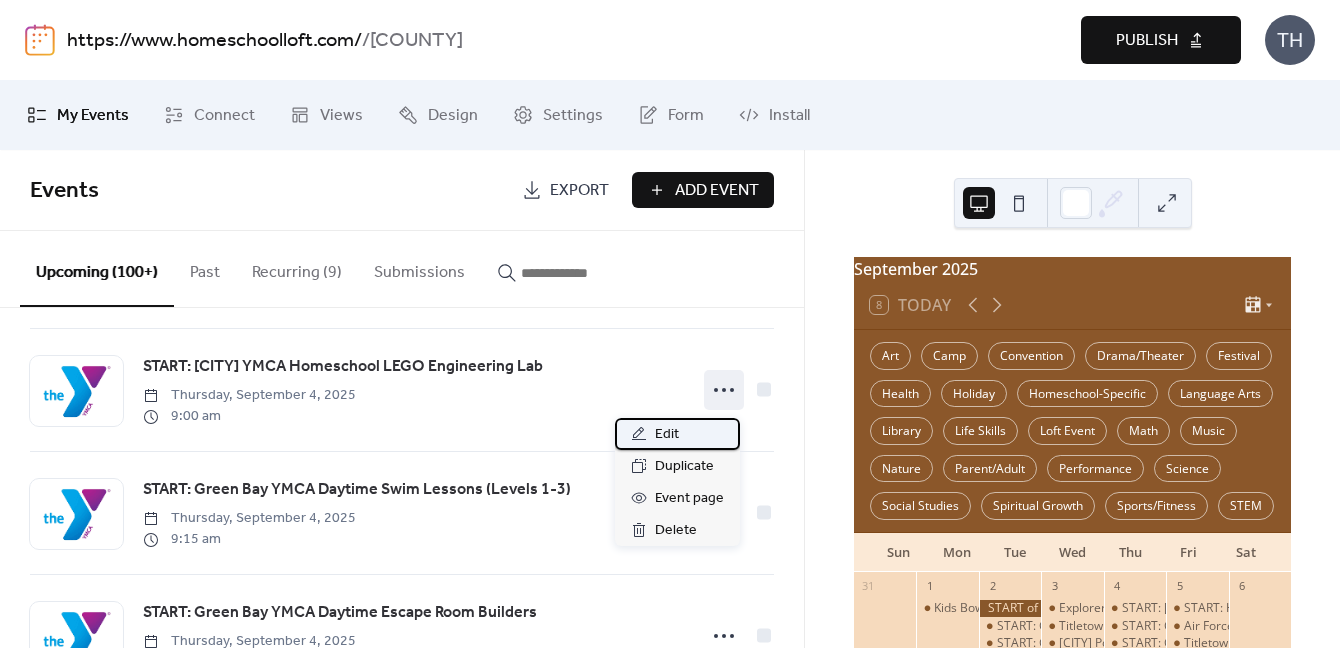 click on "Edit" at bounding box center [677, 434] 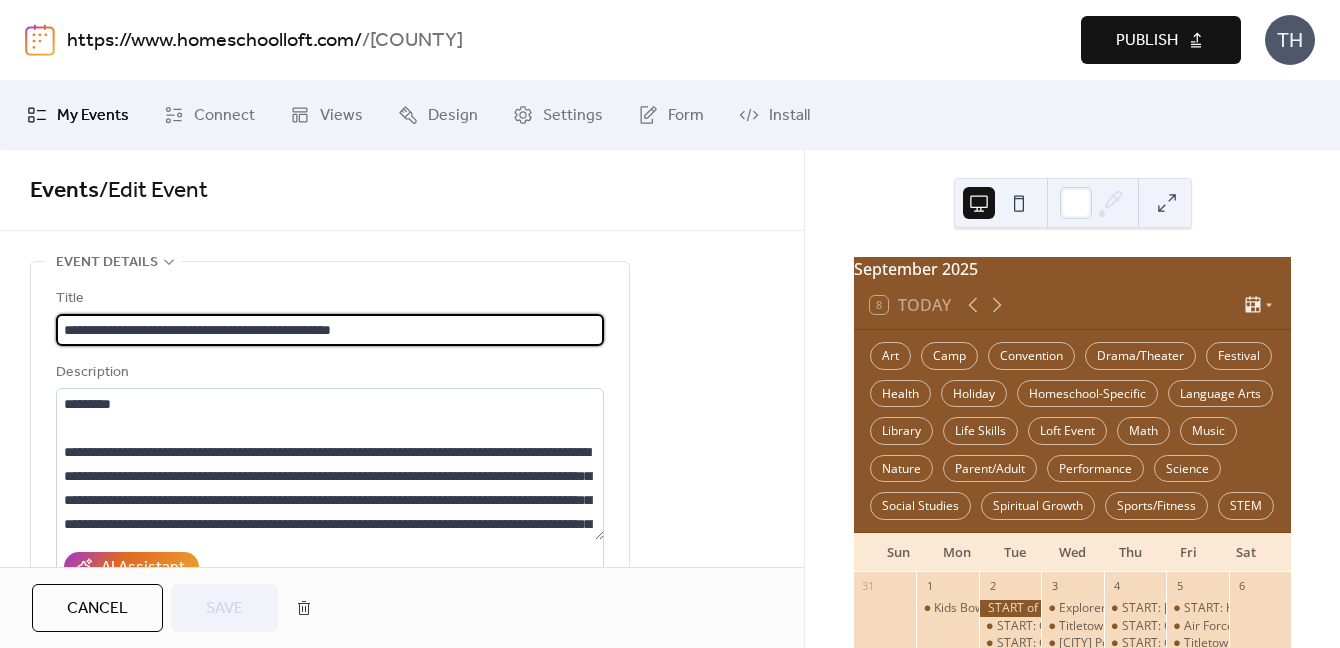 click on "Cancel" at bounding box center [97, 608] 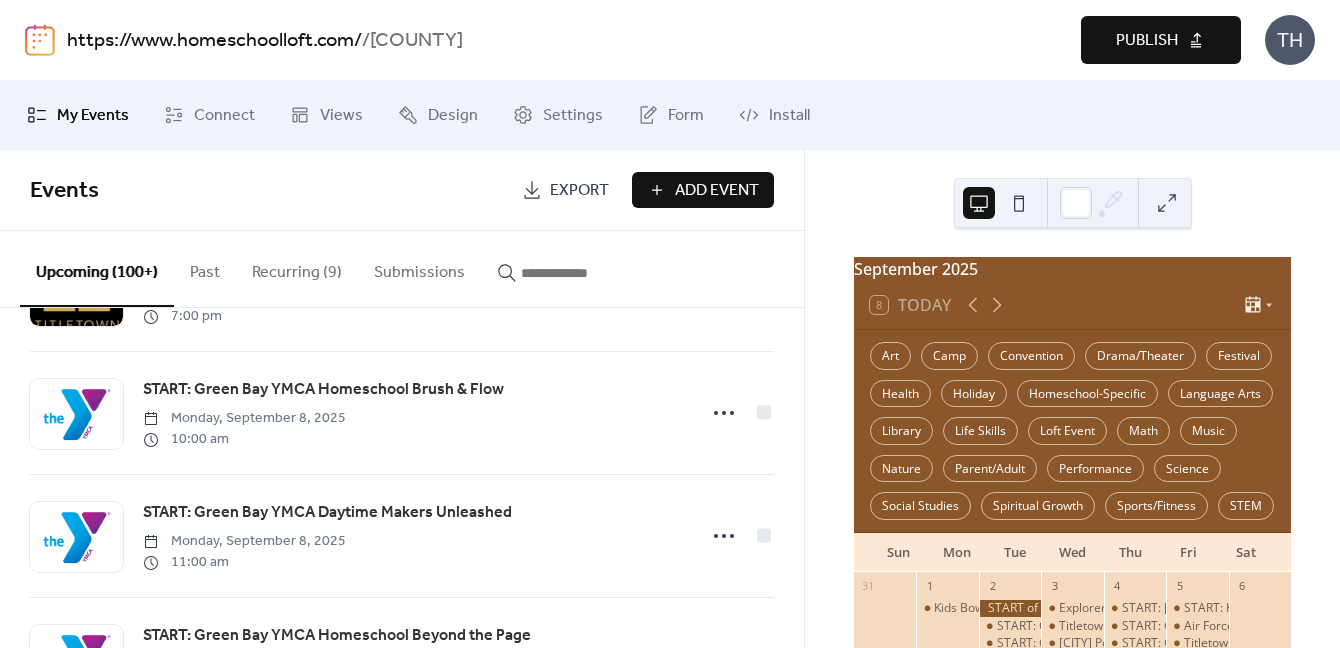 scroll, scrollTop: 2575, scrollLeft: 0, axis: vertical 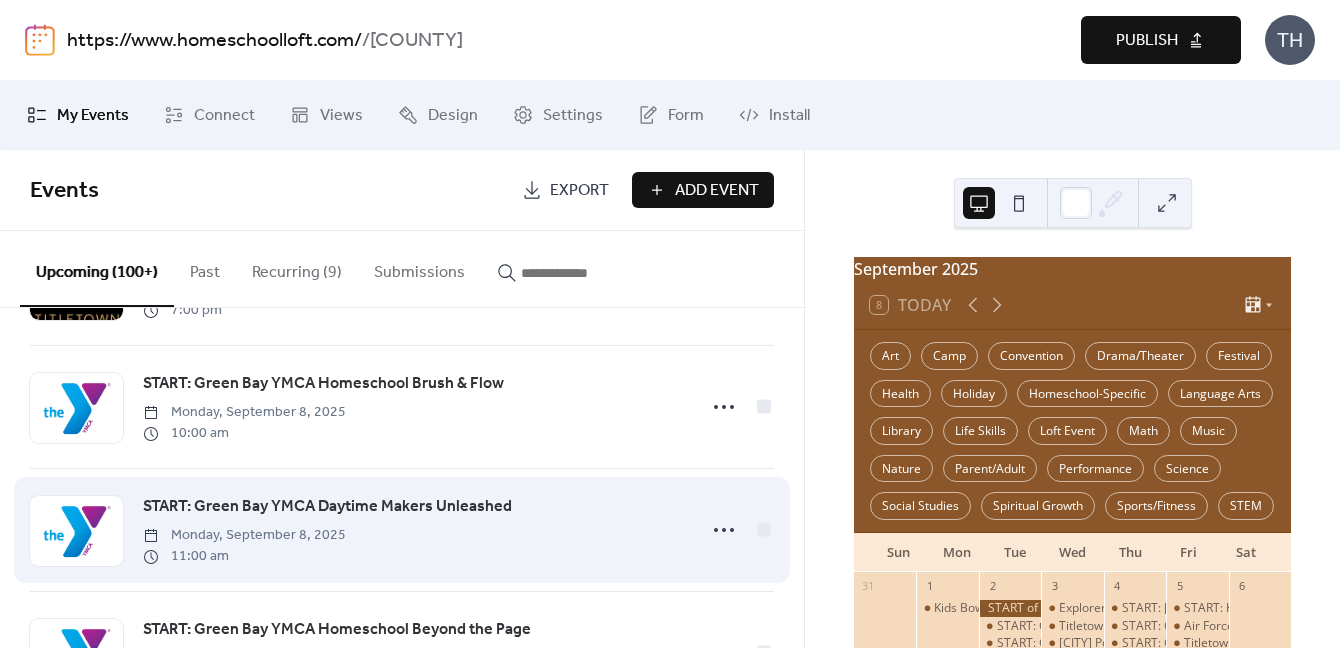 click at bounding box center (739, 530) 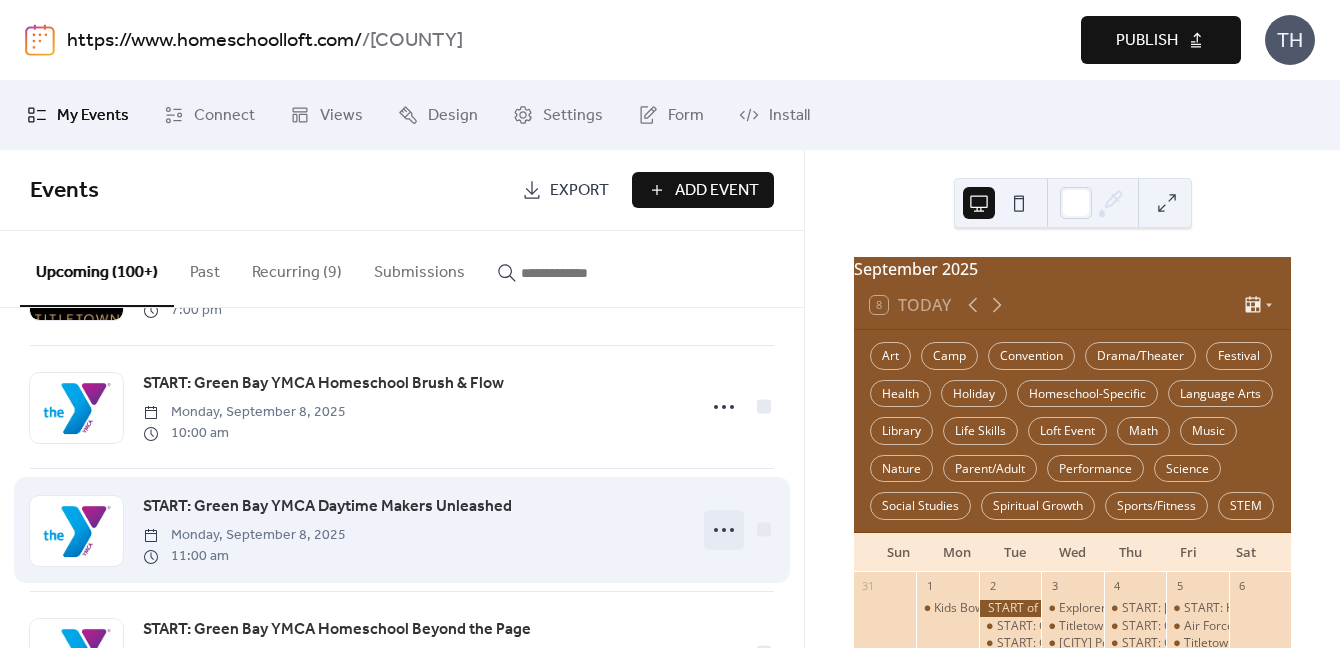 click 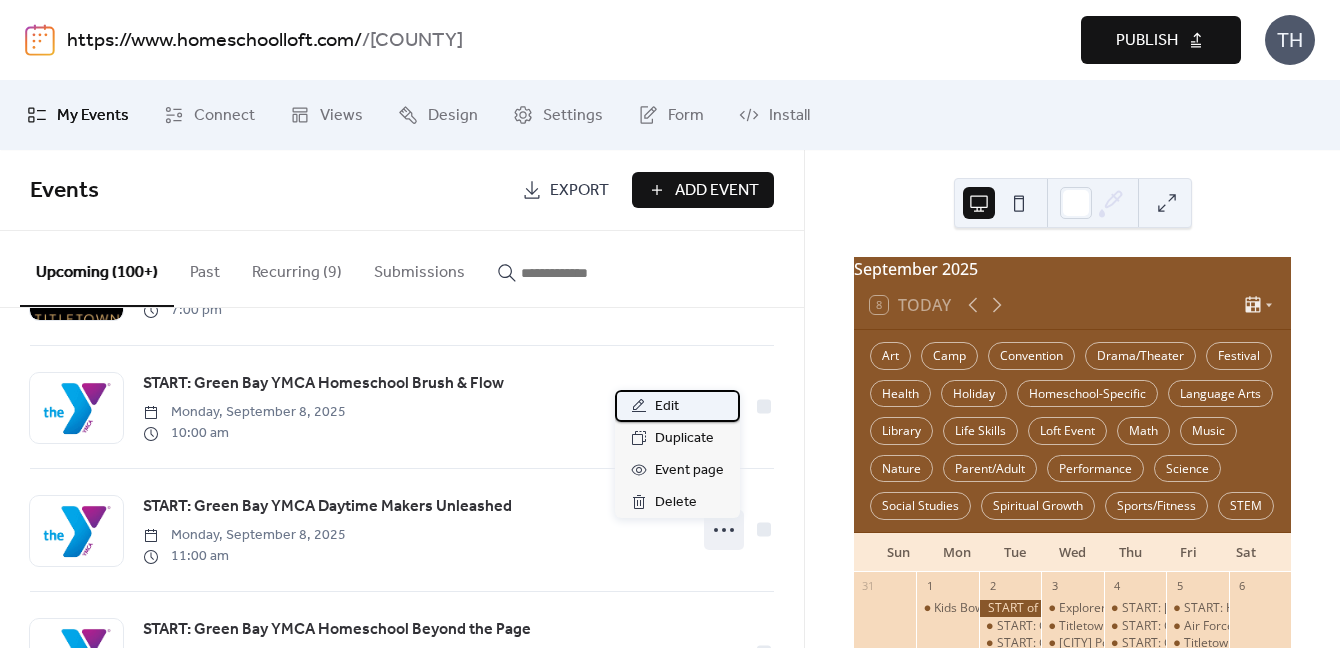 click on "Edit" at bounding box center [677, 406] 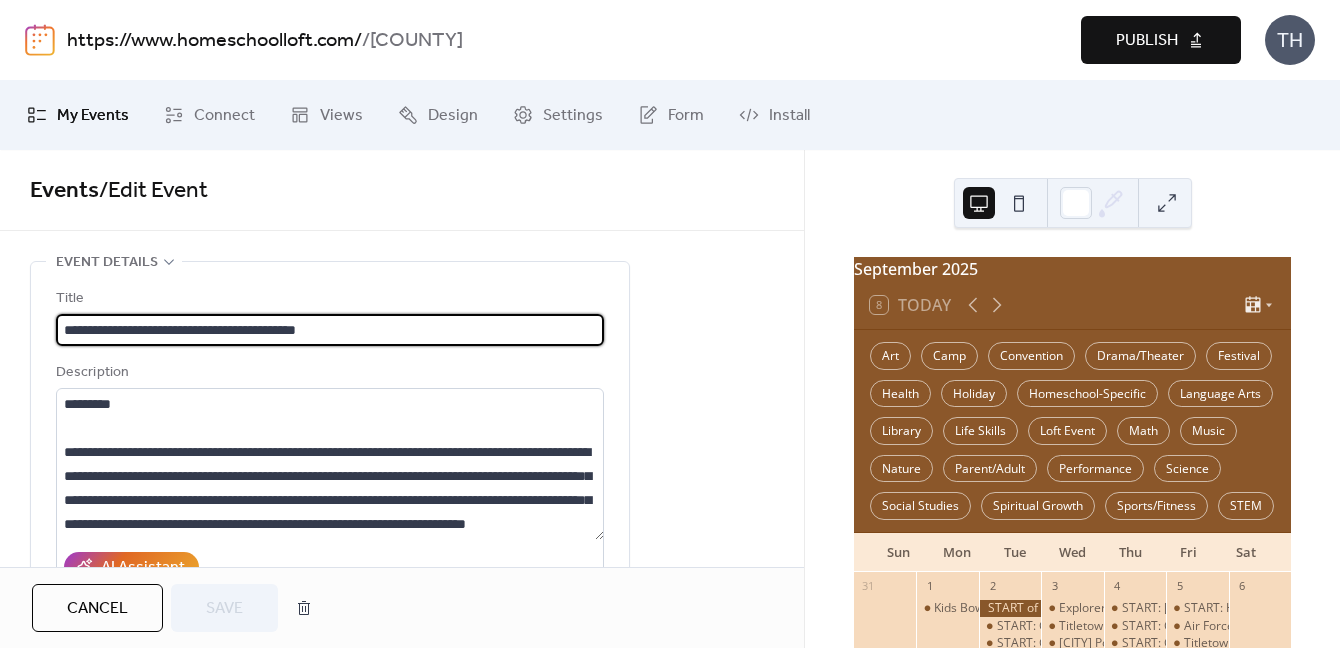 scroll, scrollTop: 1, scrollLeft: 0, axis: vertical 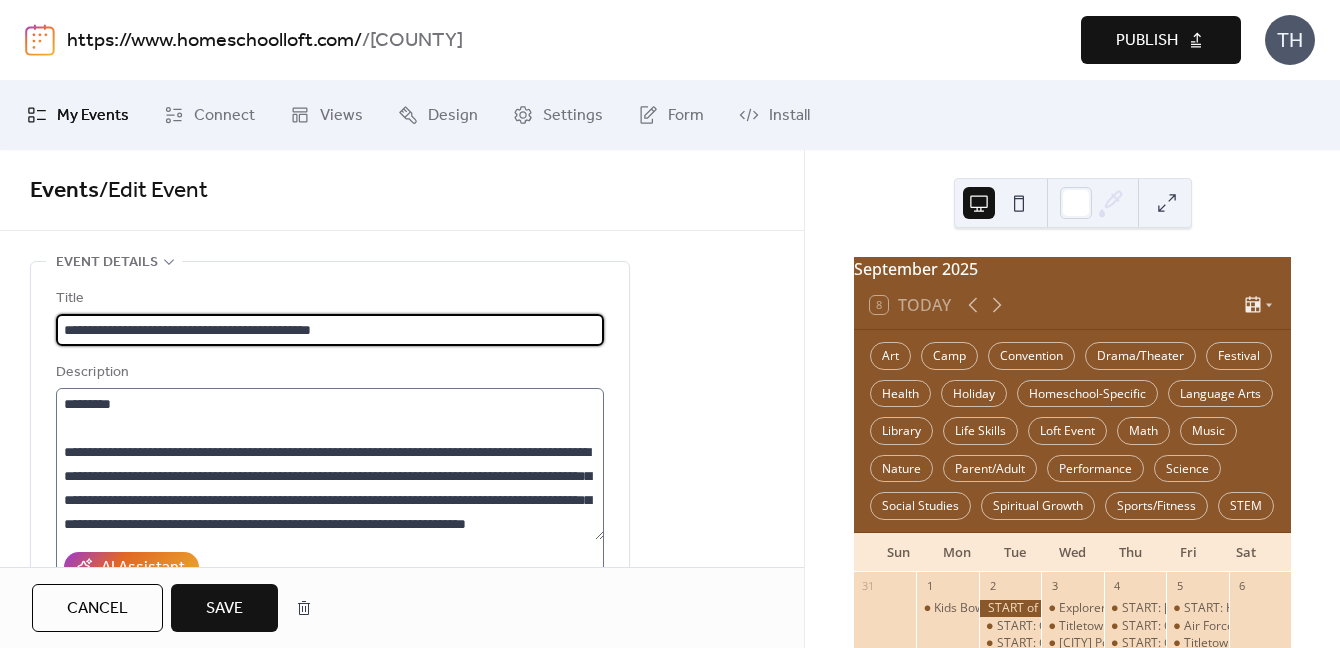 type on "**********" 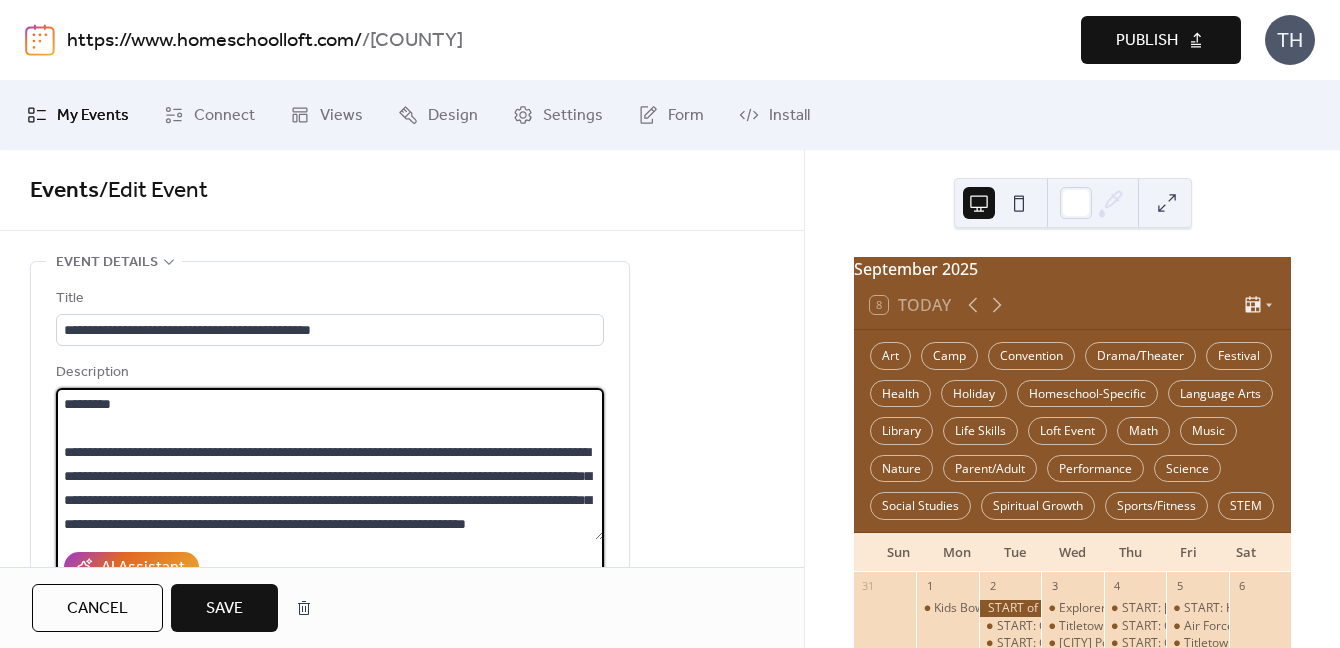 scroll, scrollTop: 0, scrollLeft: 0, axis: both 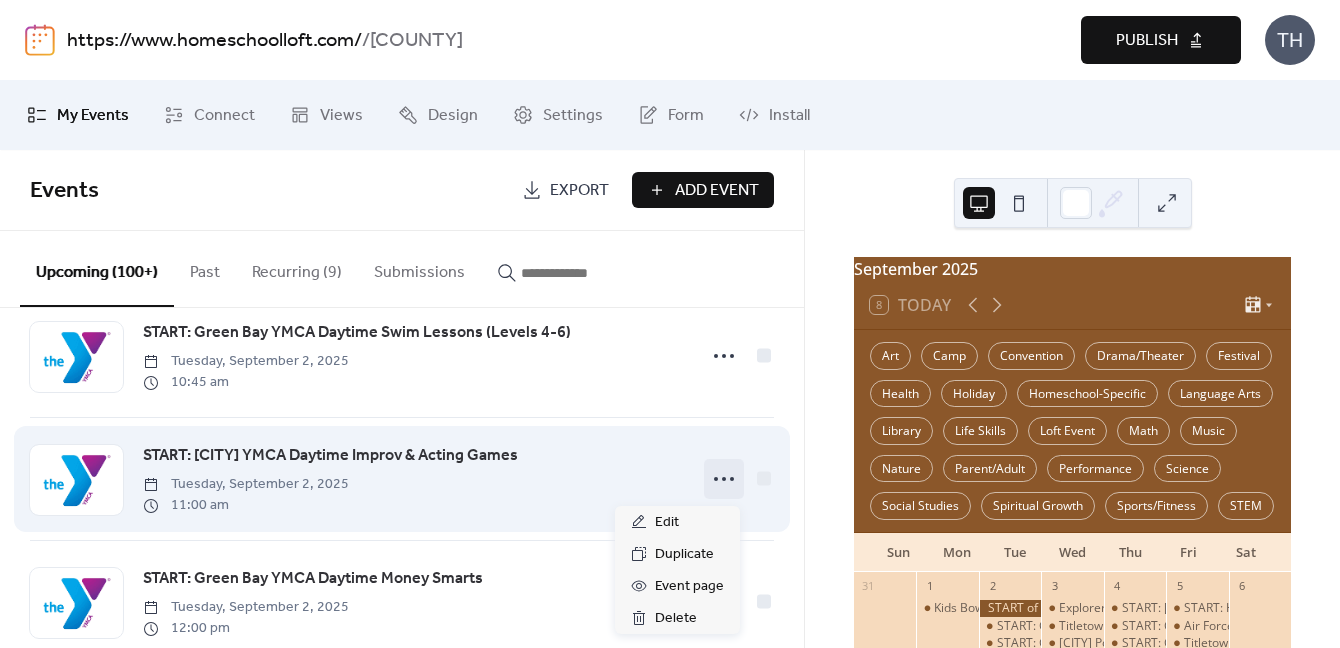 click 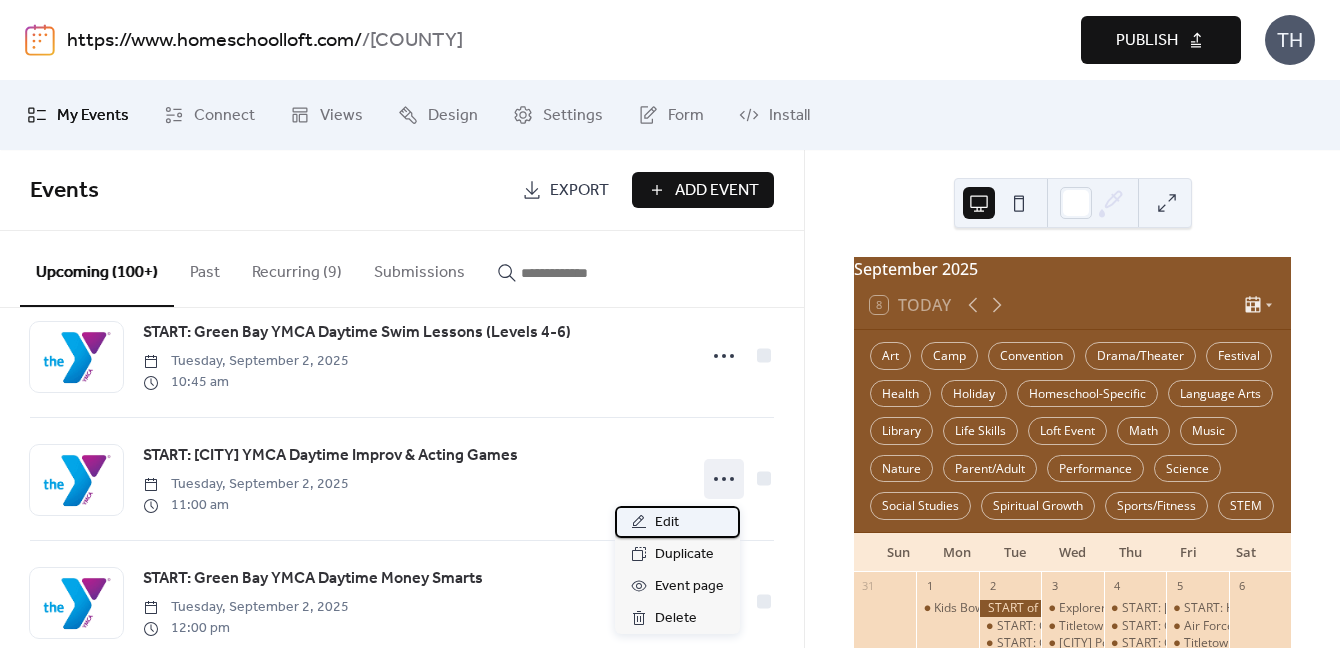 click on "Edit" at bounding box center [677, 522] 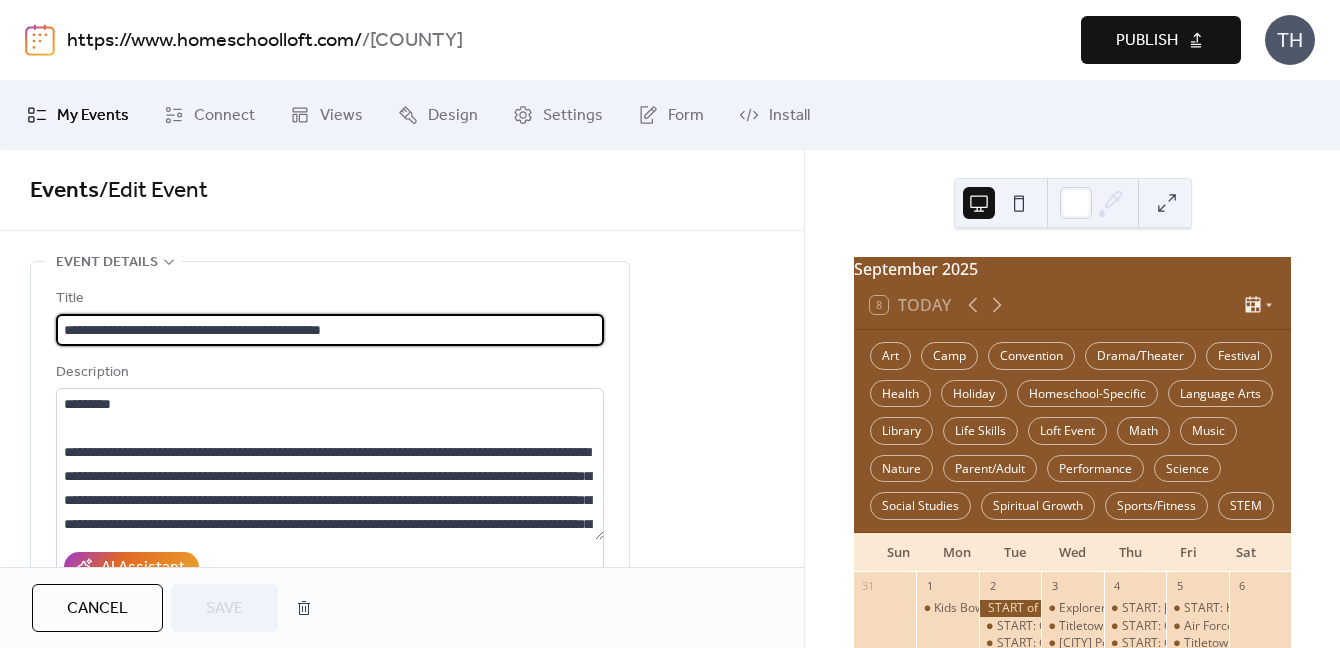 scroll, scrollTop: 1, scrollLeft: 0, axis: vertical 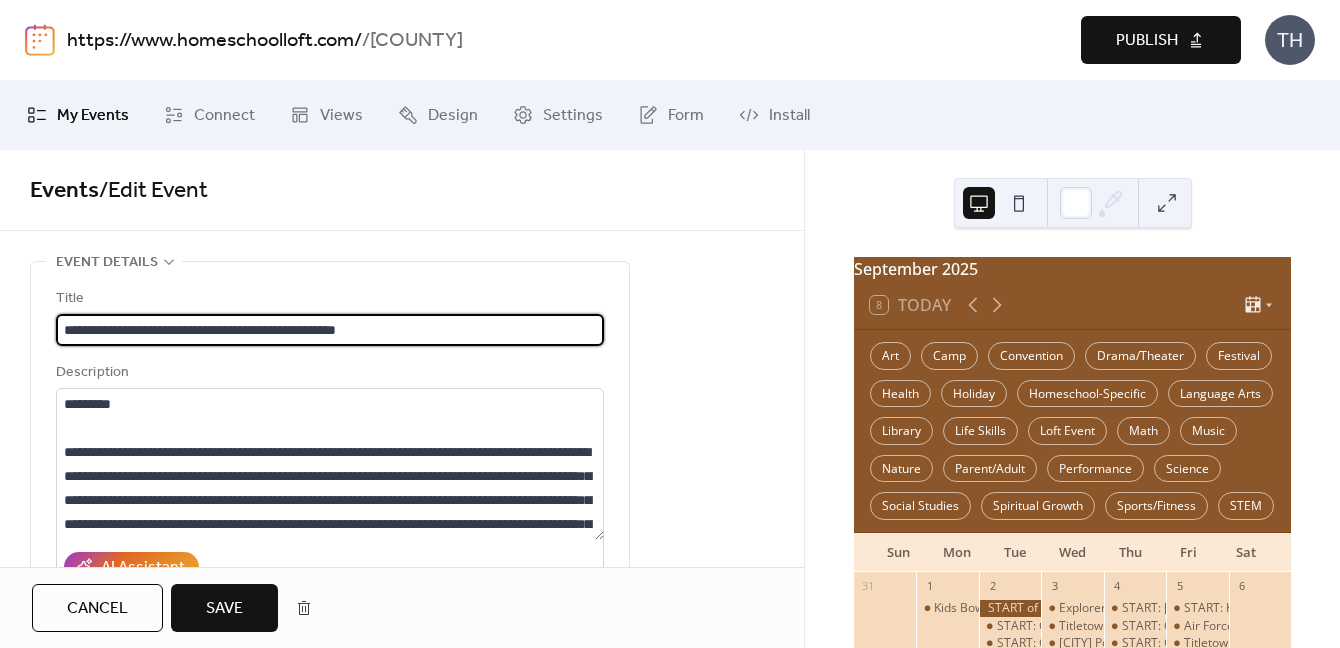 type on "**********" 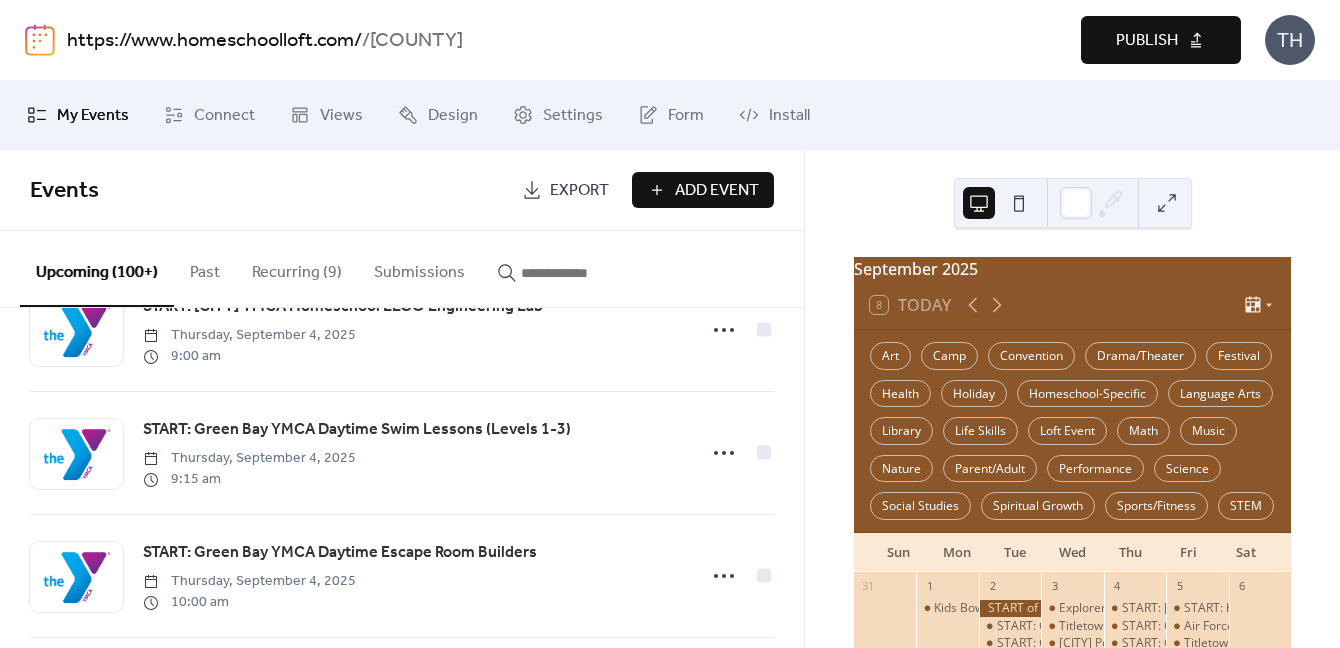 scroll, scrollTop: 1691, scrollLeft: 0, axis: vertical 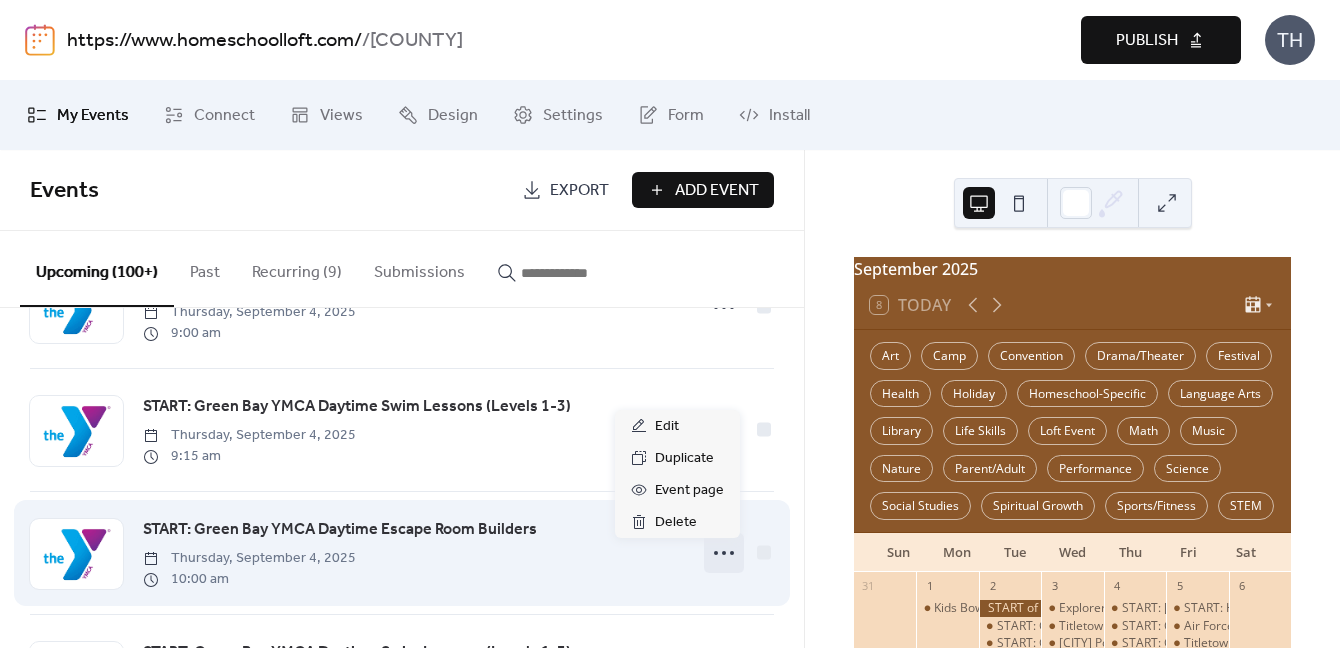 click 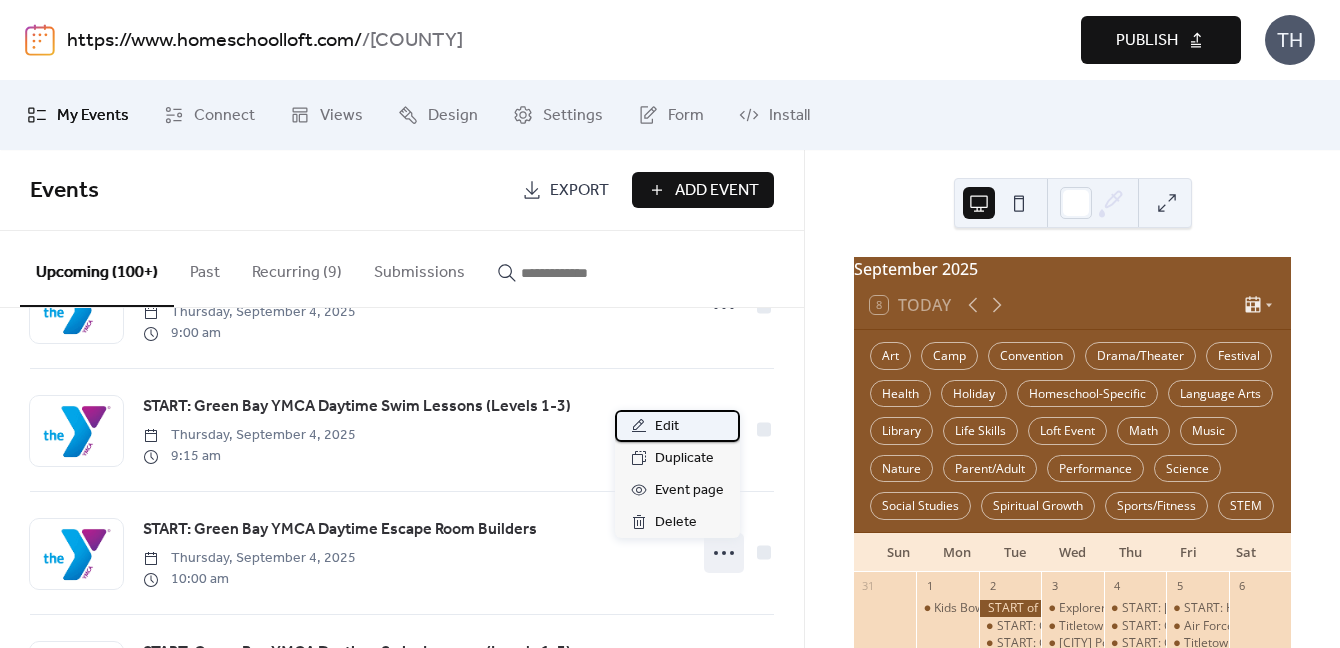 click on "Edit" at bounding box center (677, 426) 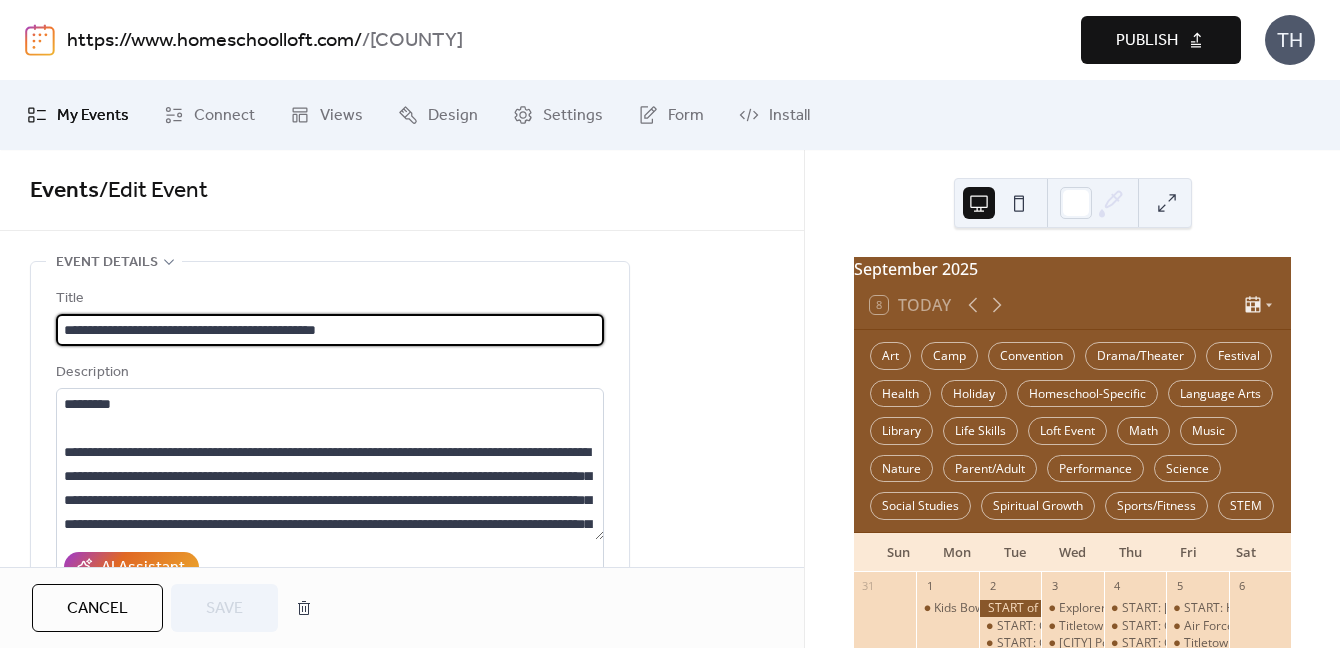 scroll, scrollTop: 1, scrollLeft: 0, axis: vertical 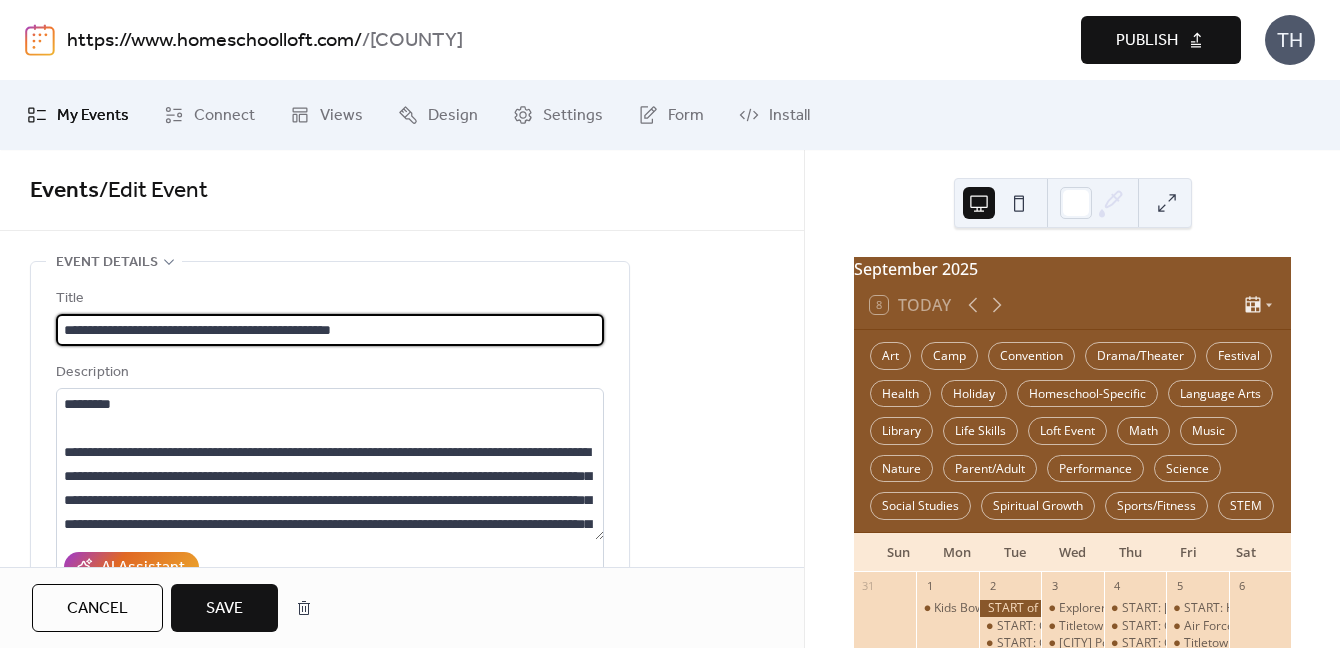 type on "**********" 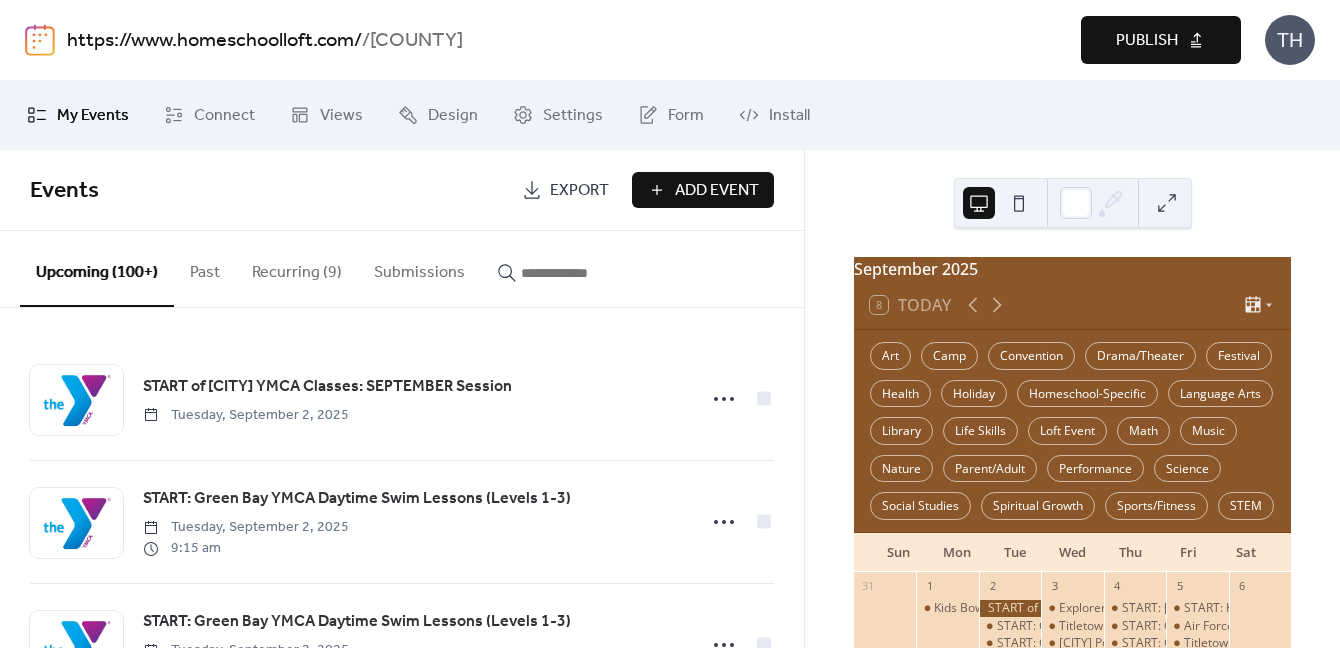 click on "Publish" at bounding box center [1147, 41] 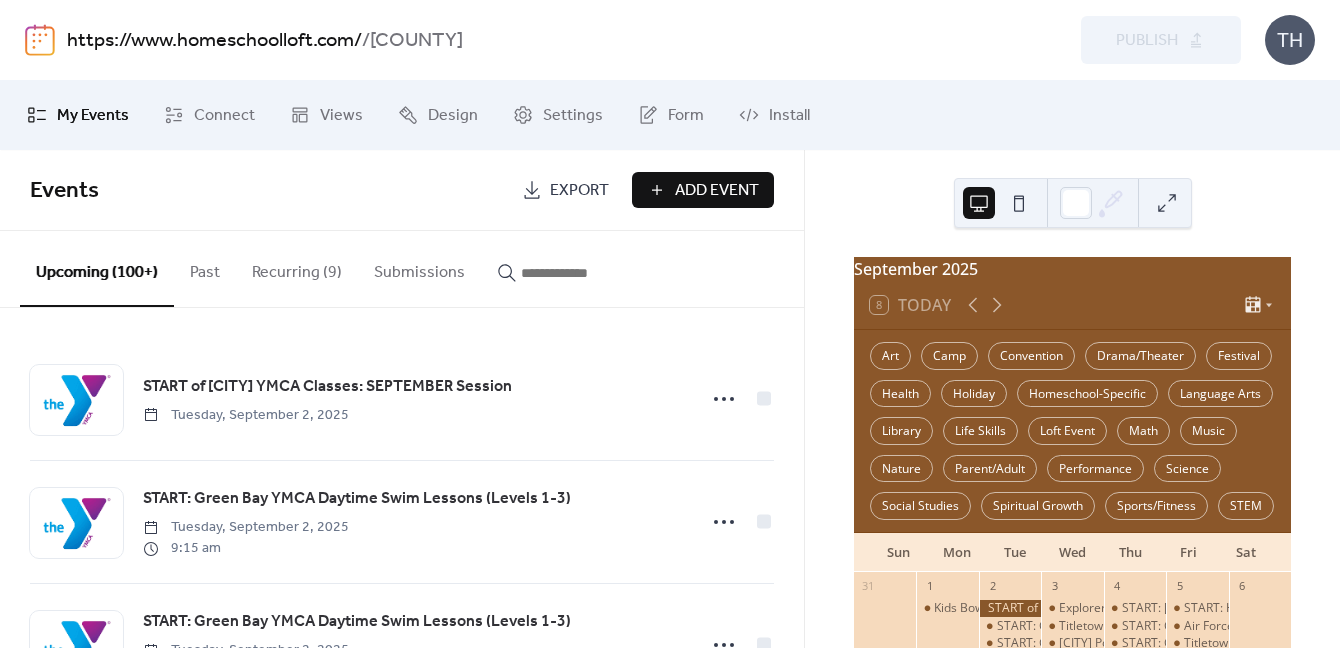 click at bounding box center [581, 273] 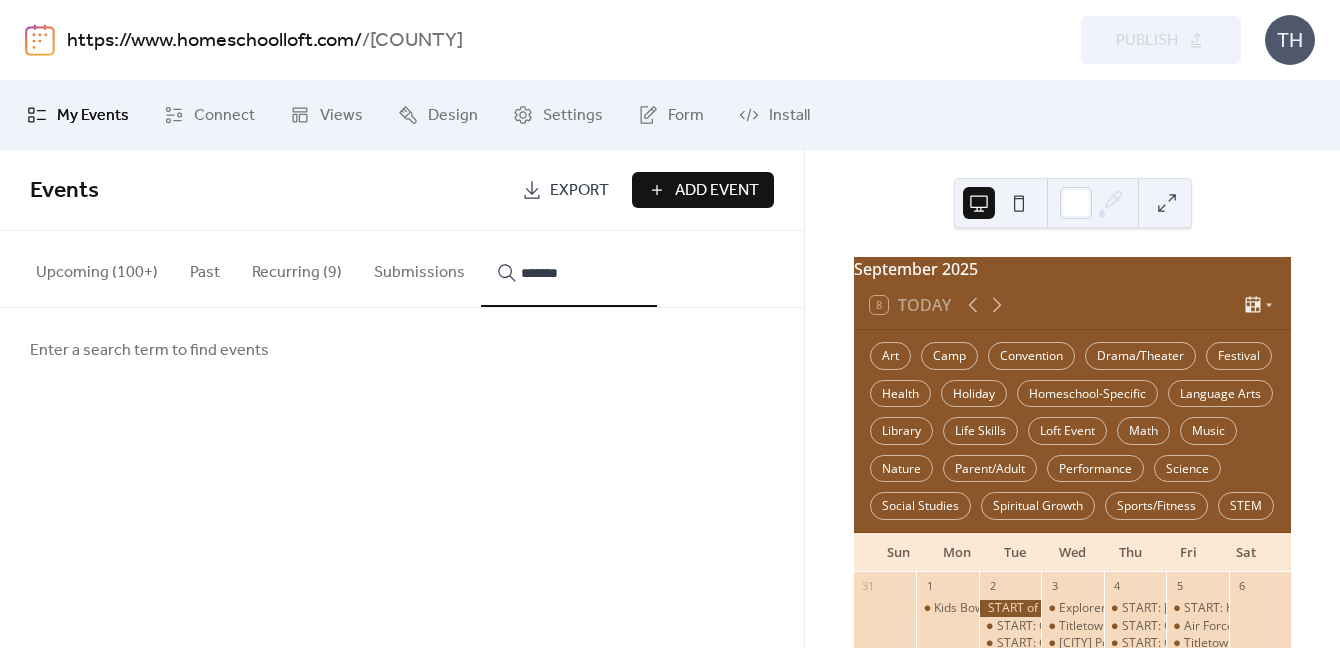 click on "******" at bounding box center [569, 269] 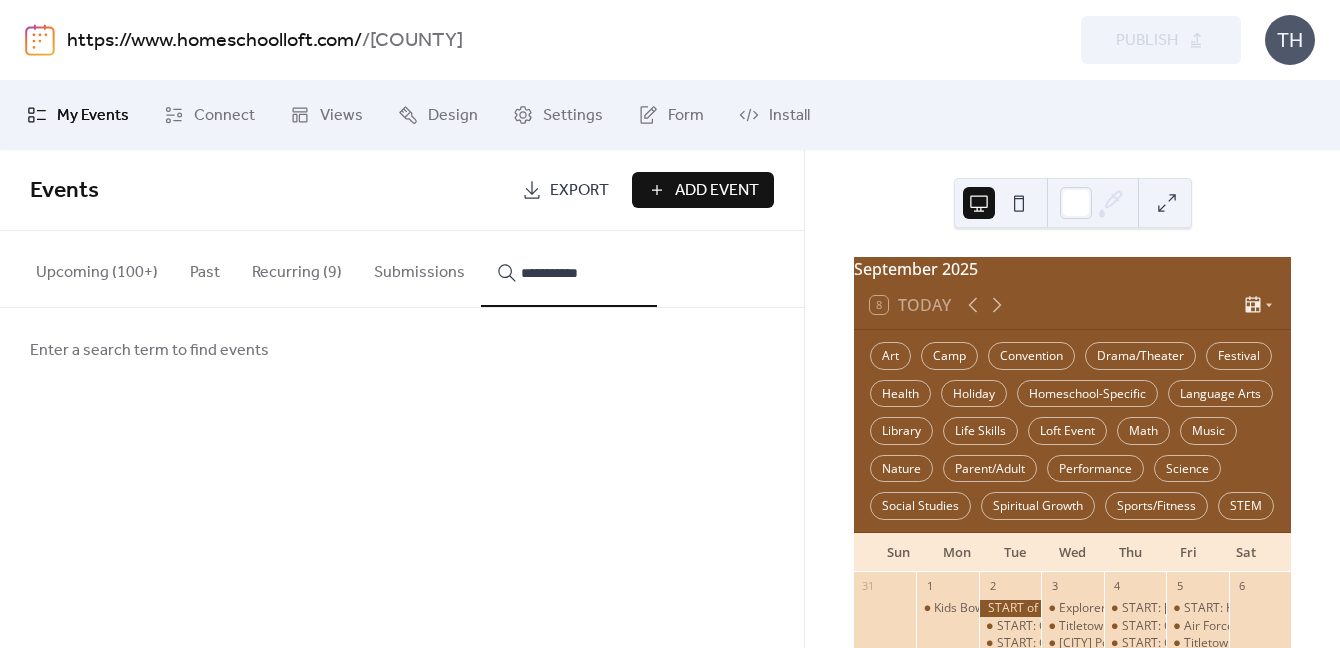click on "**********" at bounding box center [569, 269] 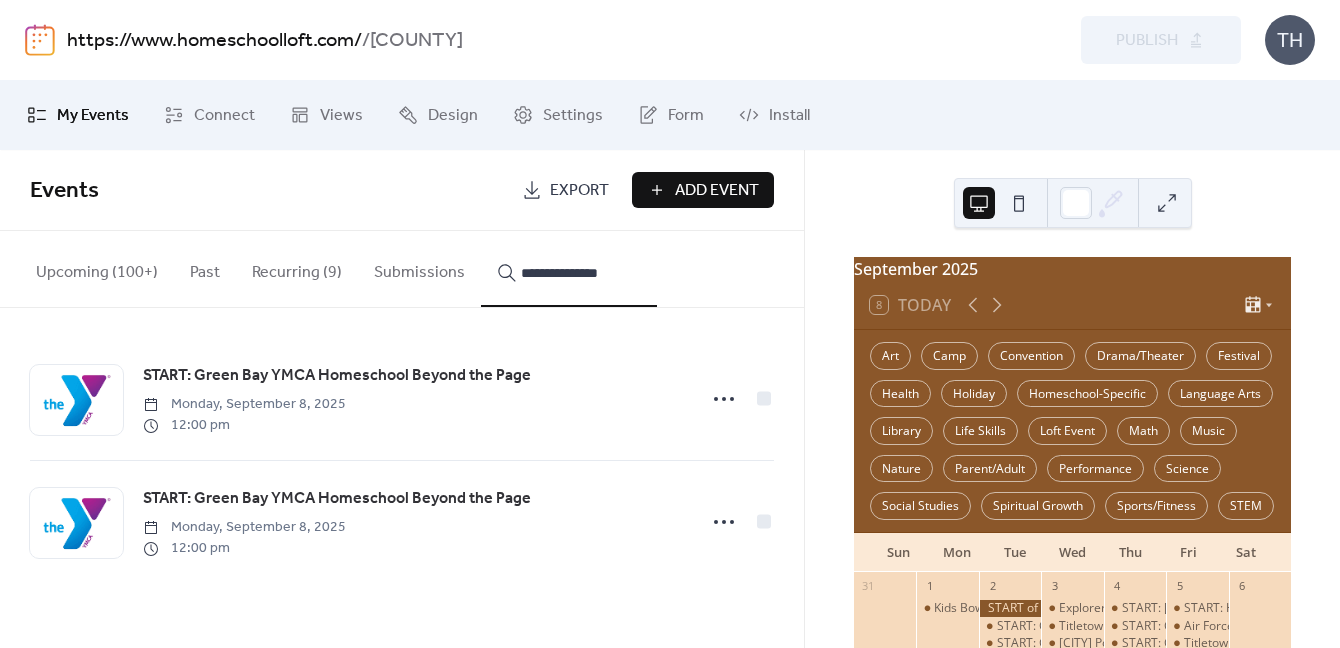 type on "**********" 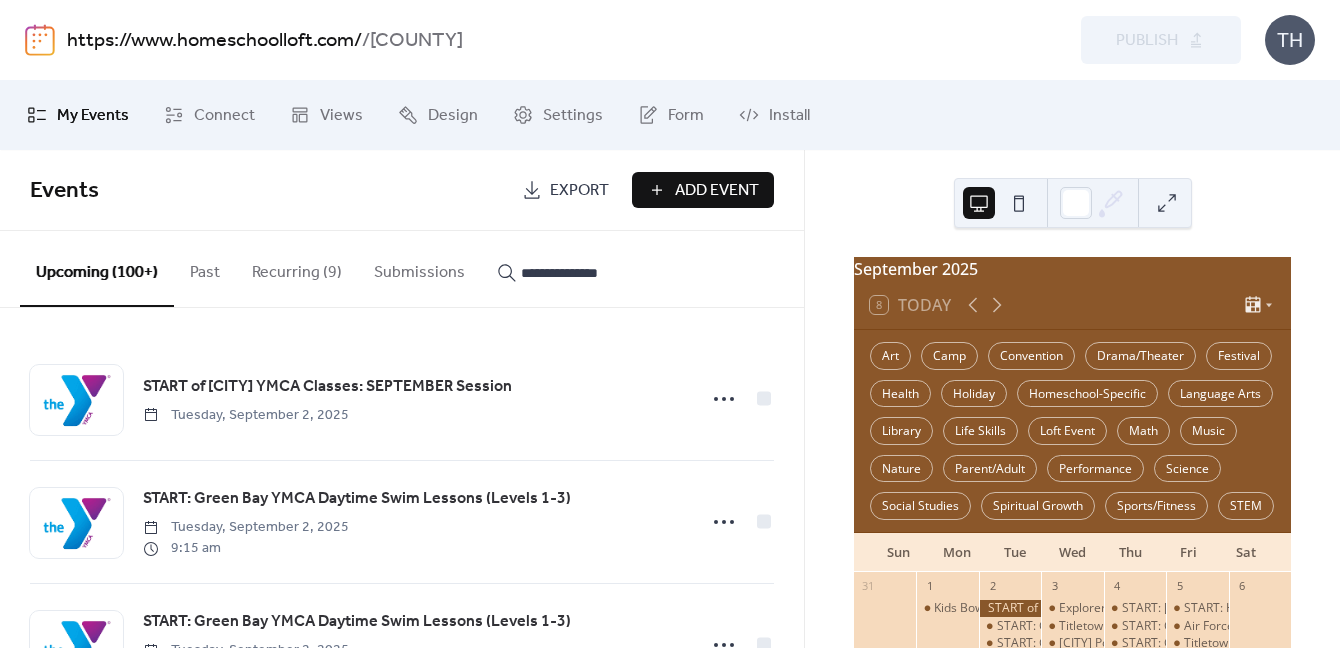 click on "**********" at bounding box center [569, 268] 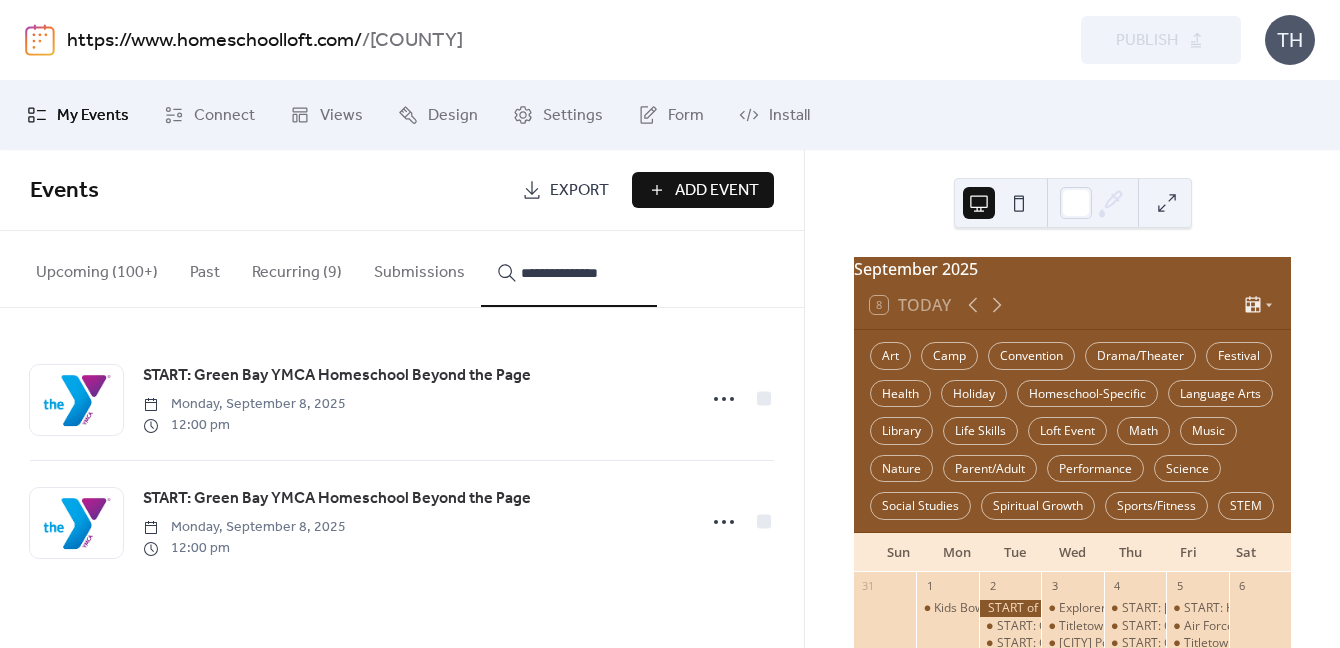 click on "**********" at bounding box center (581, 273) 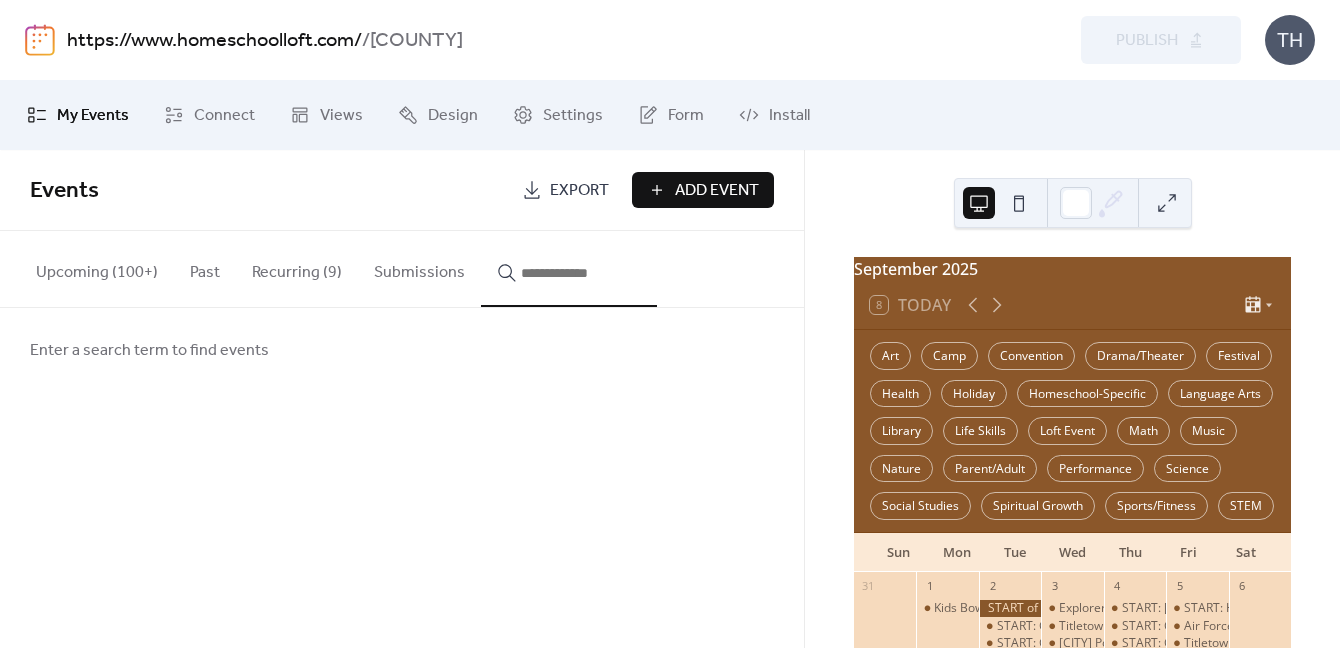 click on "Upcoming (100+)" at bounding box center (97, 268) 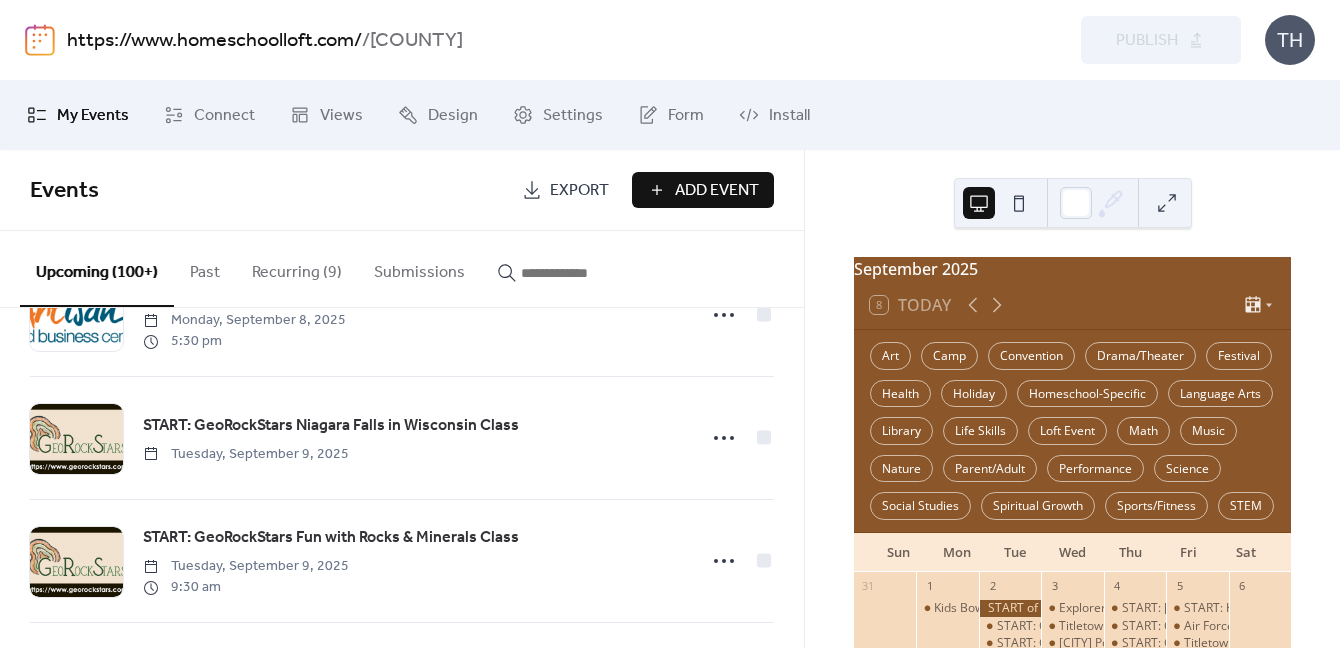 scroll, scrollTop: 3913, scrollLeft: 0, axis: vertical 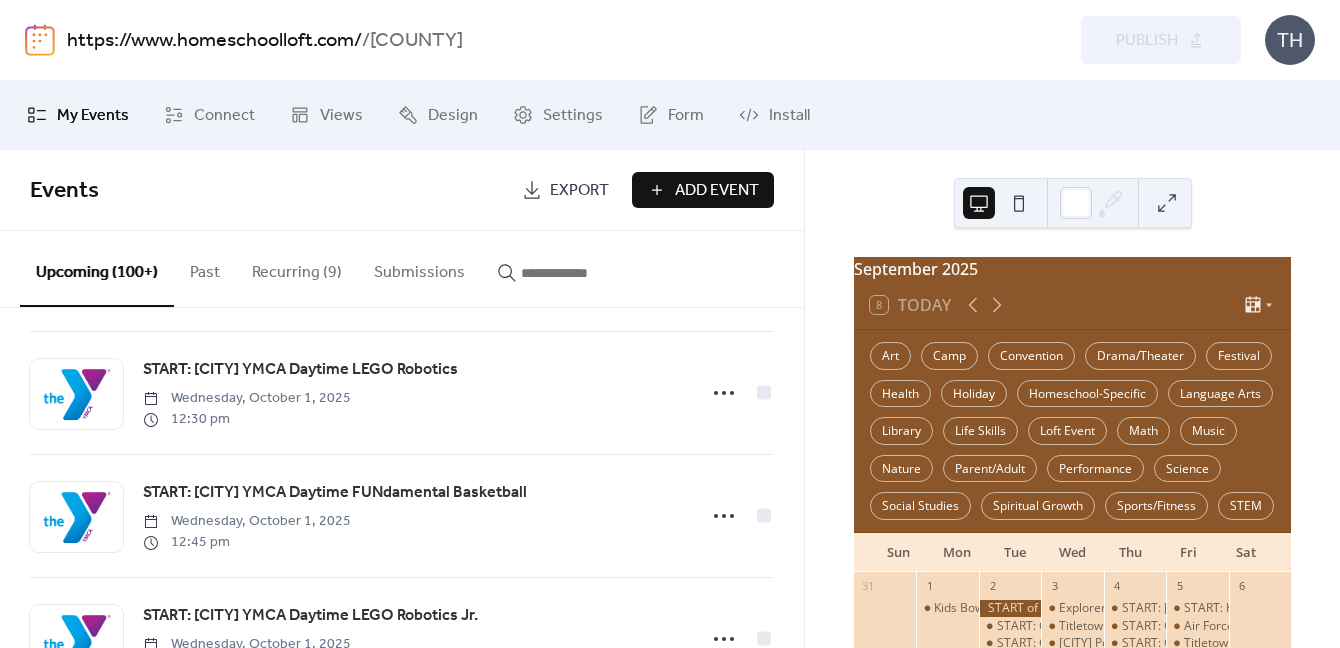 click at bounding box center (581, 273) 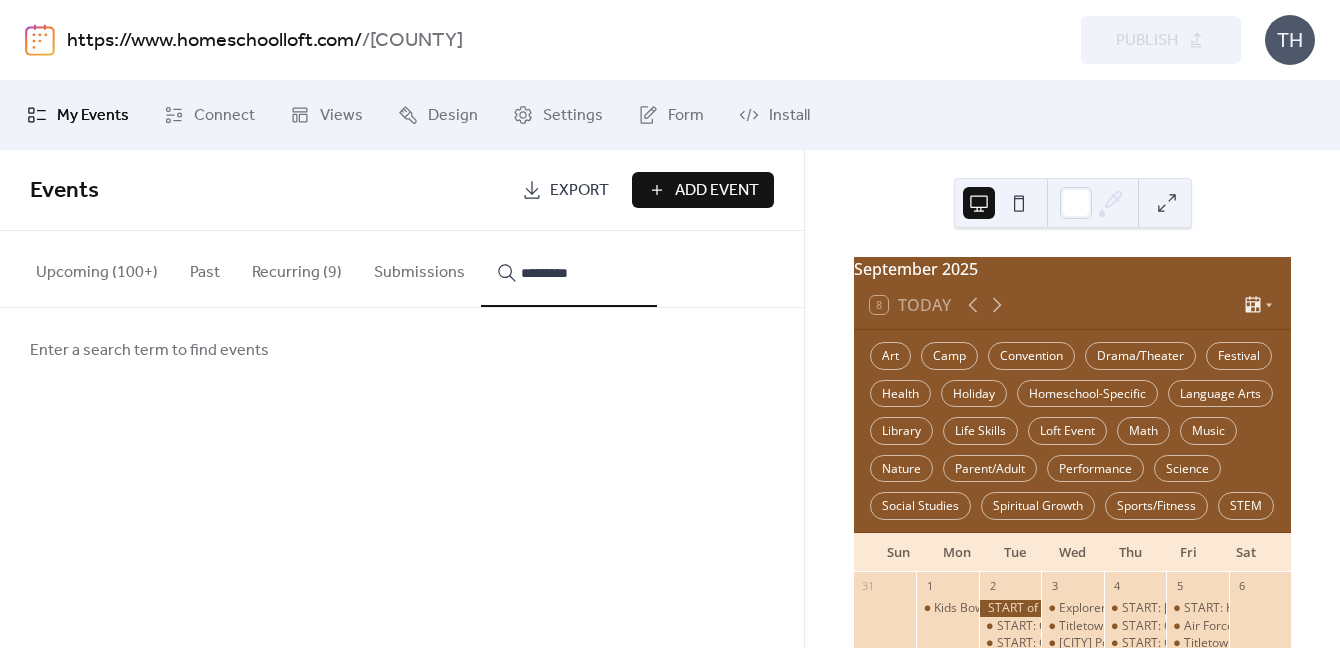 click on "*********" at bounding box center (569, 269) 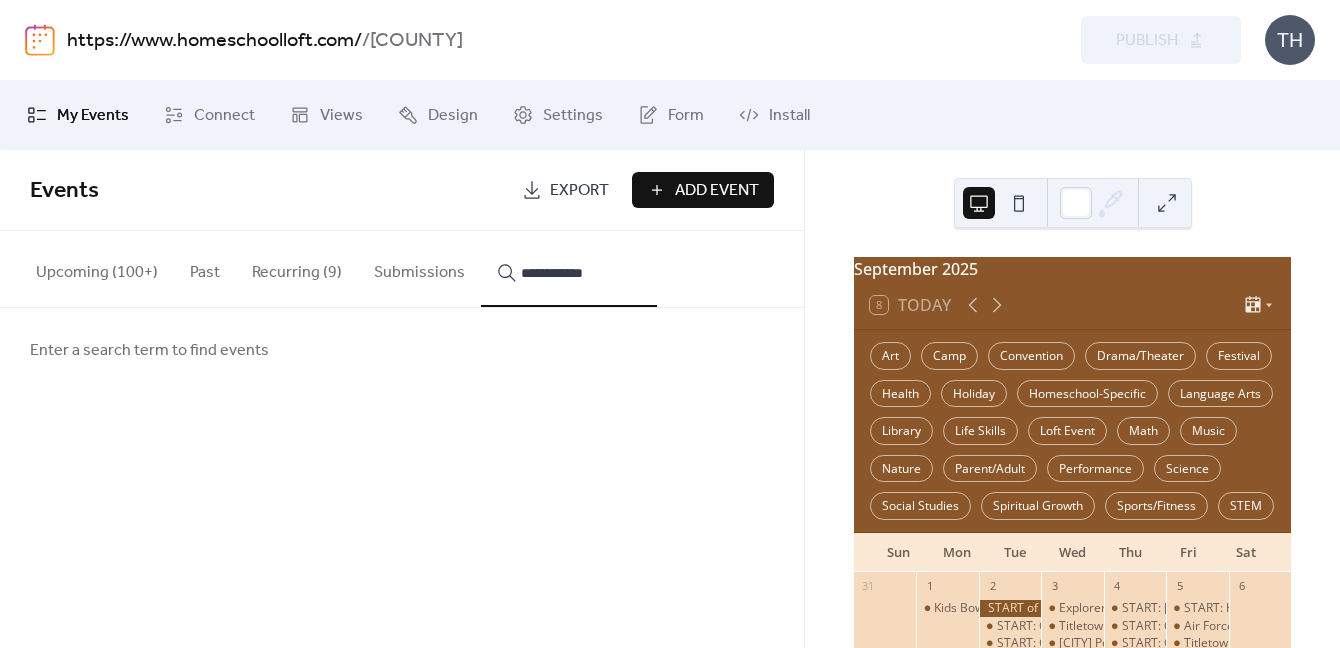 click on "**********" at bounding box center (569, 269) 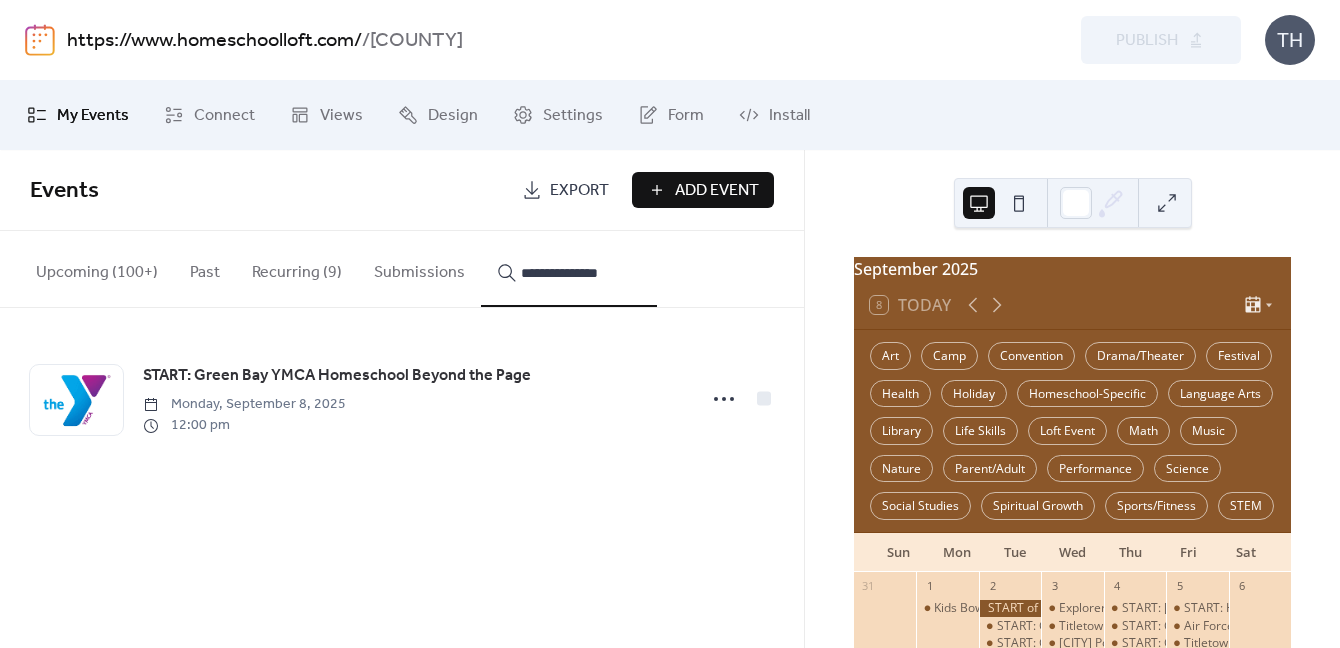 type on "**********" 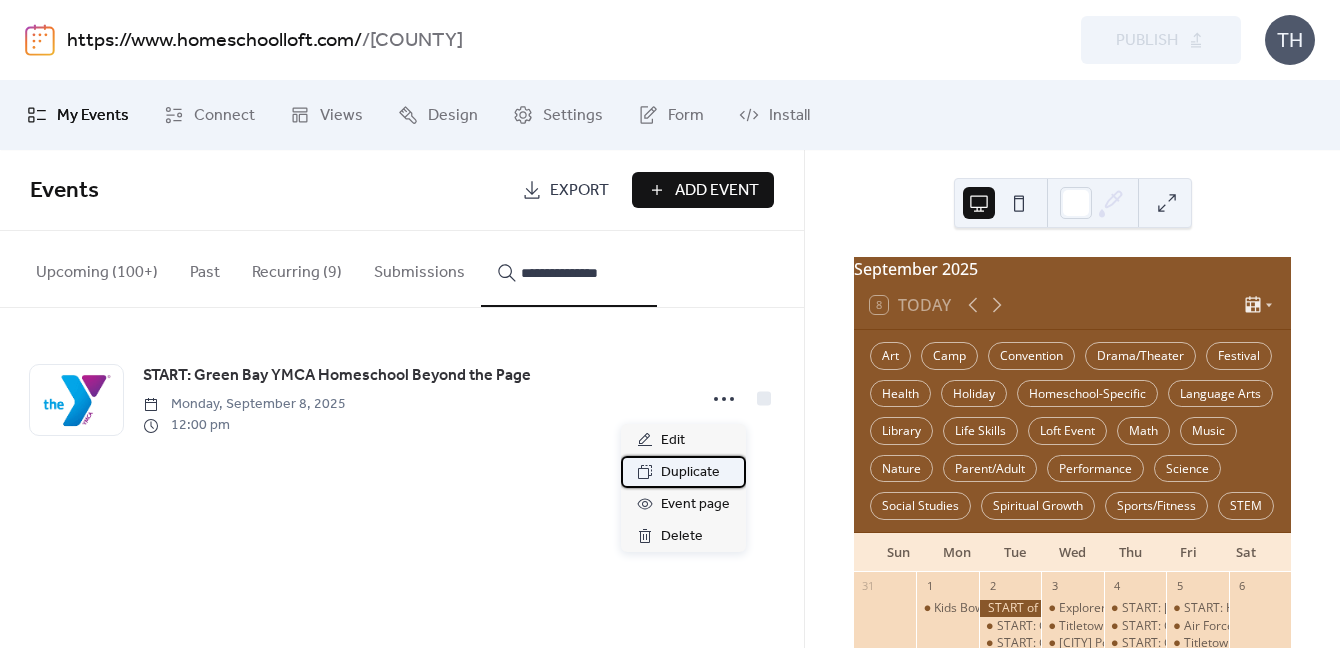 click on "Duplicate" at bounding box center [690, 473] 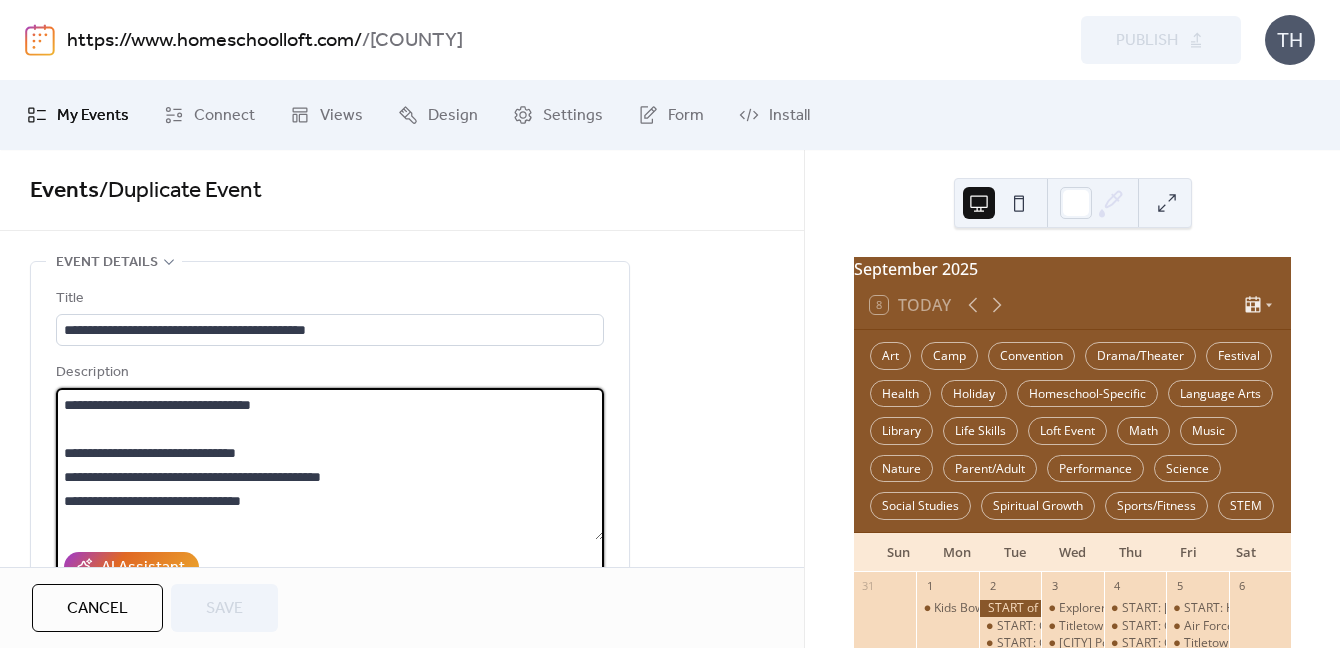 scroll, scrollTop: 172, scrollLeft: 0, axis: vertical 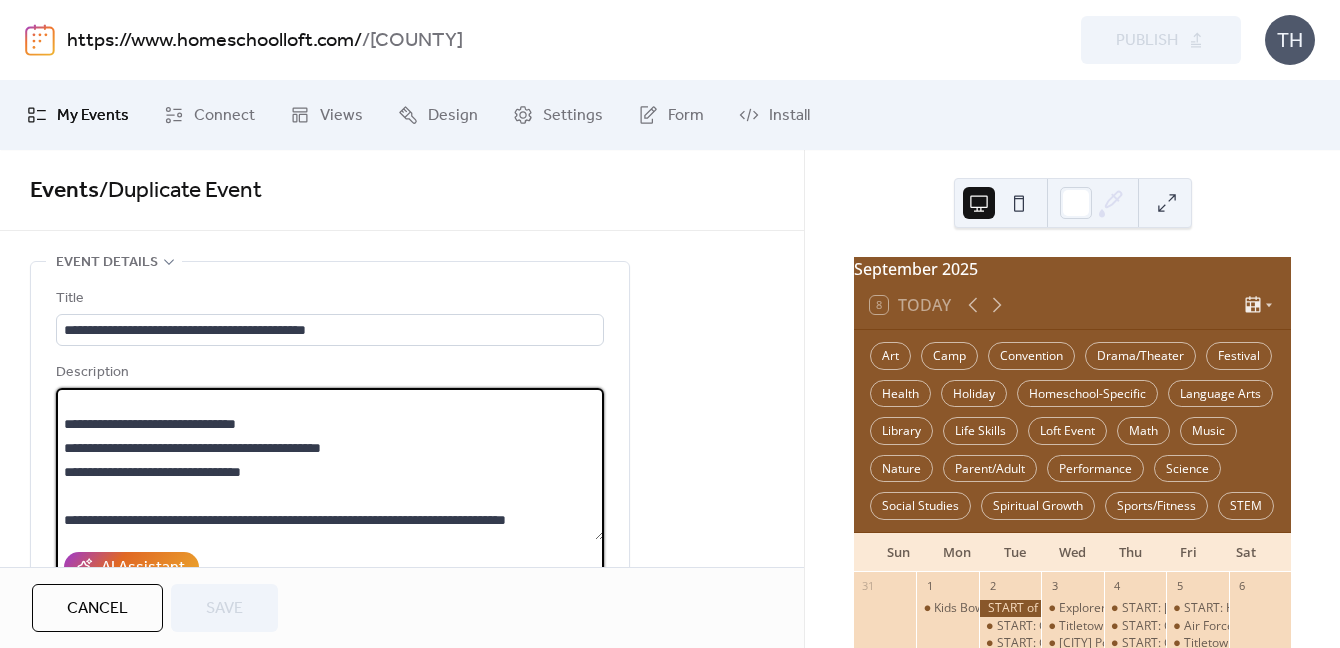 paste on "********" 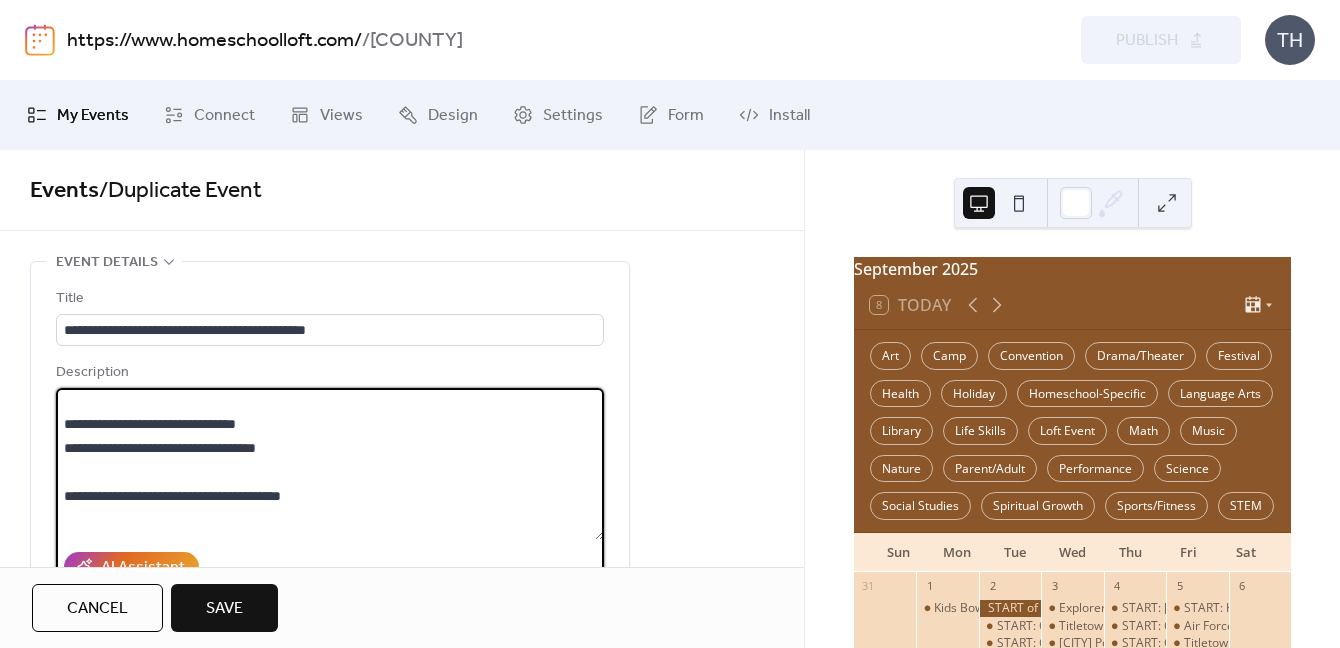 click on "**********" at bounding box center [330, 464] 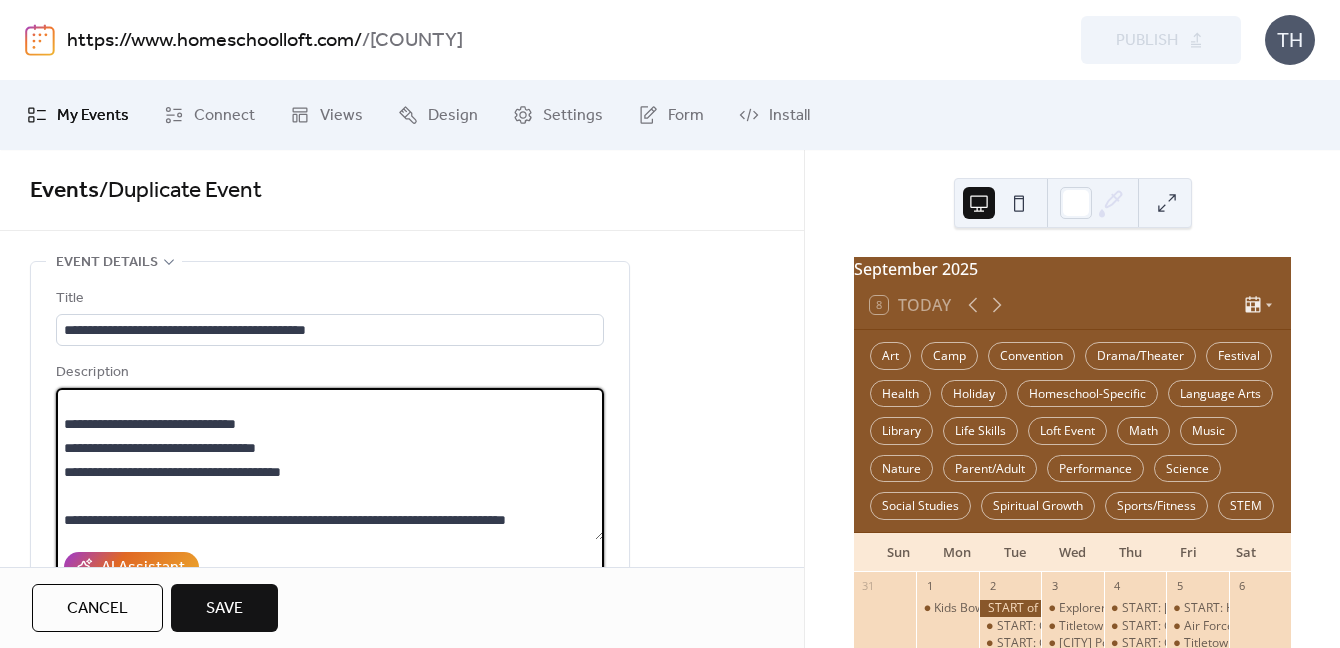 drag, startPoint x: 186, startPoint y: 448, endPoint x: 252, endPoint y: 453, distance: 66.189125 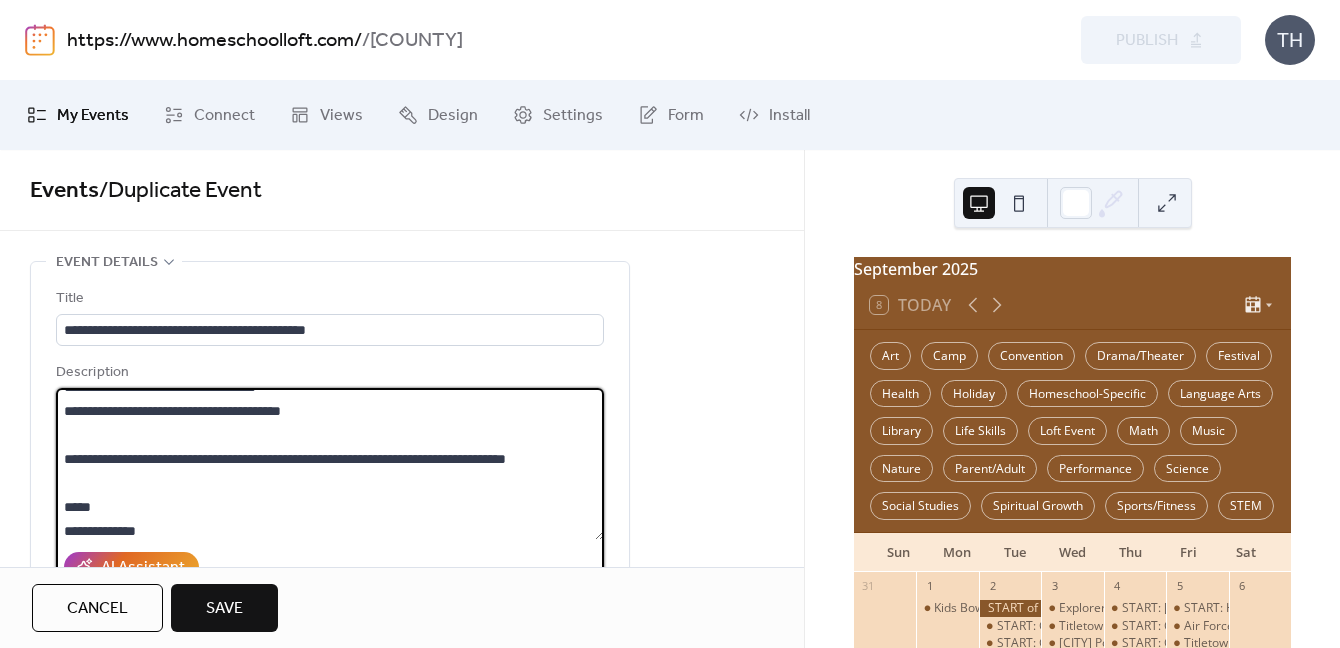 scroll, scrollTop: 288, scrollLeft: 0, axis: vertical 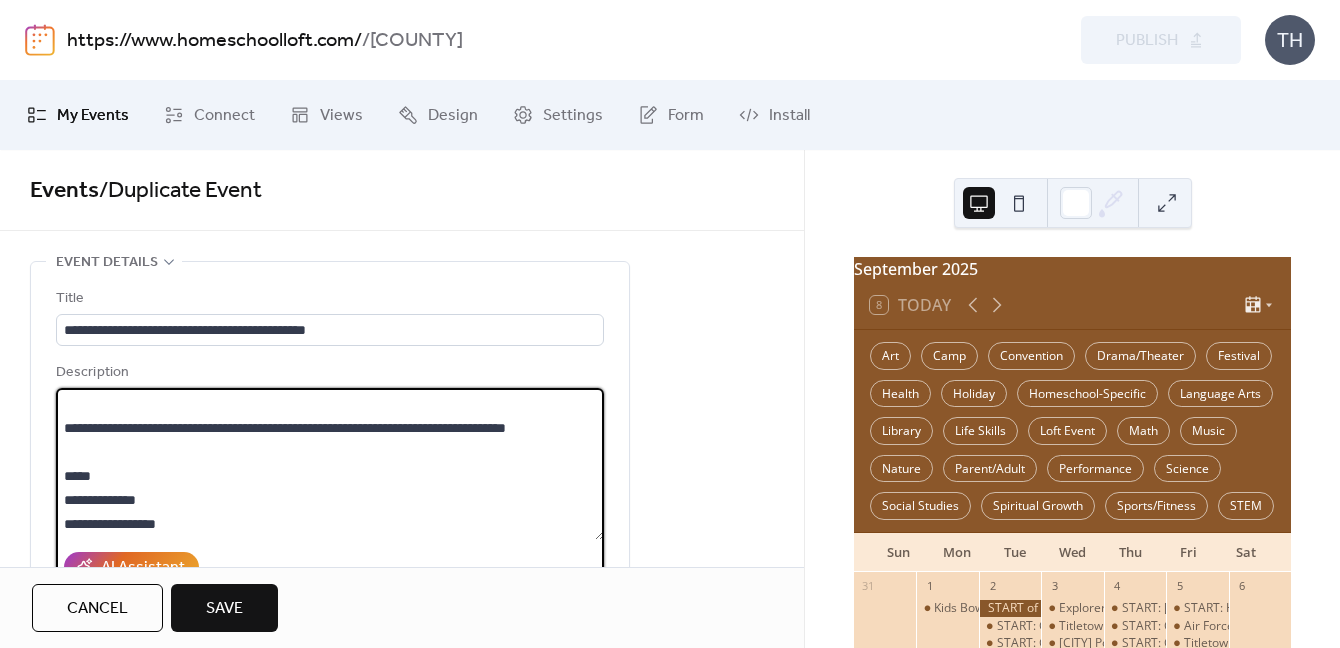 type on "**********" 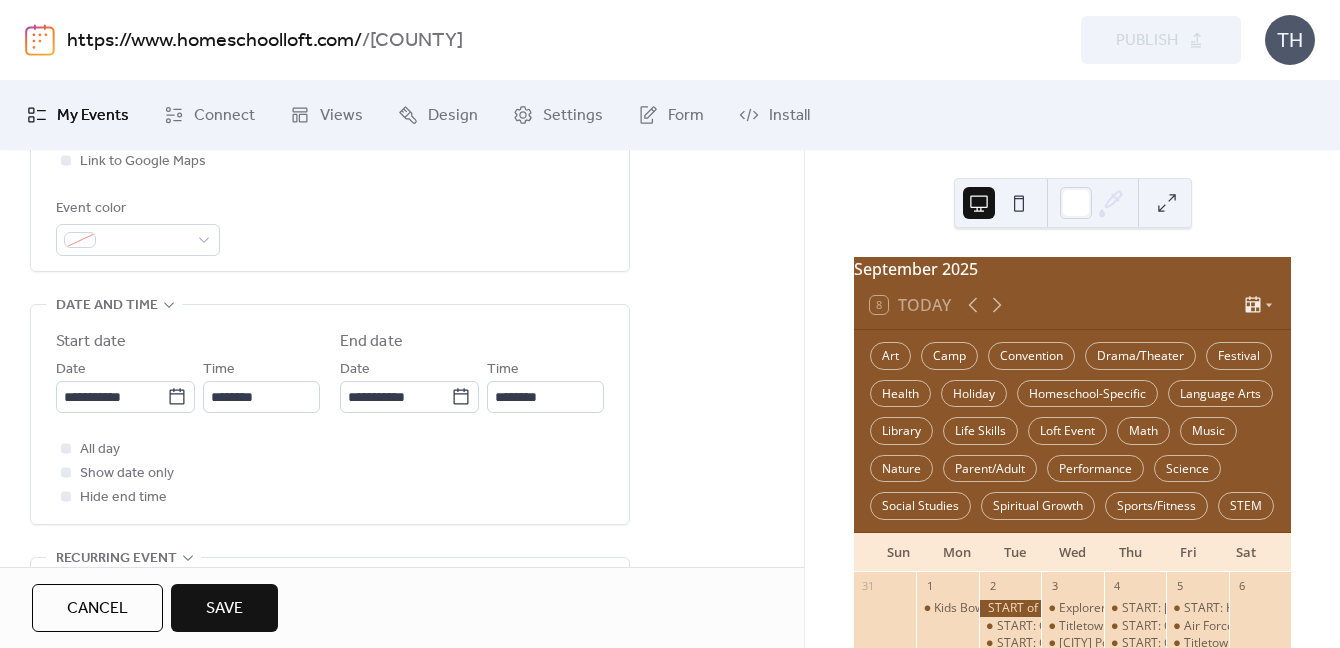 scroll, scrollTop: 608, scrollLeft: 0, axis: vertical 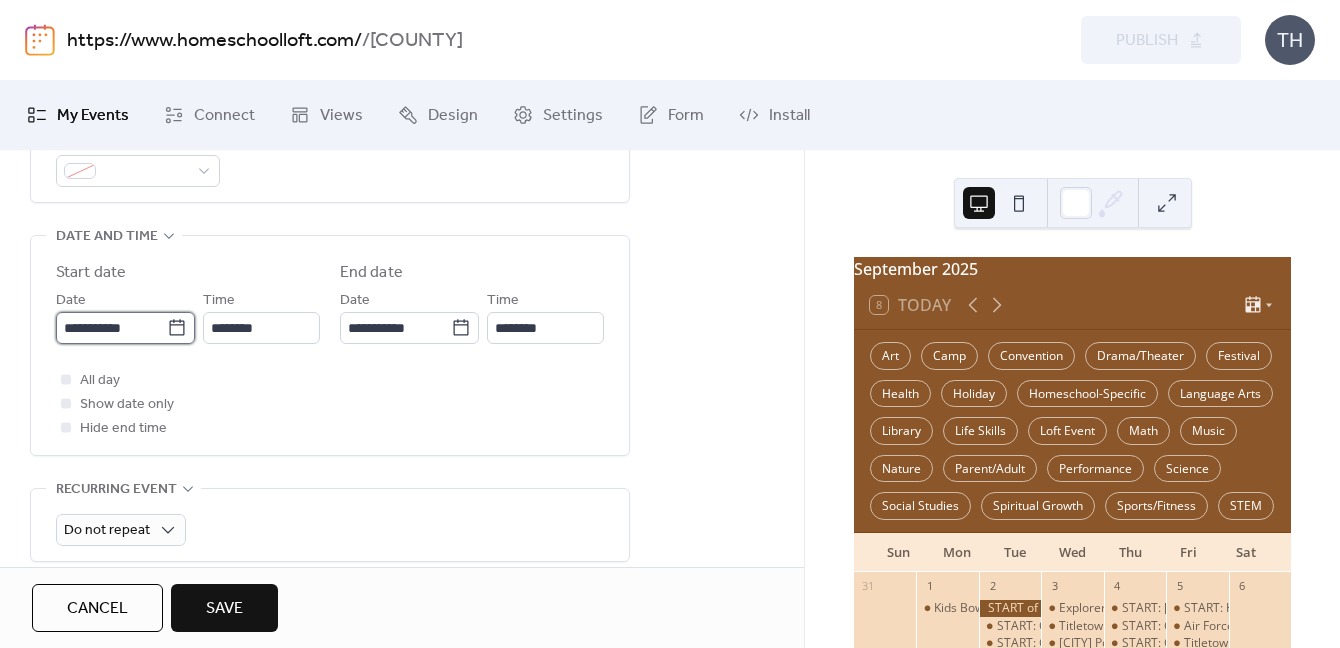 click on "**********" at bounding box center (111, 328) 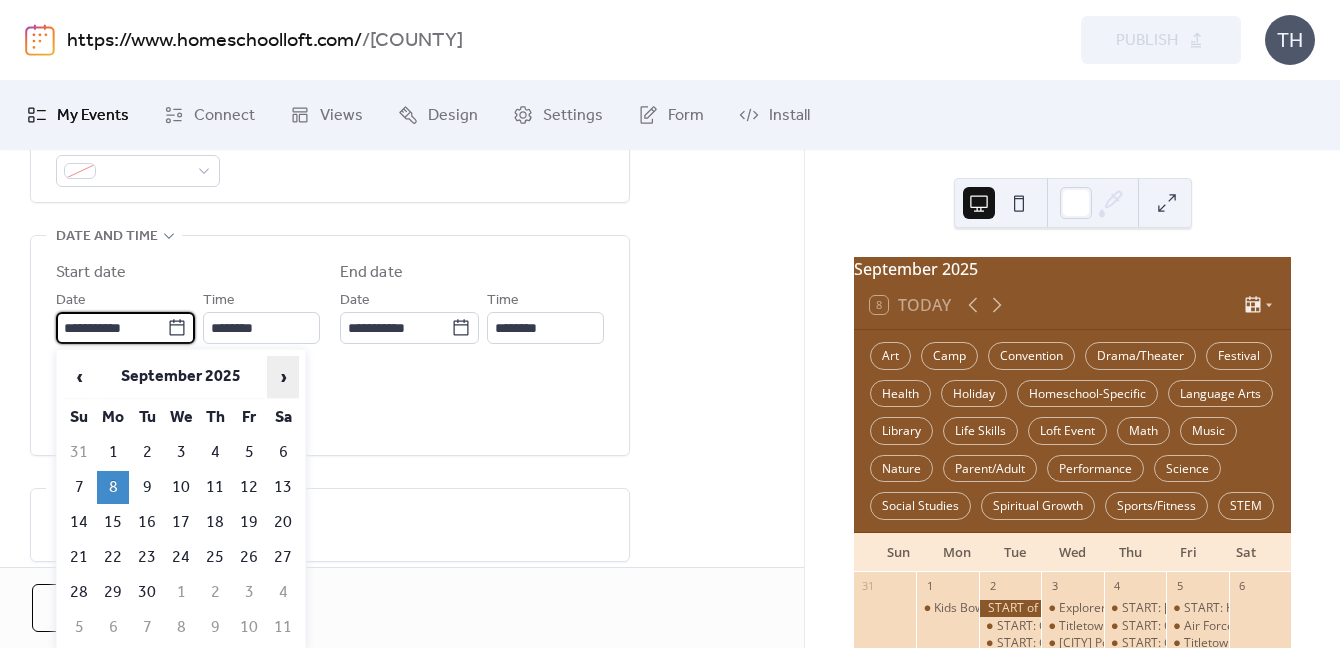 click on "›" at bounding box center [283, 377] 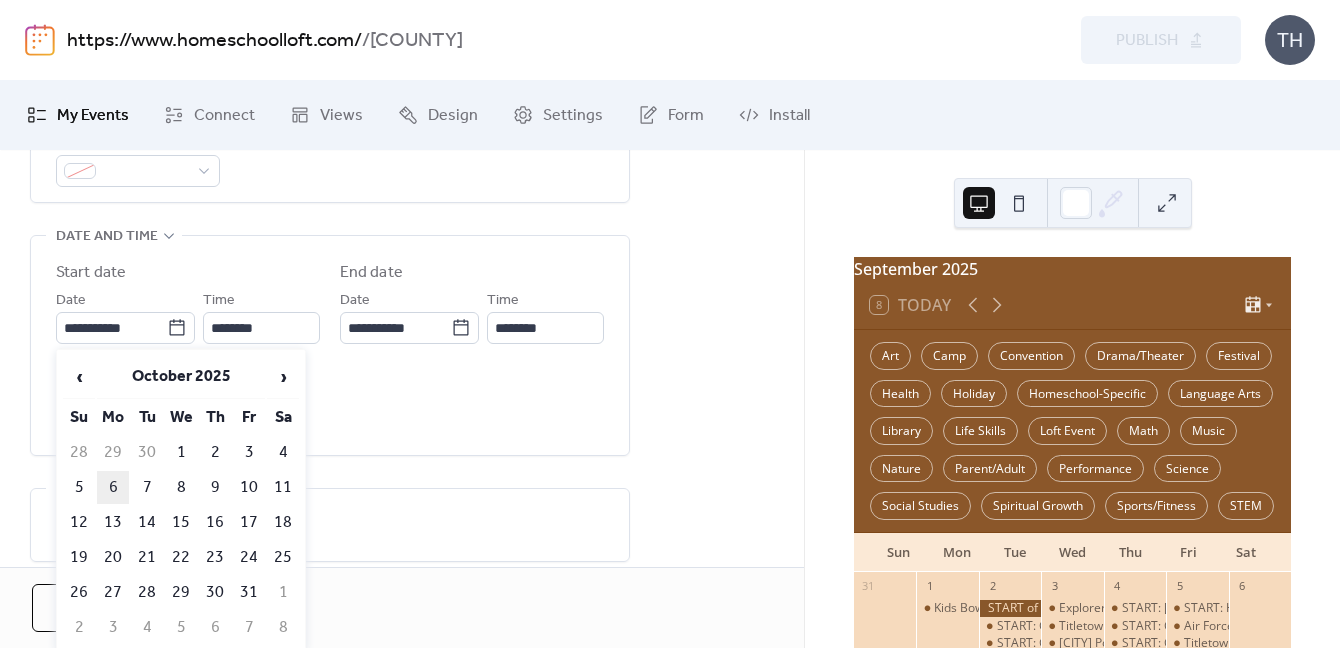 click on "6" at bounding box center (113, 487) 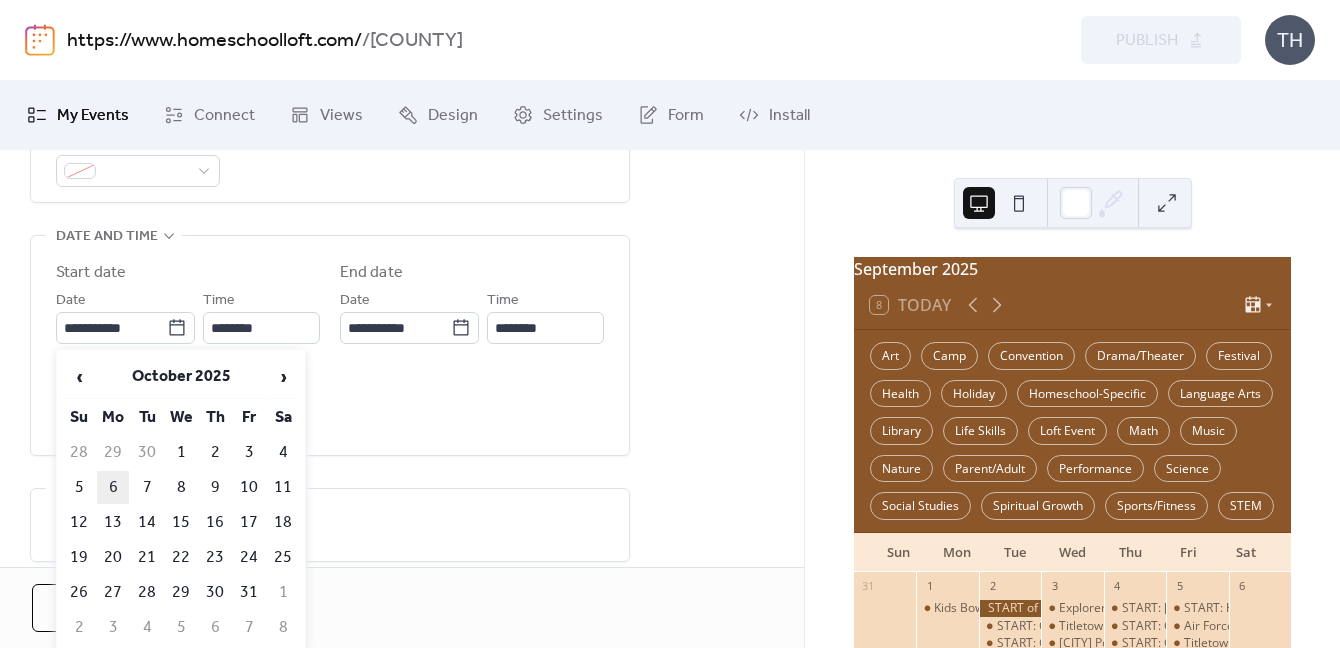 type on "**********" 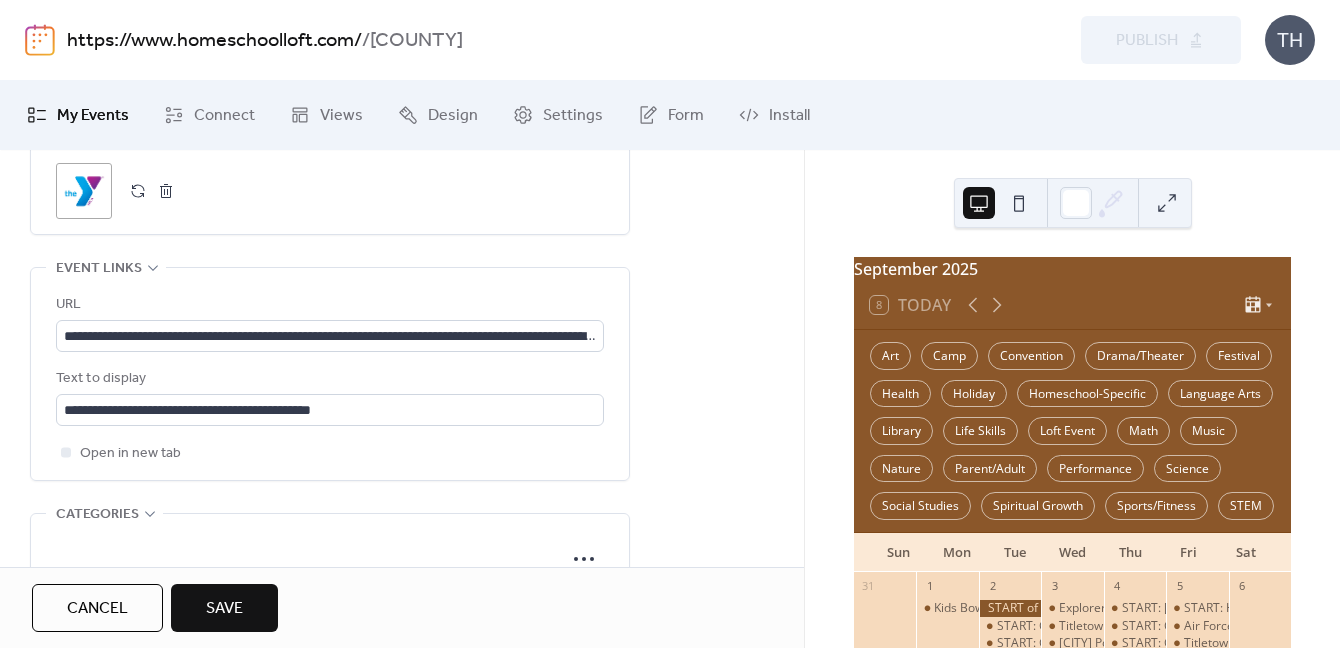 scroll, scrollTop: 1067, scrollLeft: 0, axis: vertical 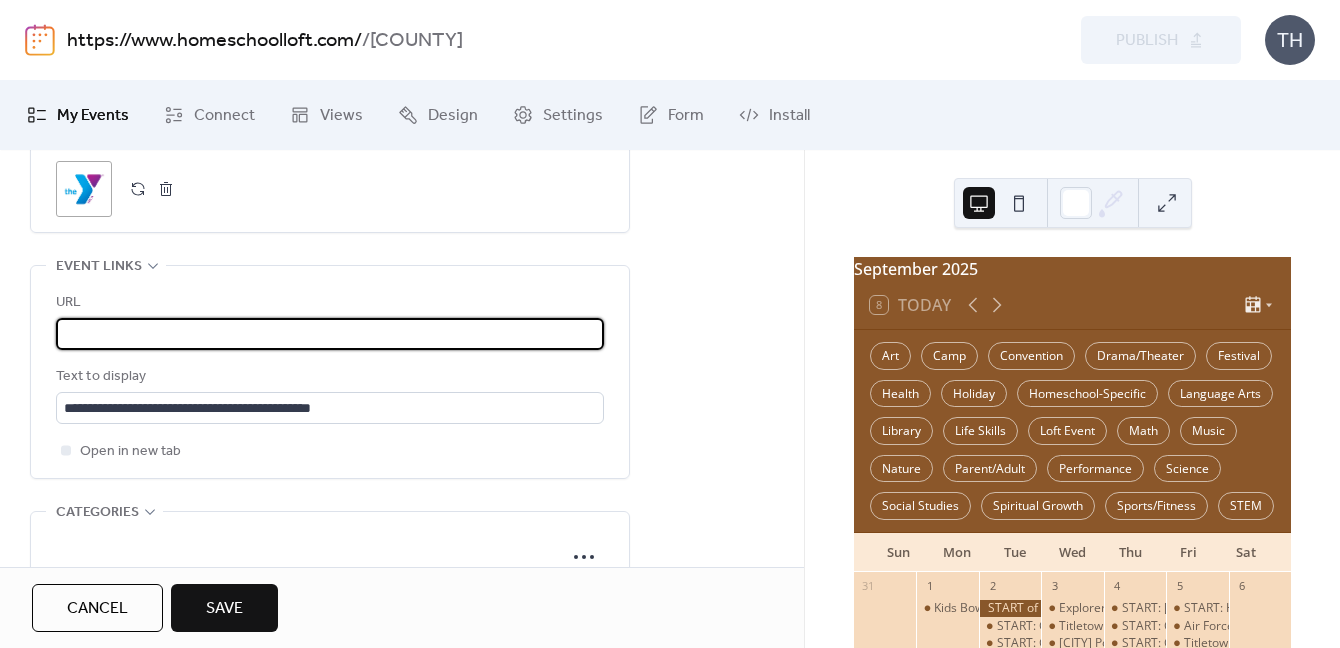 drag, startPoint x: 61, startPoint y: 336, endPoint x: 724, endPoint y: 335, distance: 663.00073 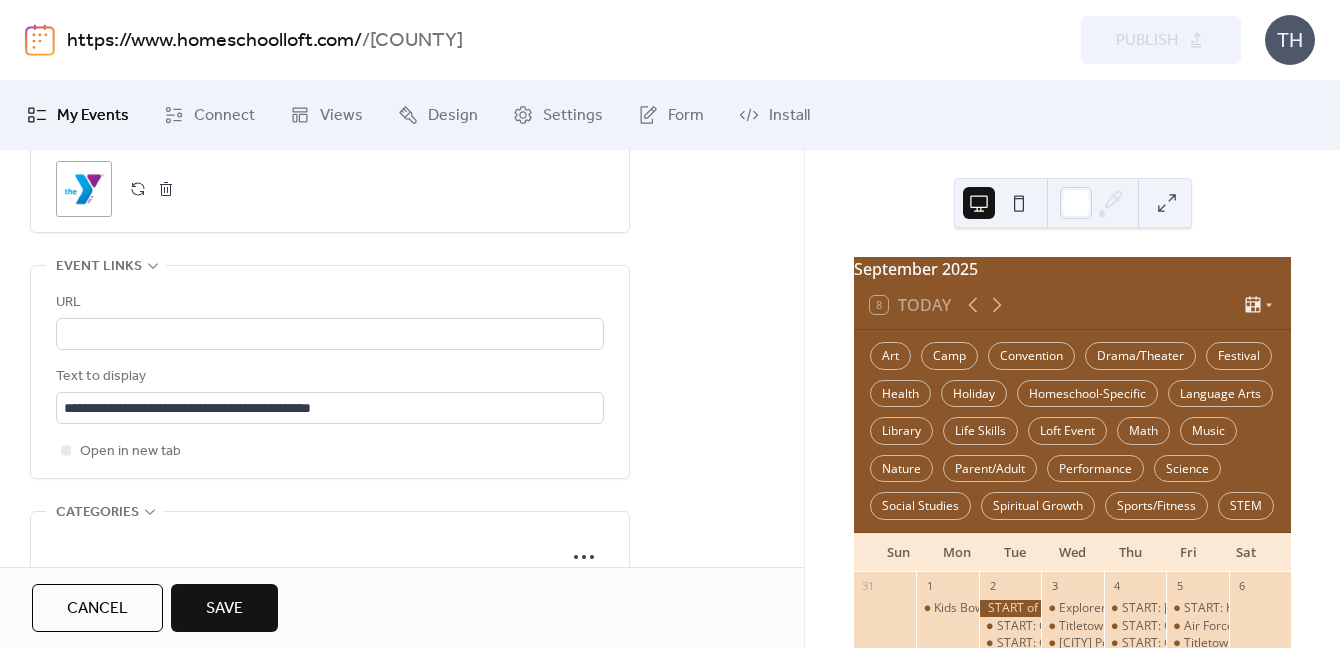 click on "Save" at bounding box center (224, 608) 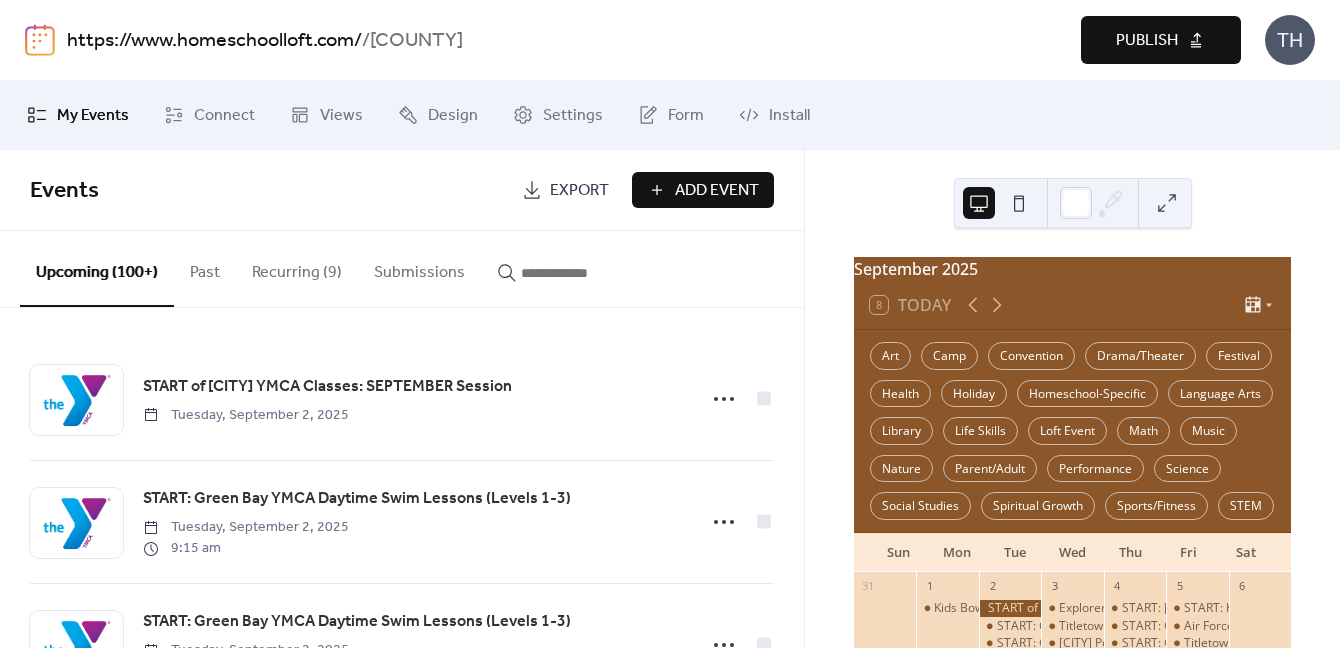 click on "Publish" at bounding box center (1161, 40) 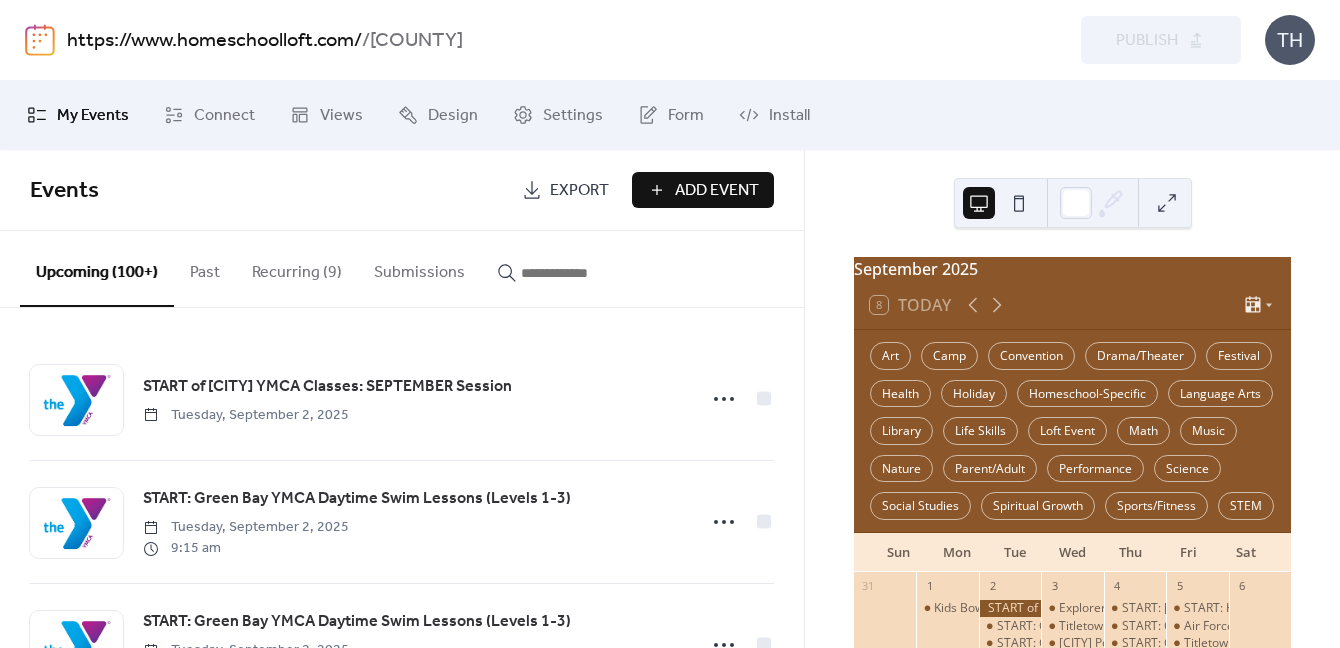 click at bounding box center [581, 273] 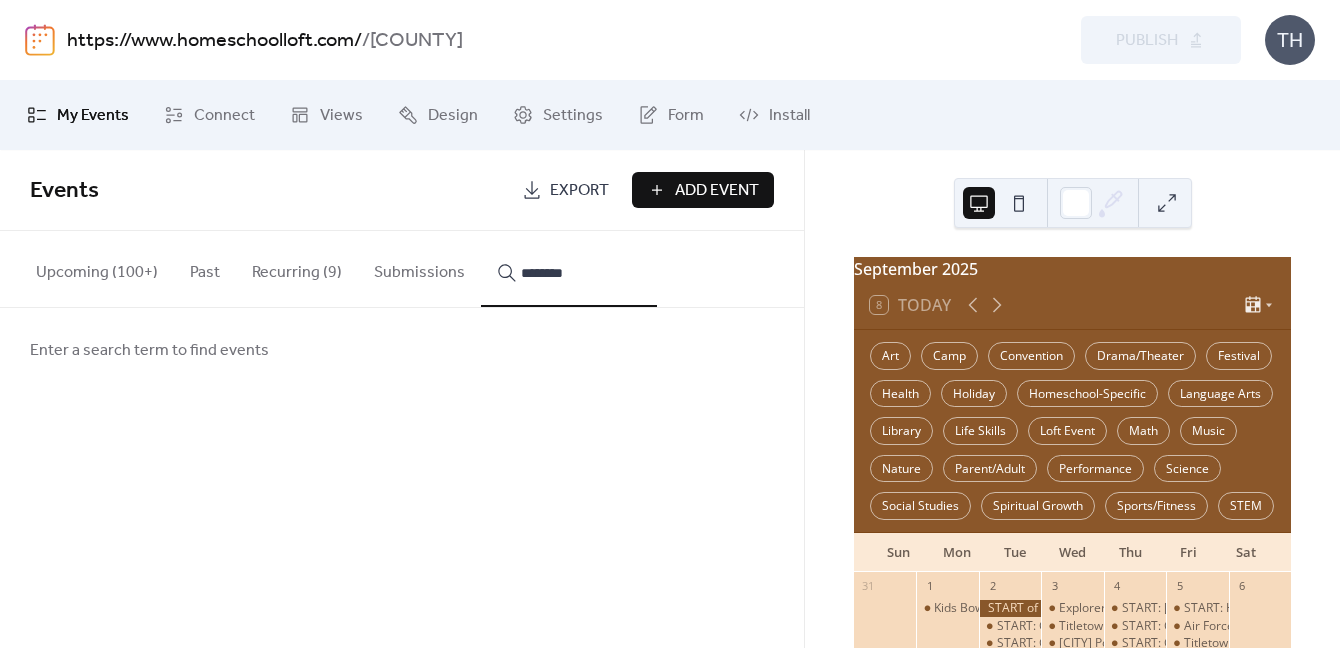 click on "********" at bounding box center [569, 269] 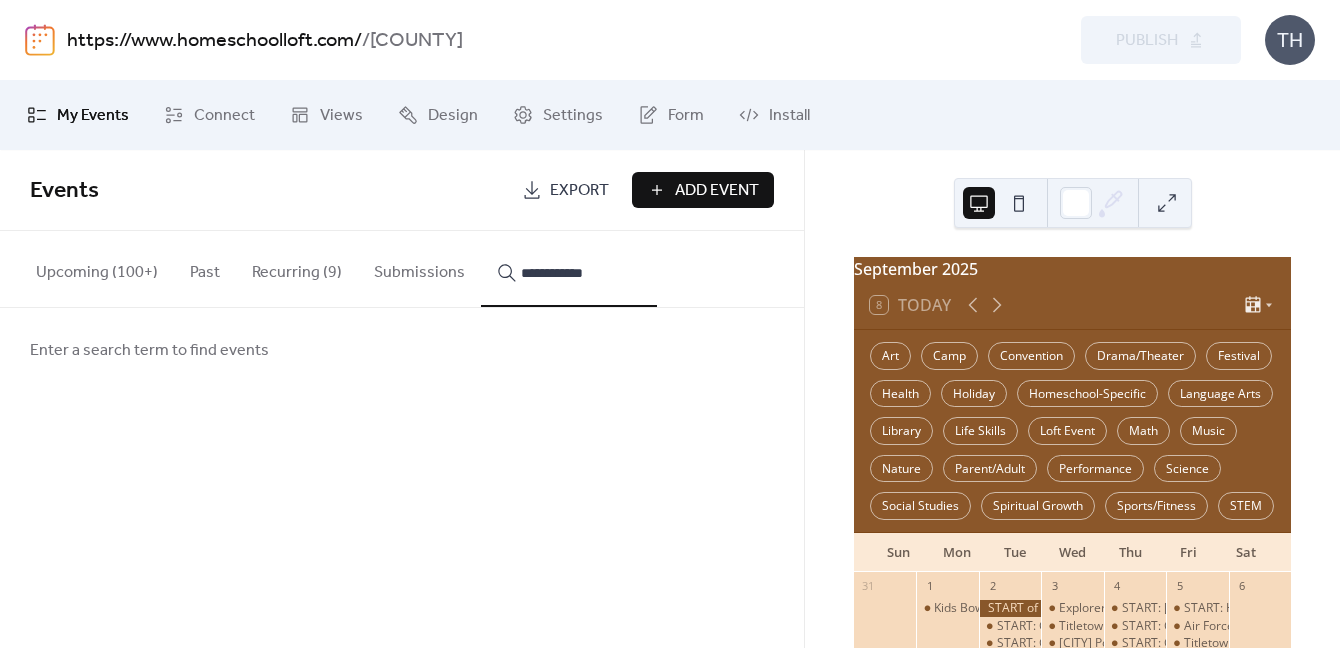 click on "**********" at bounding box center [569, 269] 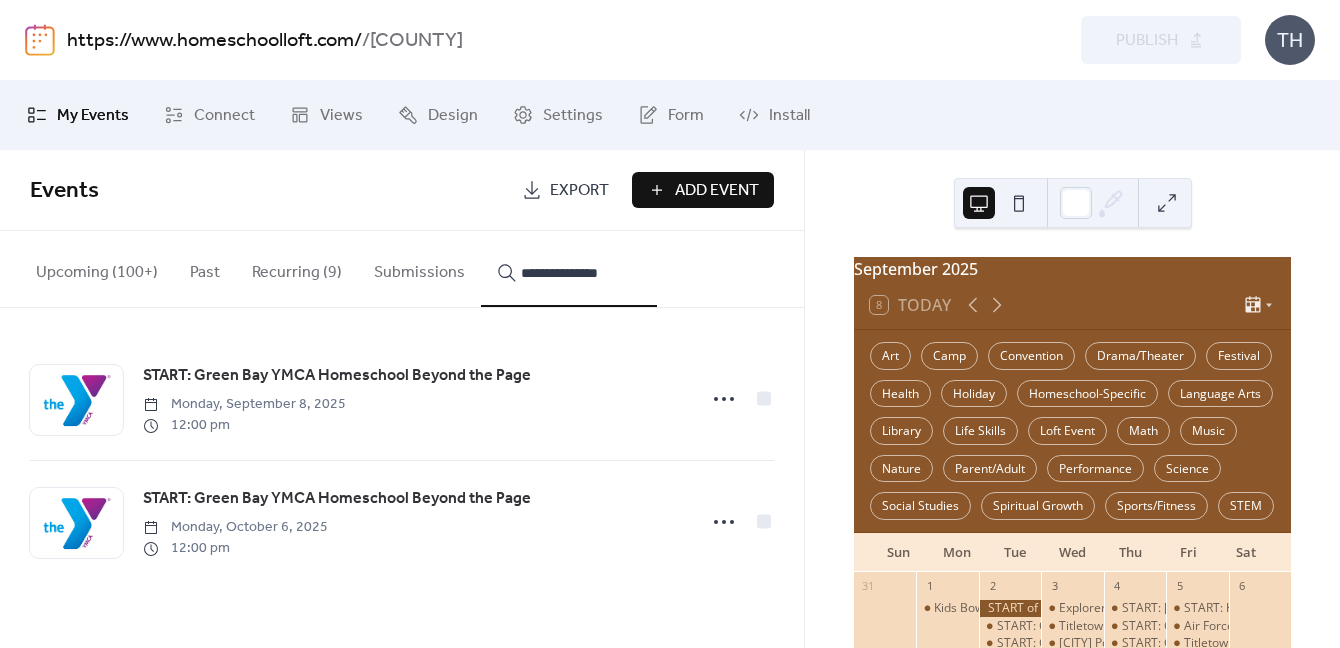 type on "**********" 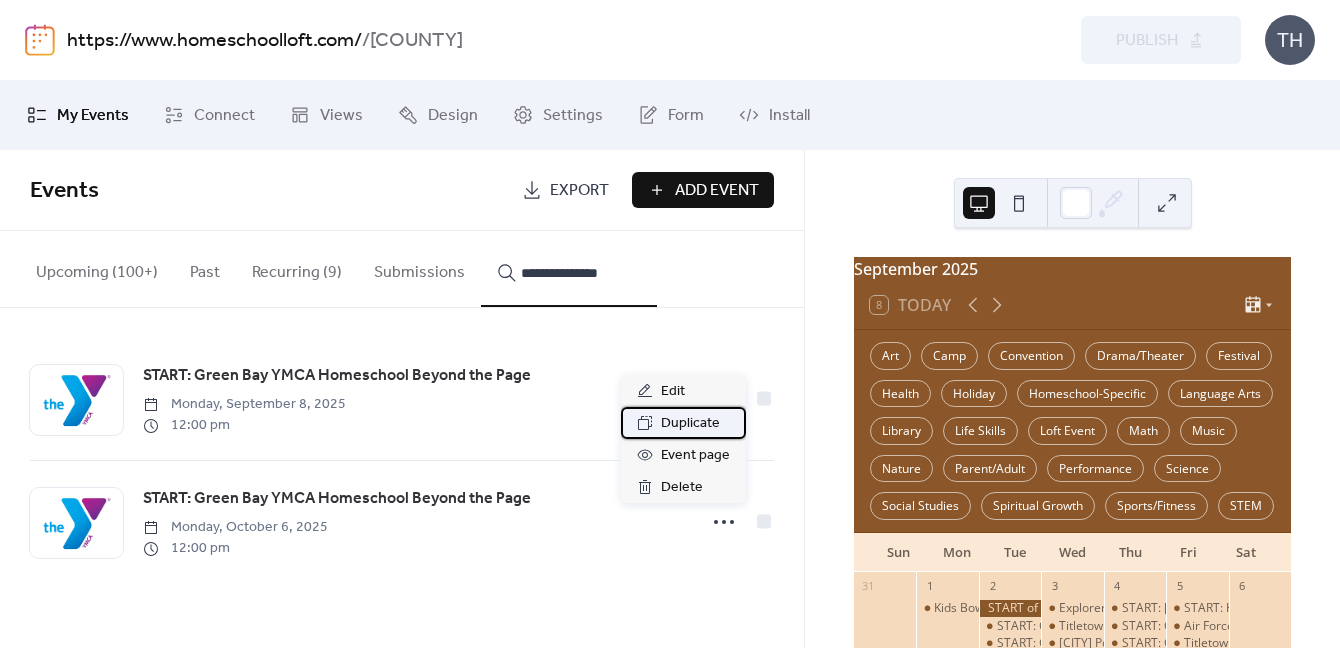 click on "Duplicate" at bounding box center (690, 424) 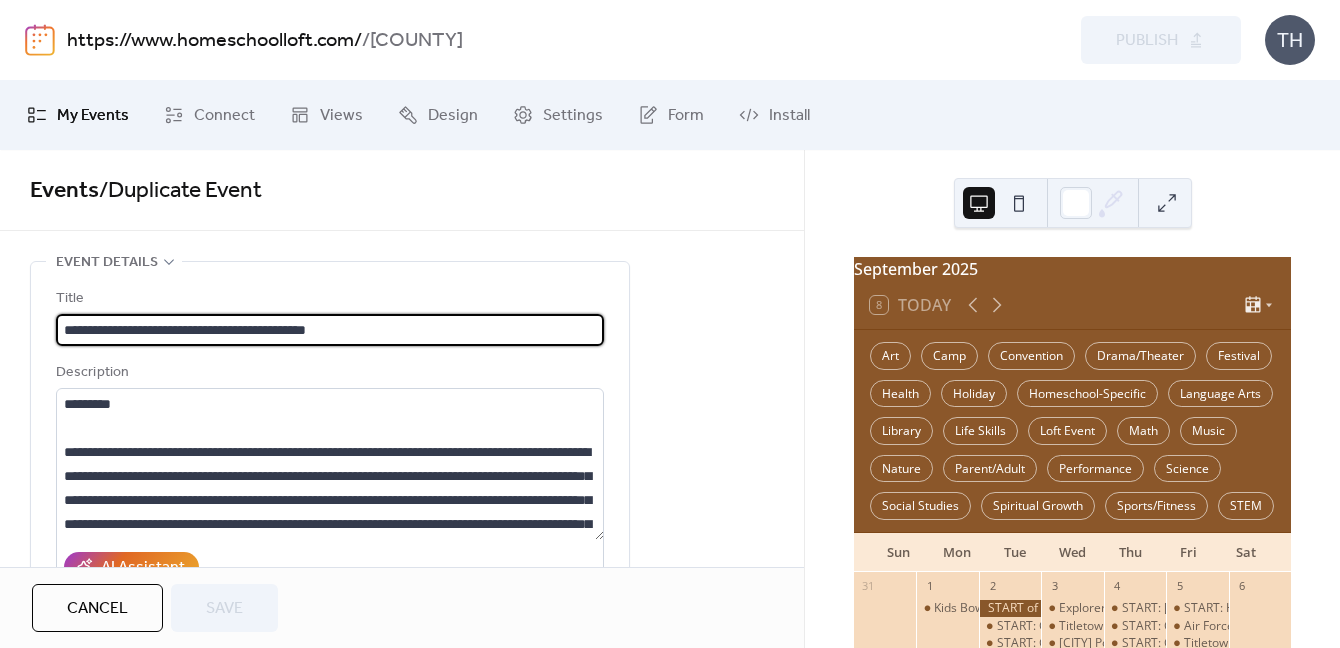 scroll, scrollTop: 1, scrollLeft: 0, axis: vertical 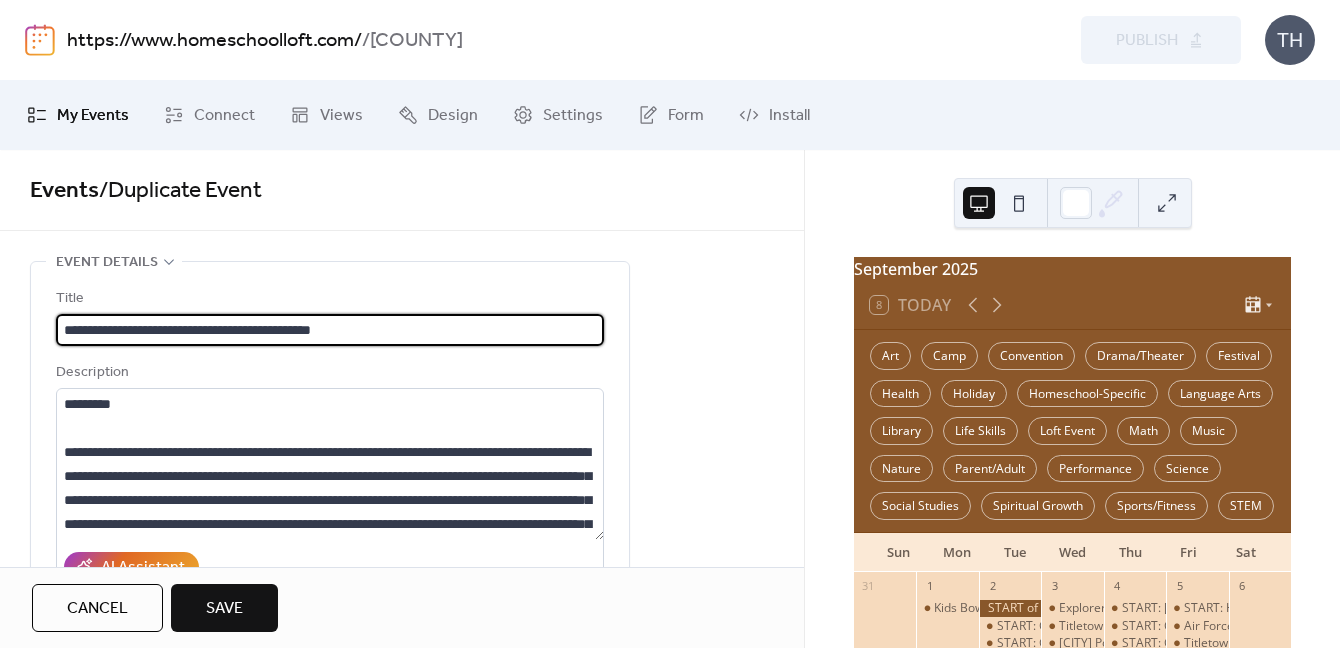 type on "**********" 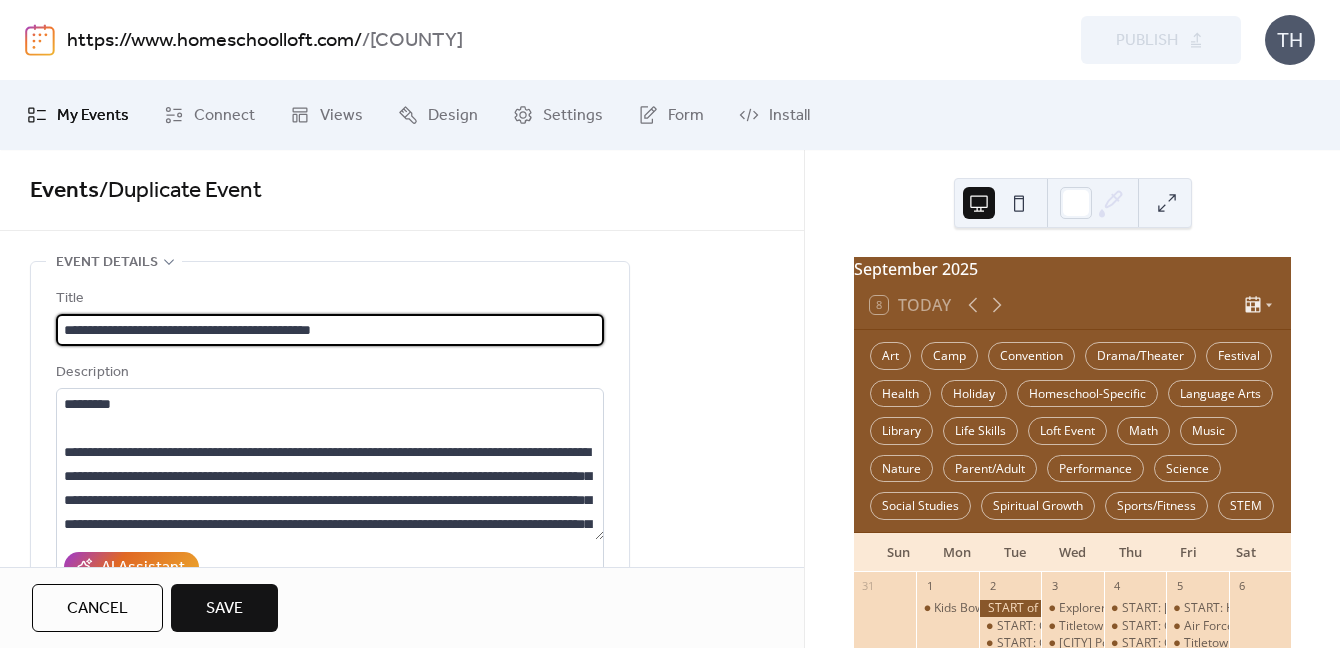 scroll, scrollTop: 0, scrollLeft: 0, axis: both 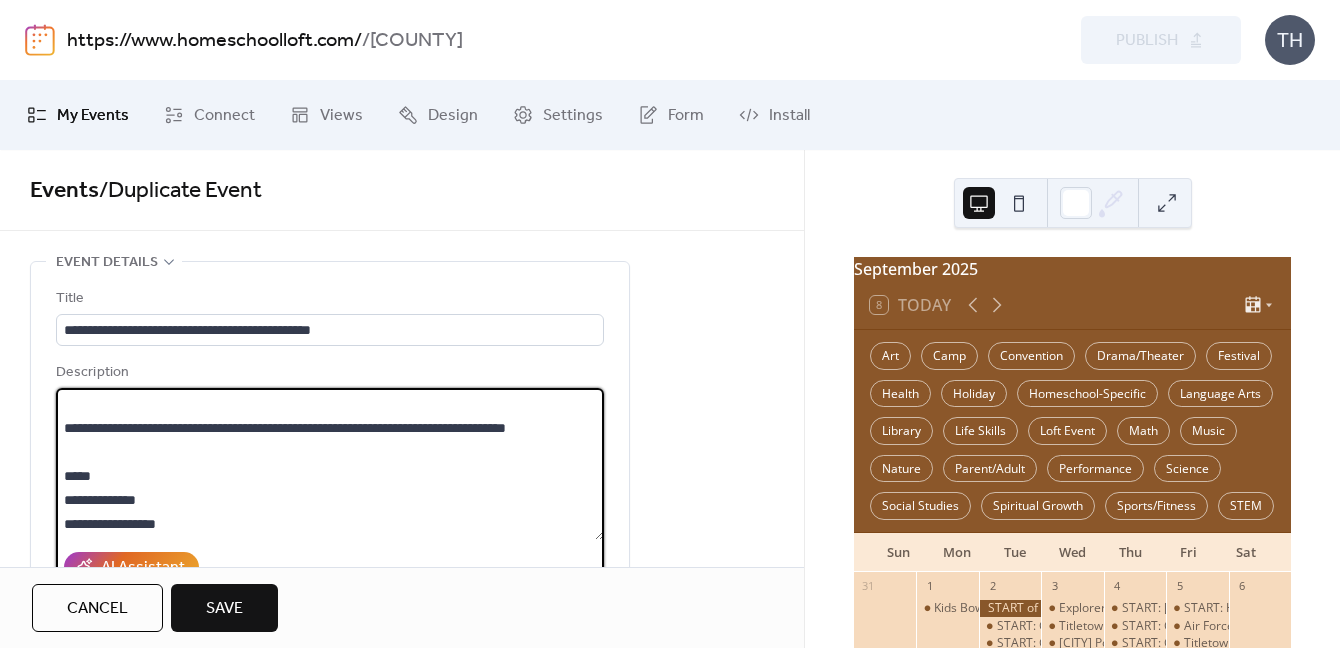 paste 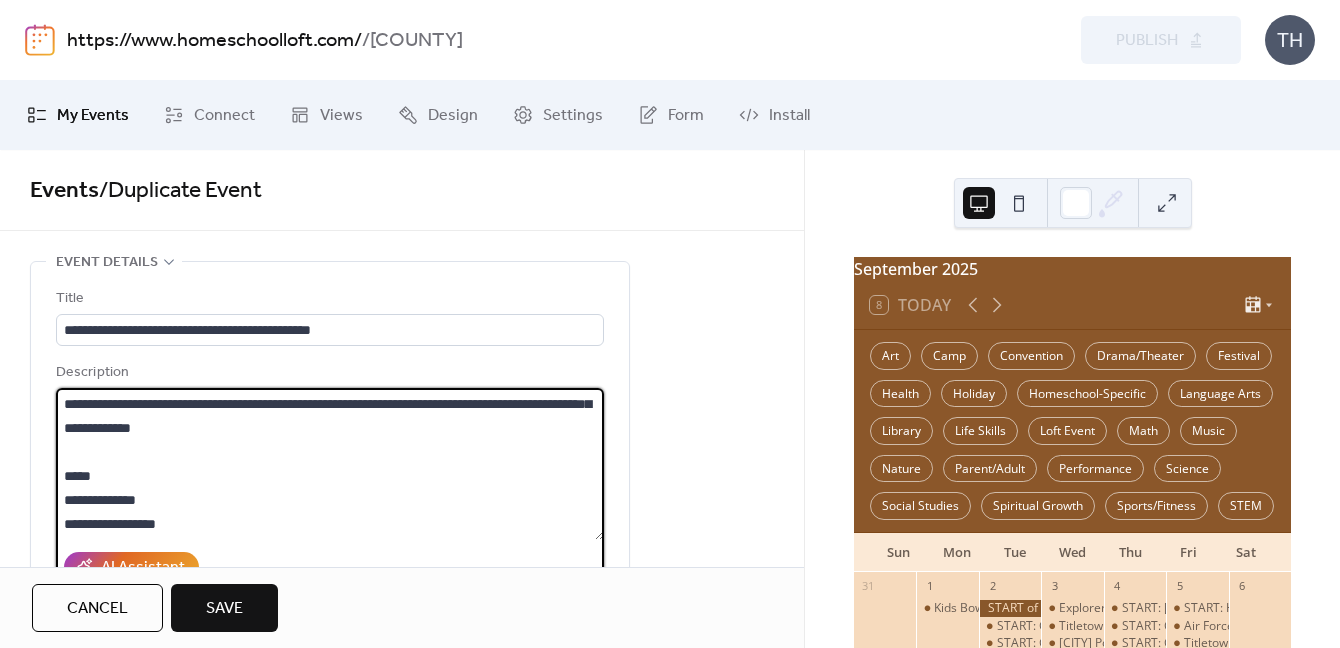 scroll, scrollTop: 69, scrollLeft: 0, axis: vertical 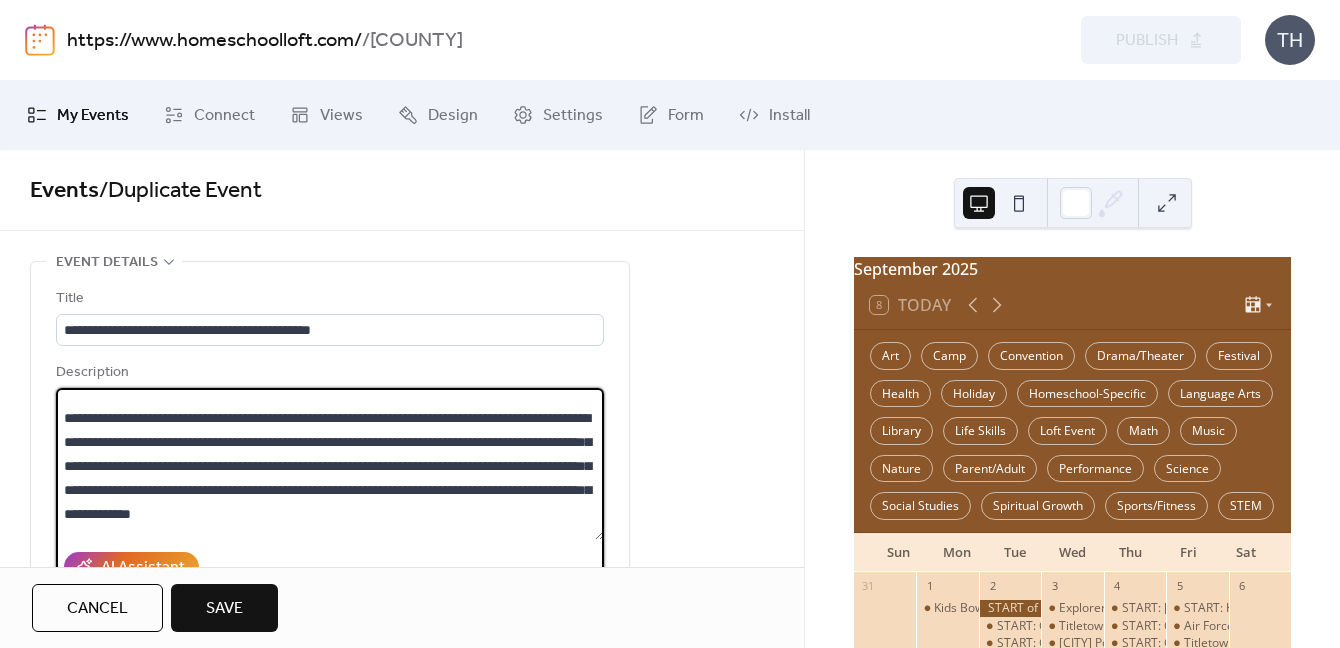 drag, startPoint x: 63, startPoint y: 446, endPoint x: 127, endPoint y: 448, distance: 64.03124 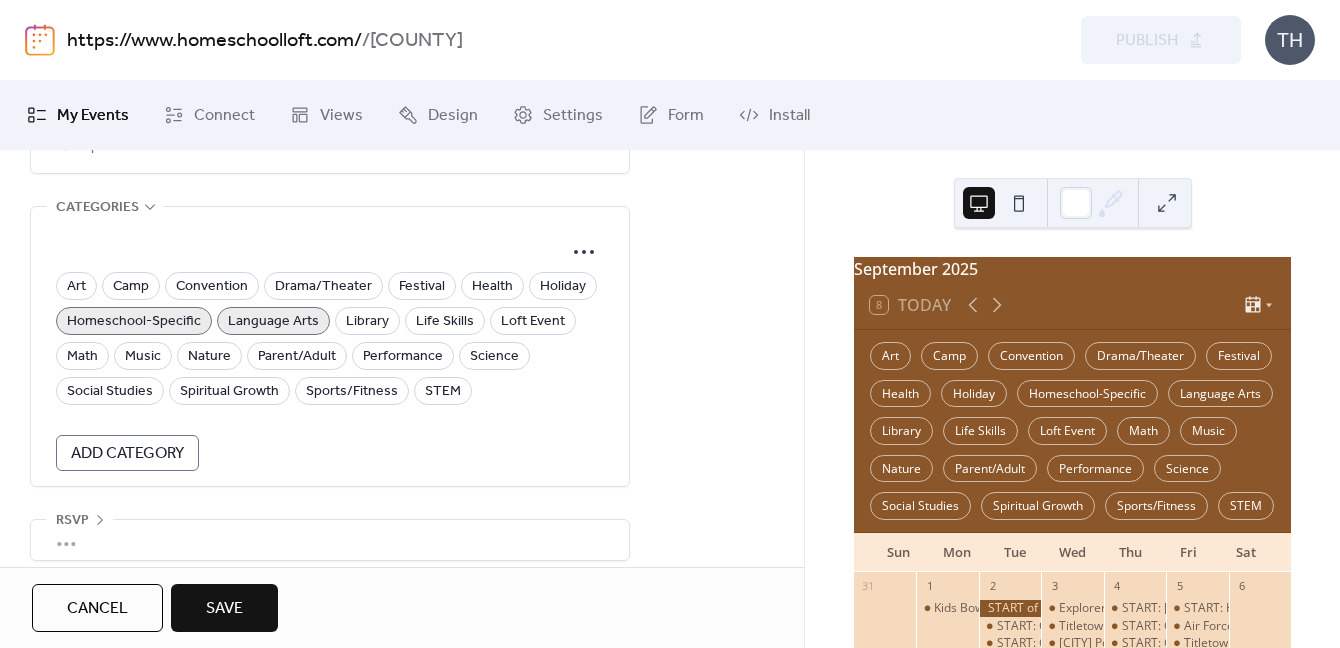 scroll, scrollTop: 1375, scrollLeft: 0, axis: vertical 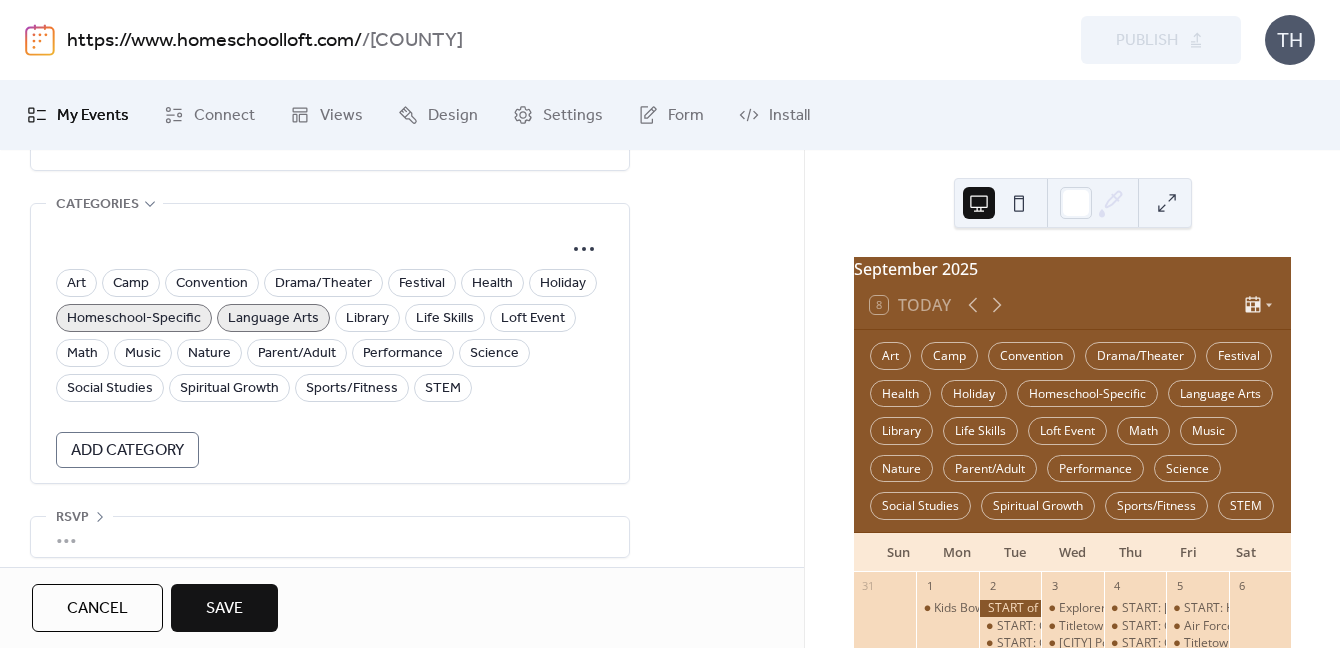 type on "**********" 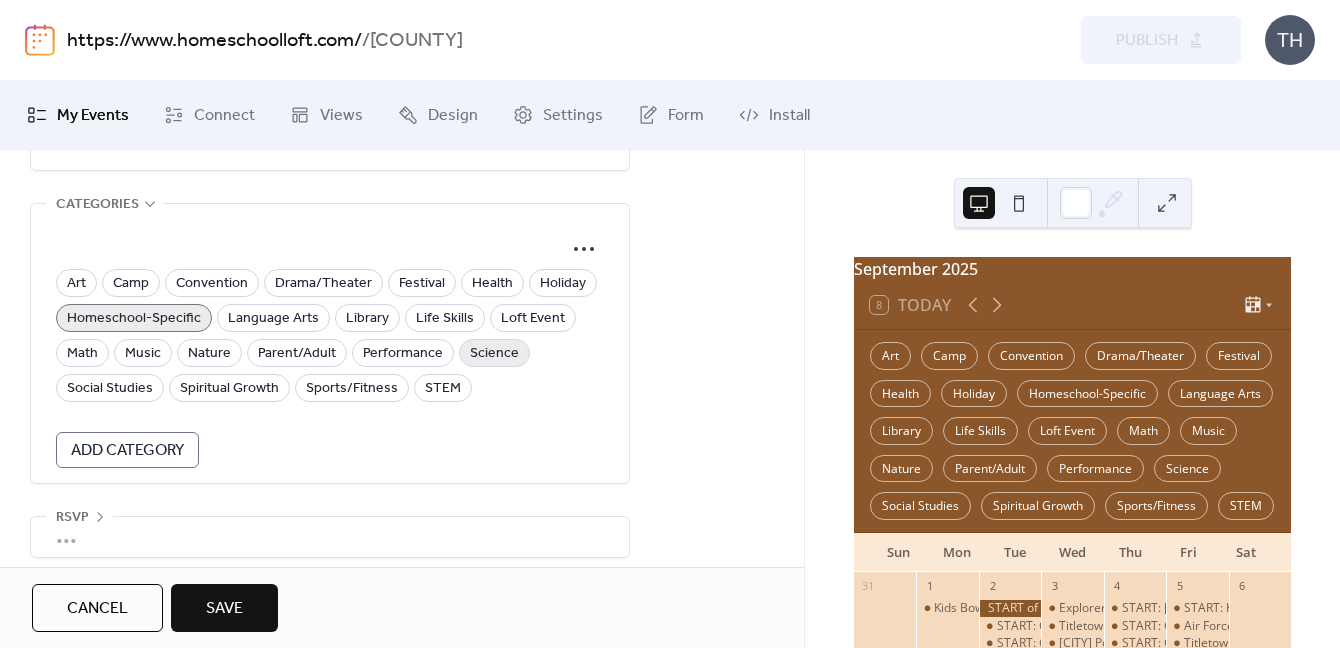click on "Science" at bounding box center [494, 354] 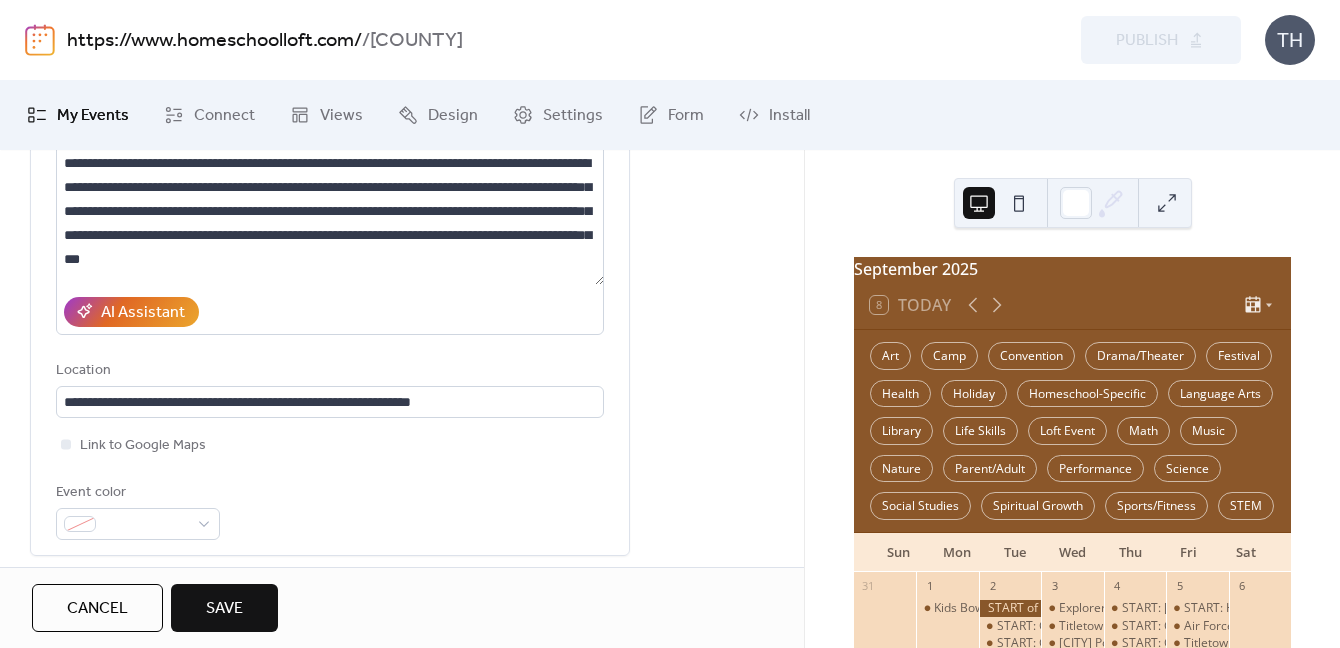 scroll, scrollTop: 162, scrollLeft: 0, axis: vertical 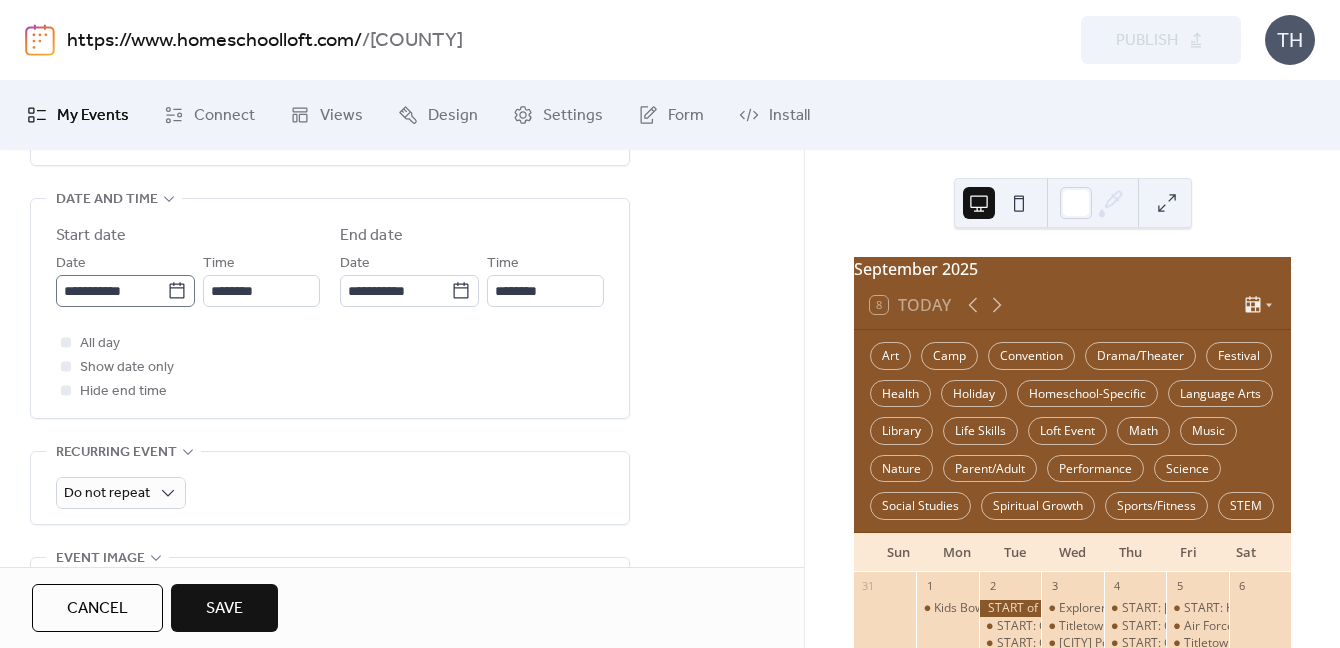 click on "**********" at bounding box center [125, 291] 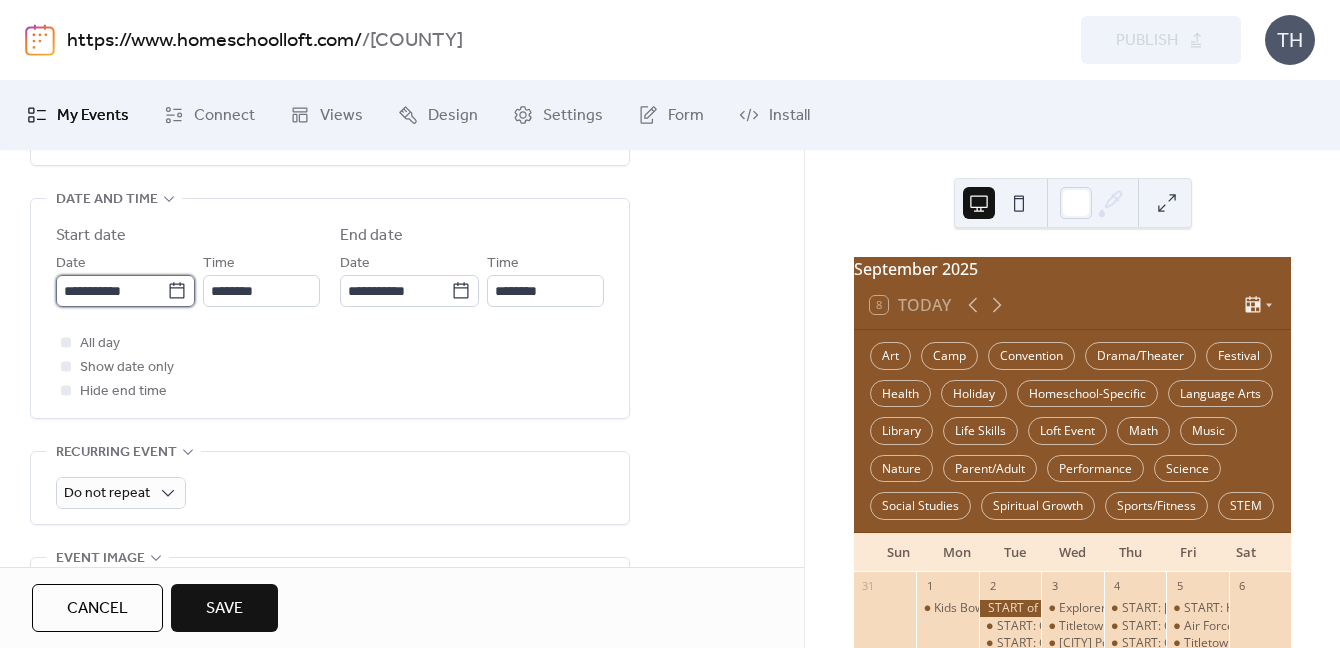 click on "**********" at bounding box center [111, 291] 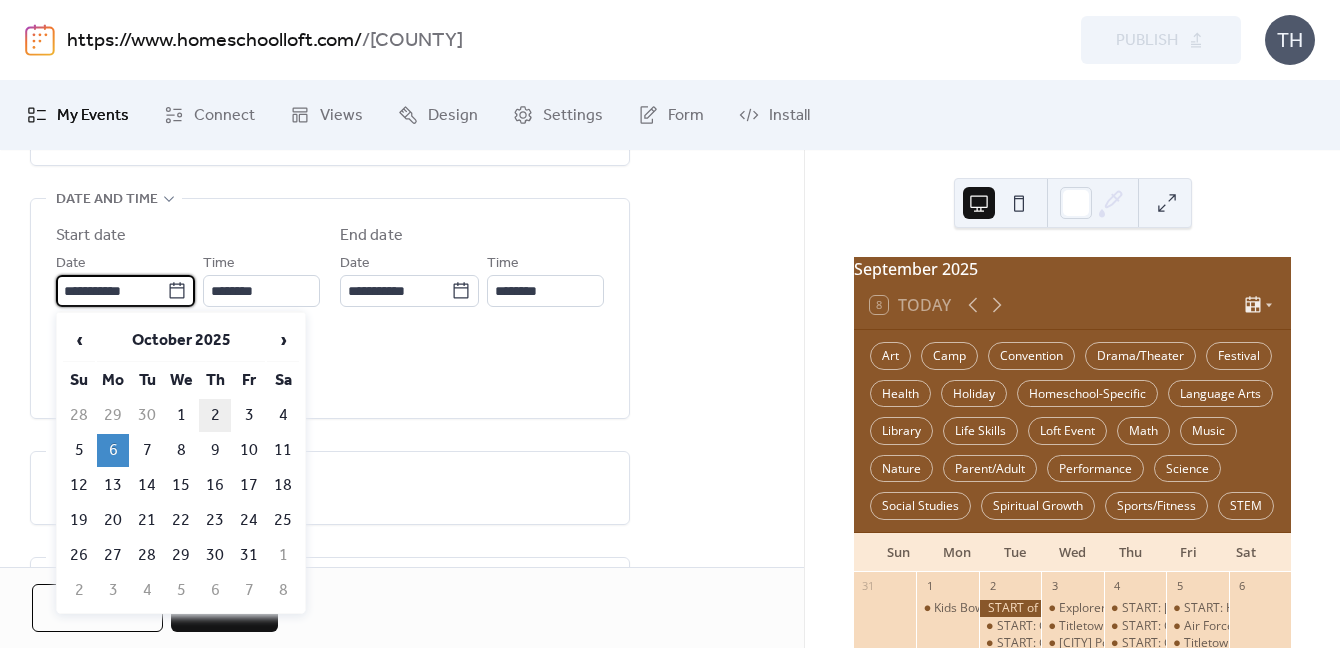 click on "2" at bounding box center [215, 415] 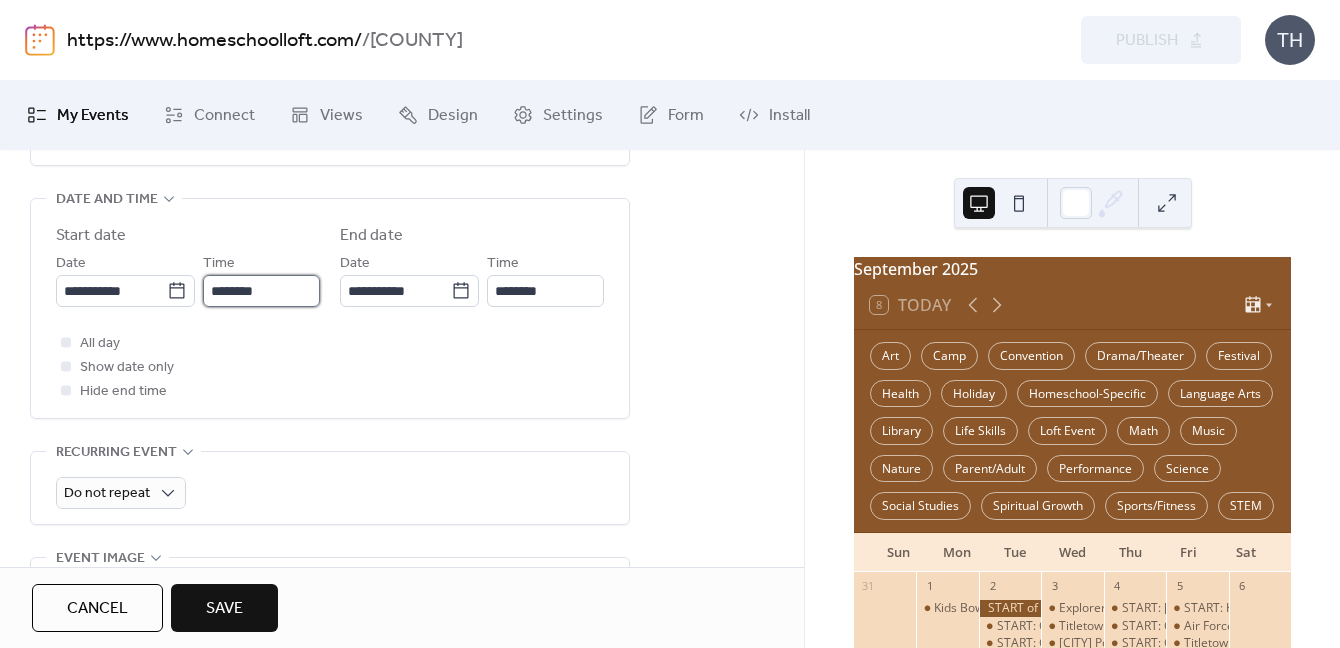 click on "********" at bounding box center [261, 291] 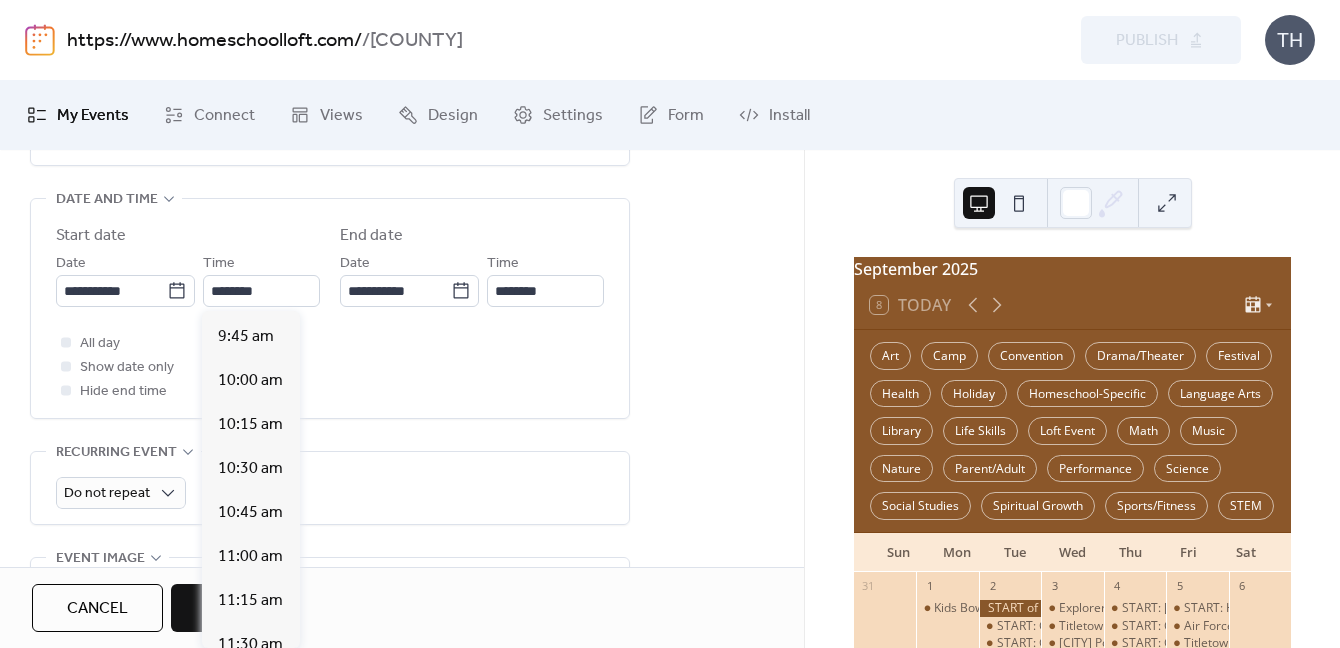 scroll, scrollTop: 1698, scrollLeft: 0, axis: vertical 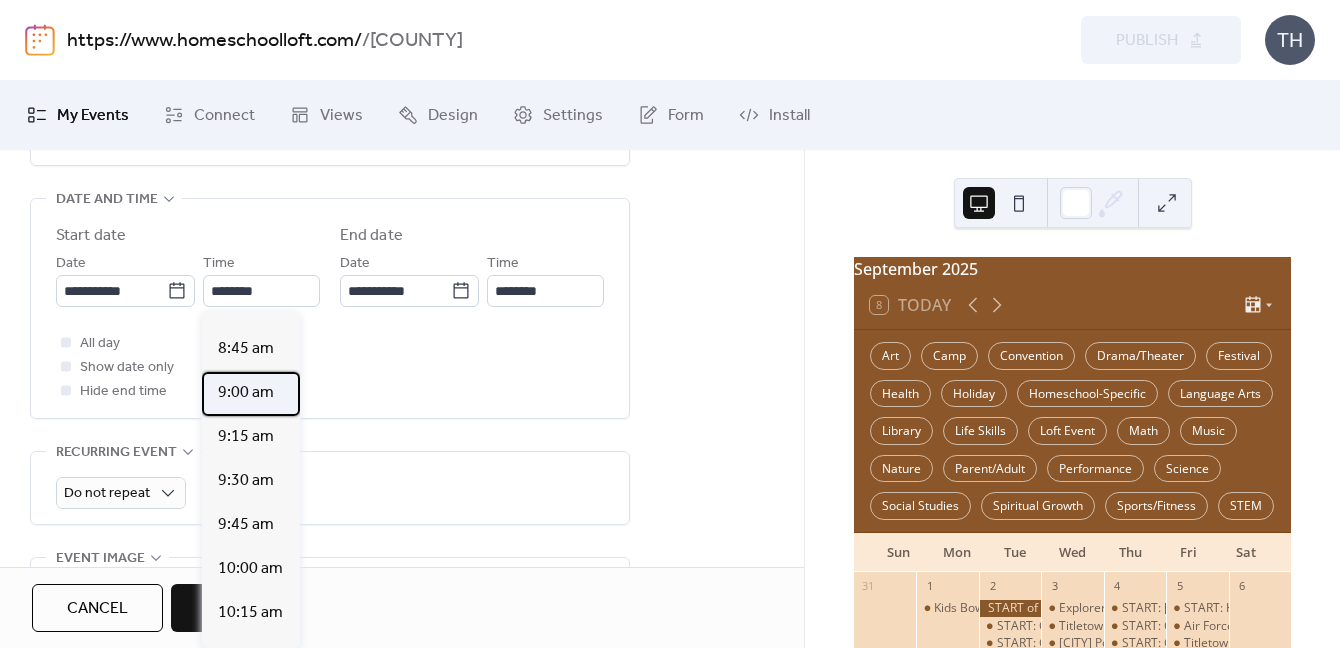 click on "9:00 am" at bounding box center (251, 394) 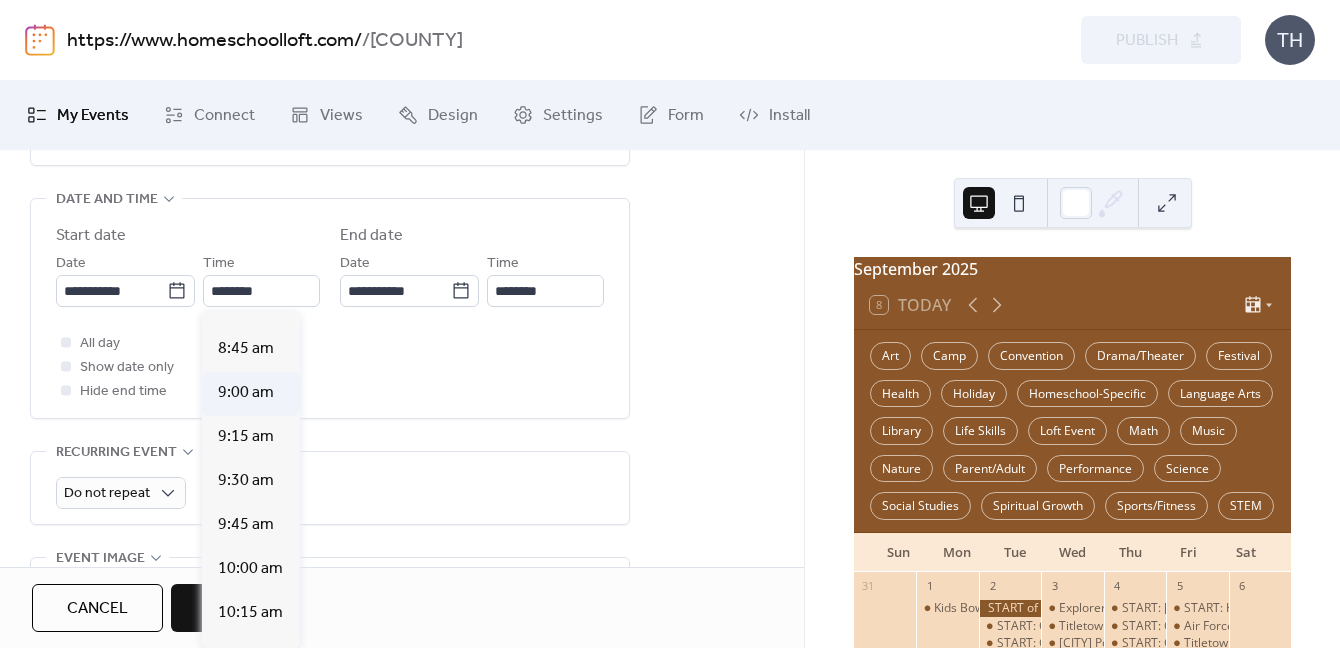 type on "*******" 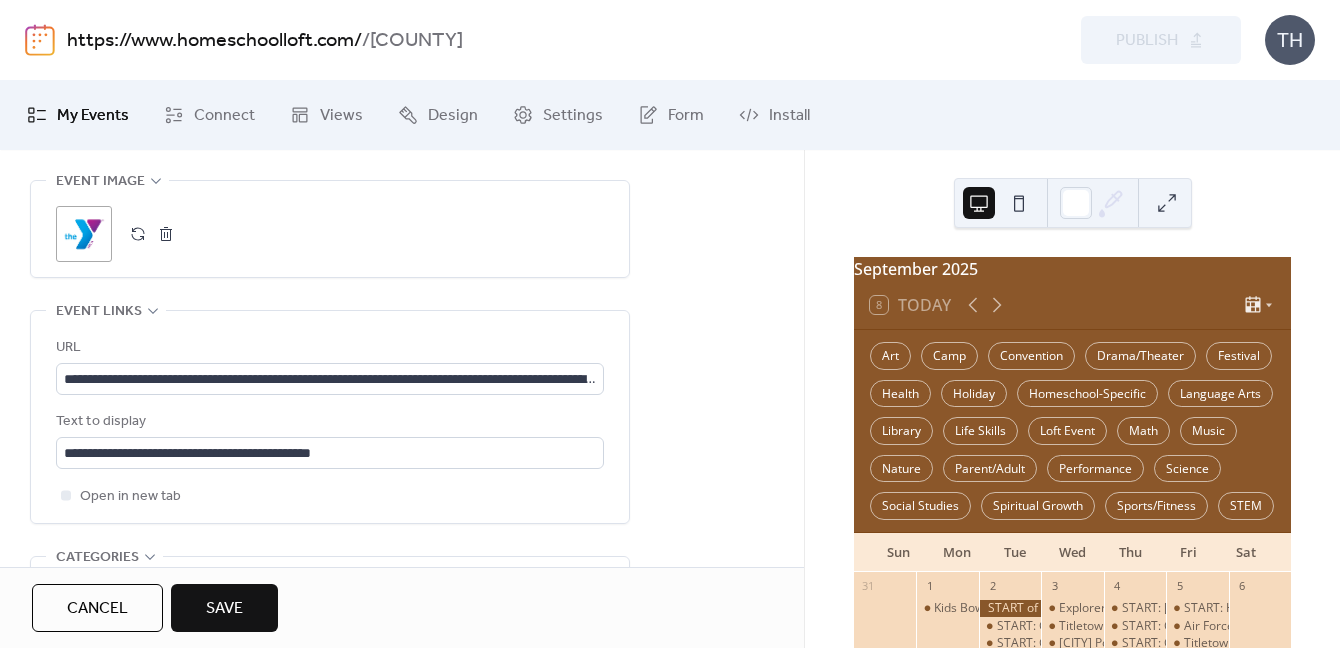 scroll, scrollTop: 1069, scrollLeft: 0, axis: vertical 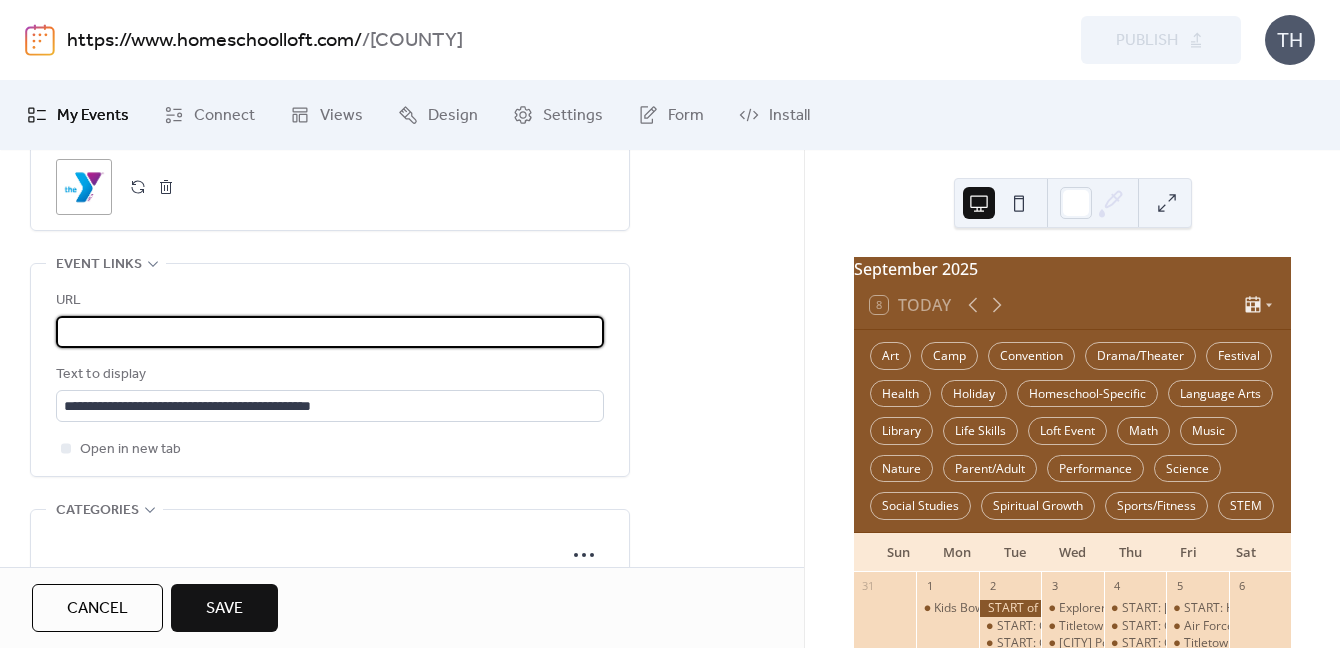 drag, startPoint x: 60, startPoint y: 333, endPoint x: 690, endPoint y: 337, distance: 630.0127 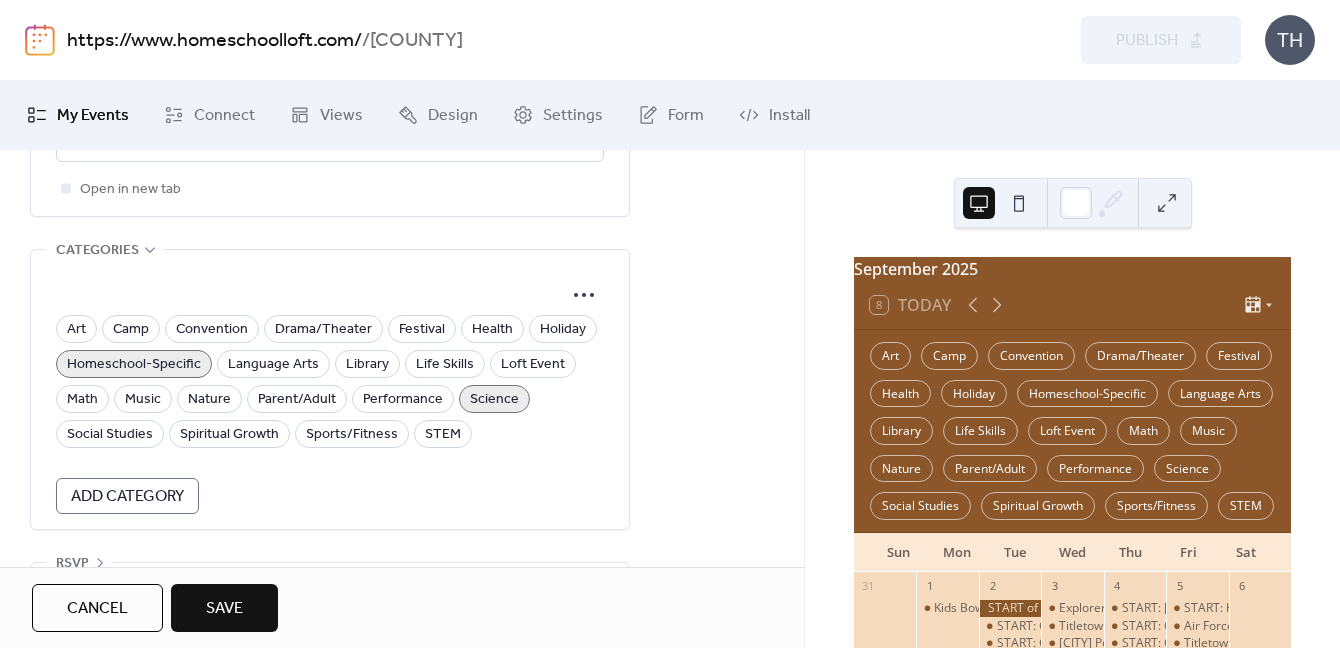 scroll, scrollTop: 1346, scrollLeft: 0, axis: vertical 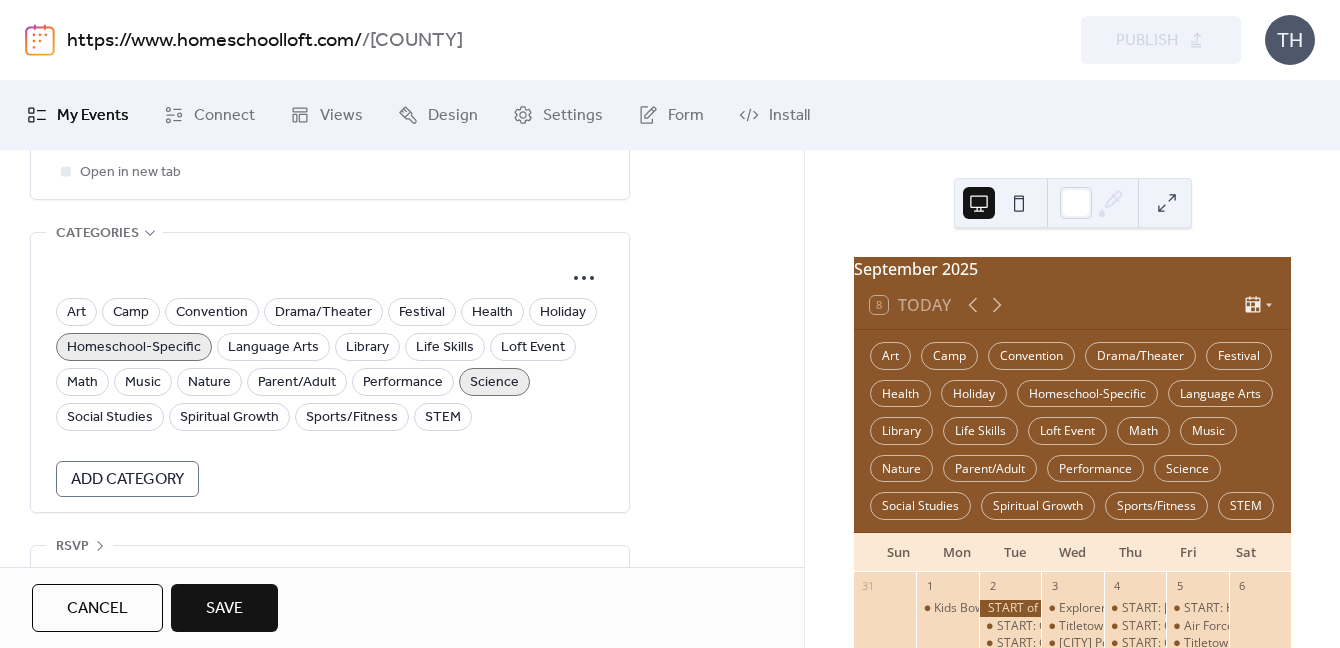 type on "**********" 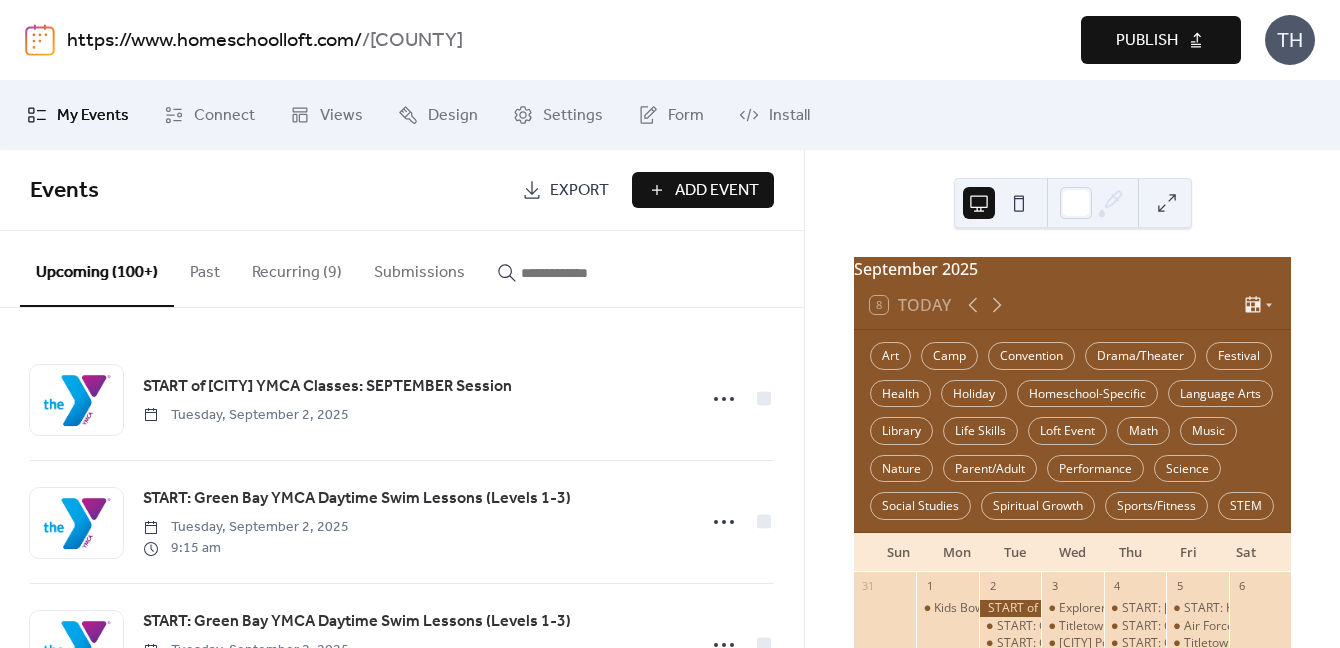click on "Publish" at bounding box center [1161, 40] 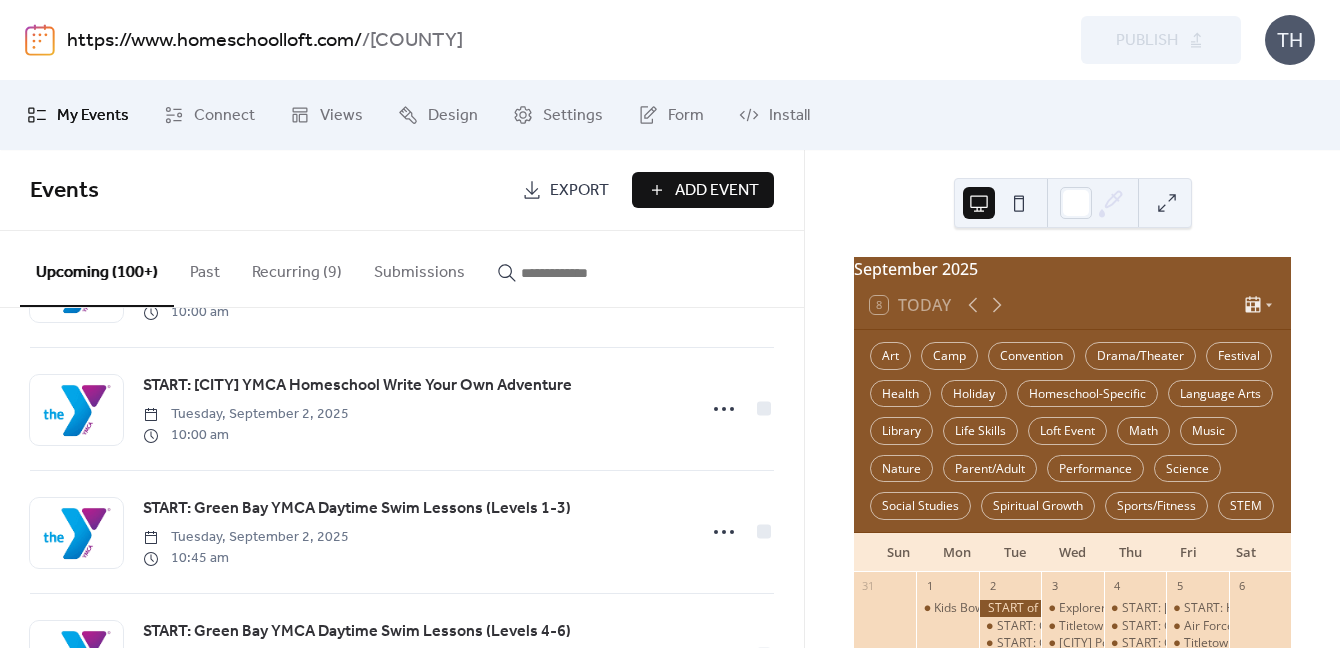 scroll, scrollTop: 381, scrollLeft: 0, axis: vertical 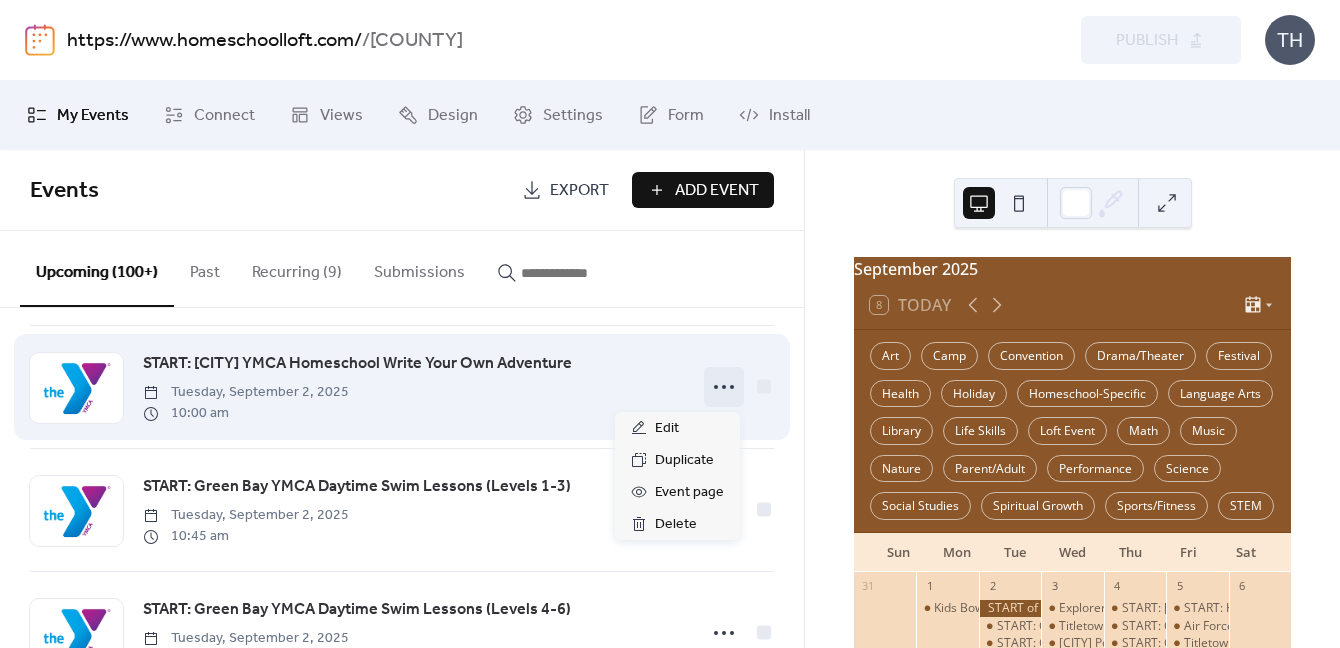 click 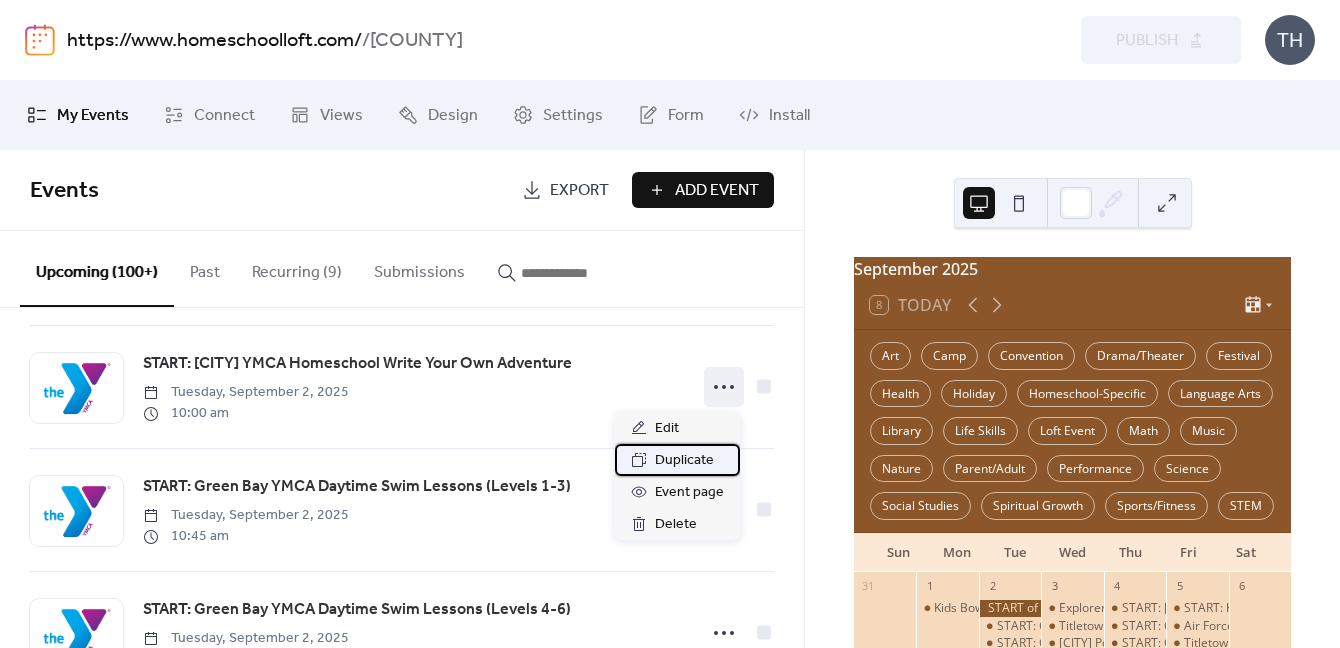 click on "Duplicate" at bounding box center (677, 460) 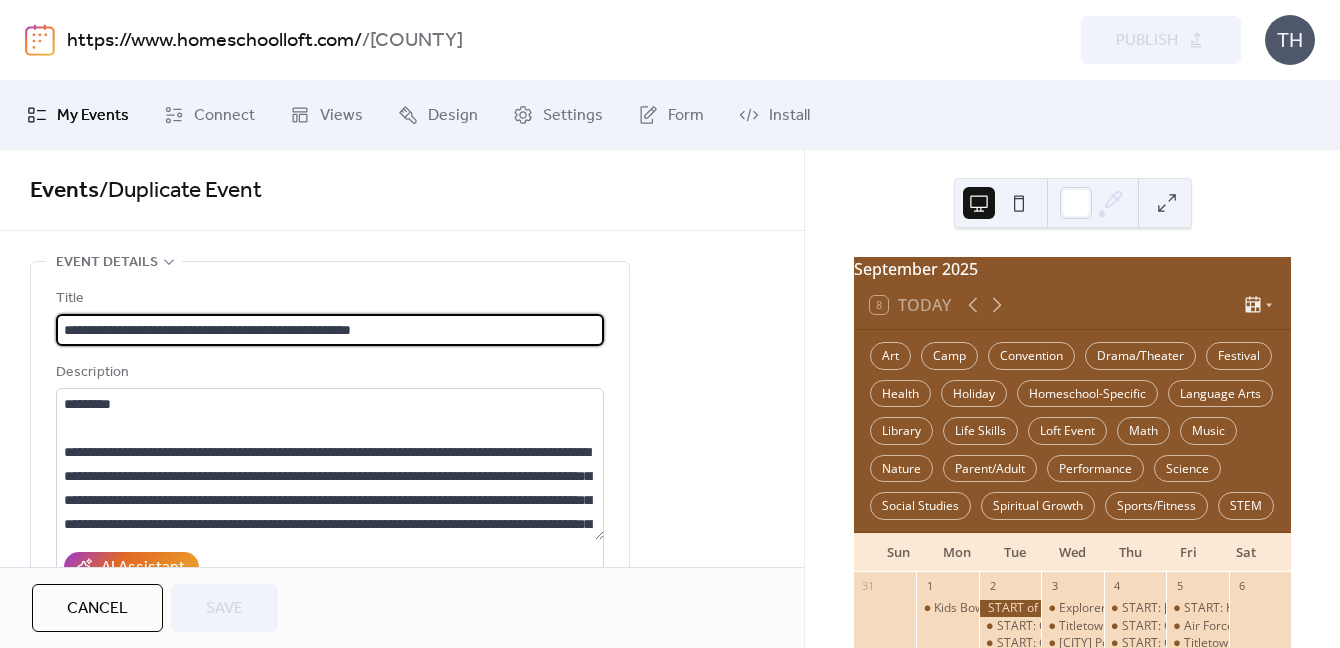 scroll, scrollTop: 1, scrollLeft: 0, axis: vertical 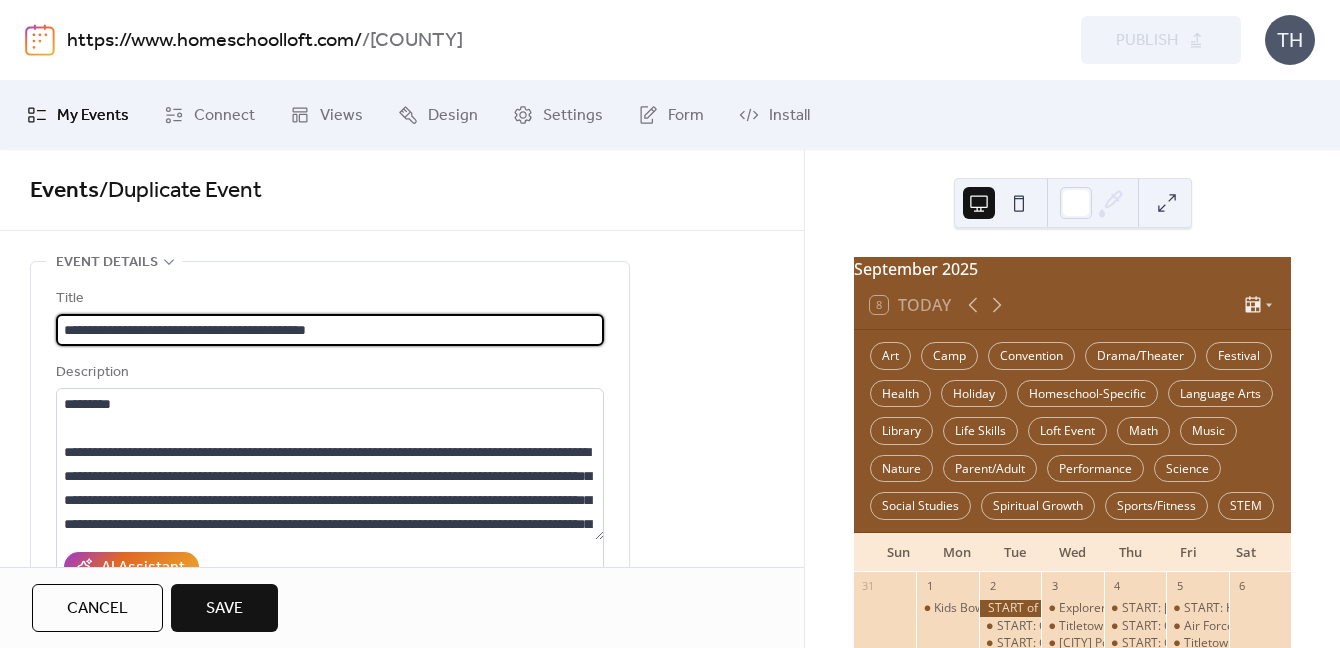 type on "**********" 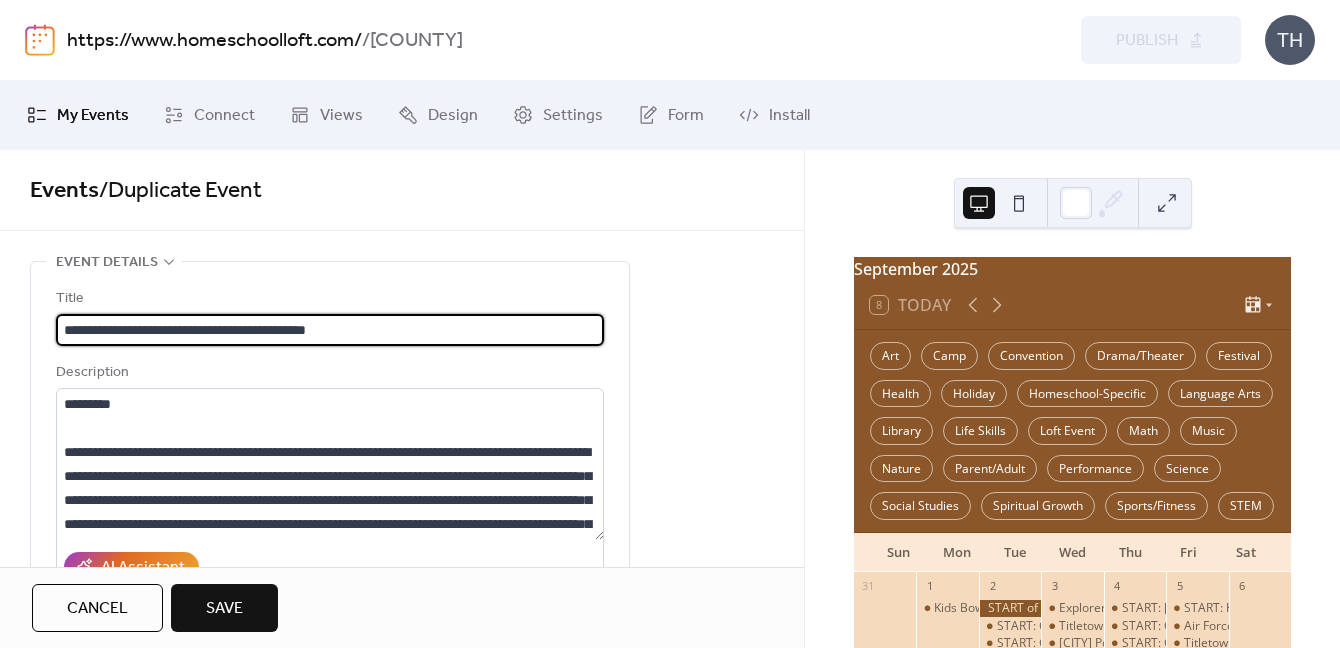 scroll, scrollTop: 0, scrollLeft: 0, axis: both 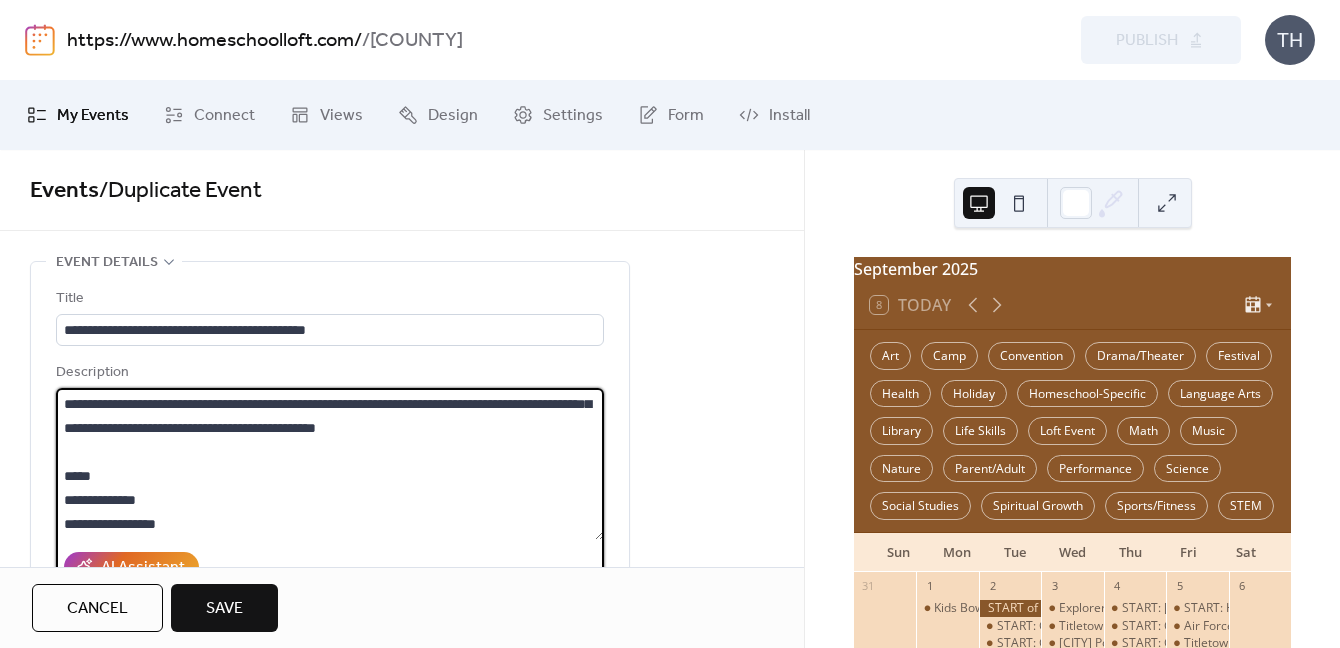 drag, startPoint x: 61, startPoint y: 423, endPoint x: 413, endPoint y: 430, distance: 352.0696 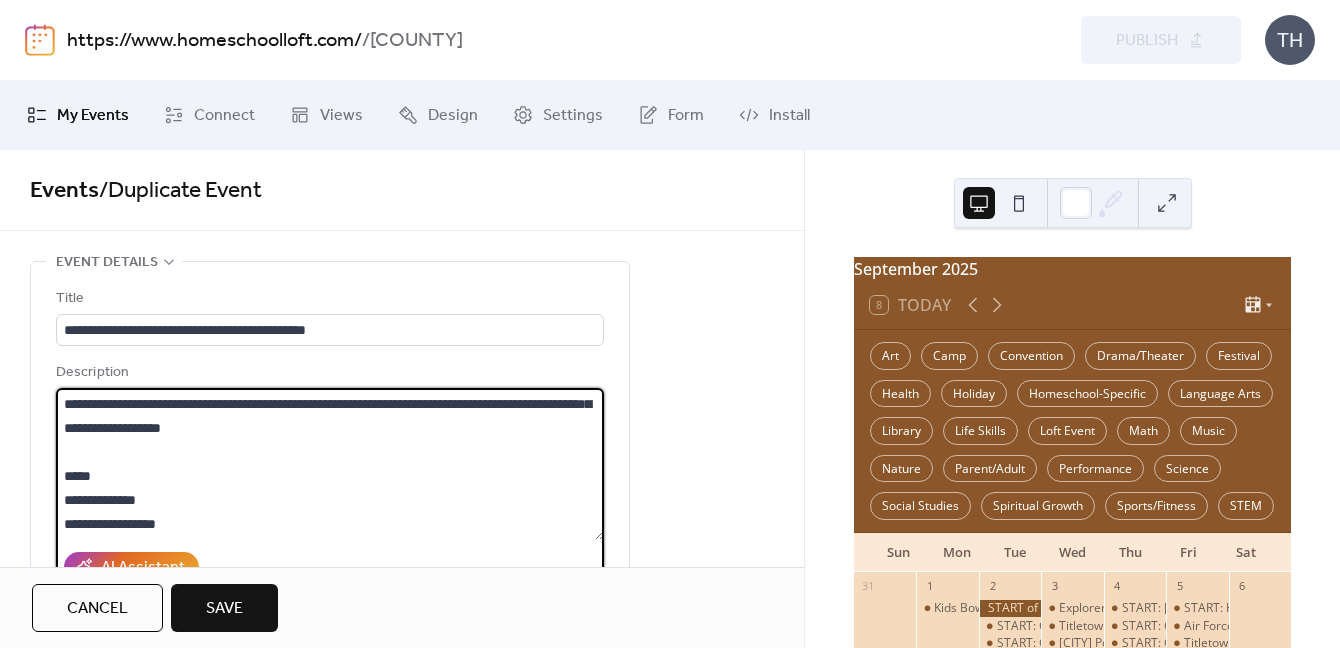 type on "**********" 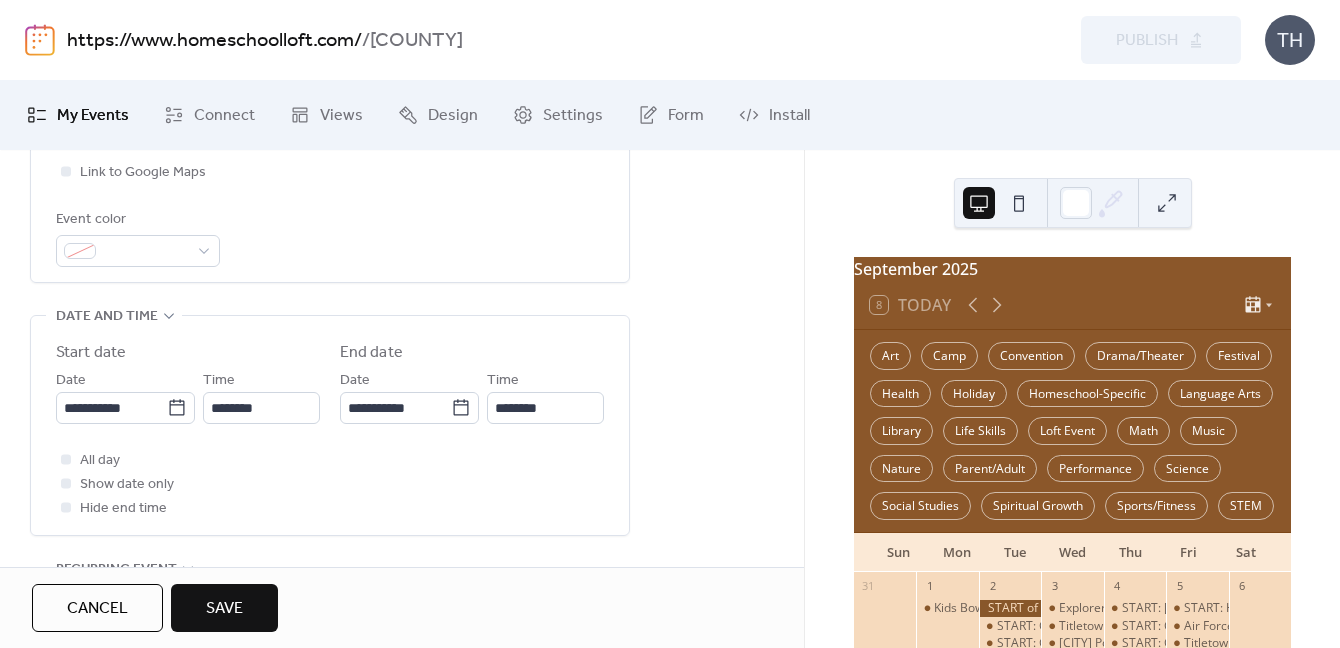 scroll, scrollTop: 587, scrollLeft: 0, axis: vertical 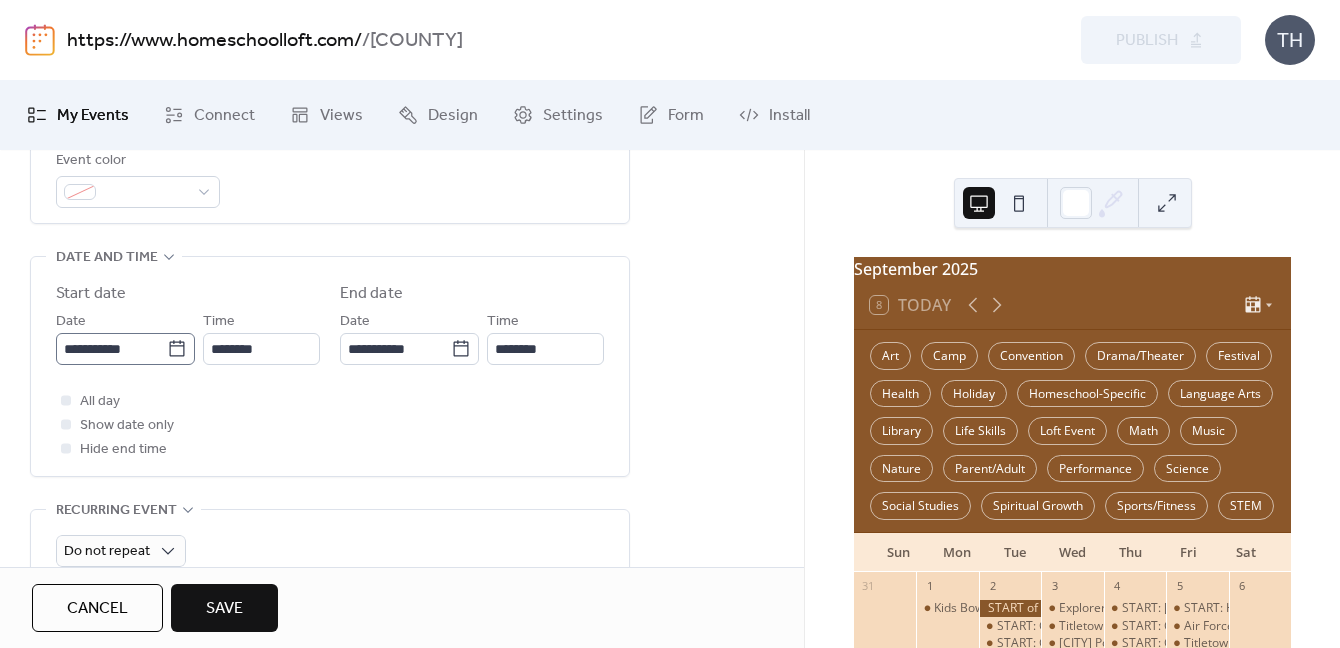 click 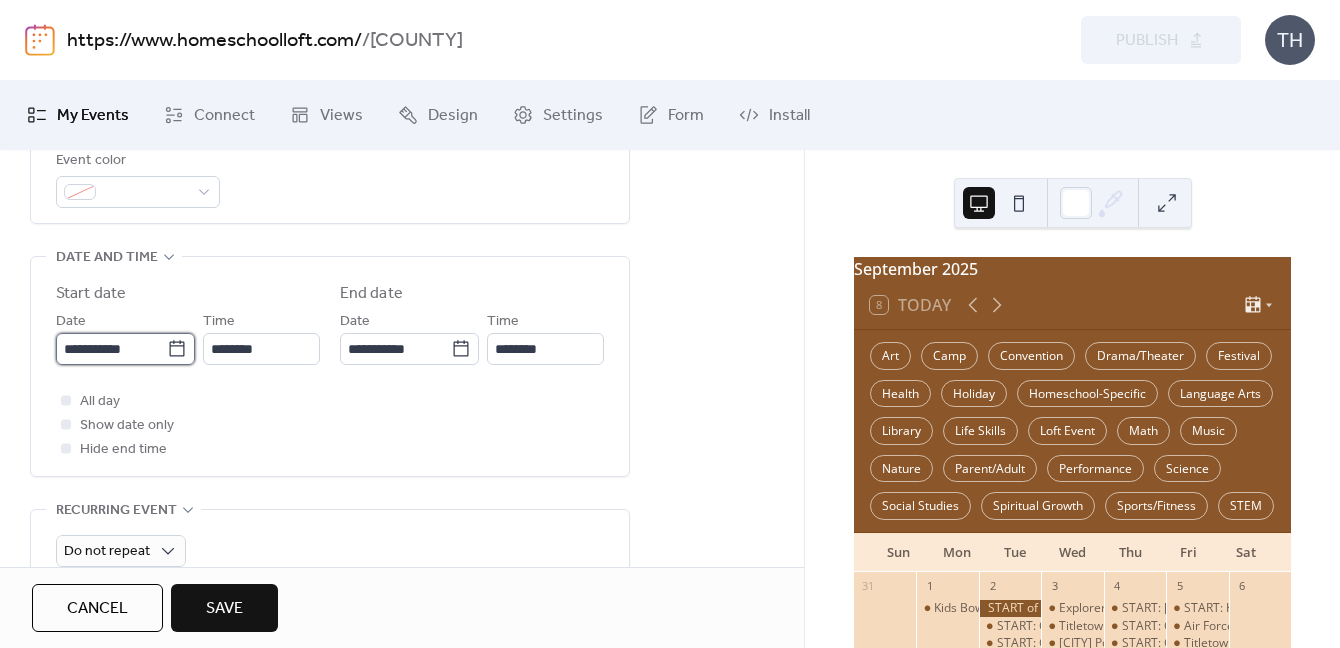 click on "**********" at bounding box center [111, 349] 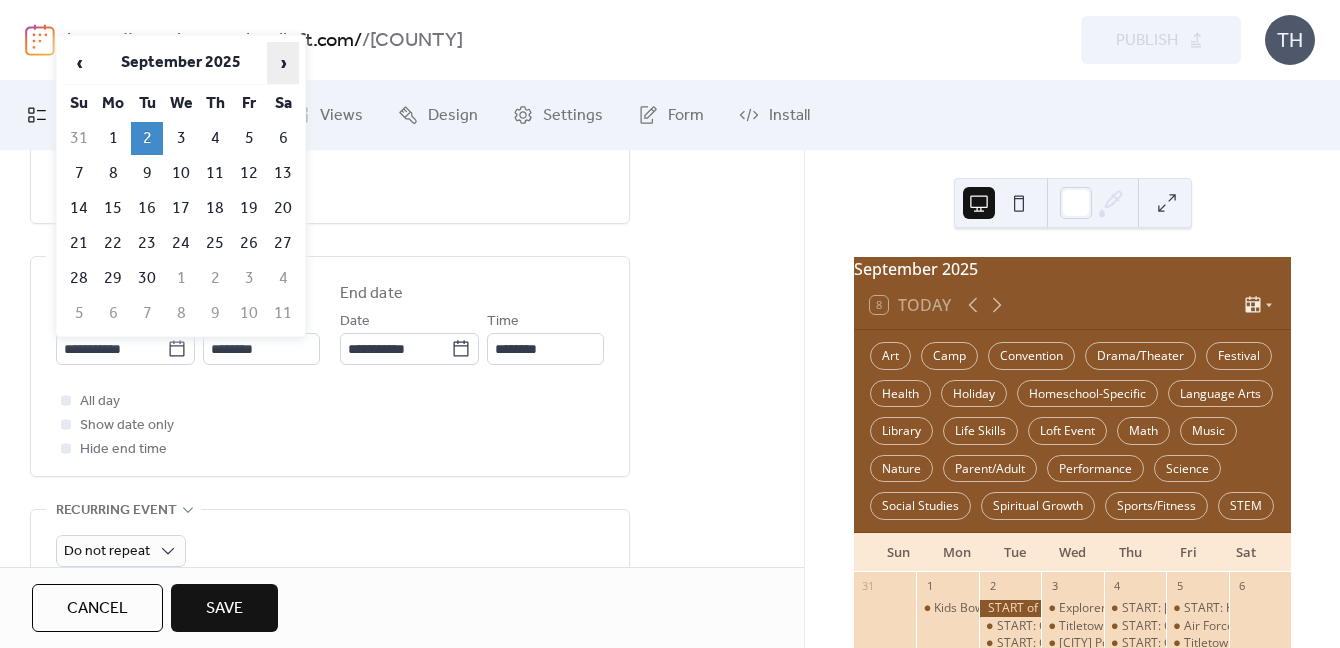click on "›" at bounding box center [283, 63] 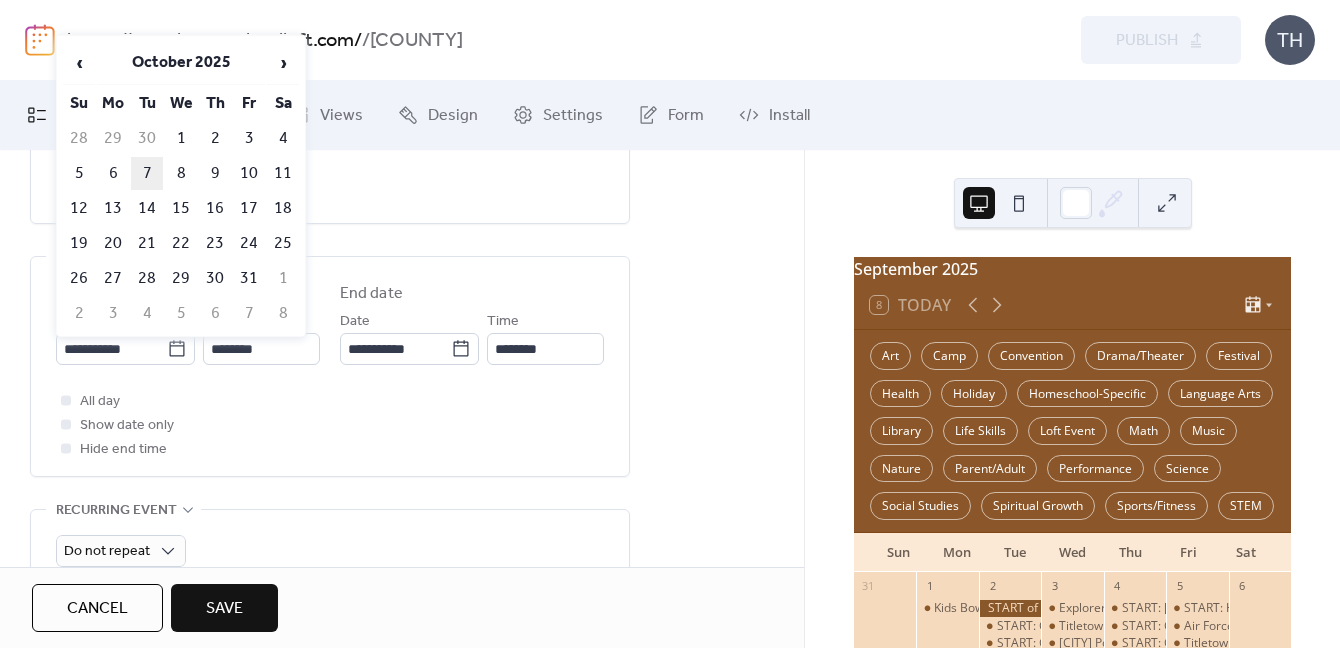 click on "7" at bounding box center (147, 173) 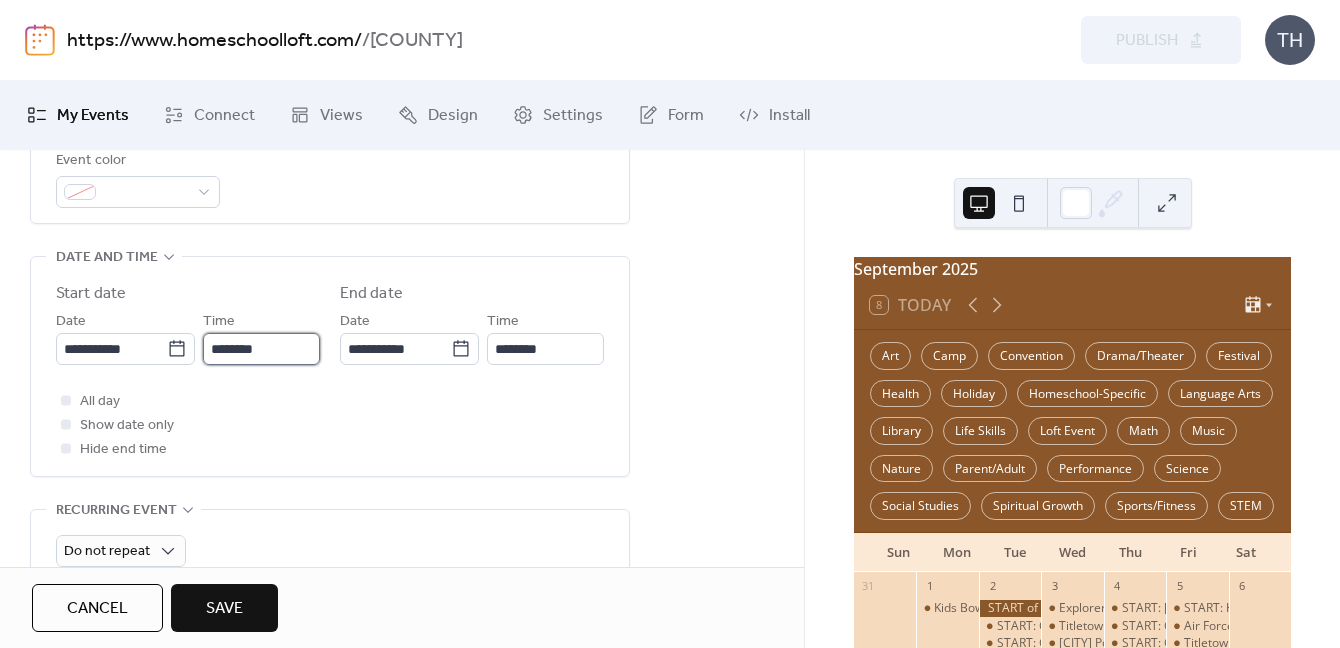 click on "********" at bounding box center [261, 349] 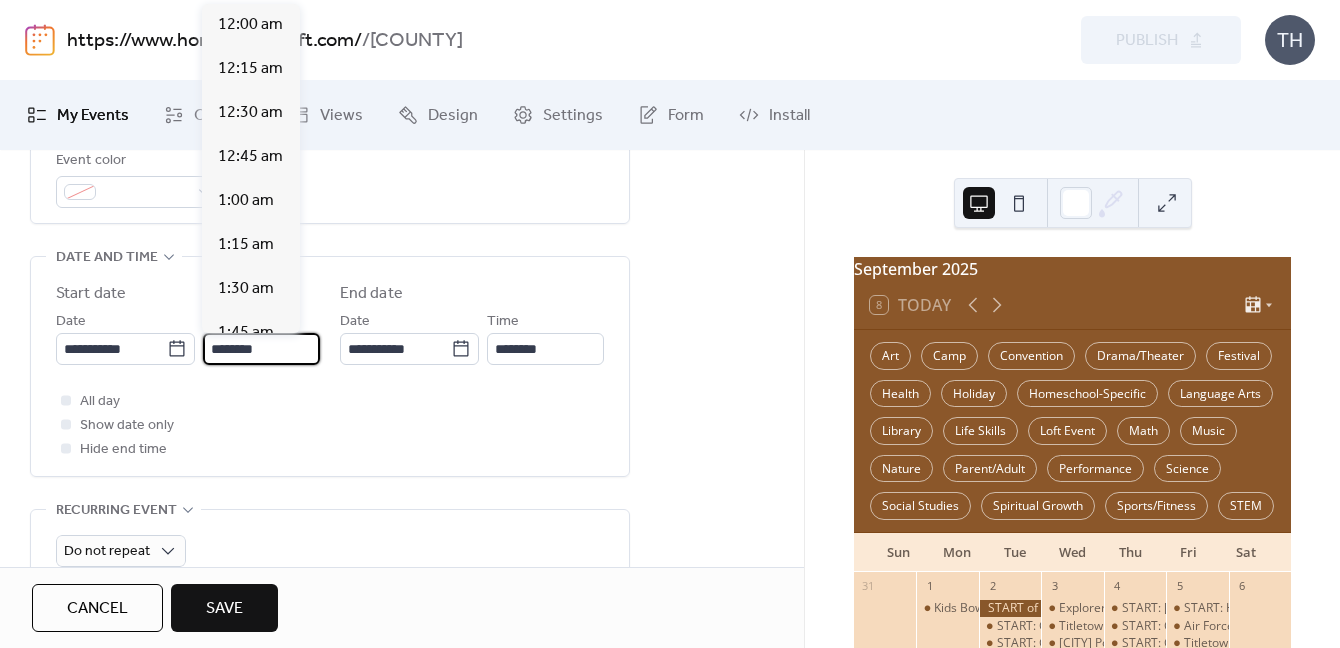 scroll, scrollTop: 1820, scrollLeft: 0, axis: vertical 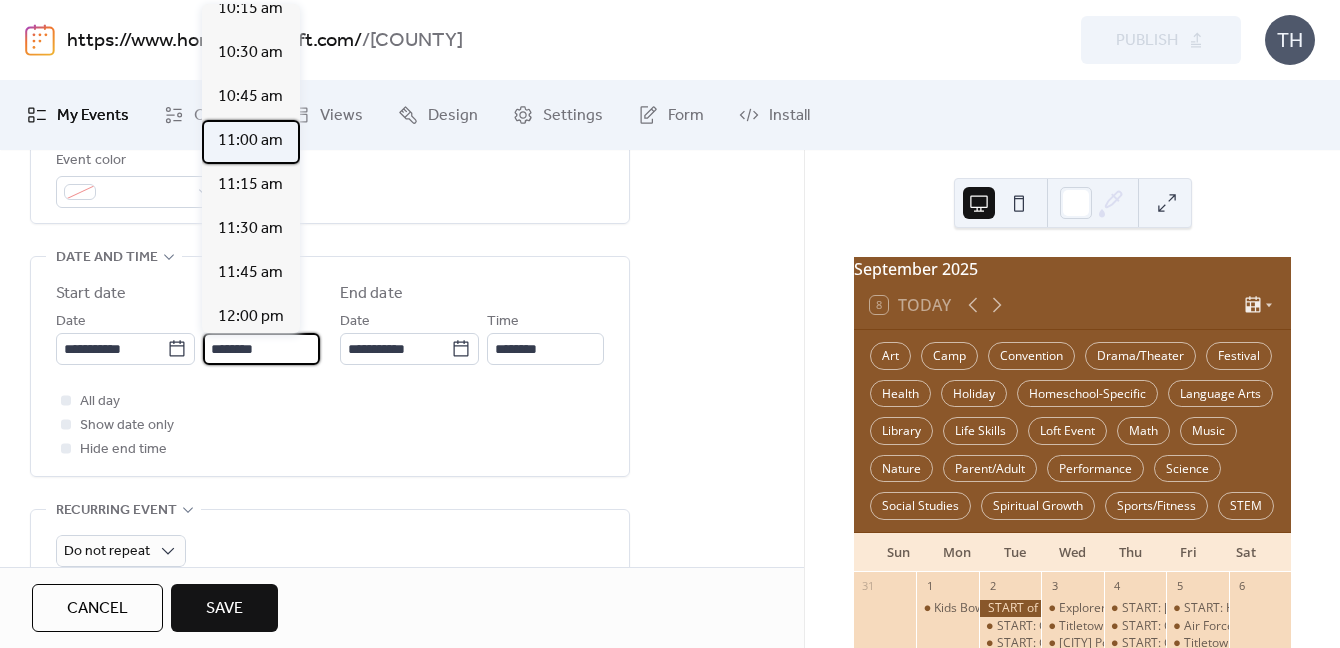 click on "11:00 am" at bounding box center (250, 141) 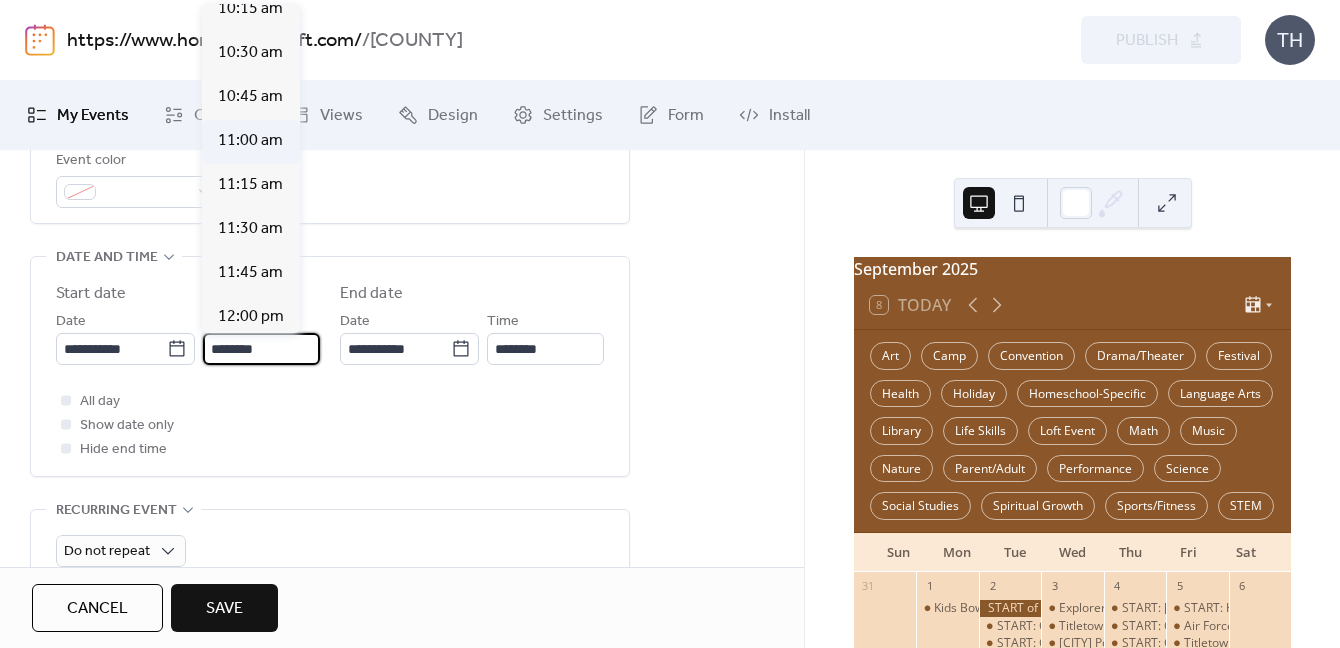 type on "********" 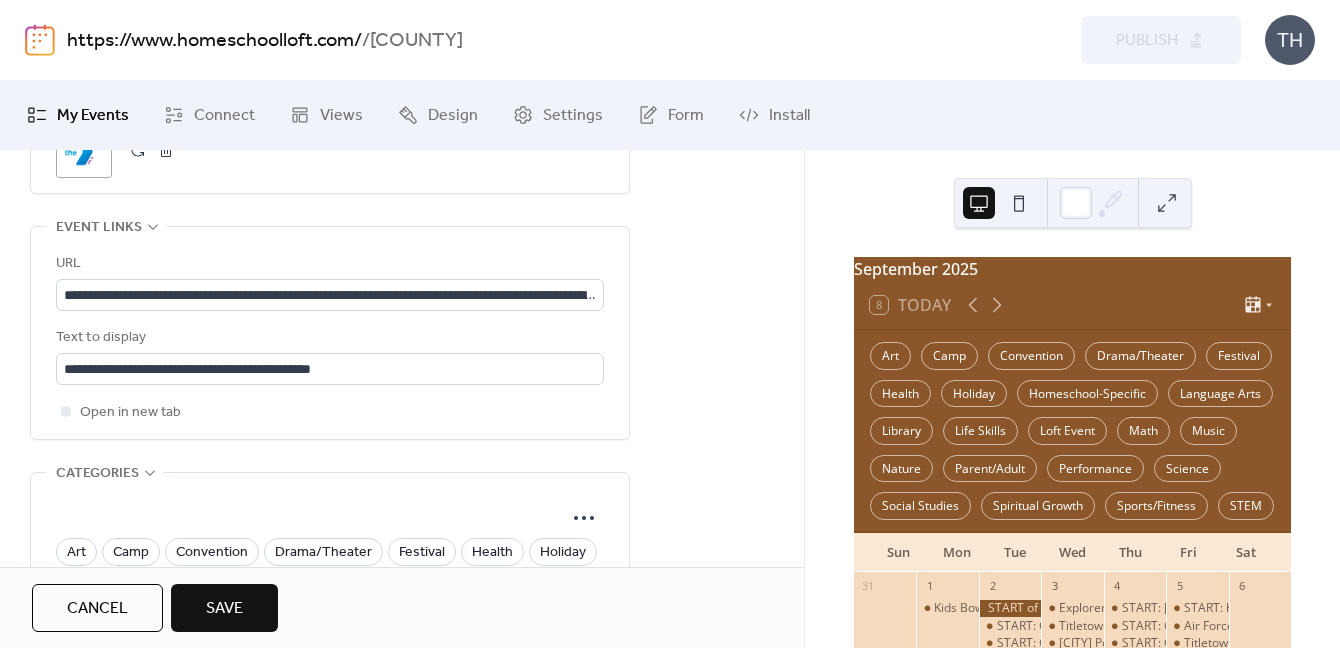 scroll, scrollTop: 1117, scrollLeft: 0, axis: vertical 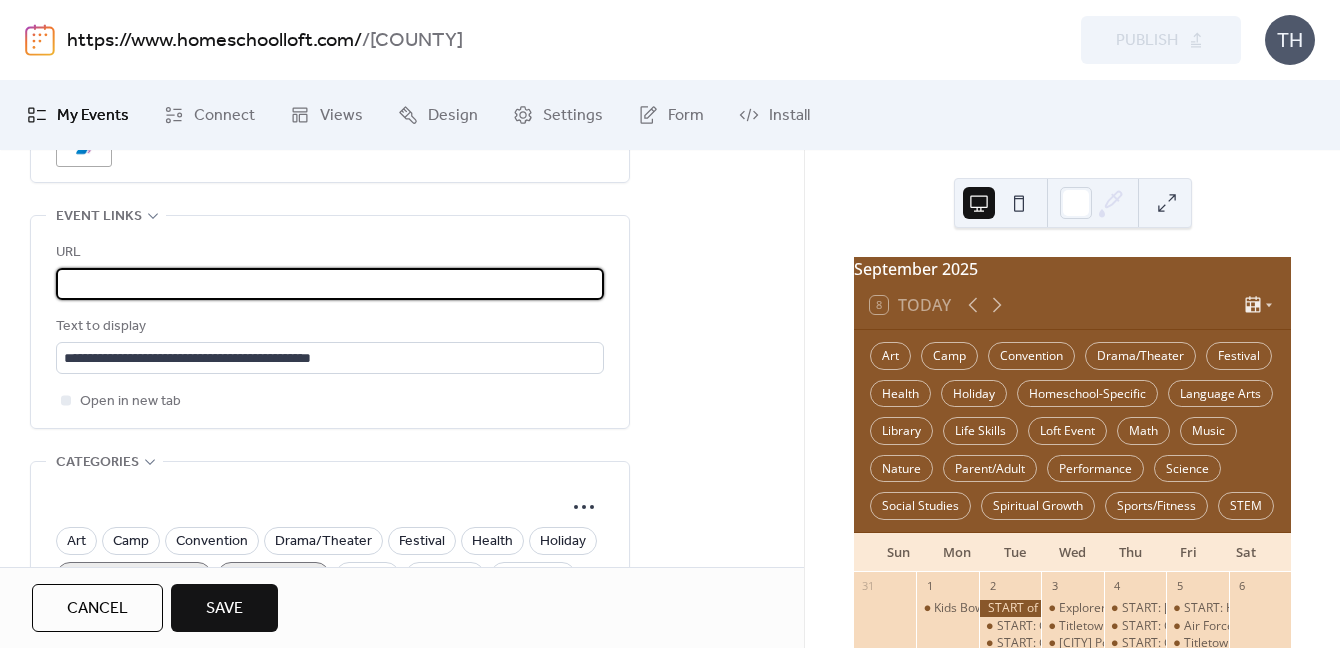 drag, startPoint x: 63, startPoint y: 281, endPoint x: 757, endPoint y: 293, distance: 694.10376 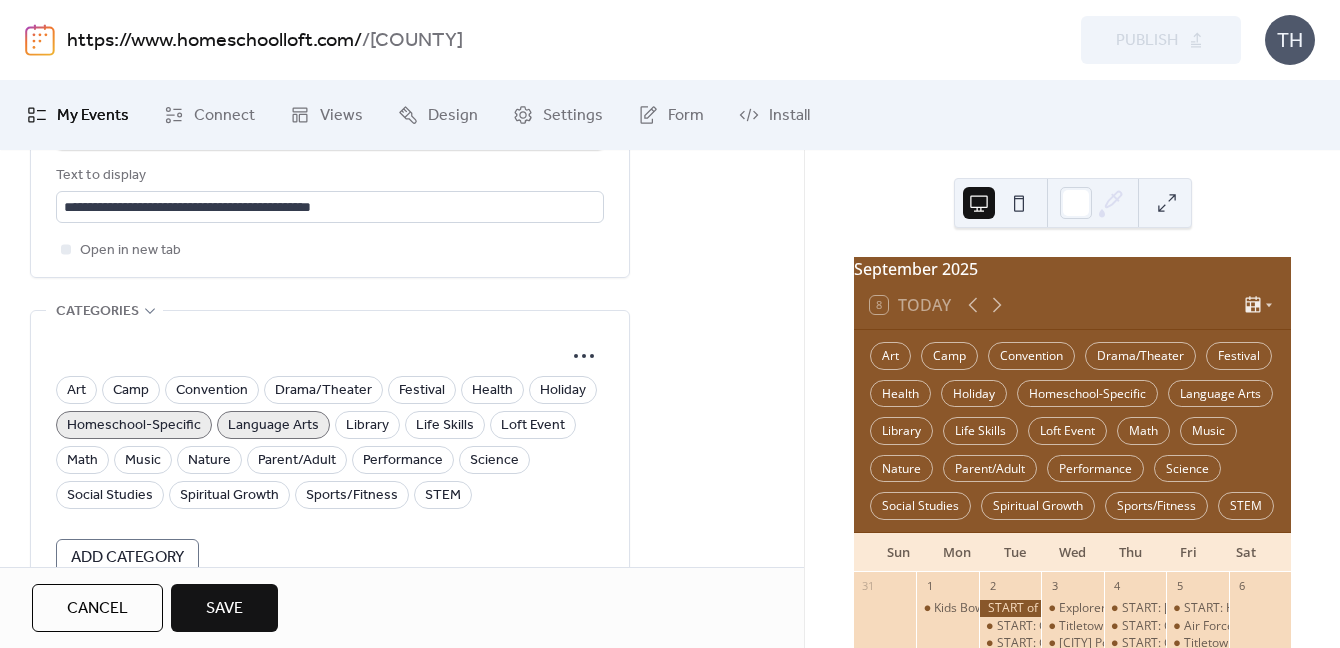 scroll, scrollTop: 1288, scrollLeft: 0, axis: vertical 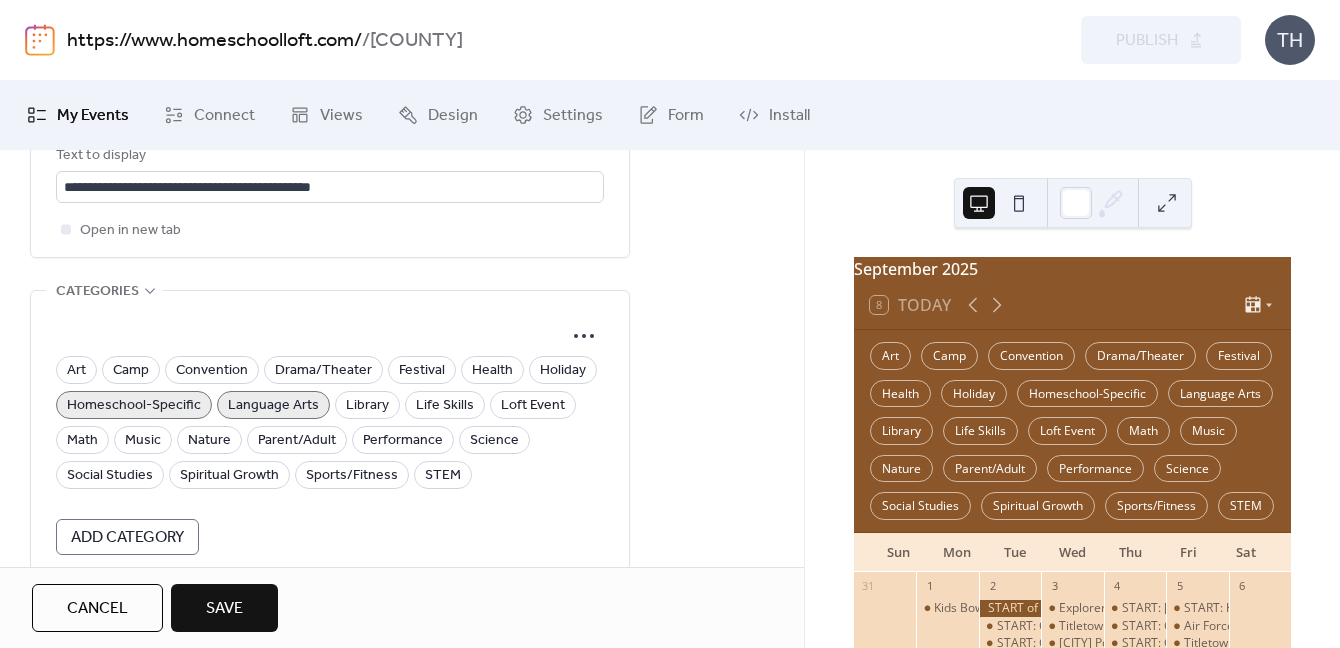 type on "**********" 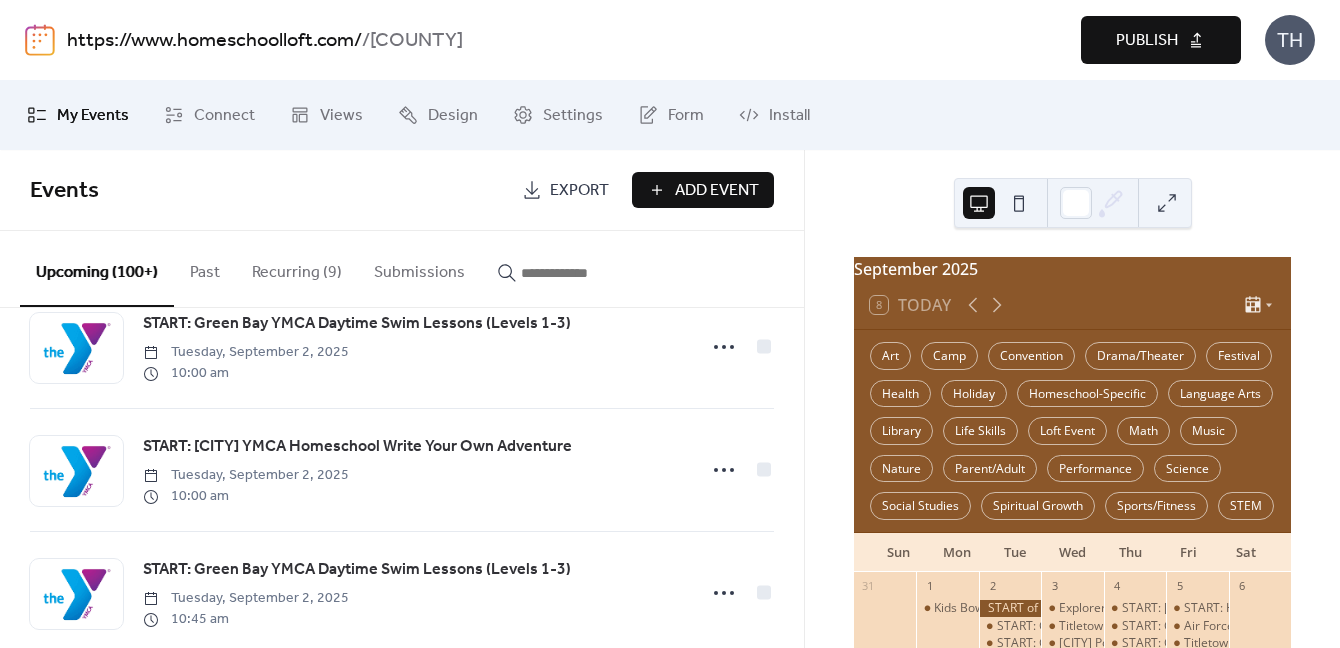 scroll, scrollTop: 320, scrollLeft: 0, axis: vertical 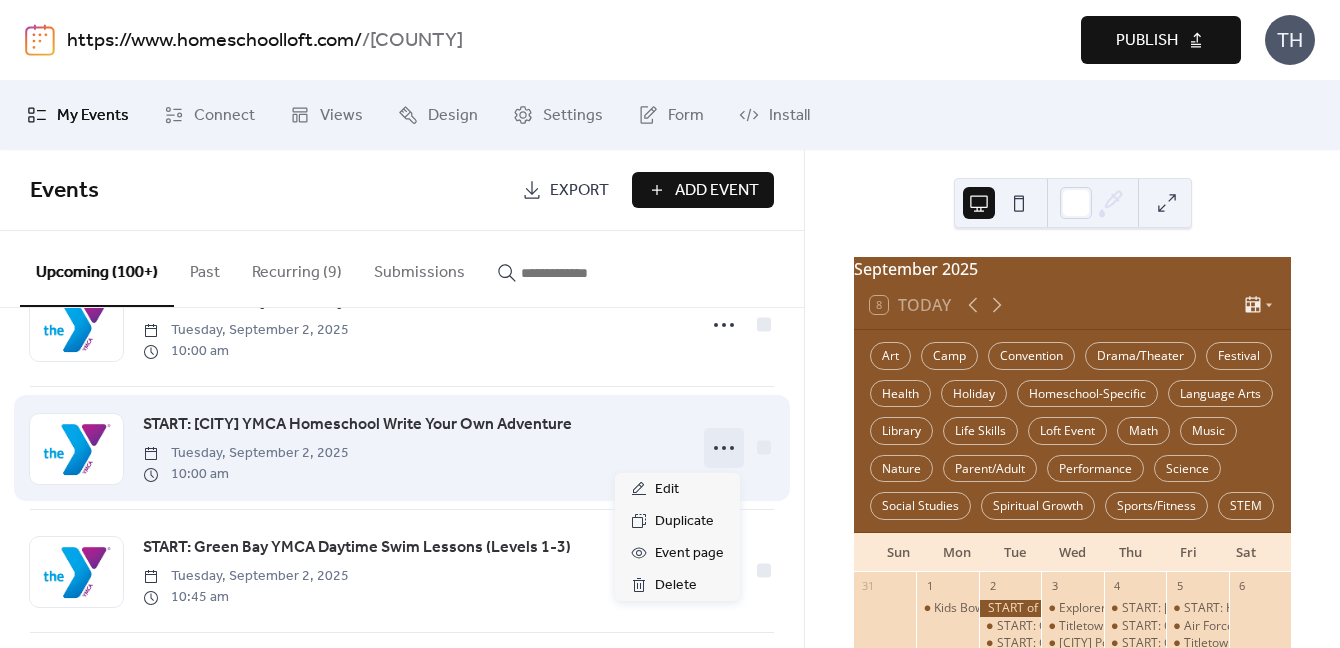 click 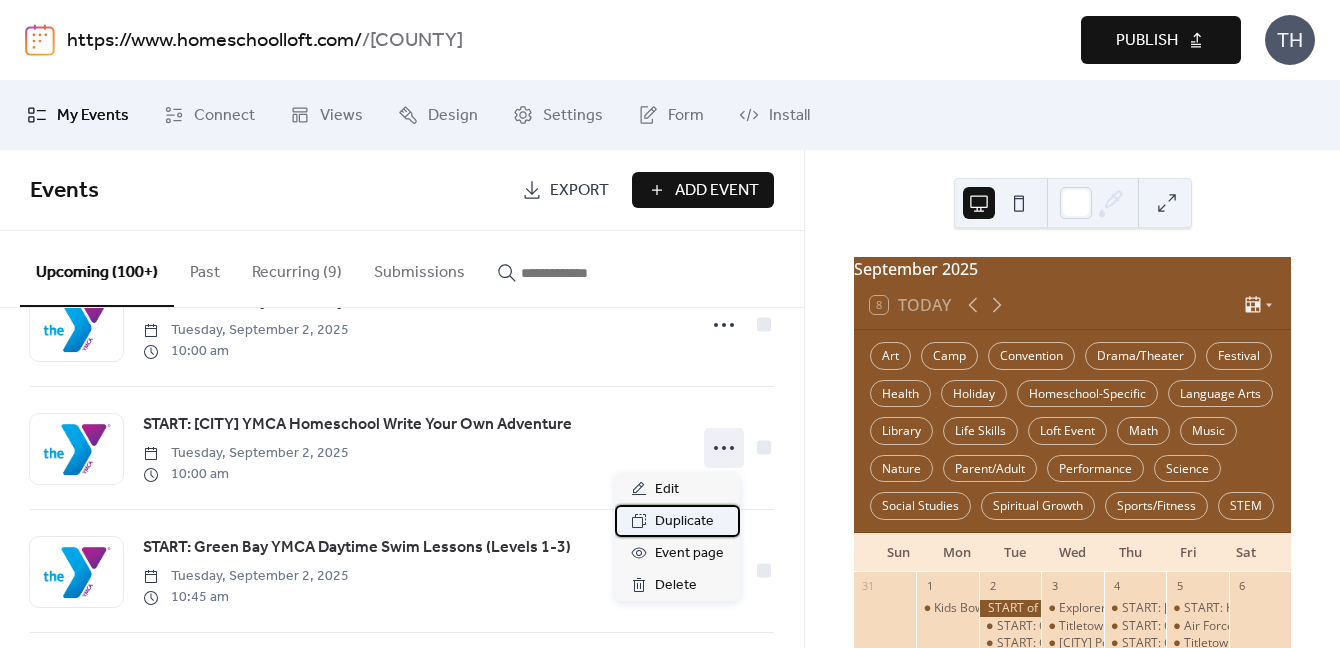 click on "Duplicate" at bounding box center [684, 522] 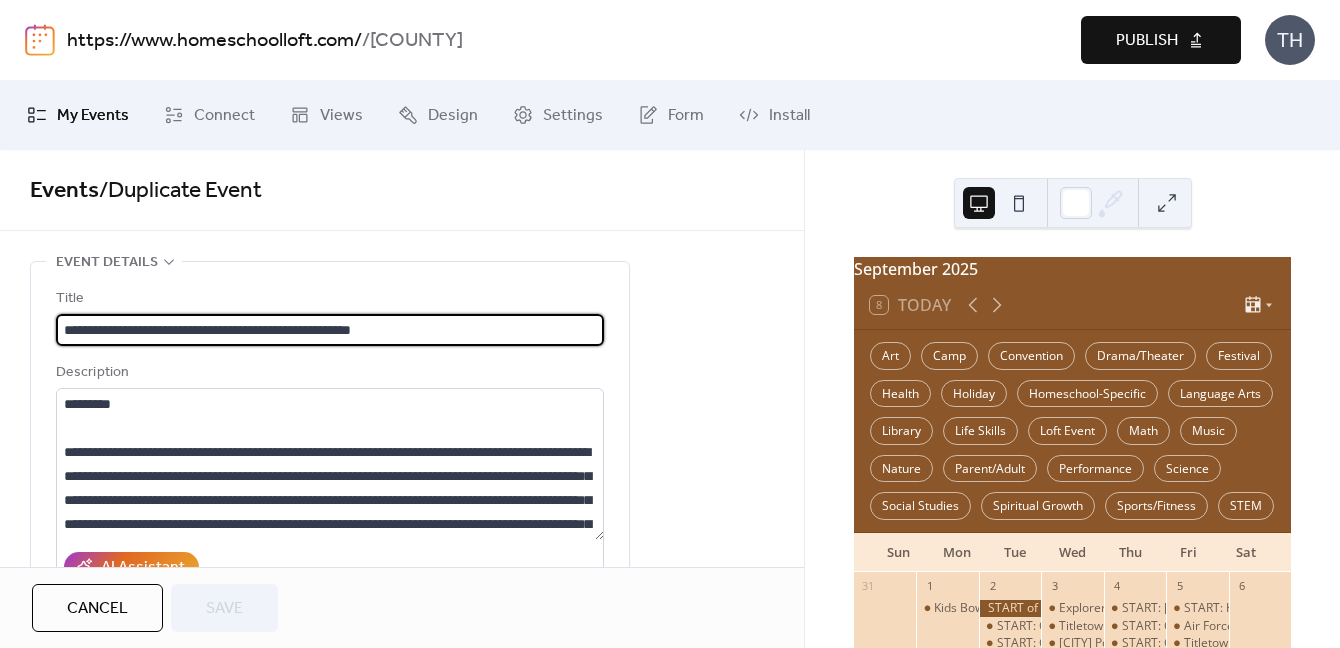 drag, startPoint x: 298, startPoint y: 331, endPoint x: 478, endPoint y: 331, distance: 180 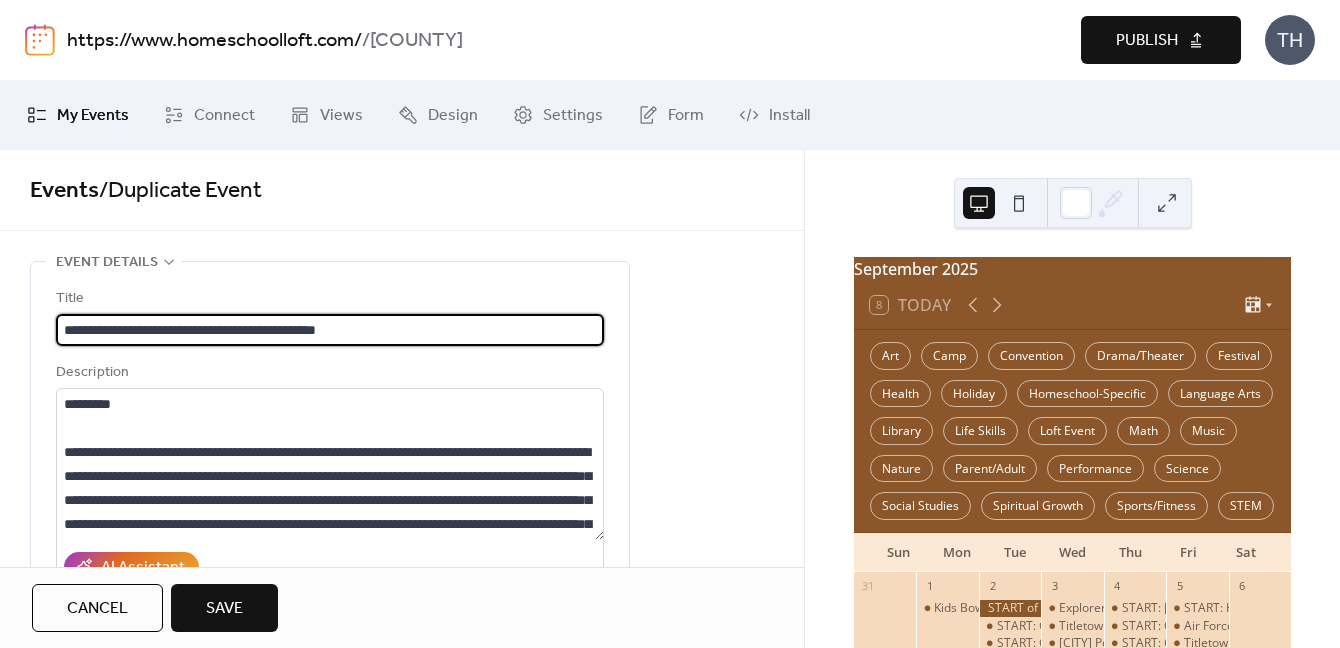 type on "**********" 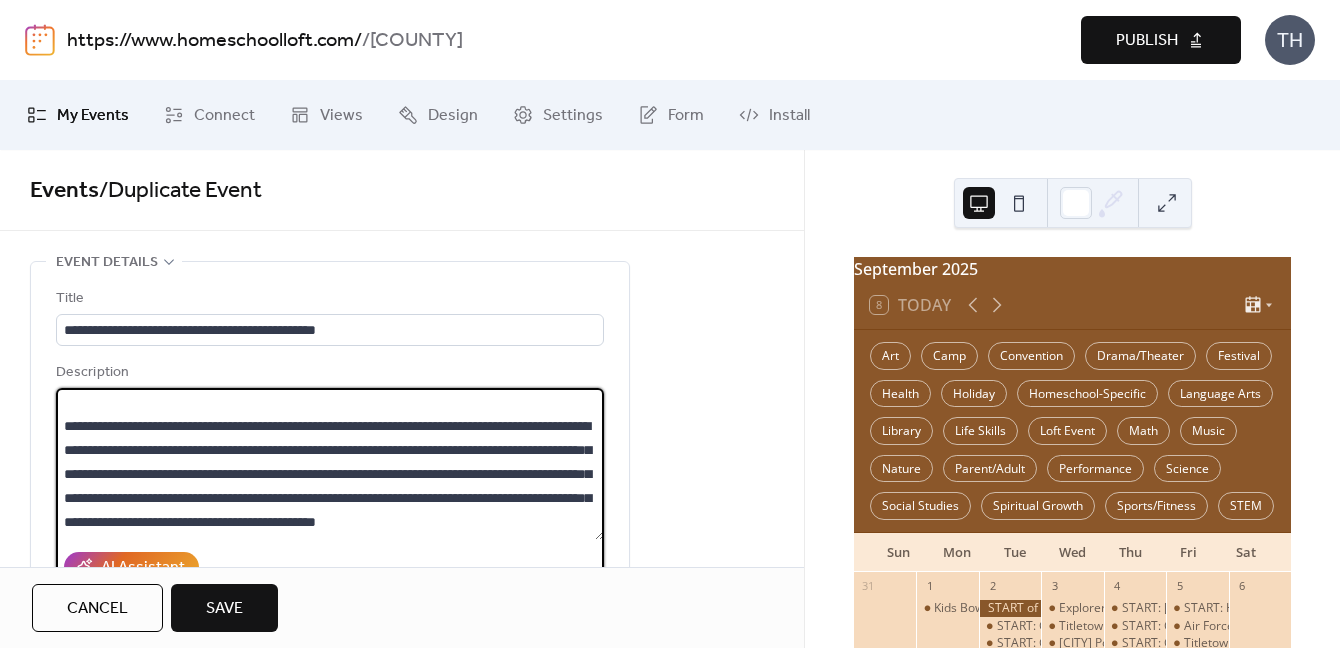 scroll, scrollTop: 27, scrollLeft: 0, axis: vertical 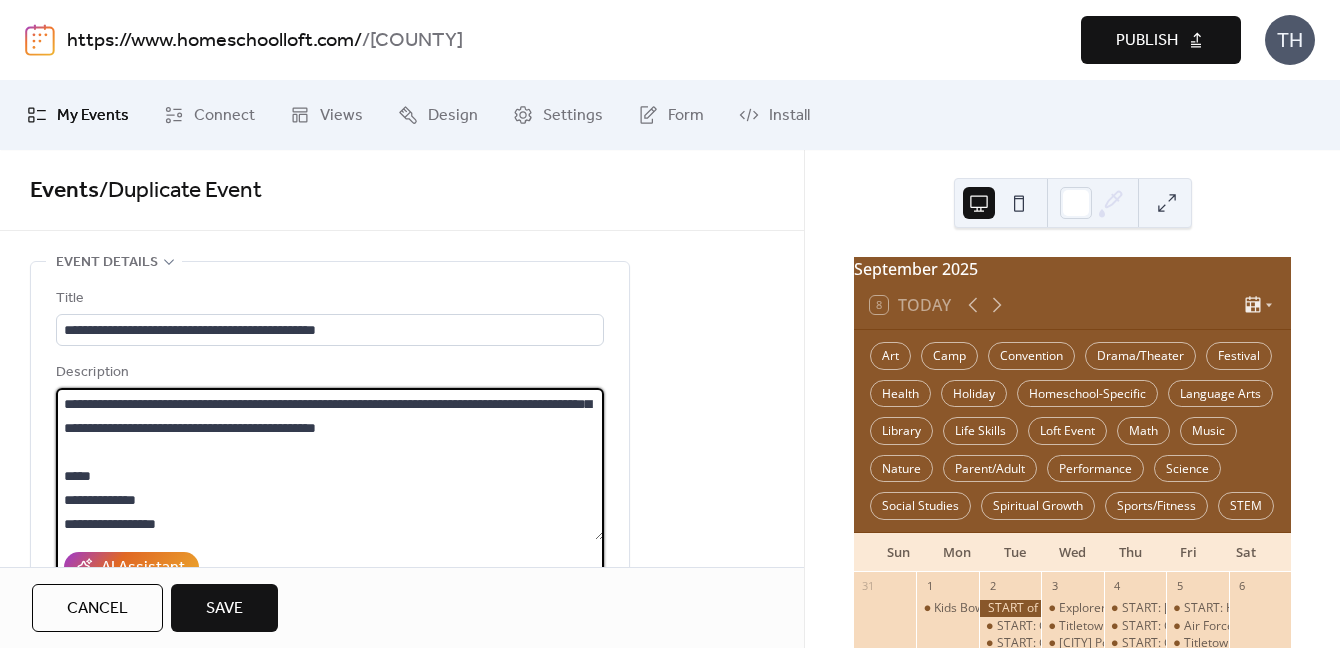 drag, startPoint x: 69, startPoint y: 428, endPoint x: 411, endPoint y: 436, distance: 342.09357 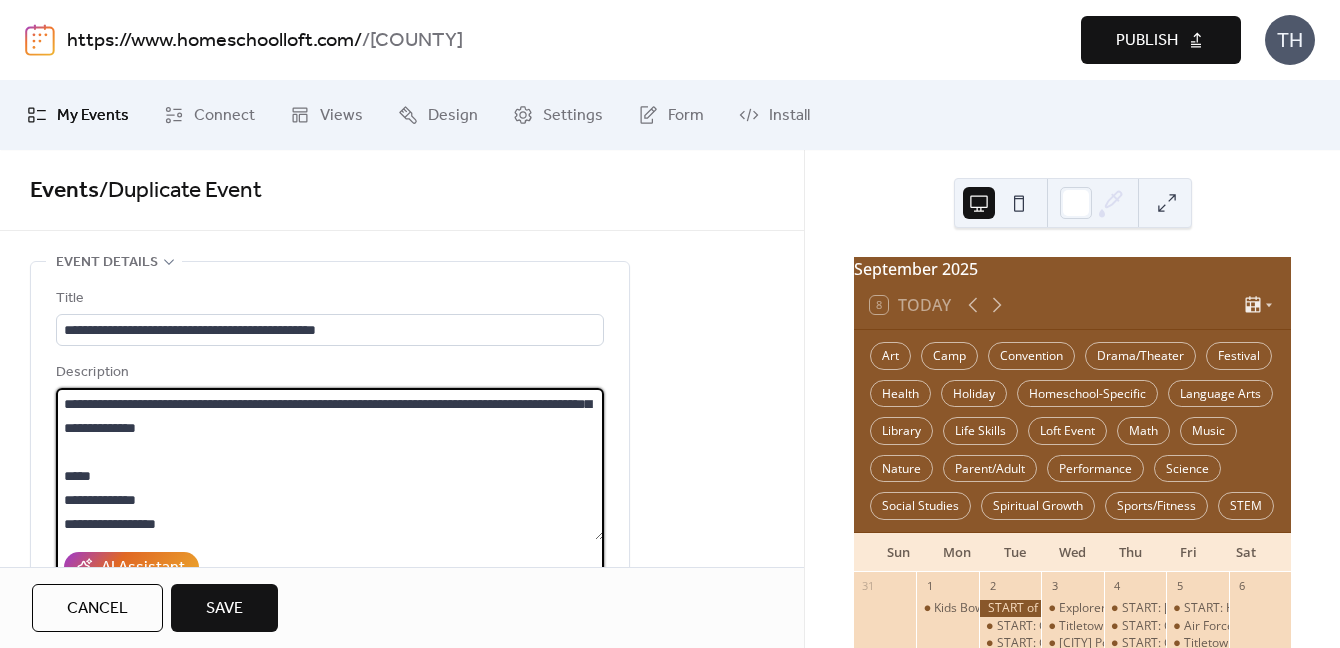 scroll, scrollTop: 0, scrollLeft: 0, axis: both 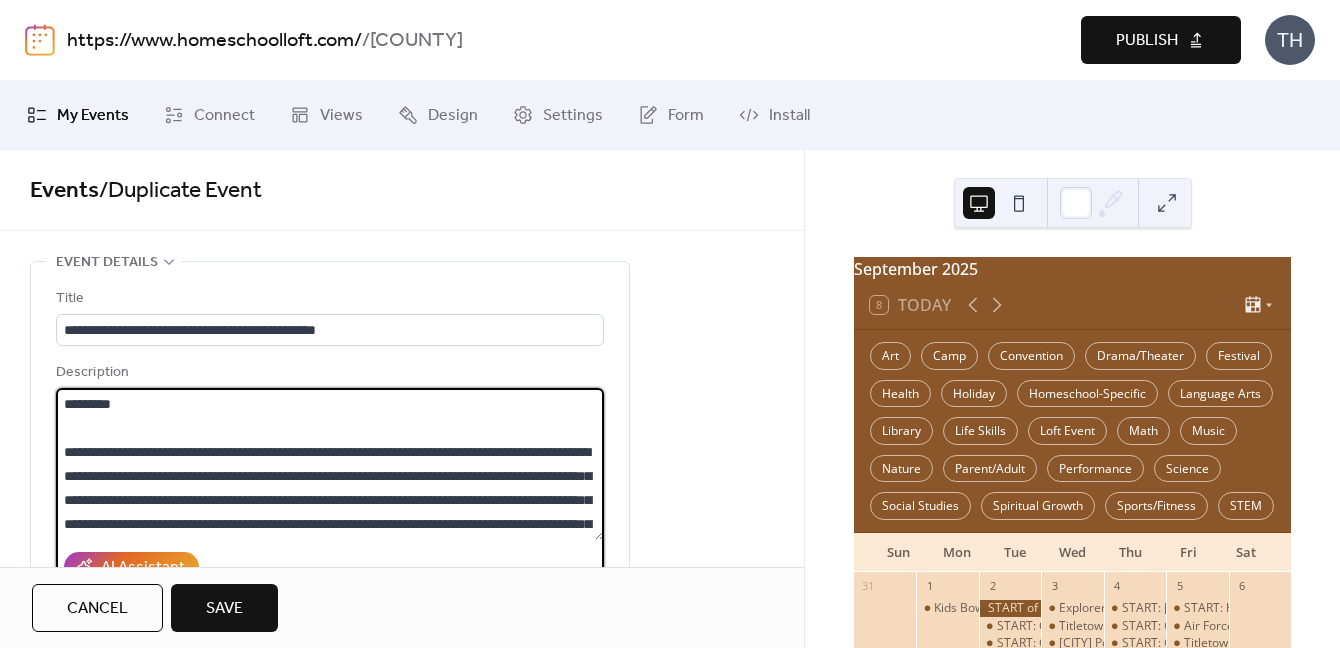 drag, startPoint x: 538, startPoint y: 454, endPoint x: 81, endPoint y: 471, distance: 457.31607 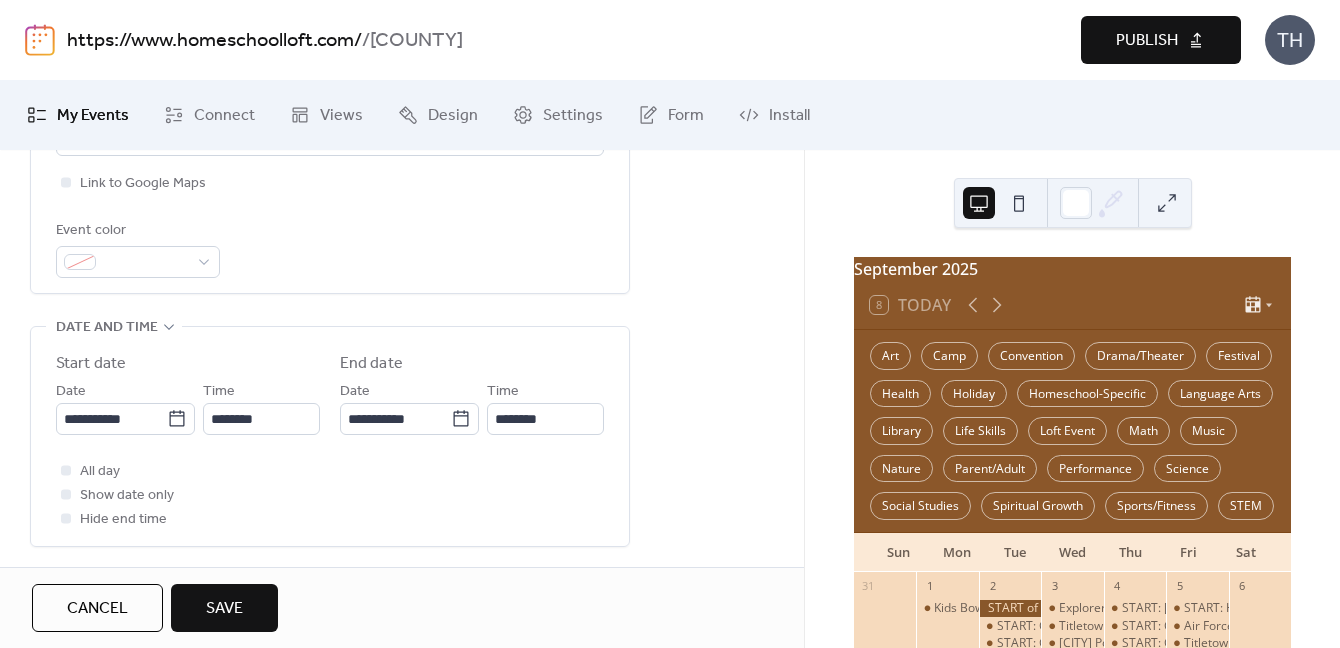 scroll, scrollTop: 580, scrollLeft: 0, axis: vertical 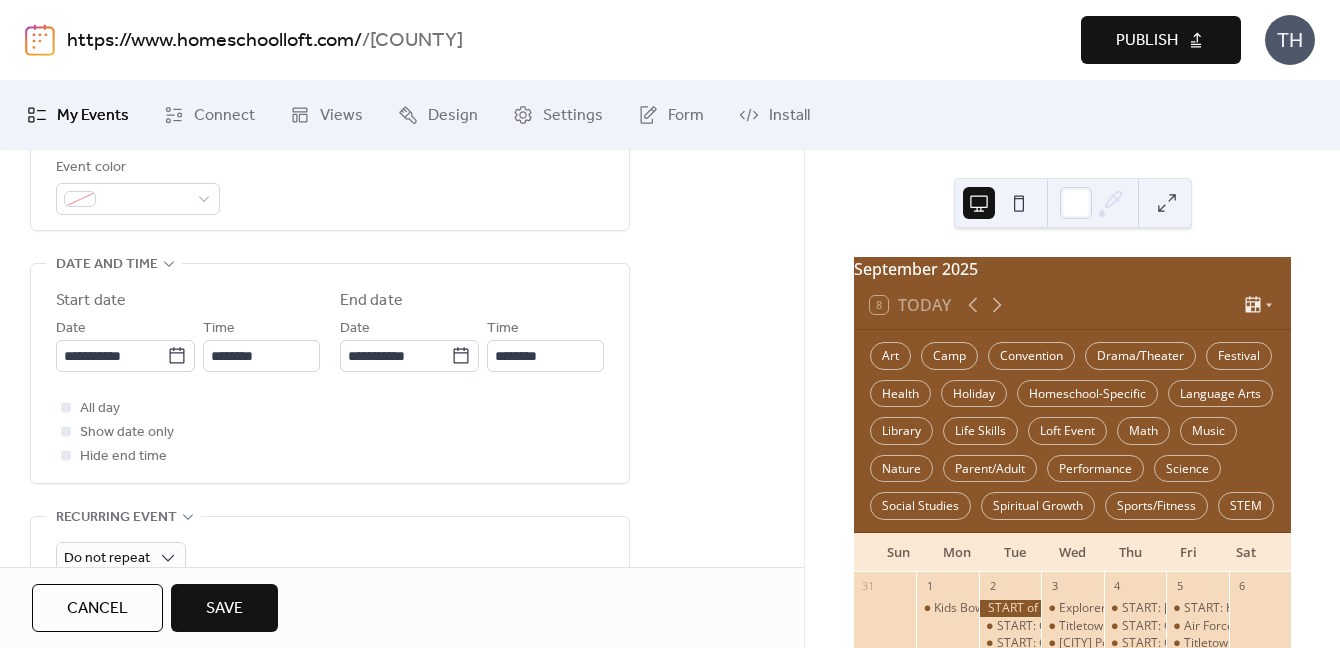 type on "**********" 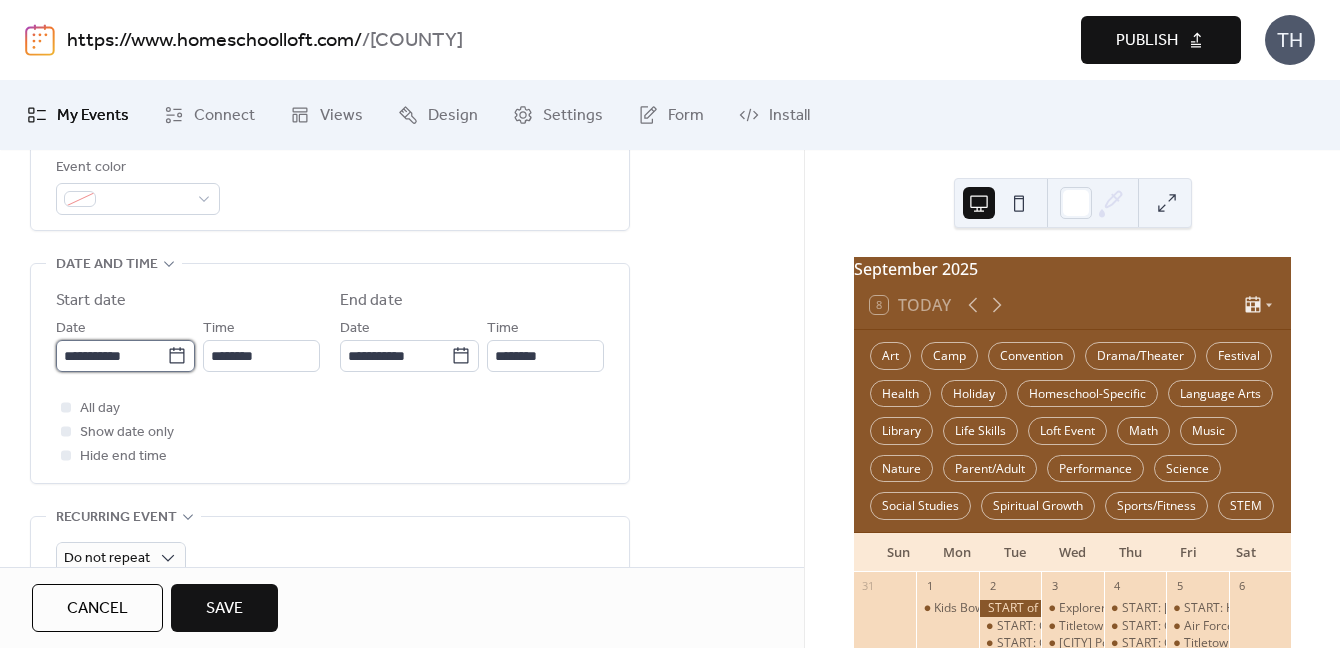 click on "**********" at bounding box center (111, 356) 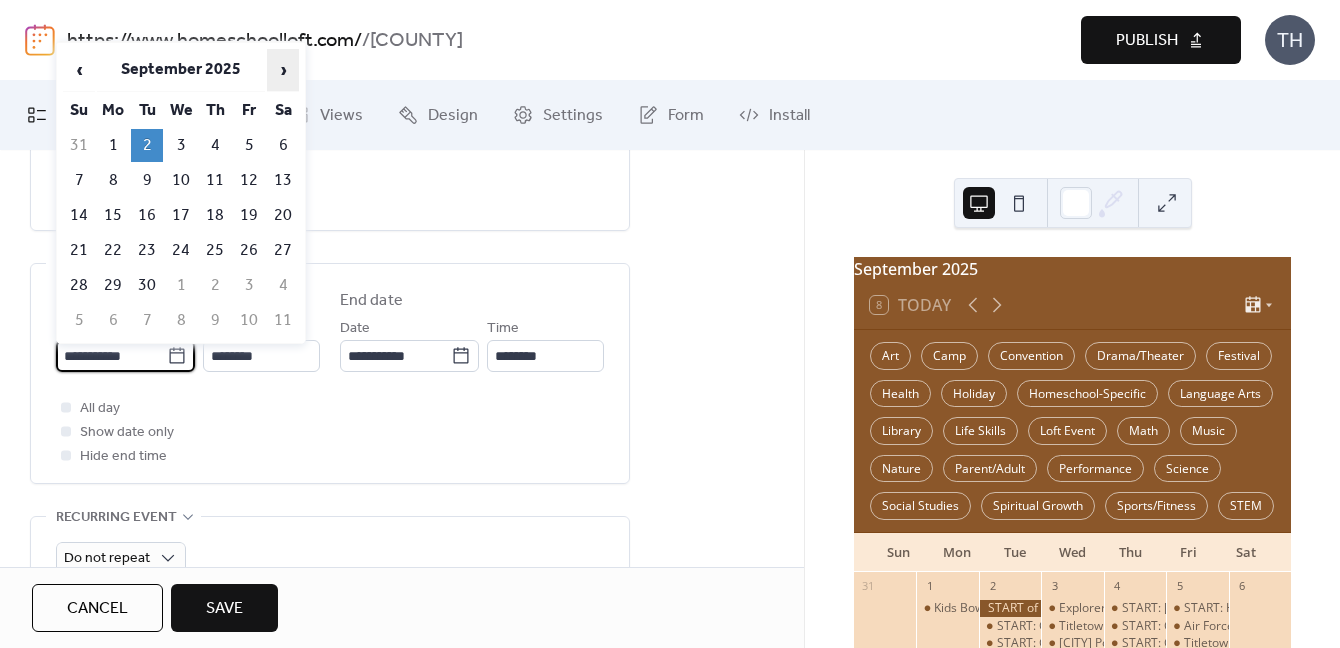 click on "›" at bounding box center (283, 70) 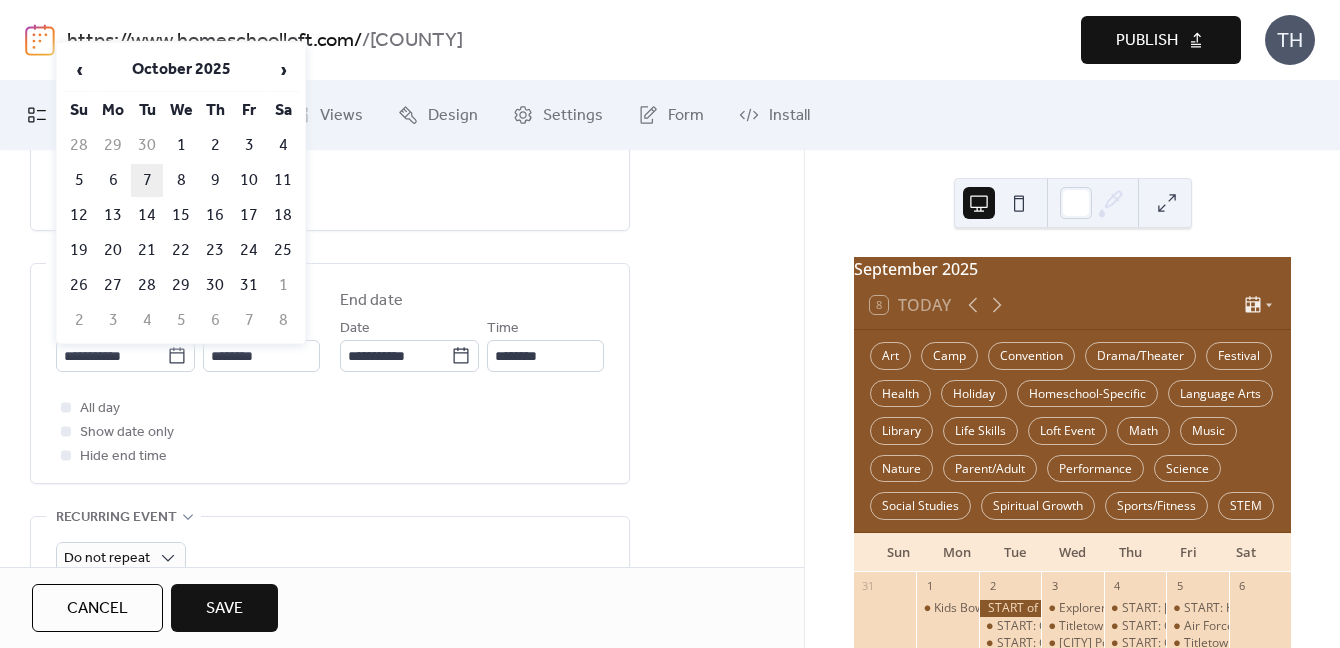 click on "7" at bounding box center [147, 180] 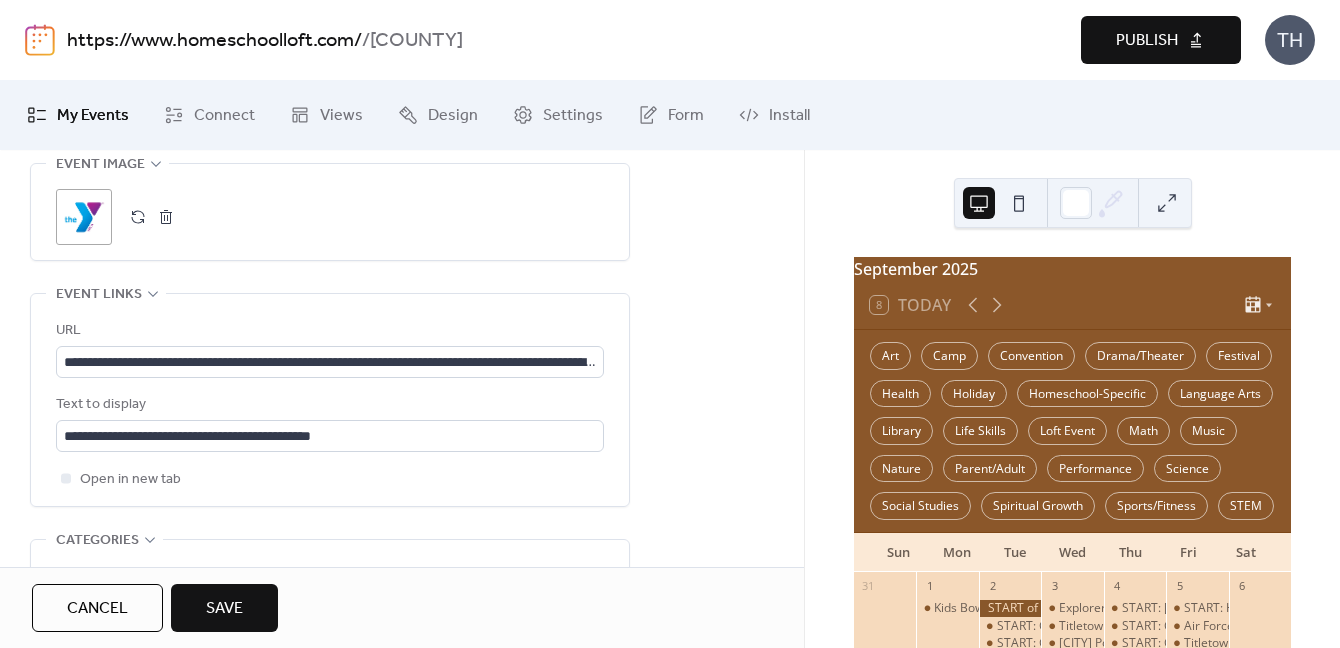 scroll, scrollTop: 1080, scrollLeft: 0, axis: vertical 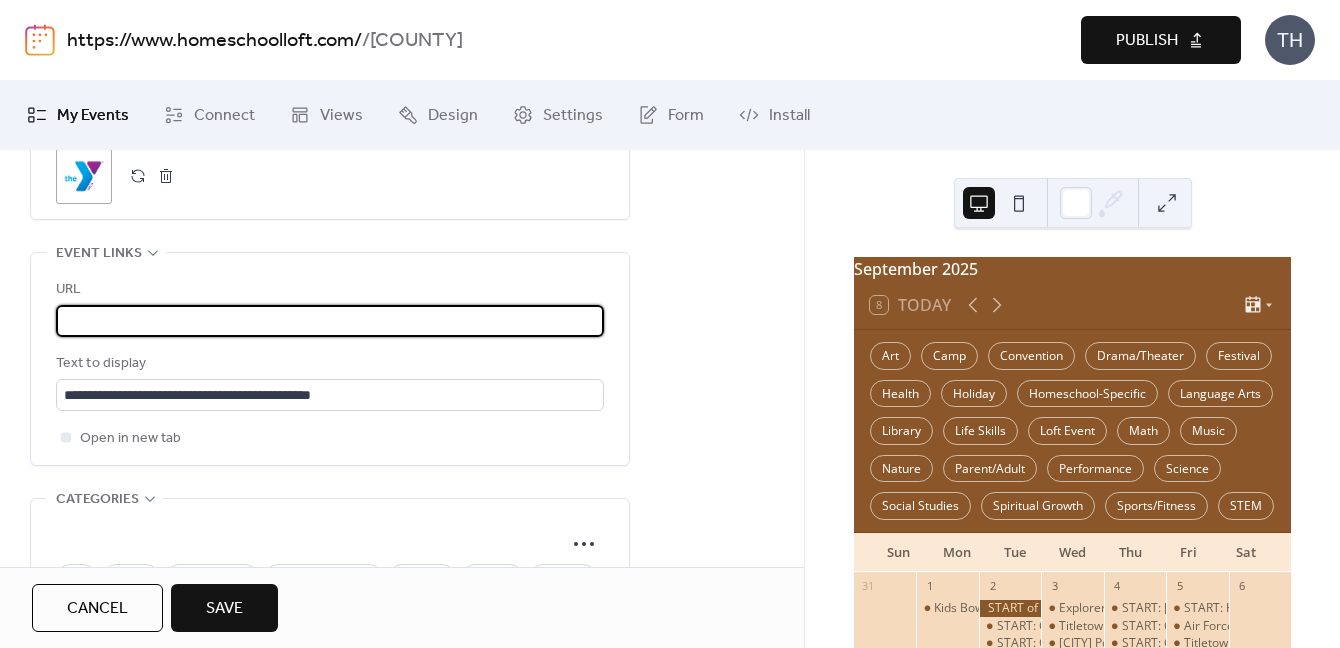 drag, startPoint x: 62, startPoint y: 325, endPoint x: 715, endPoint y: 320, distance: 653.01917 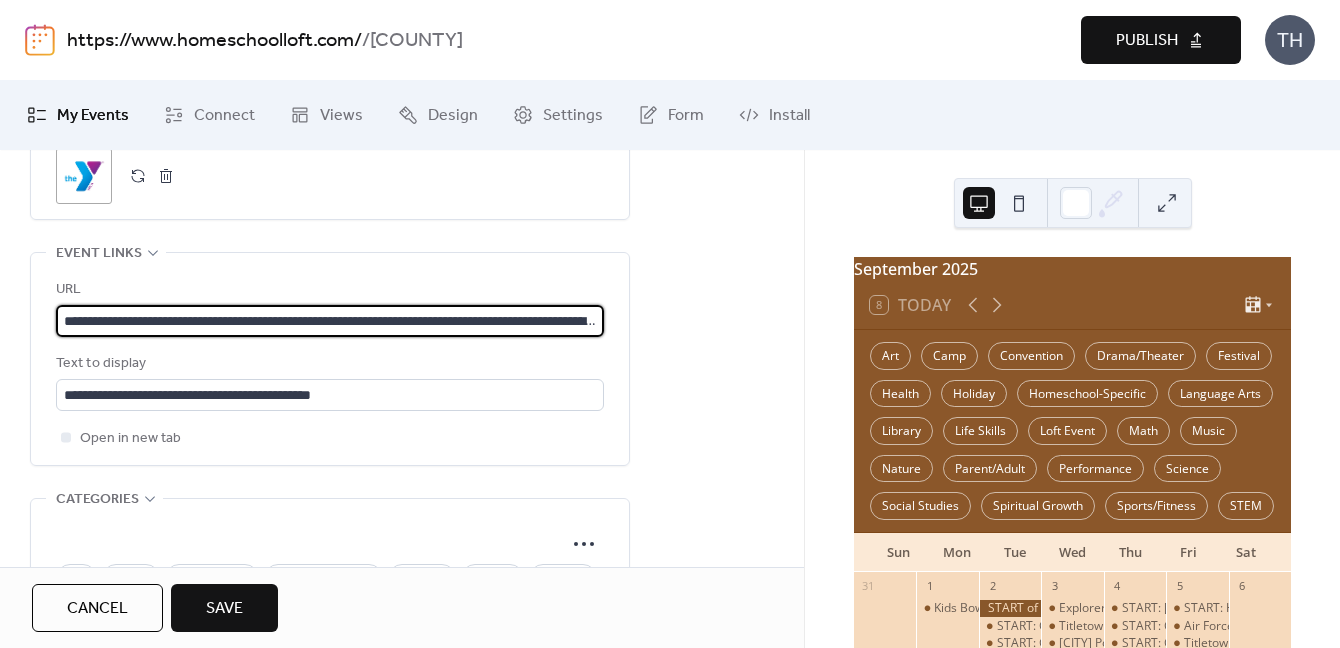 click on "Save" at bounding box center (224, 608) 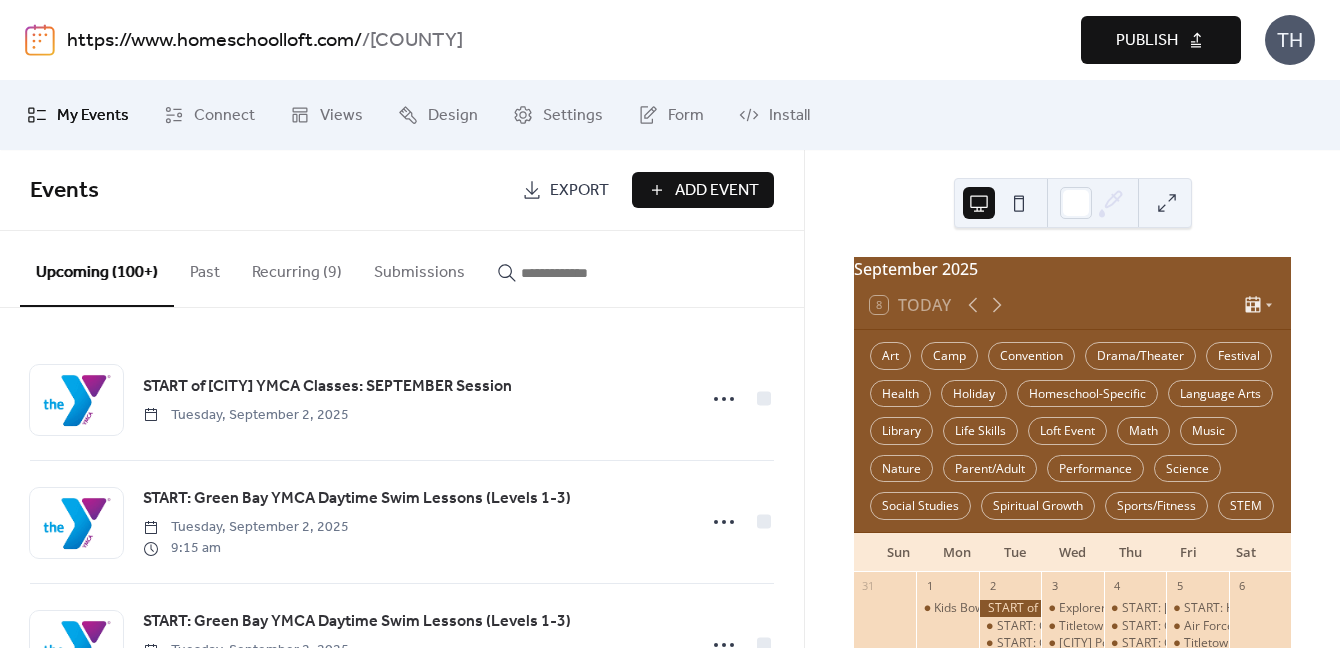 click at bounding box center (581, 273) 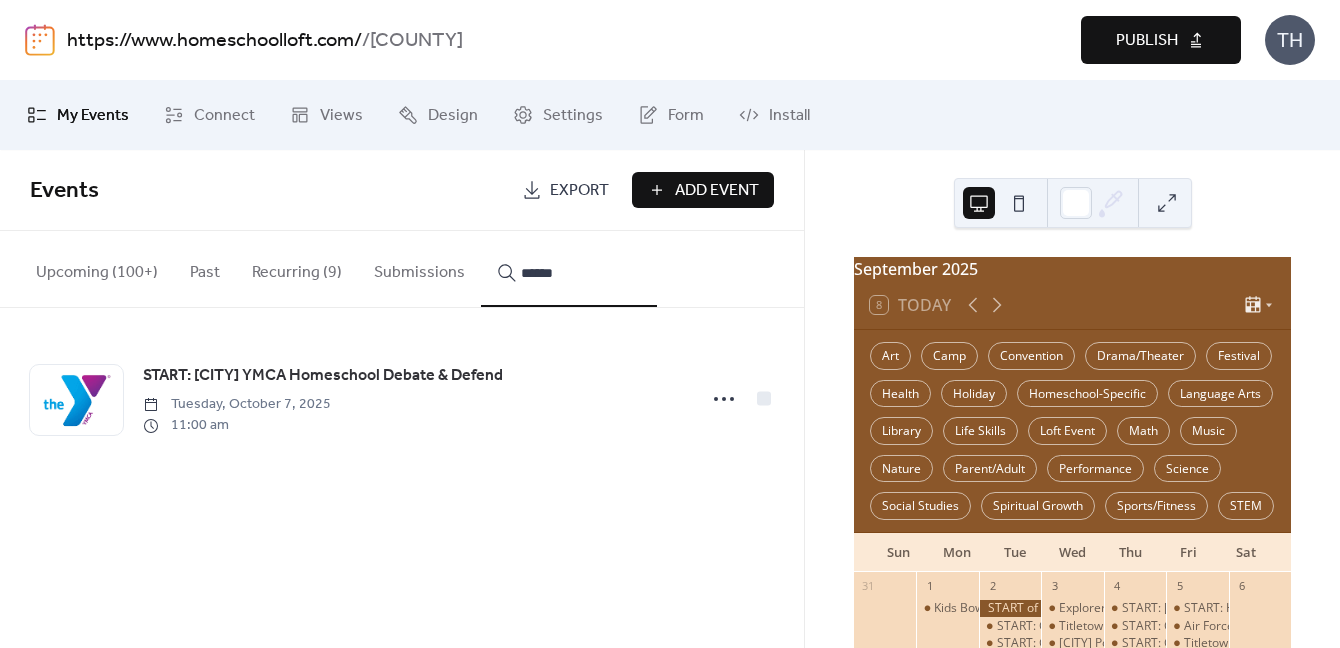 type on "******" 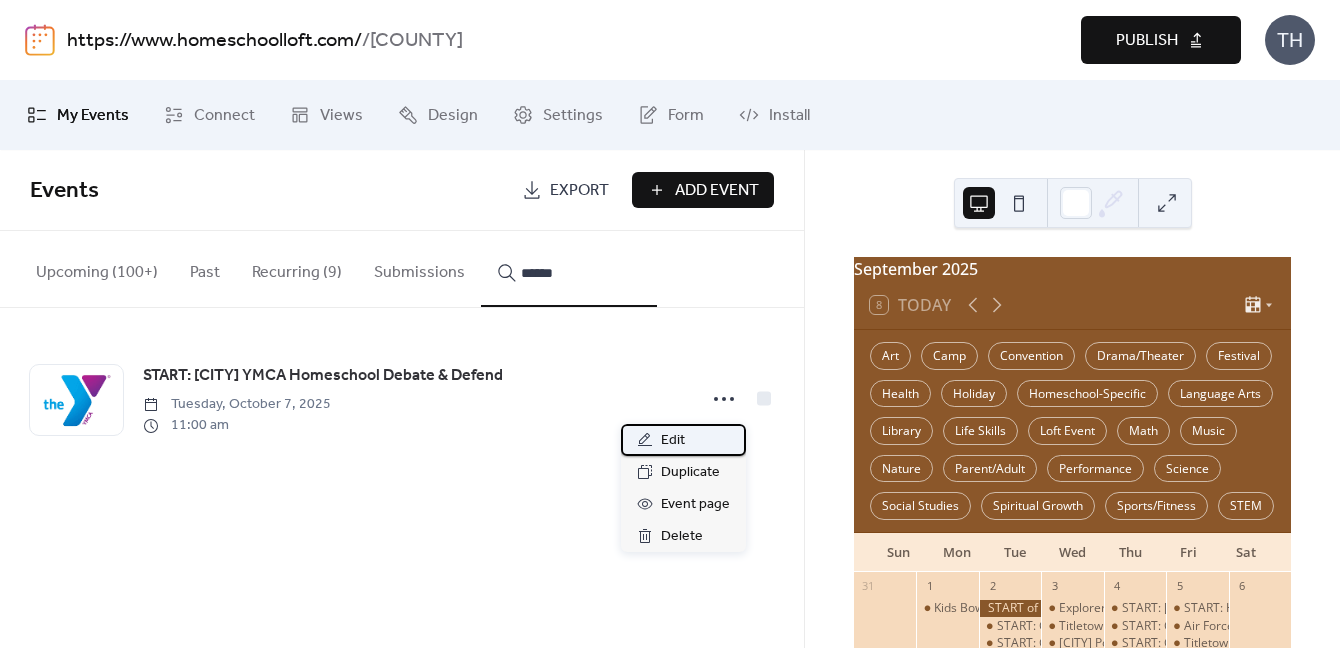 click on "Edit" at bounding box center (683, 440) 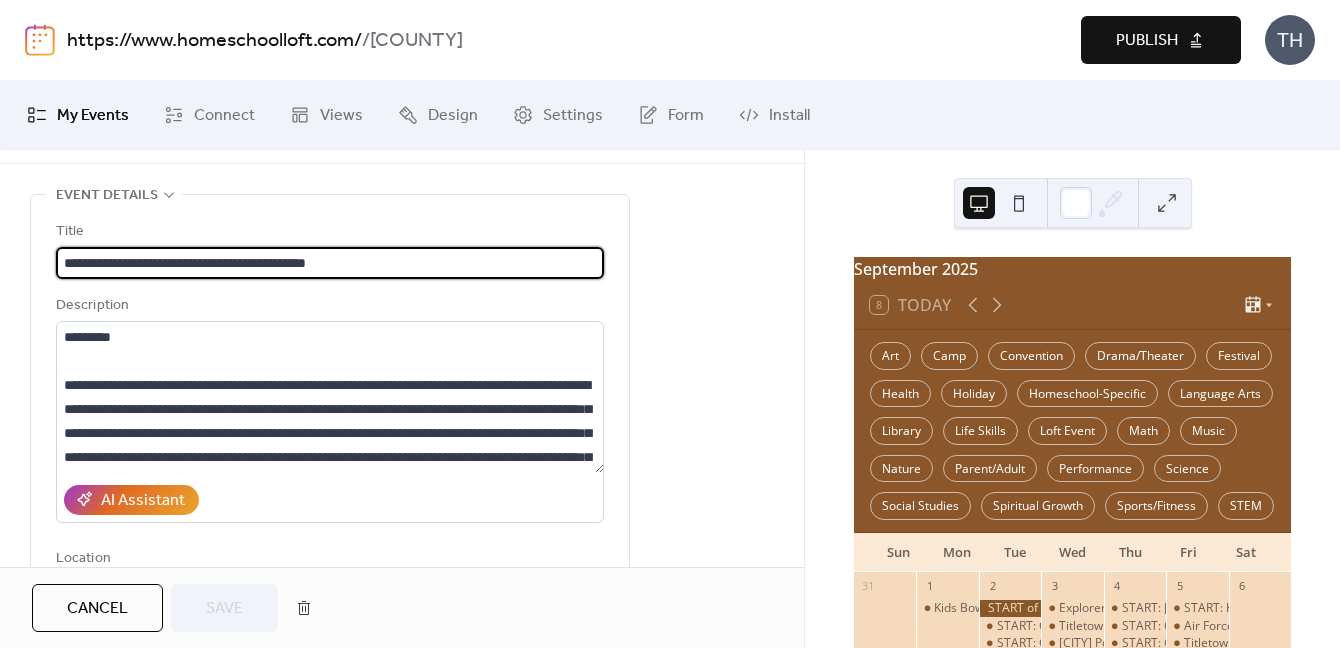 scroll, scrollTop: 95, scrollLeft: 0, axis: vertical 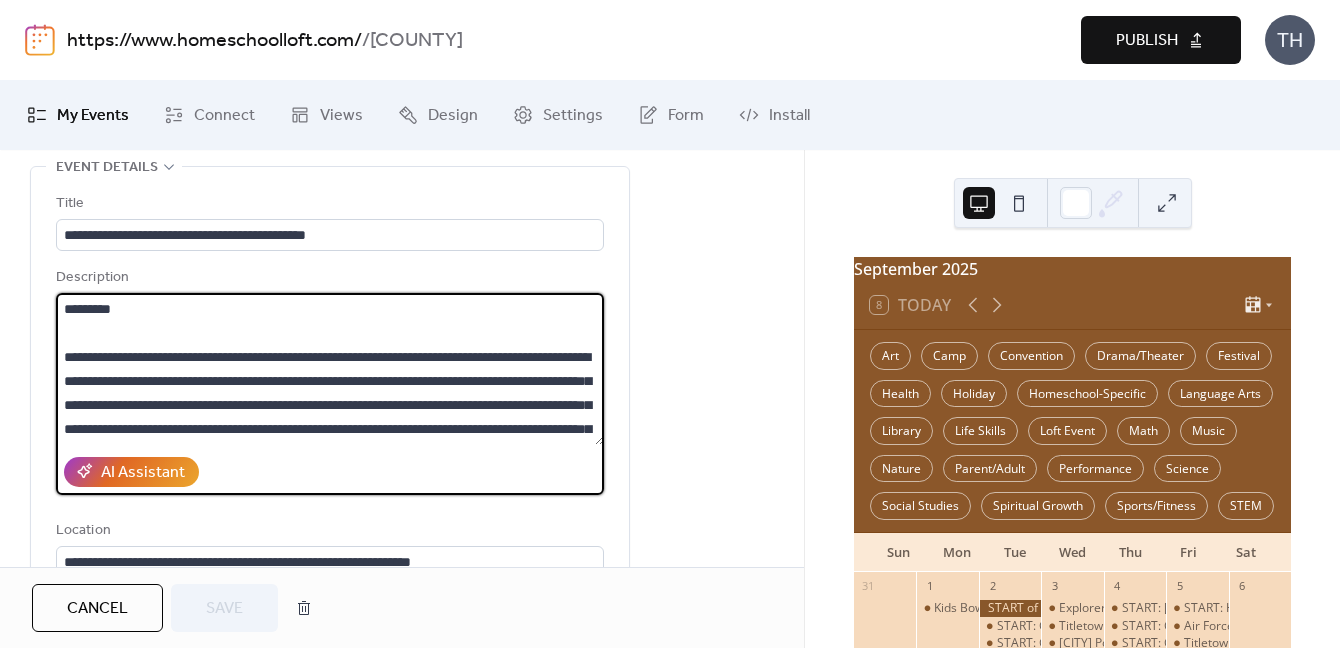 drag, startPoint x: 536, startPoint y: 360, endPoint x: 398, endPoint y: 351, distance: 138.29317 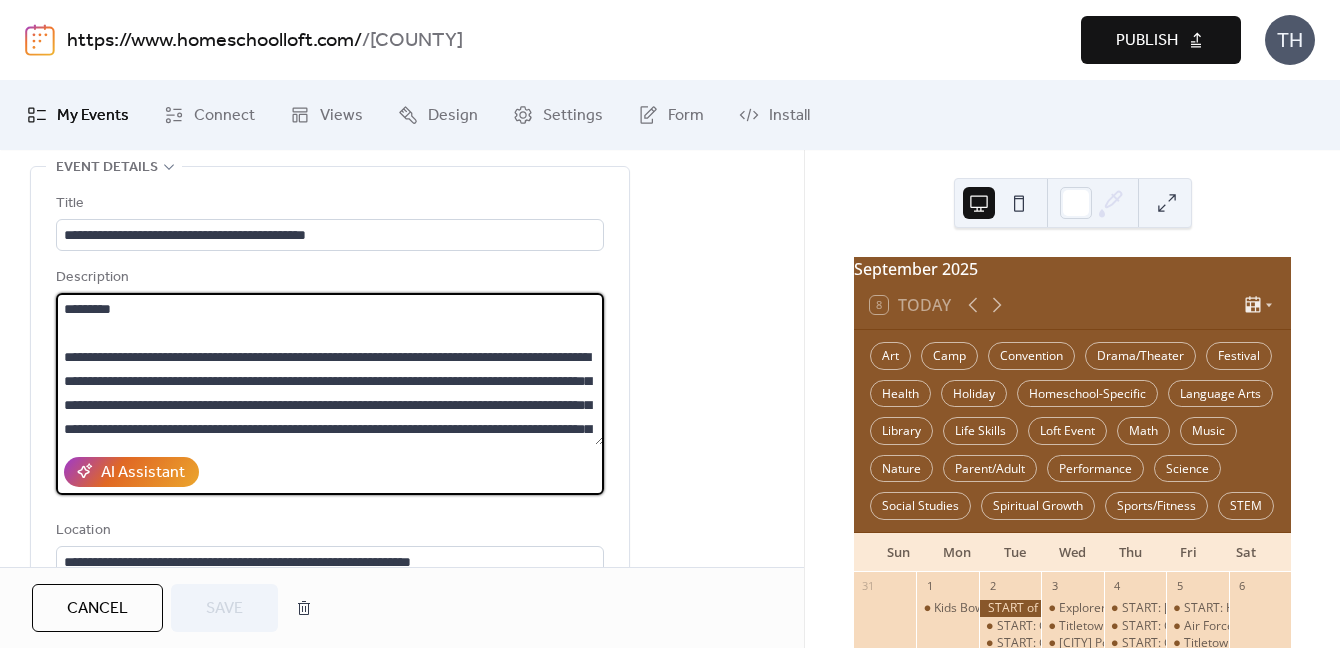 drag, startPoint x: 491, startPoint y: 362, endPoint x: 578, endPoint y: 354, distance: 87.36704 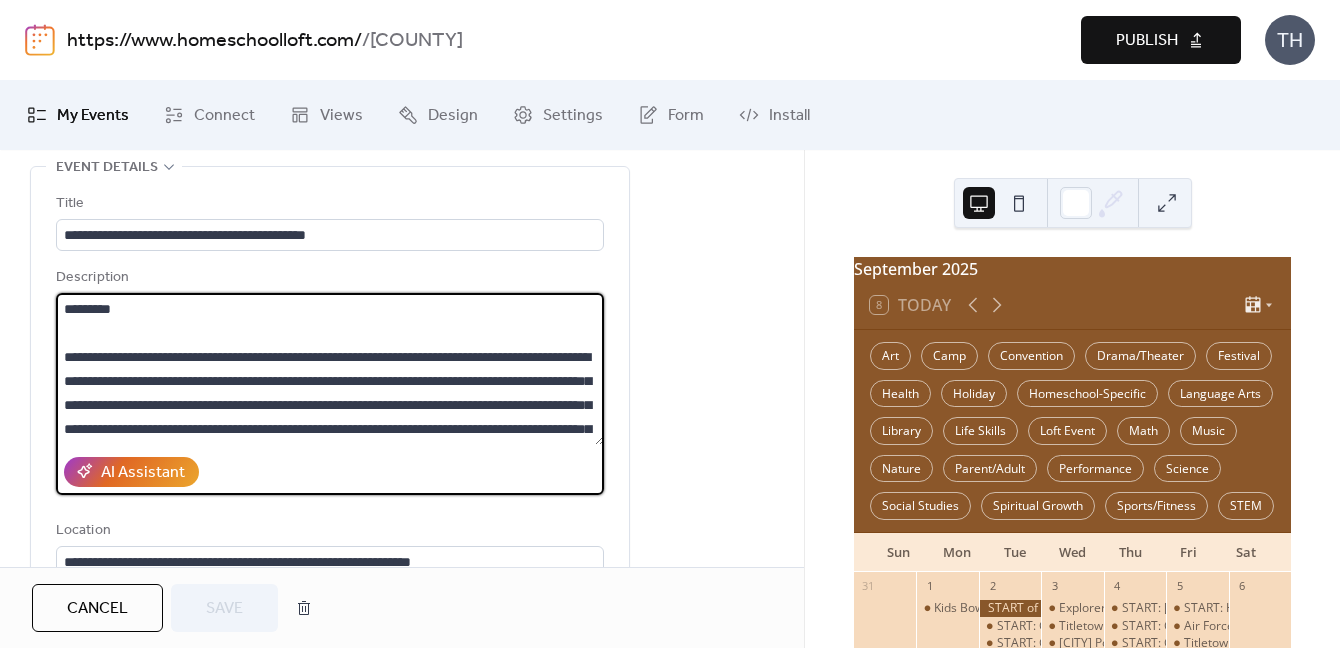 drag, startPoint x: 569, startPoint y: 354, endPoint x: 493, endPoint y: 358, distance: 76.105194 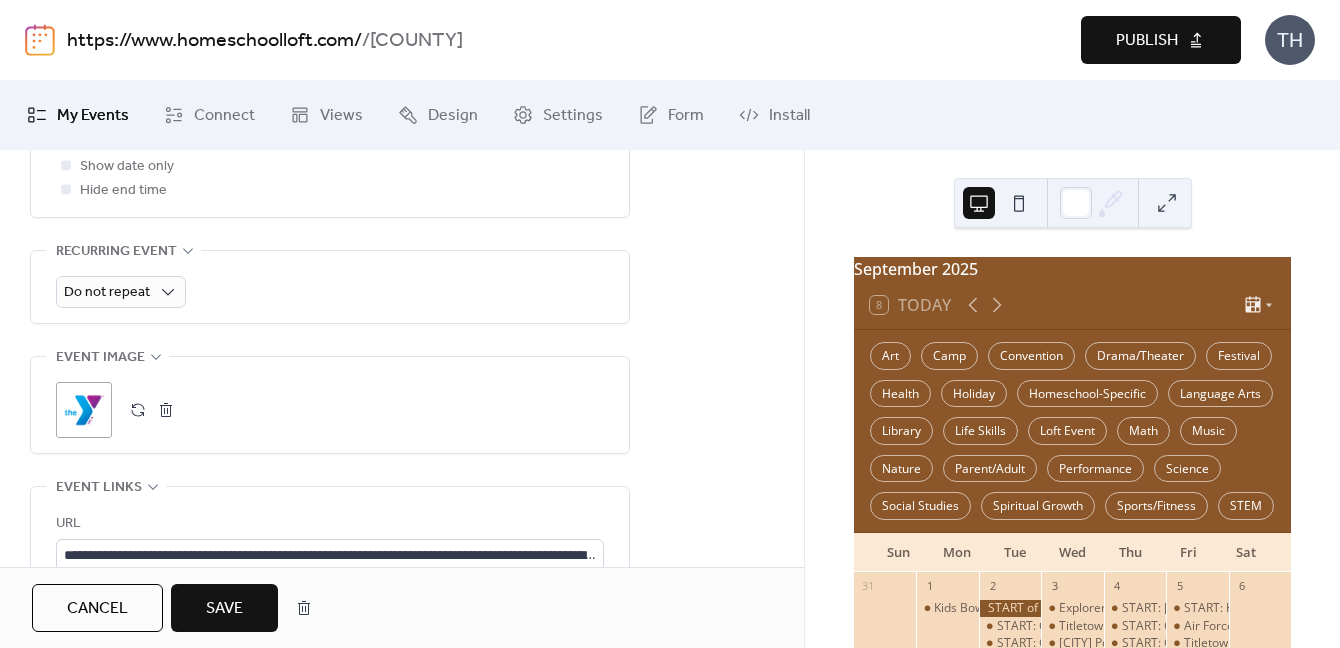 scroll, scrollTop: 823, scrollLeft: 0, axis: vertical 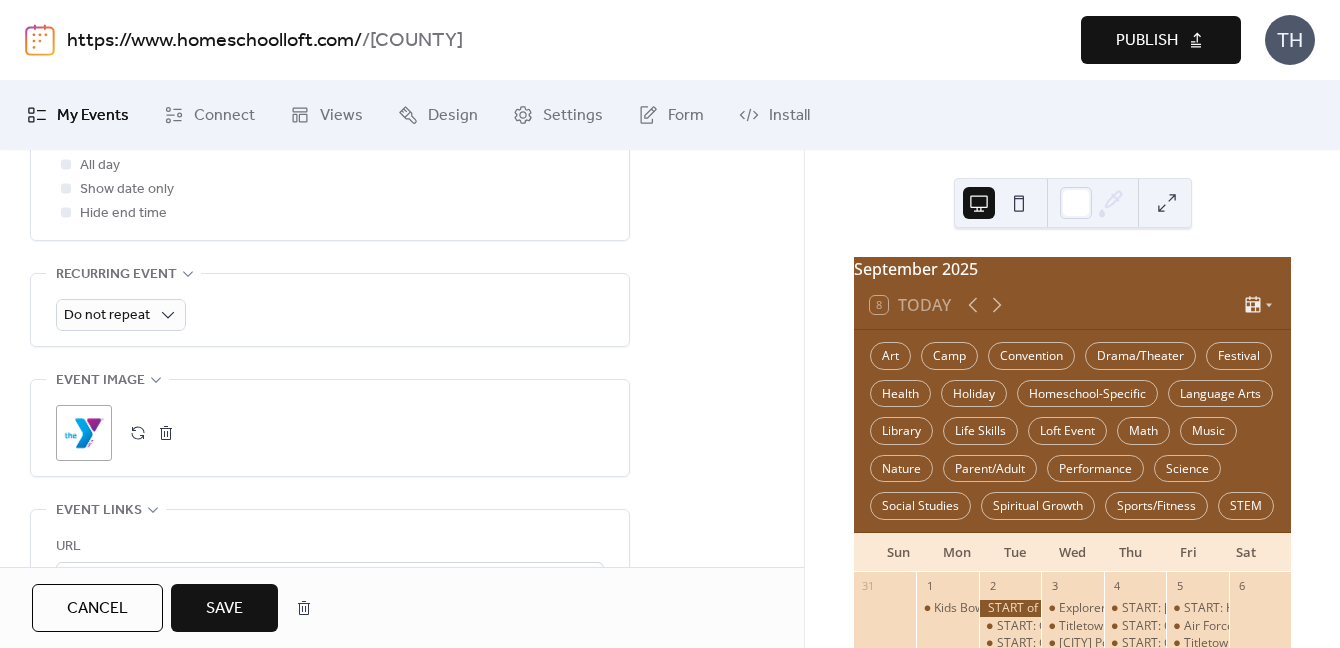 type on "**********" 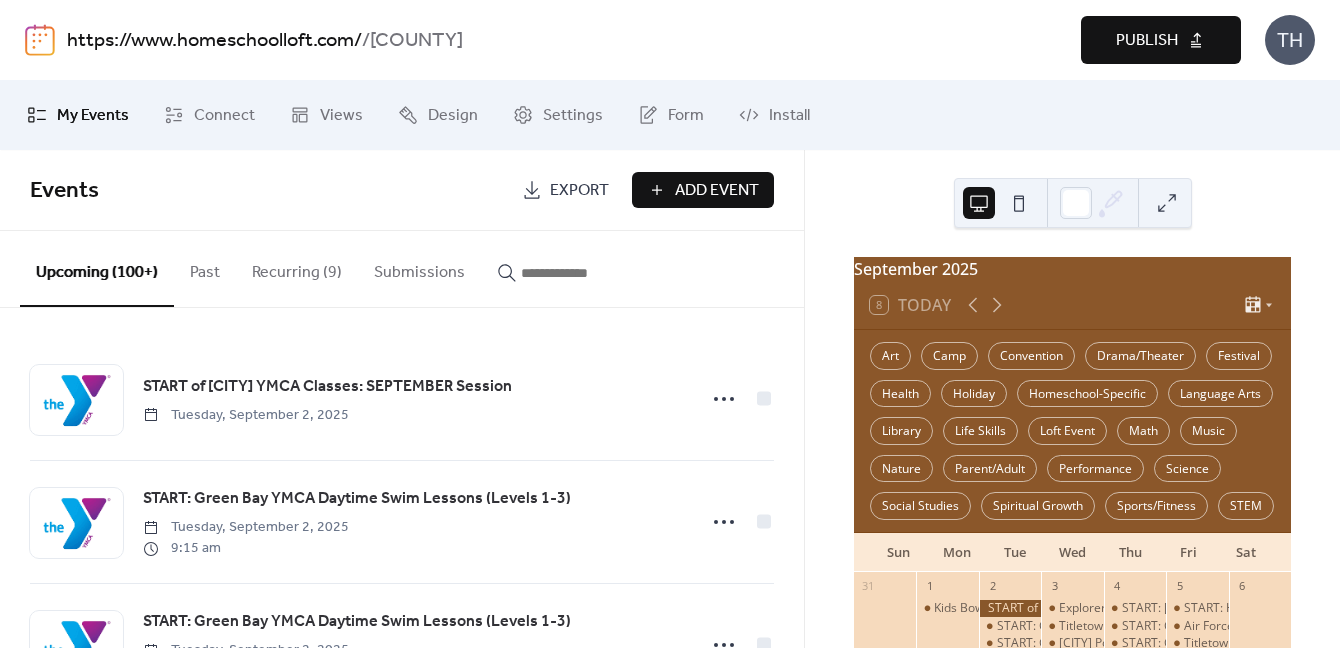click at bounding box center [581, 273] 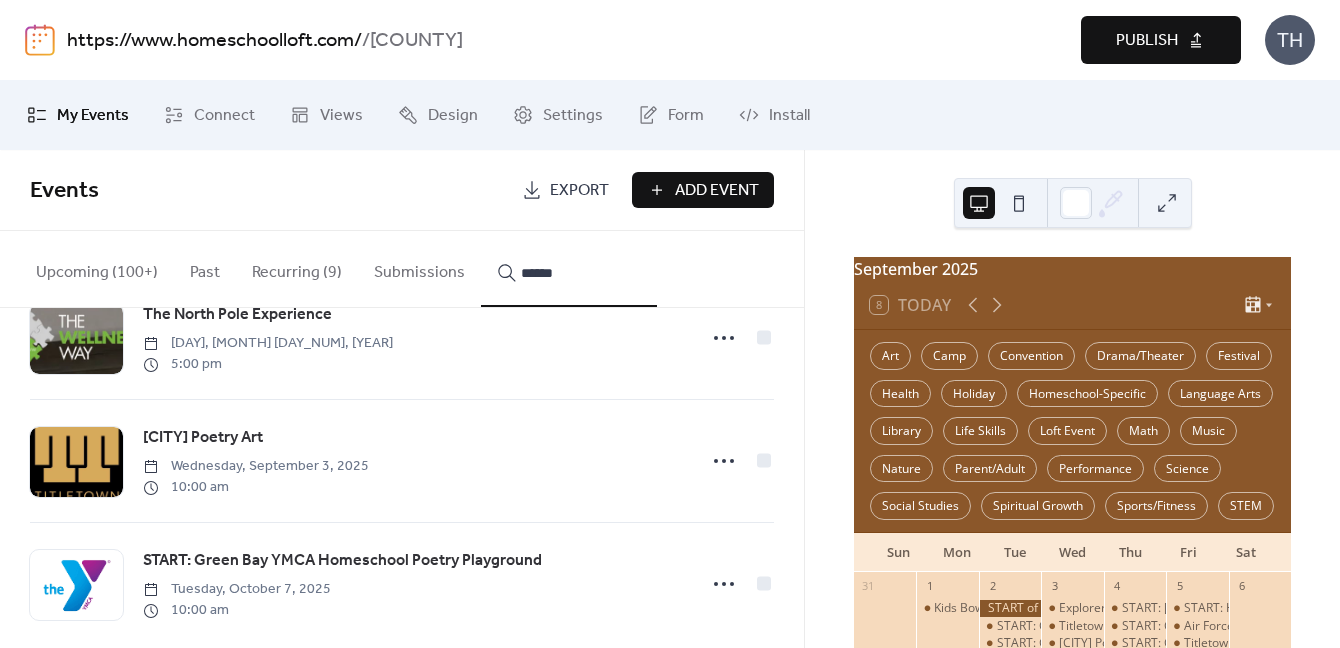 scroll, scrollTop: 830, scrollLeft: 0, axis: vertical 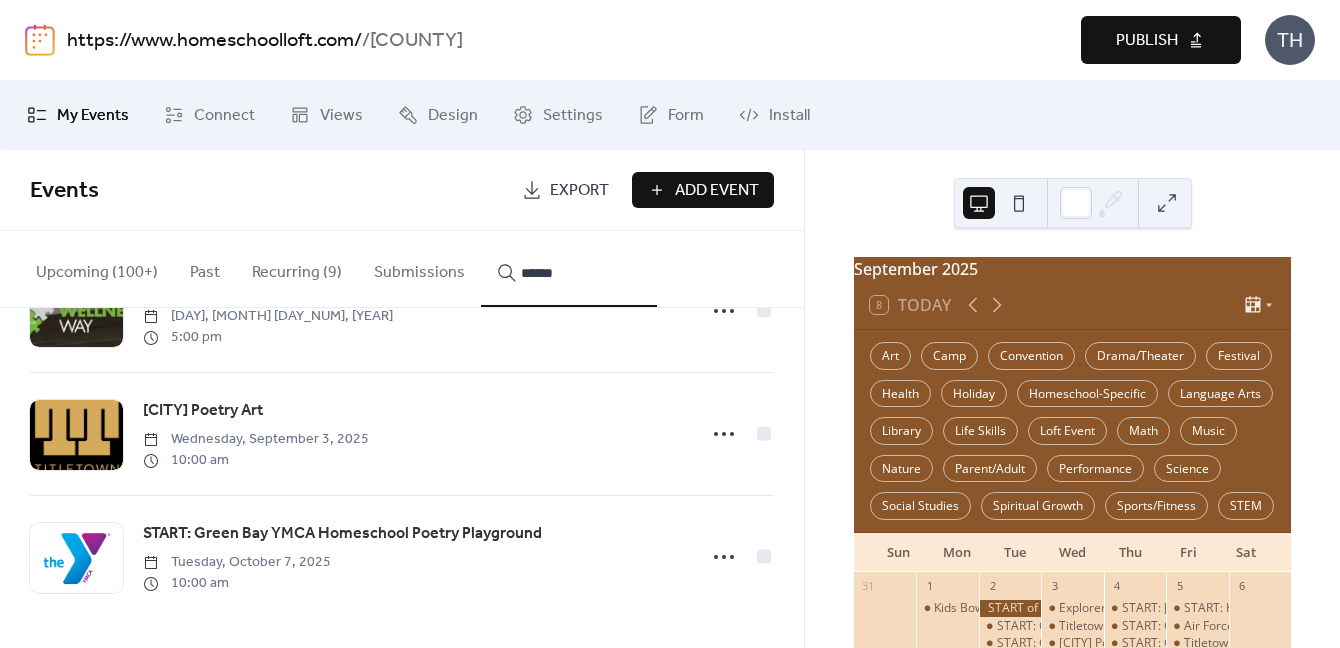 type on "******" 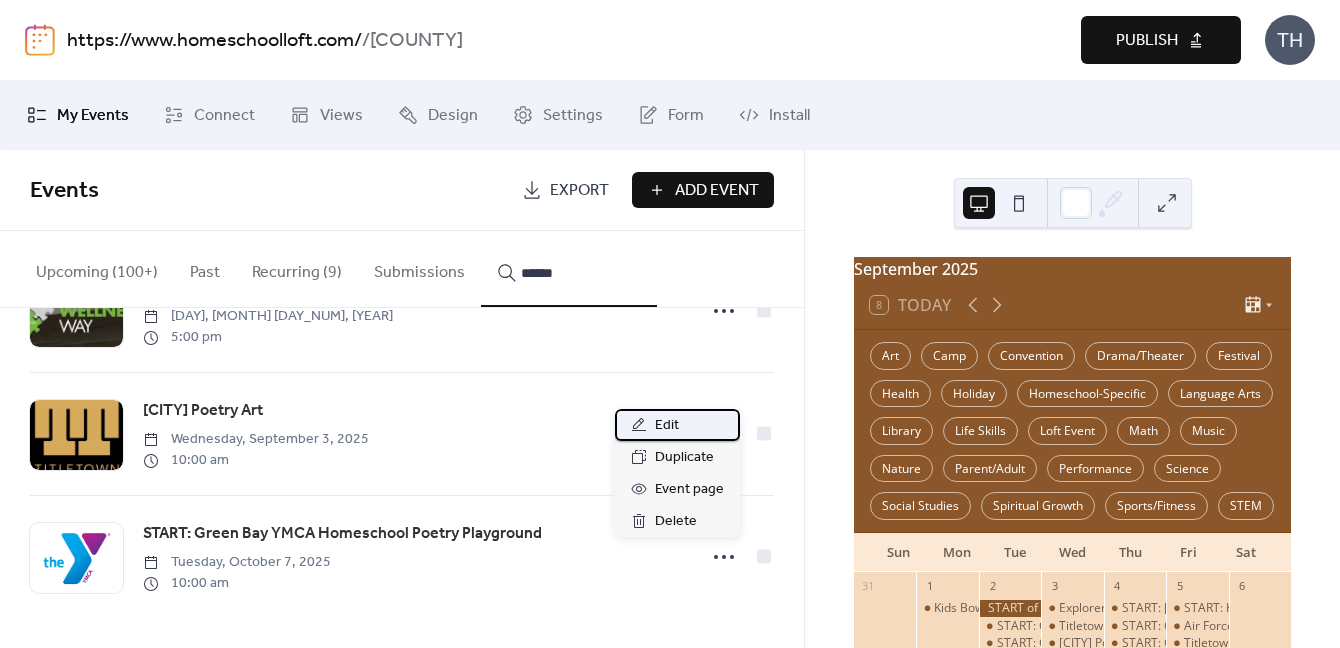 click on "Edit" at bounding box center (677, 425) 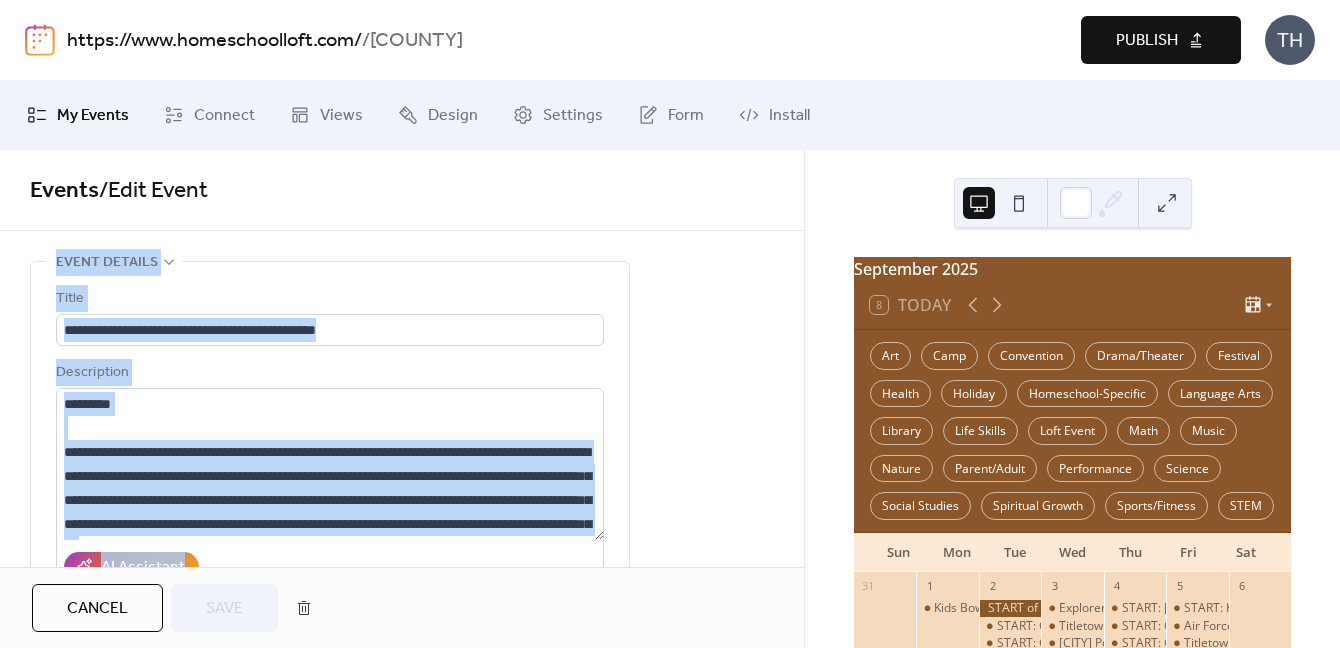 drag, startPoint x: 797, startPoint y: 221, endPoint x: 772, endPoint y: 403, distance: 183.70901 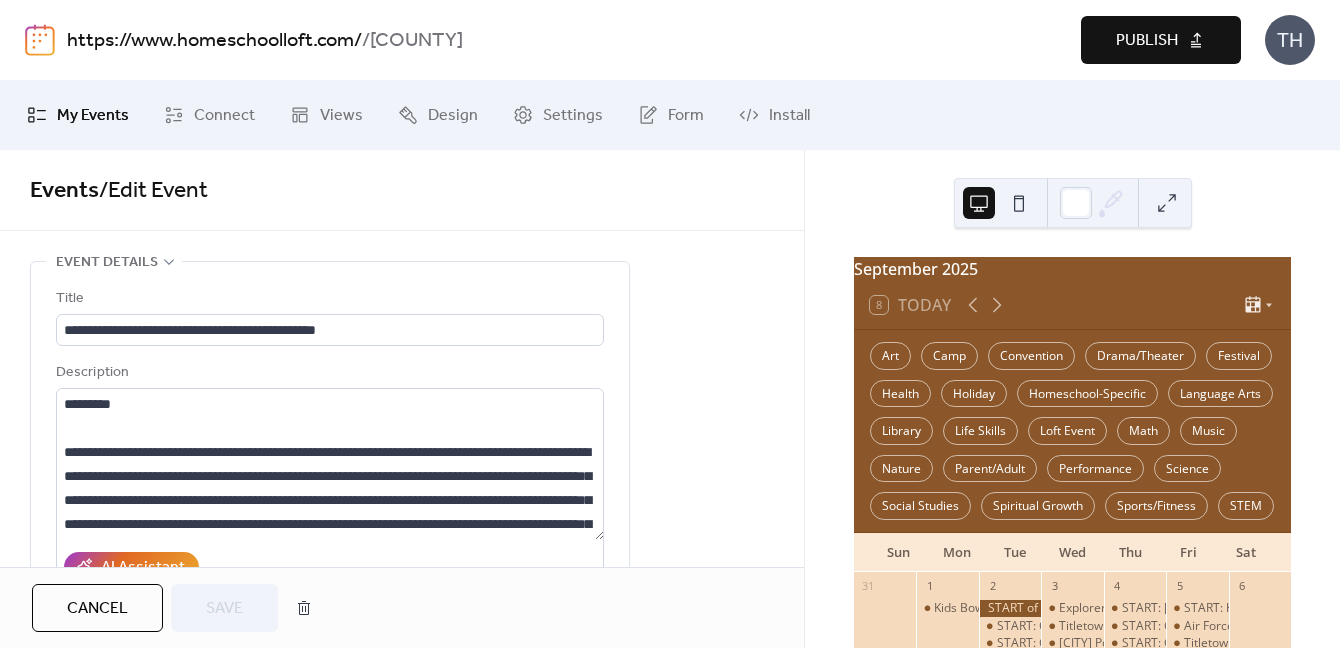 click on "Events  /  Edit Event" at bounding box center (402, 190) 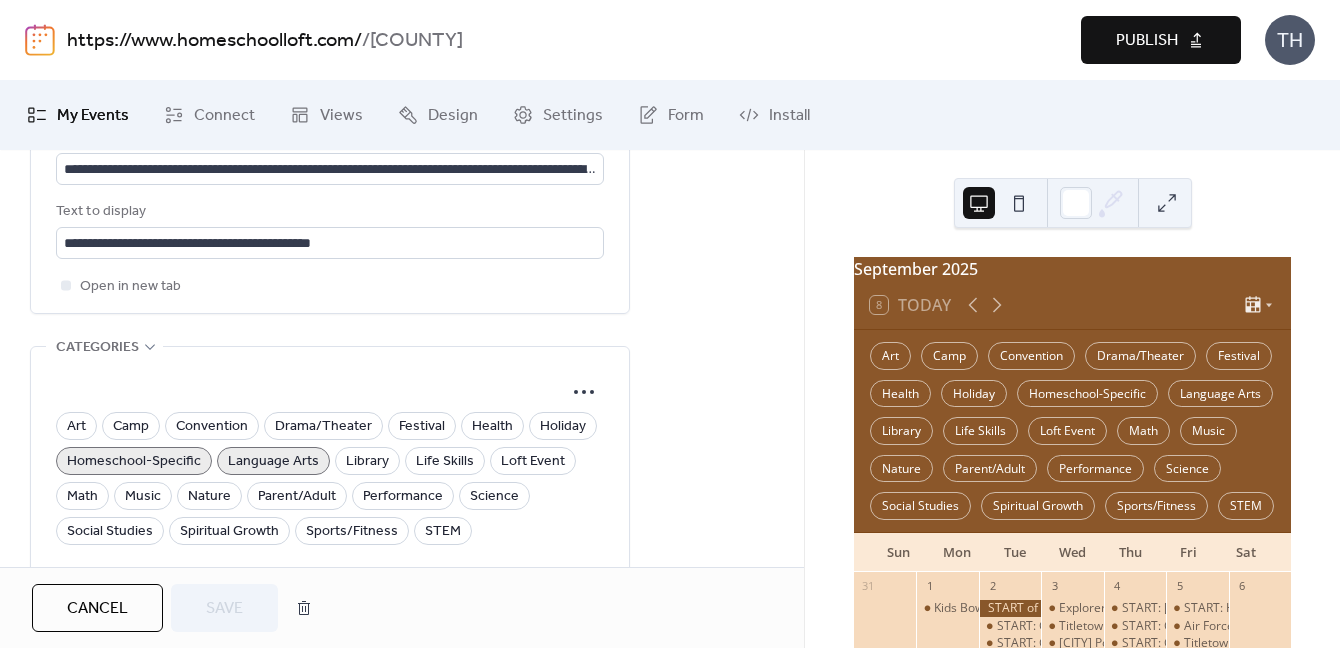 scroll, scrollTop: 1390, scrollLeft: 0, axis: vertical 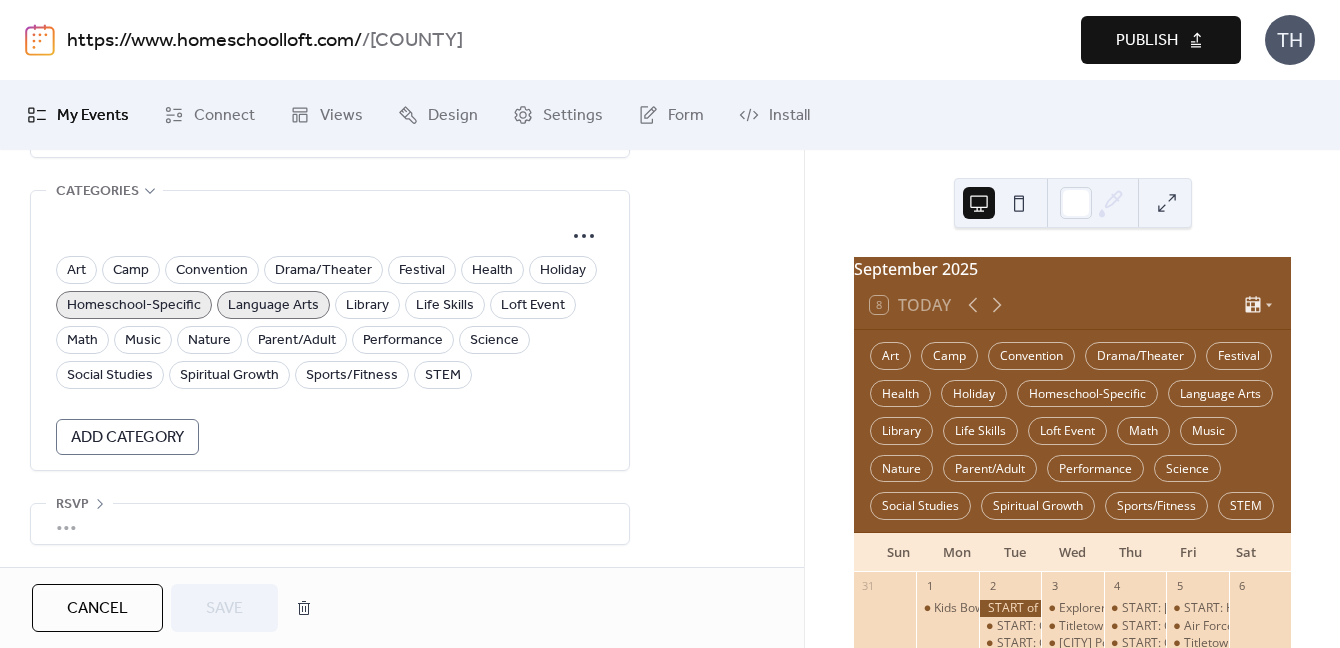 click on "Cancel" at bounding box center (97, 609) 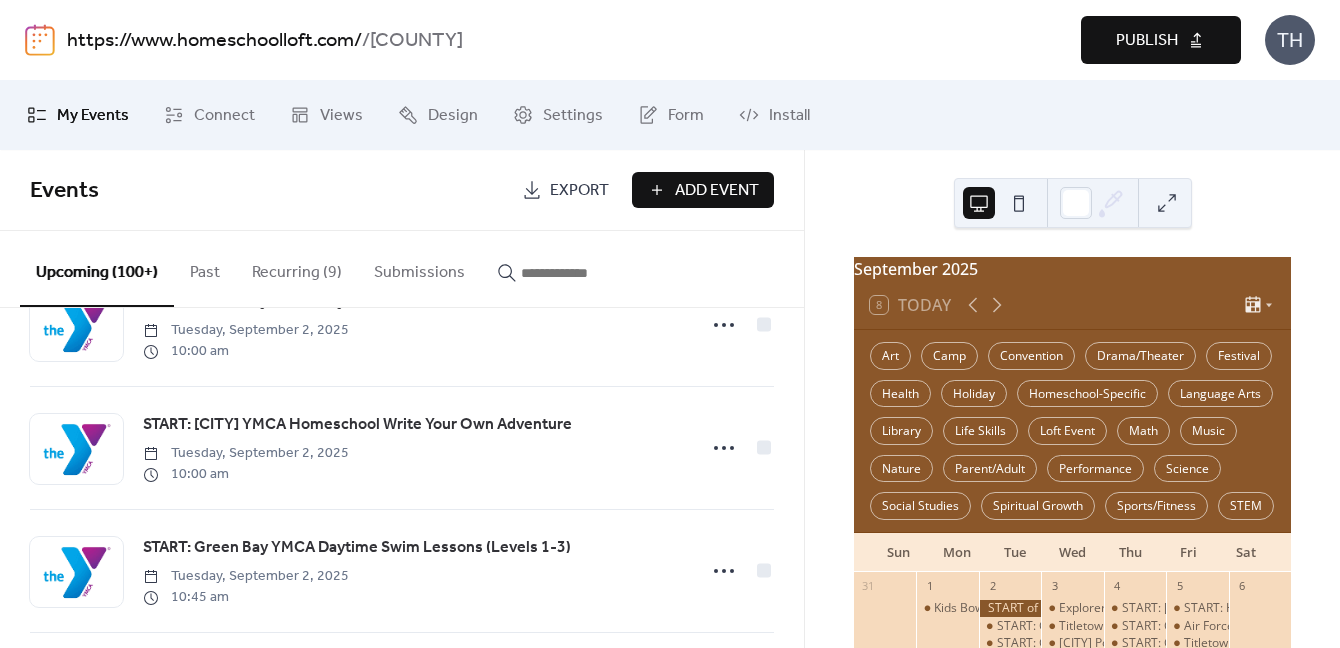 scroll, scrollTop: 337, scrollLeft: 0, axis: vertical 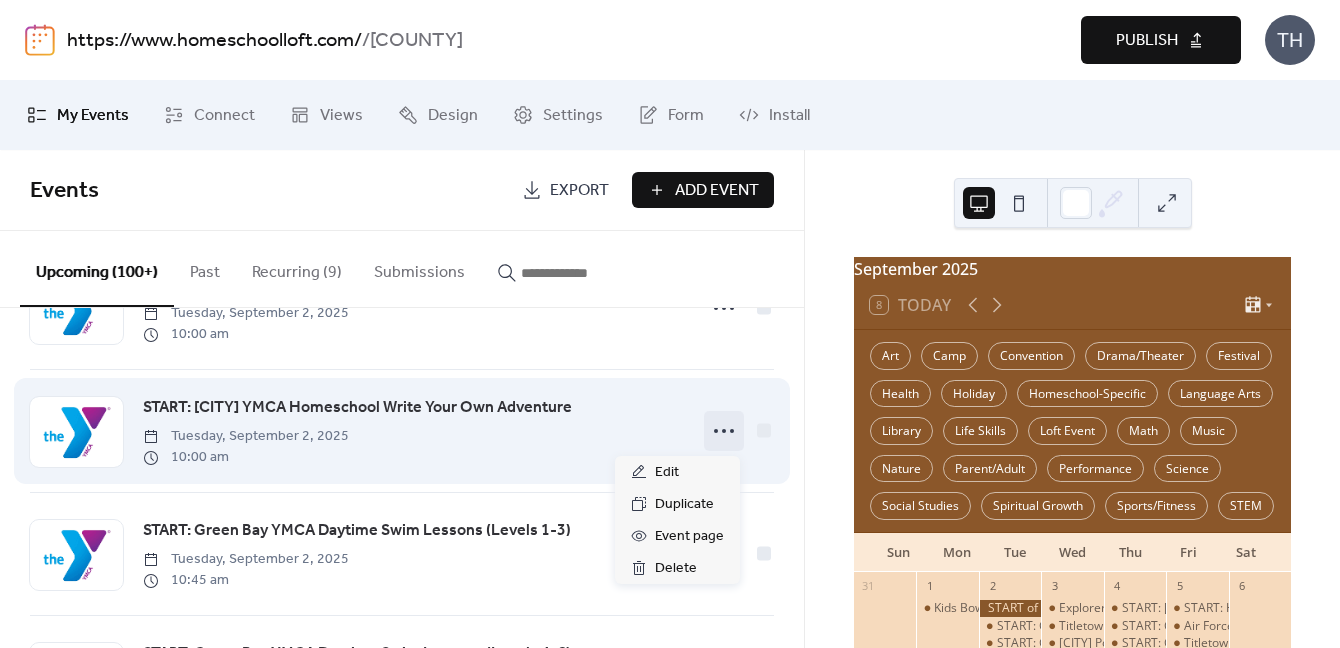 click 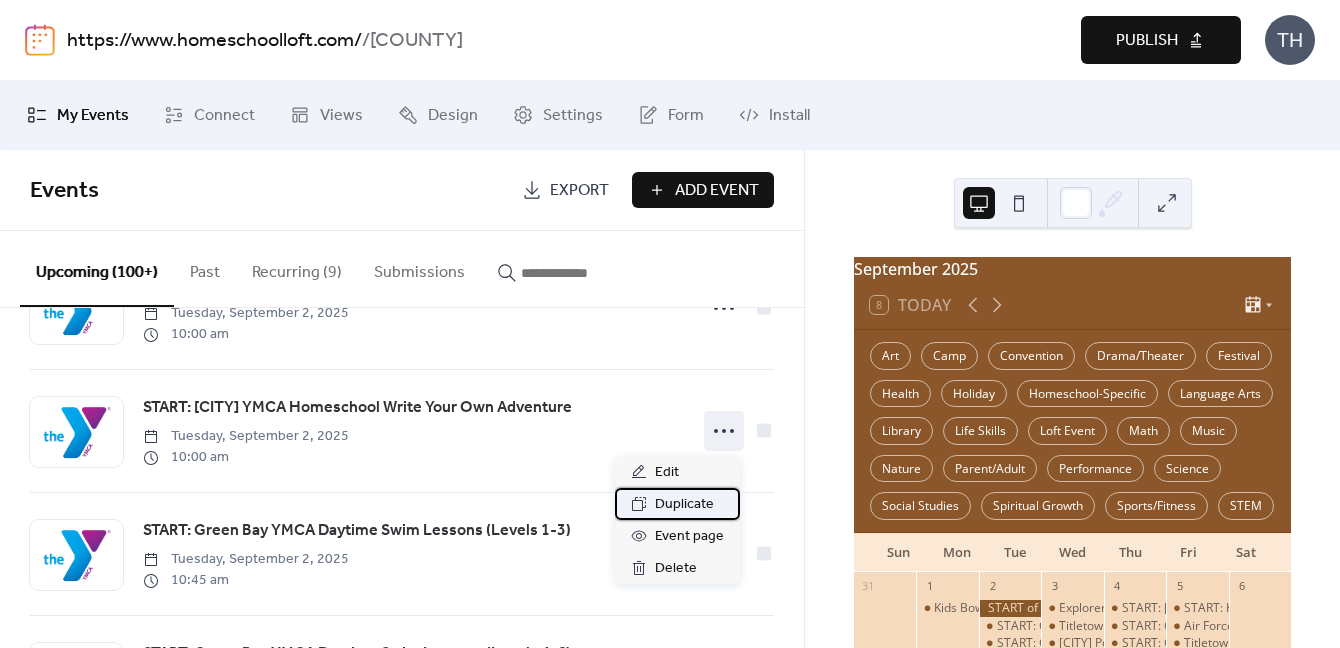 click on "Duplicate" at bounding box center (677, 504) 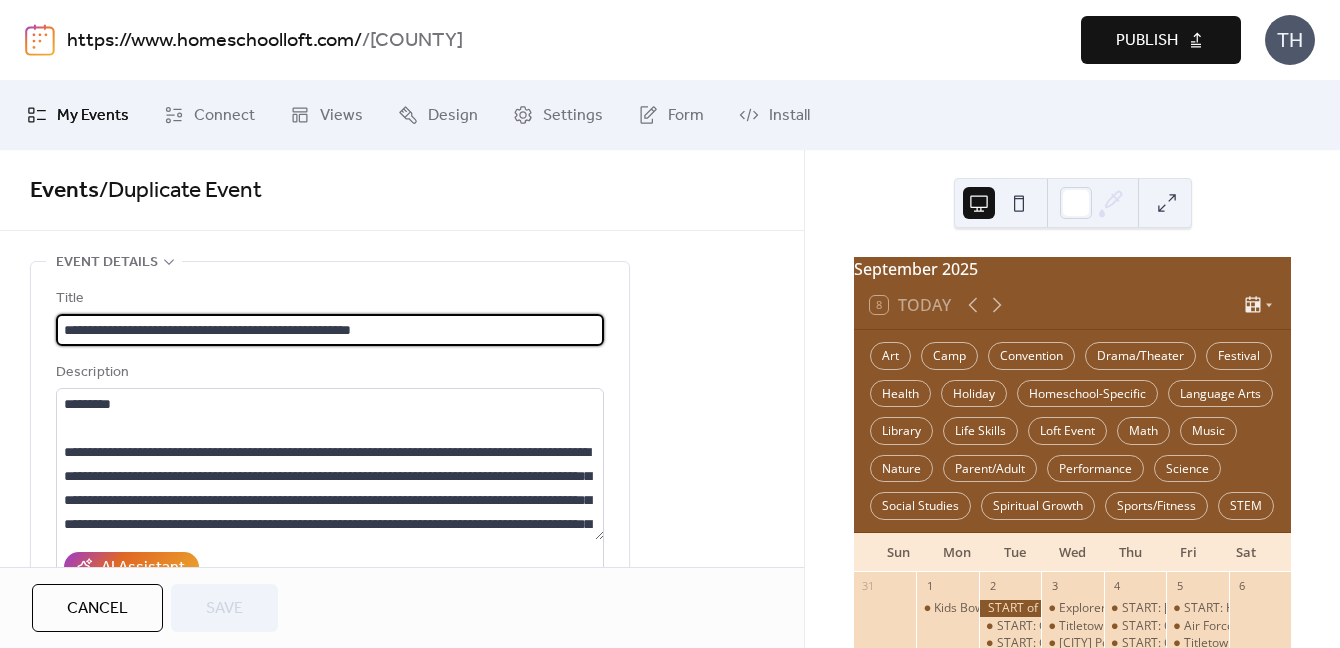 drag, startPoint x: 353, startPoint y: 331, endPoint x: 508, endPoint y: 327, distance: 155.0516 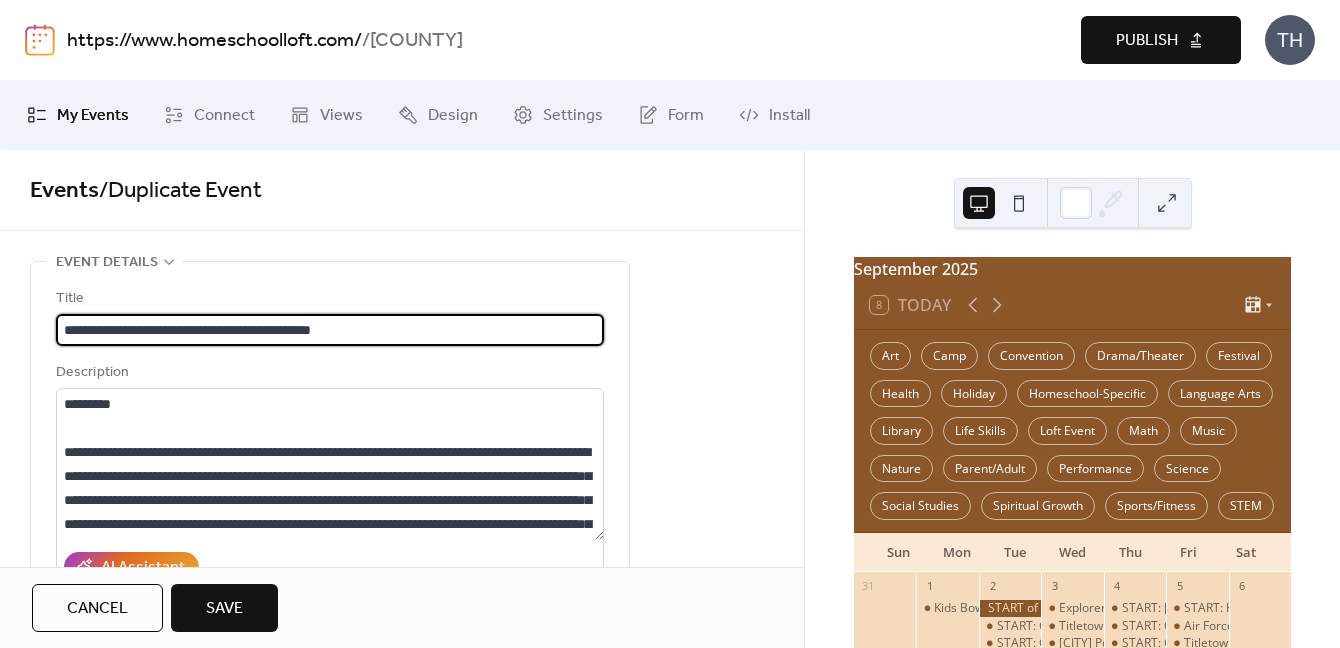 type on "**********" 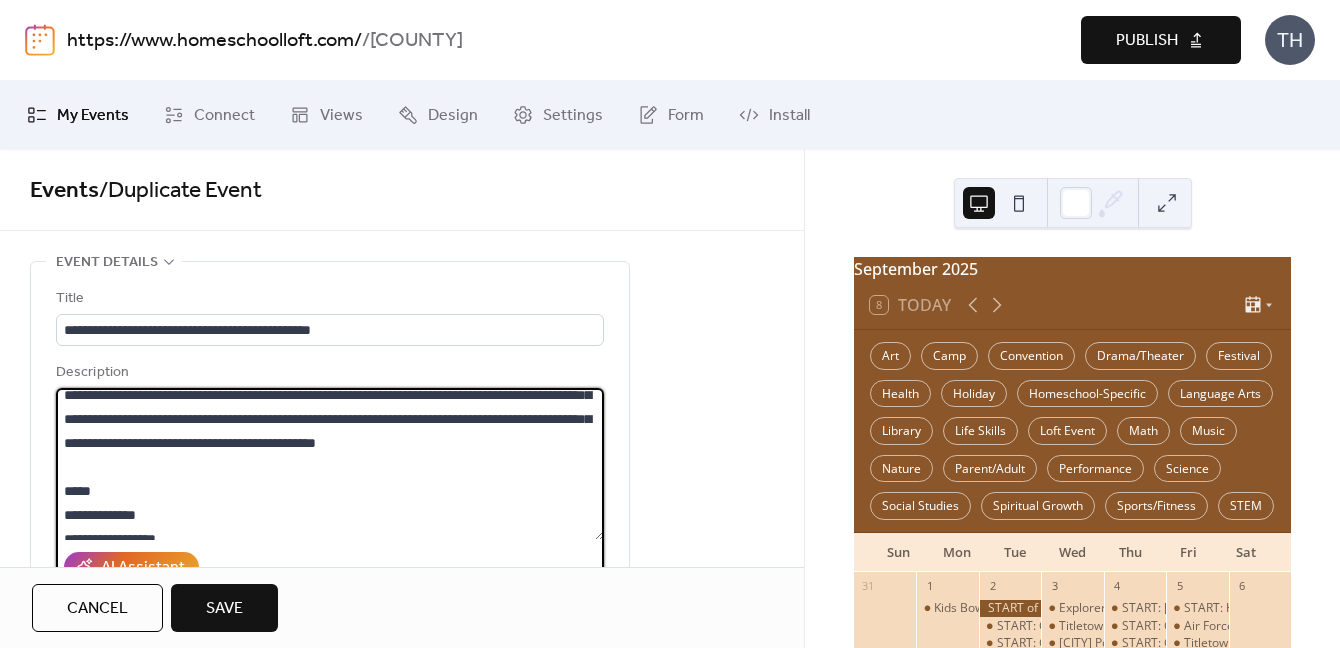 scroll, scrollTop: 144, scrollLeft: 0, axis: vertical 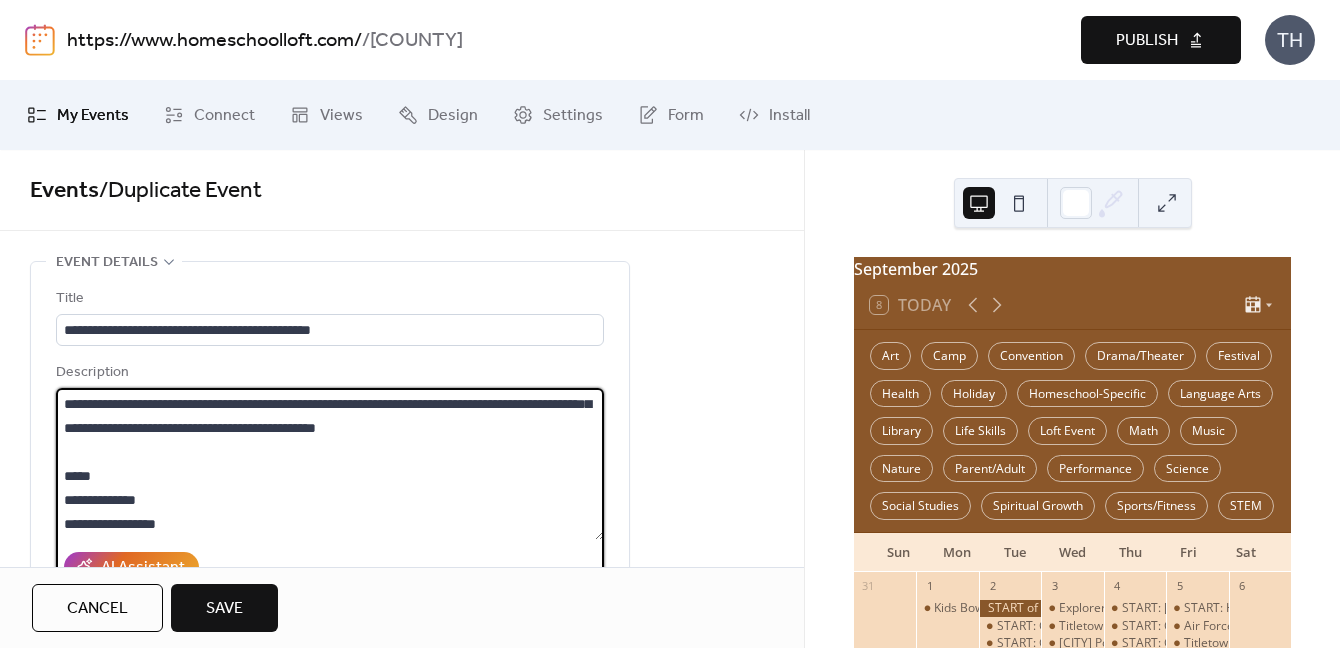 paste 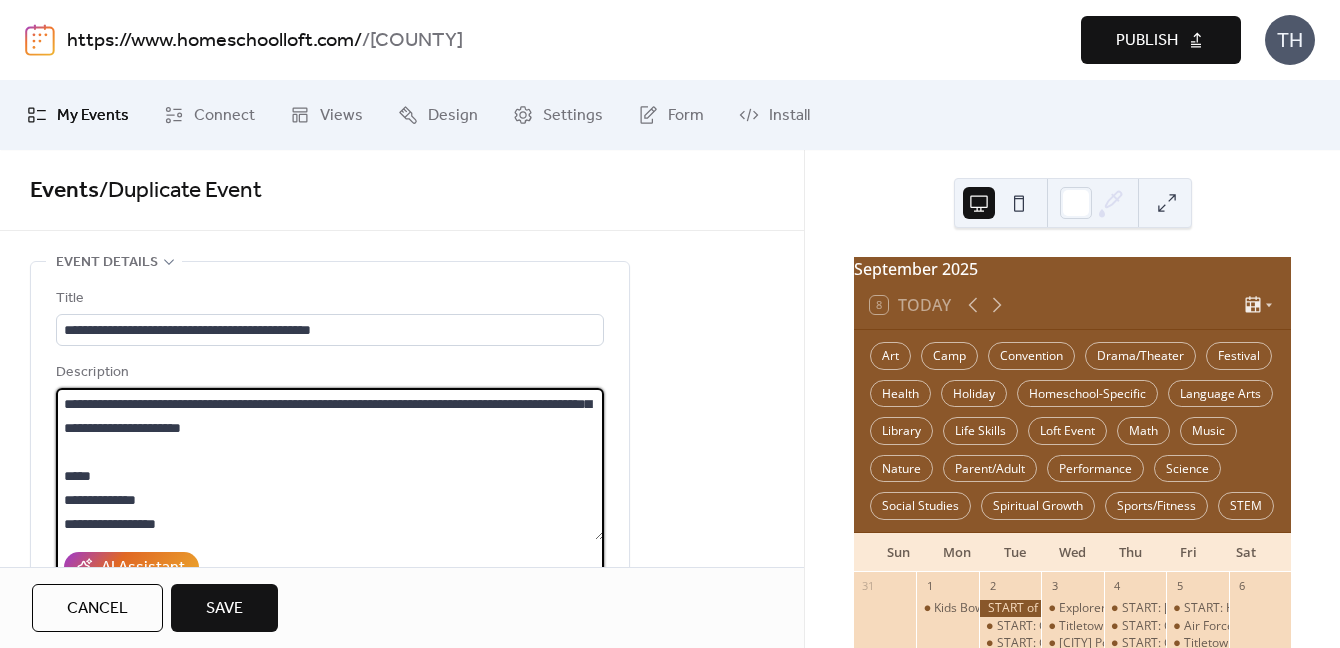 scroll, scrollTop: 0, scrollLeft: 0, axis: both 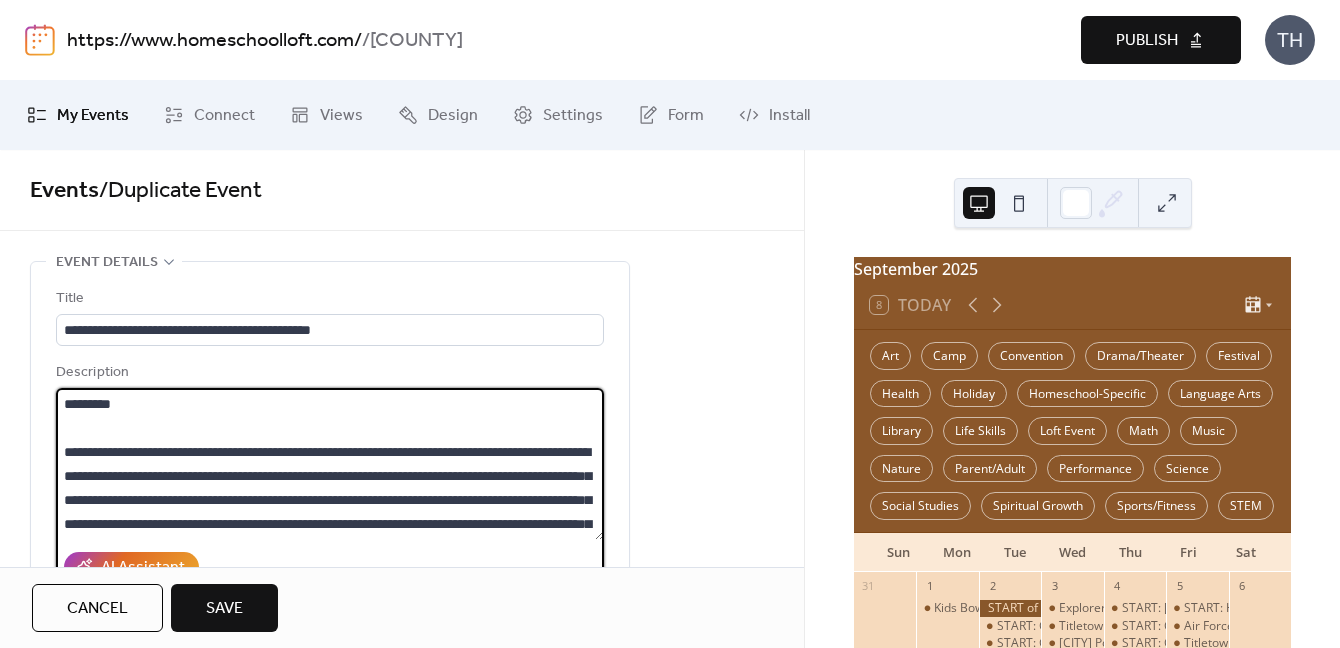 drag, startPoint x: 199, startPoint y: 479, endPoint x: 255, endPoint y: 482, distance: 56.0803 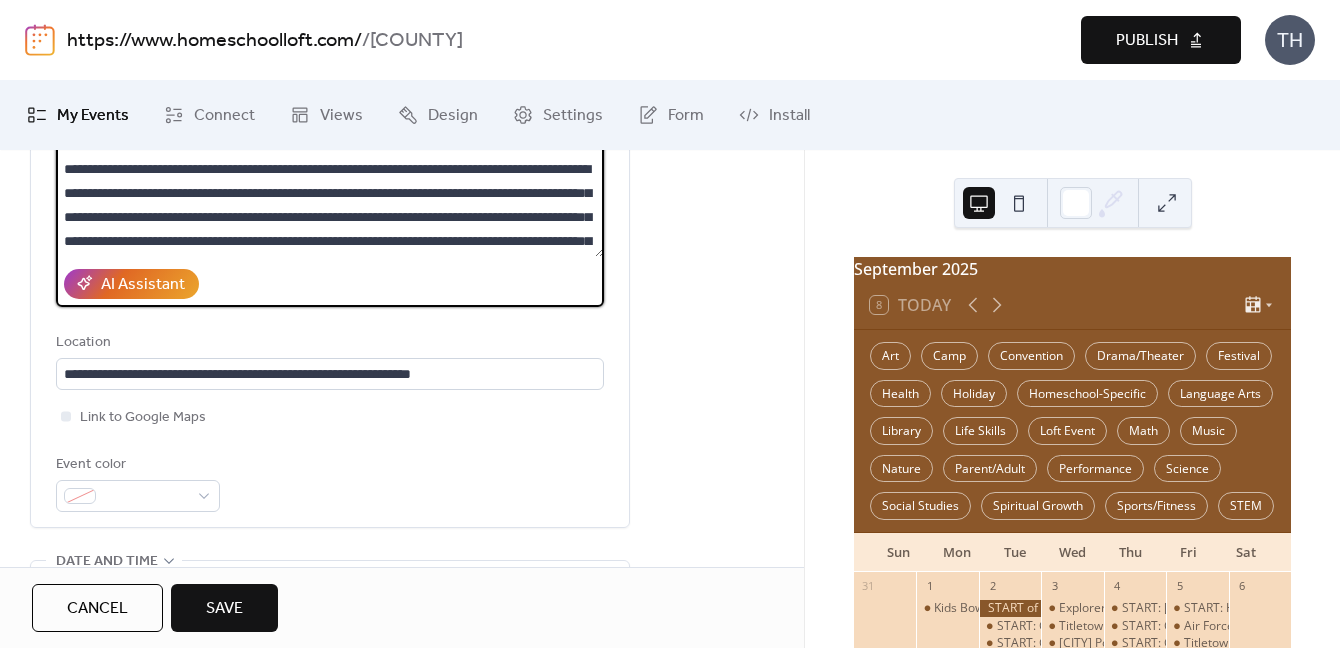 scroll, scrollTop: 307, scrollLeft: 0, axis: vertical 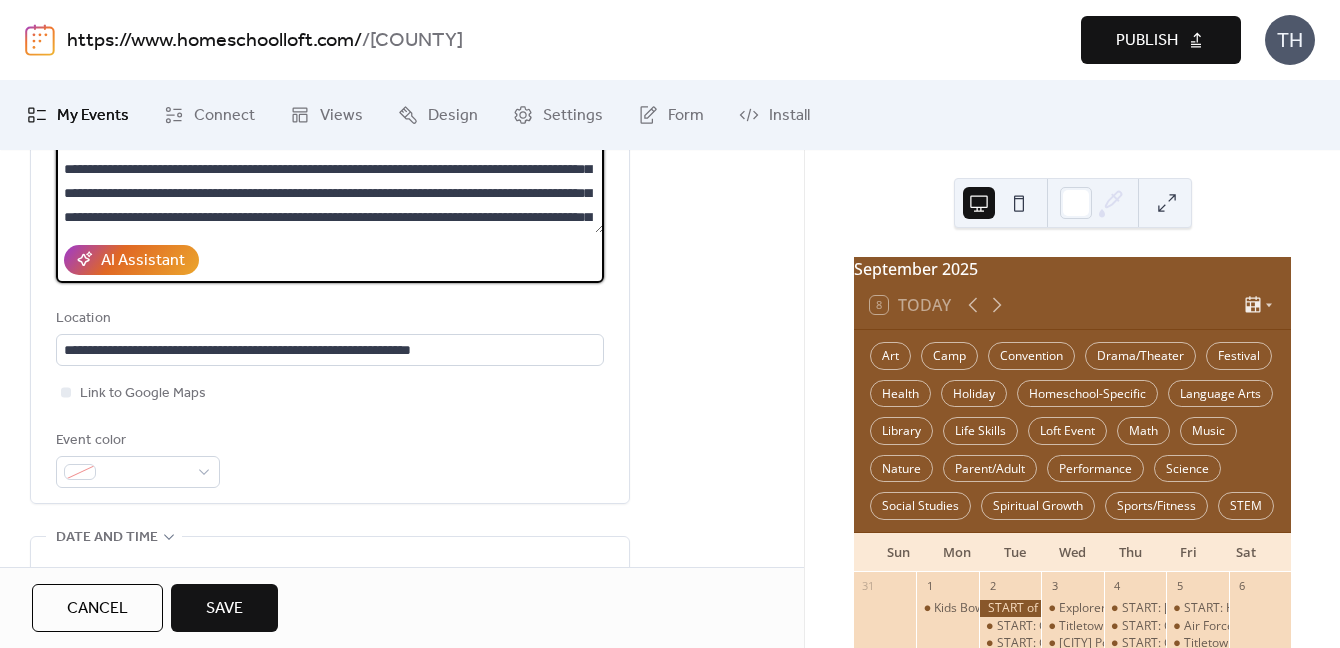 type on "**********" 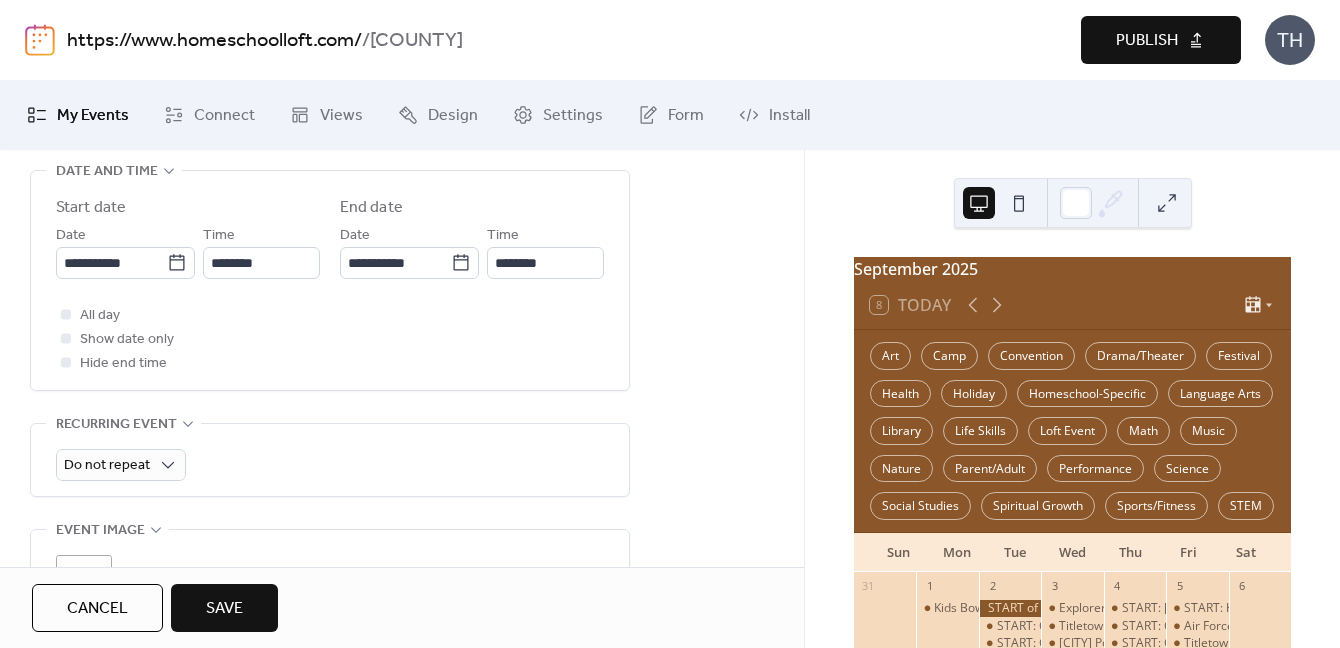 scroll, scrollTop: 695, scrollLeft: 0, axis: vertical 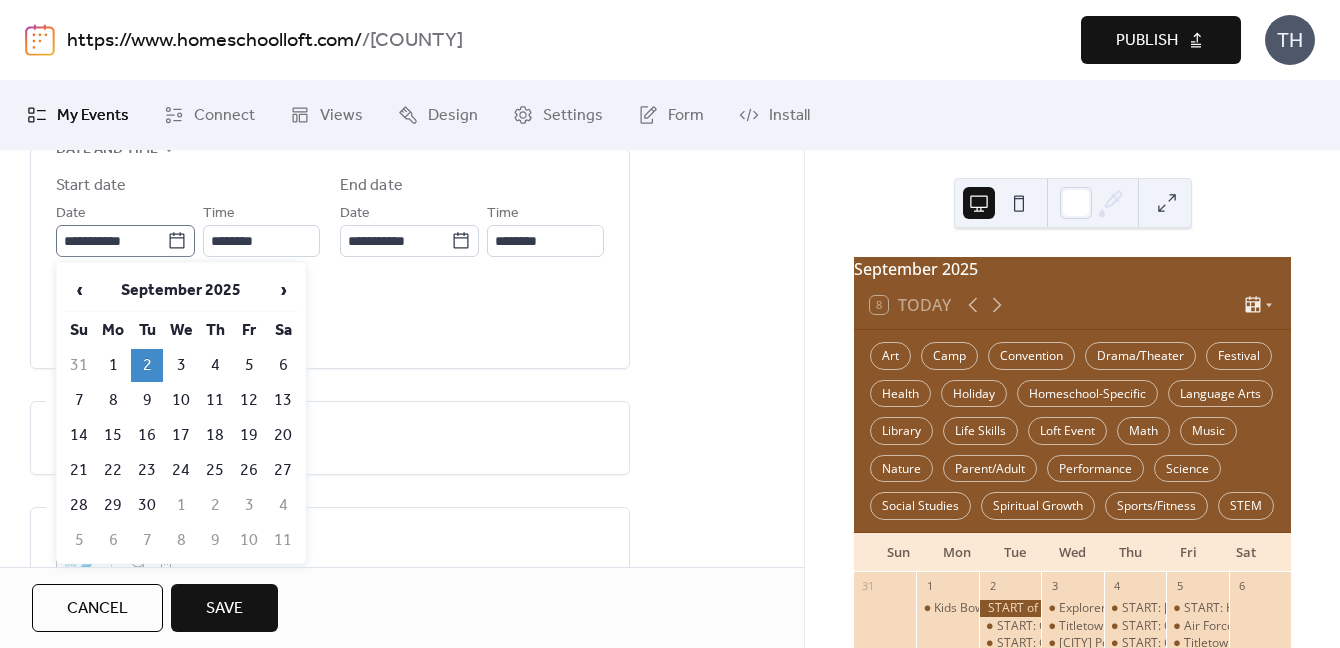 click 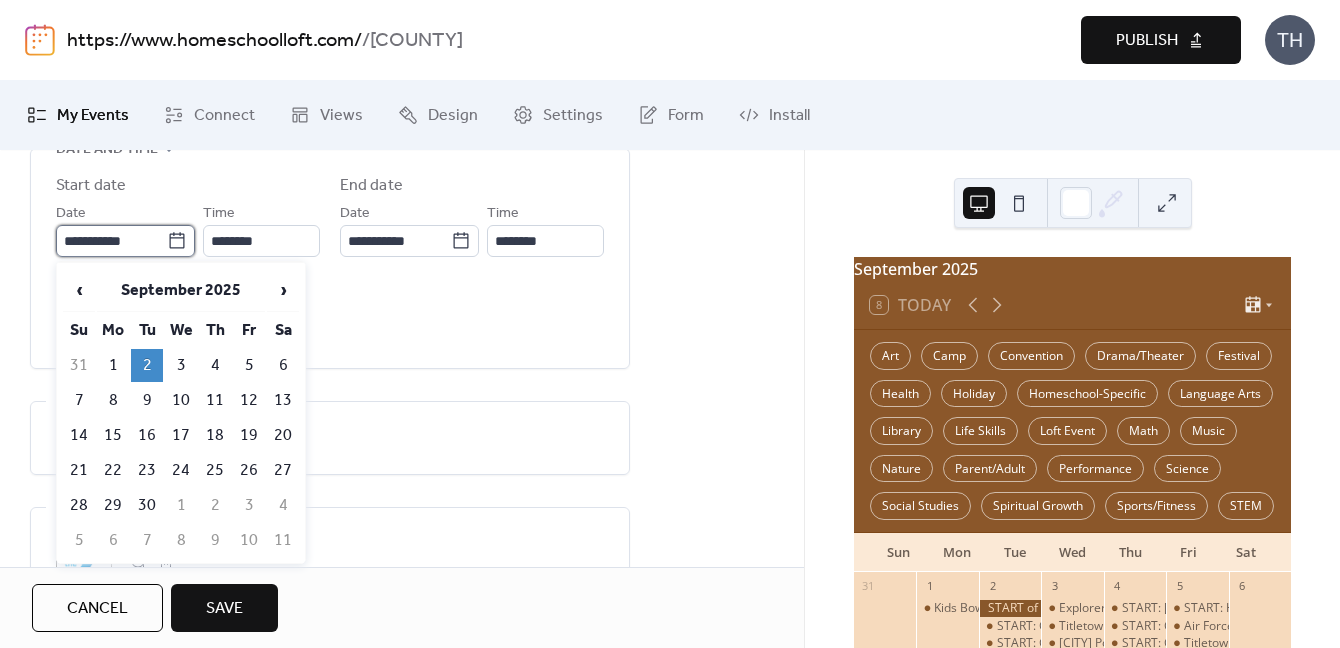 click on "**********" at bounding box center (111, 241) 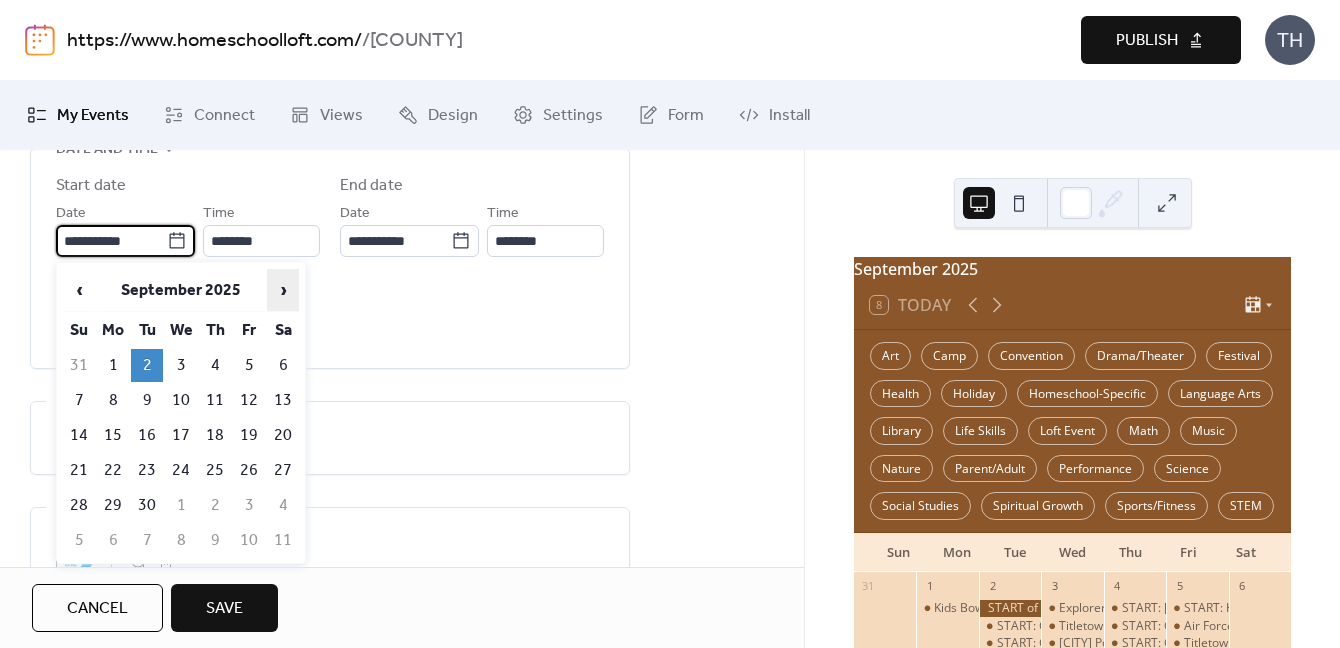 click on "›" at bounding box center [283, 290] 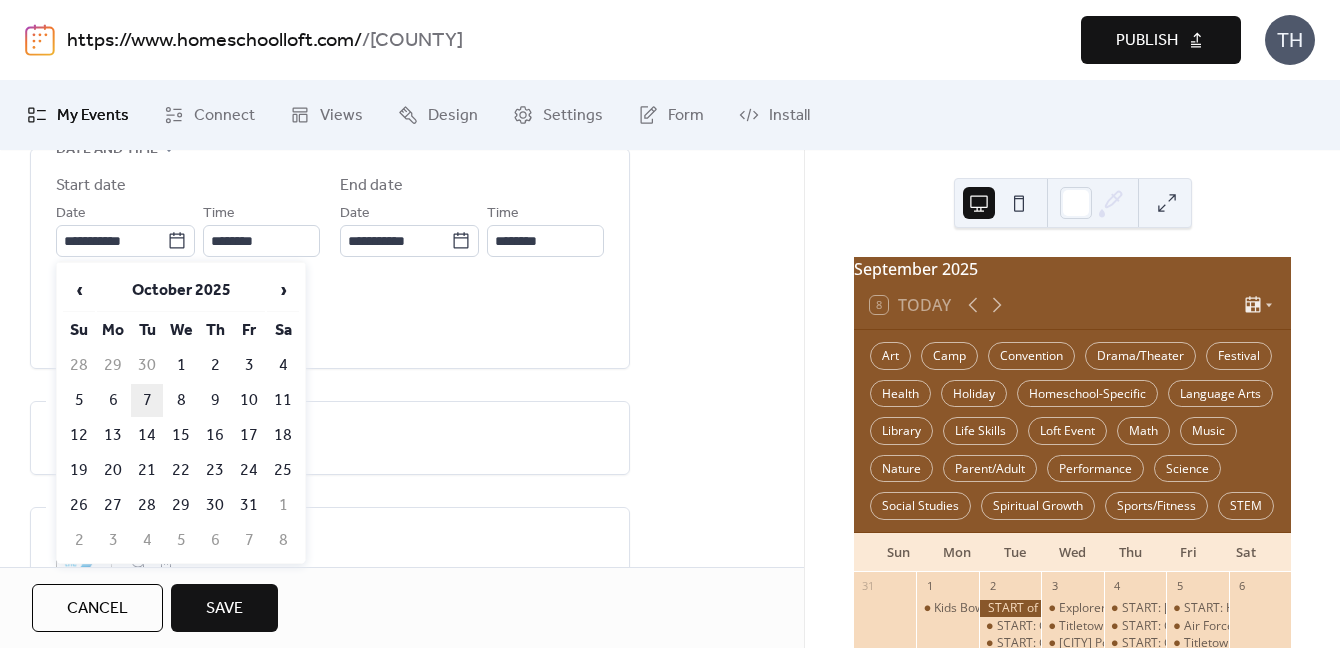 click on "7" at bounding box center [147, 400] 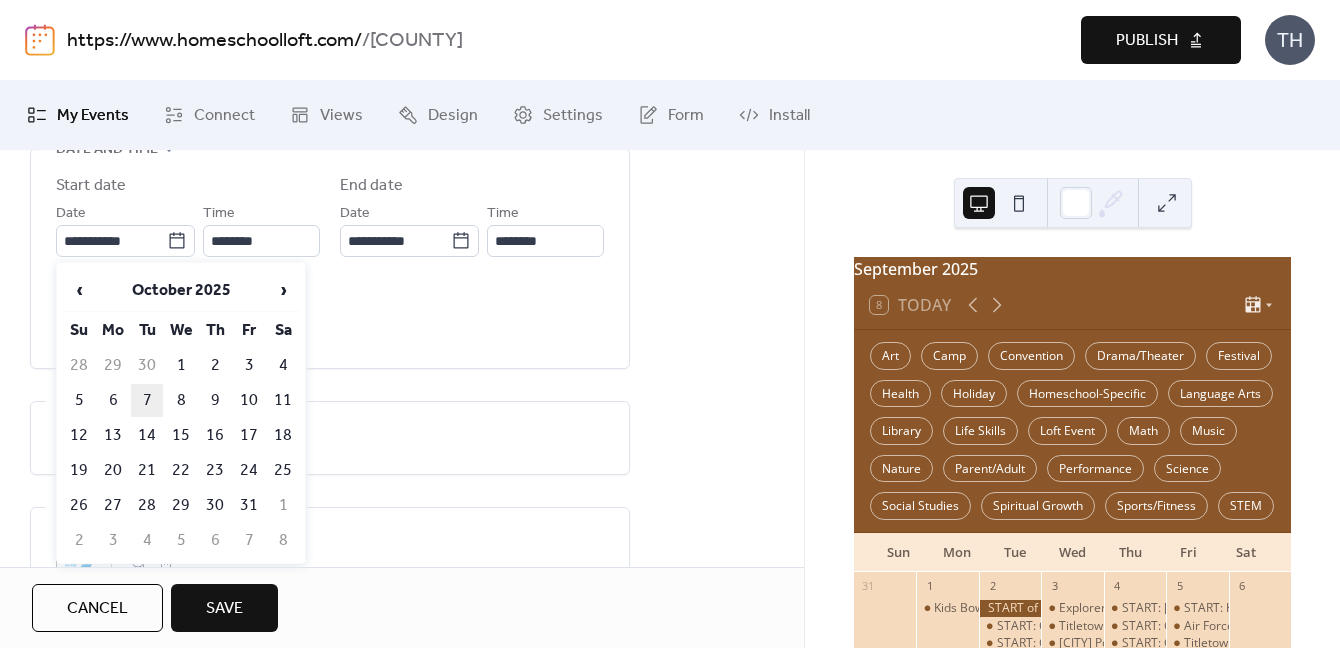 type on "**********" 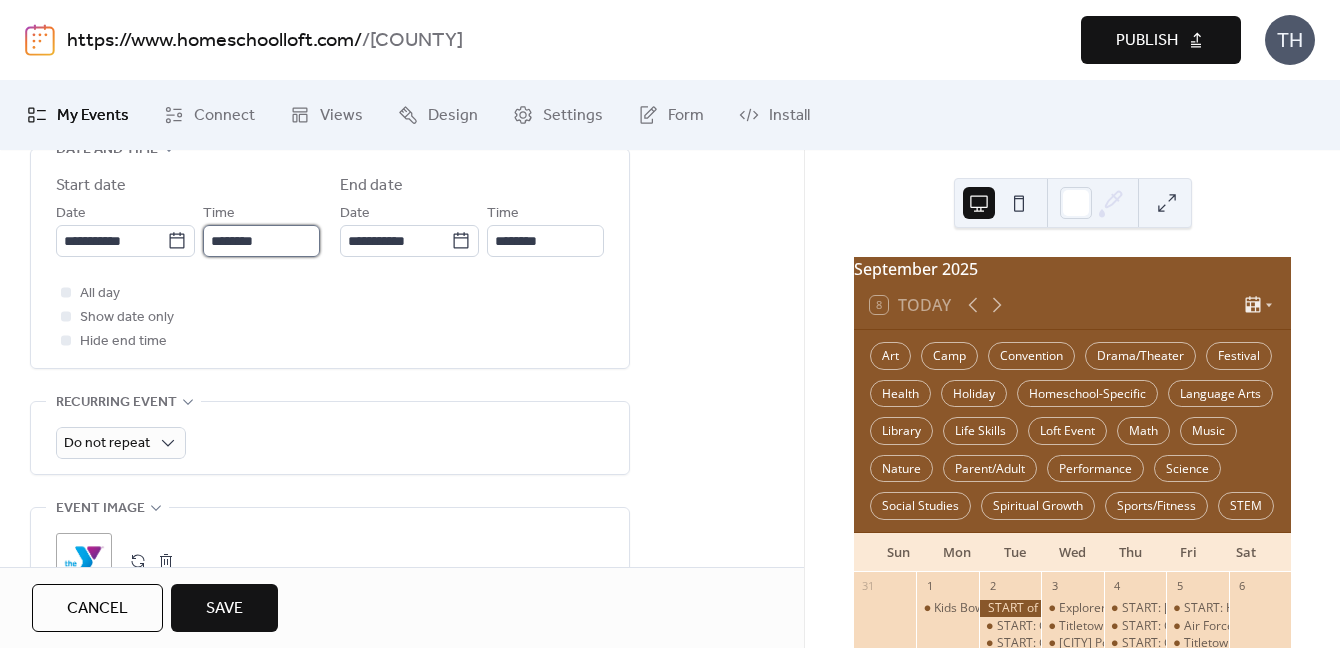 click on "********" at bounding box center [261, 241] 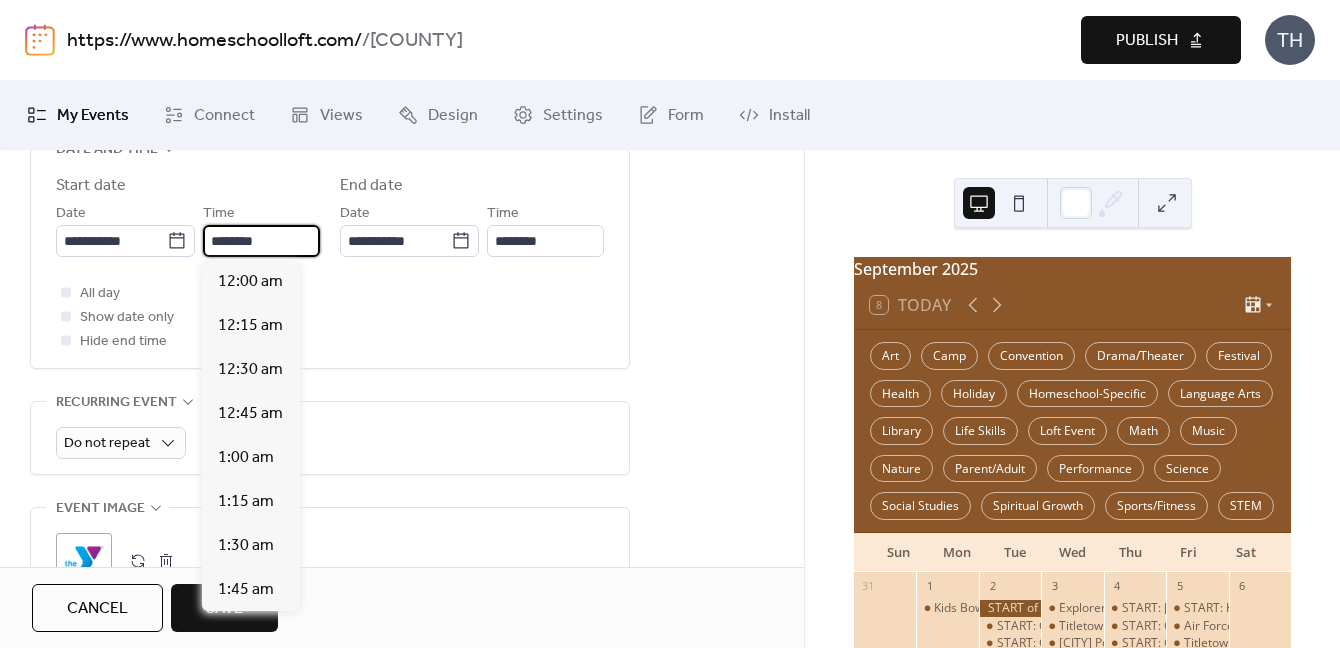 scroll, scrollTop: 1820, scrollLeft: 0, axis: vertical 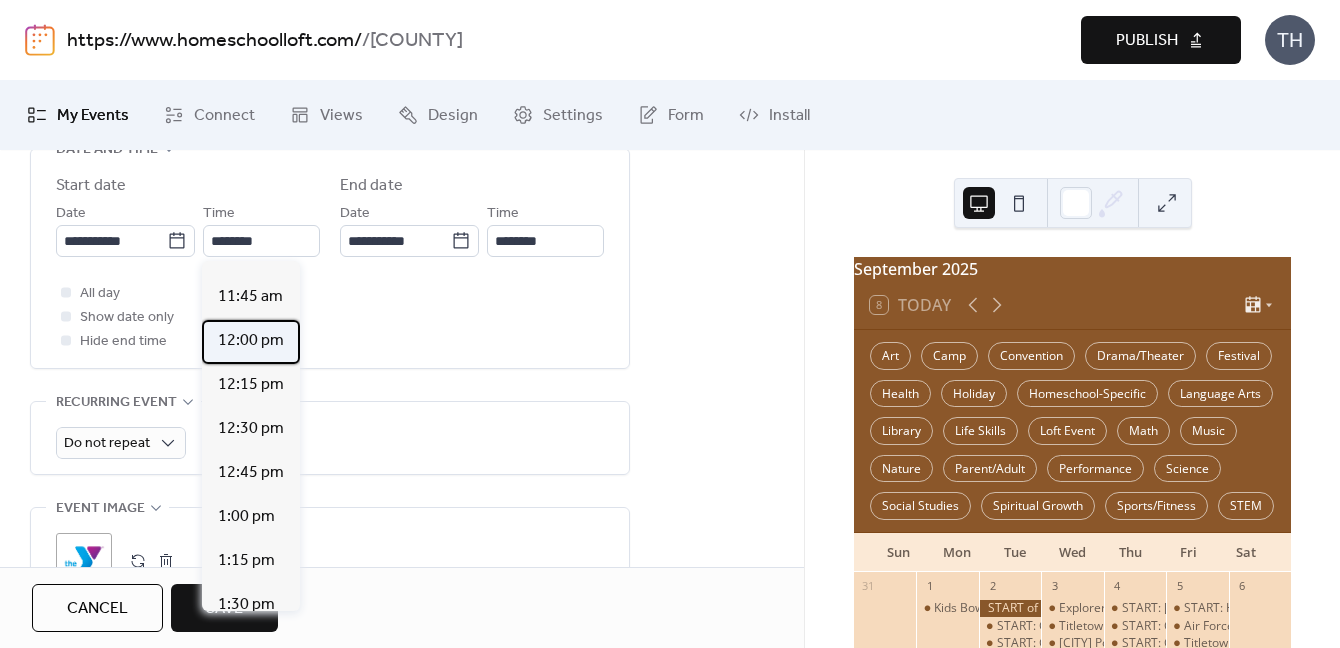 click on "12:00 pm" at bounding box center (251, 342) 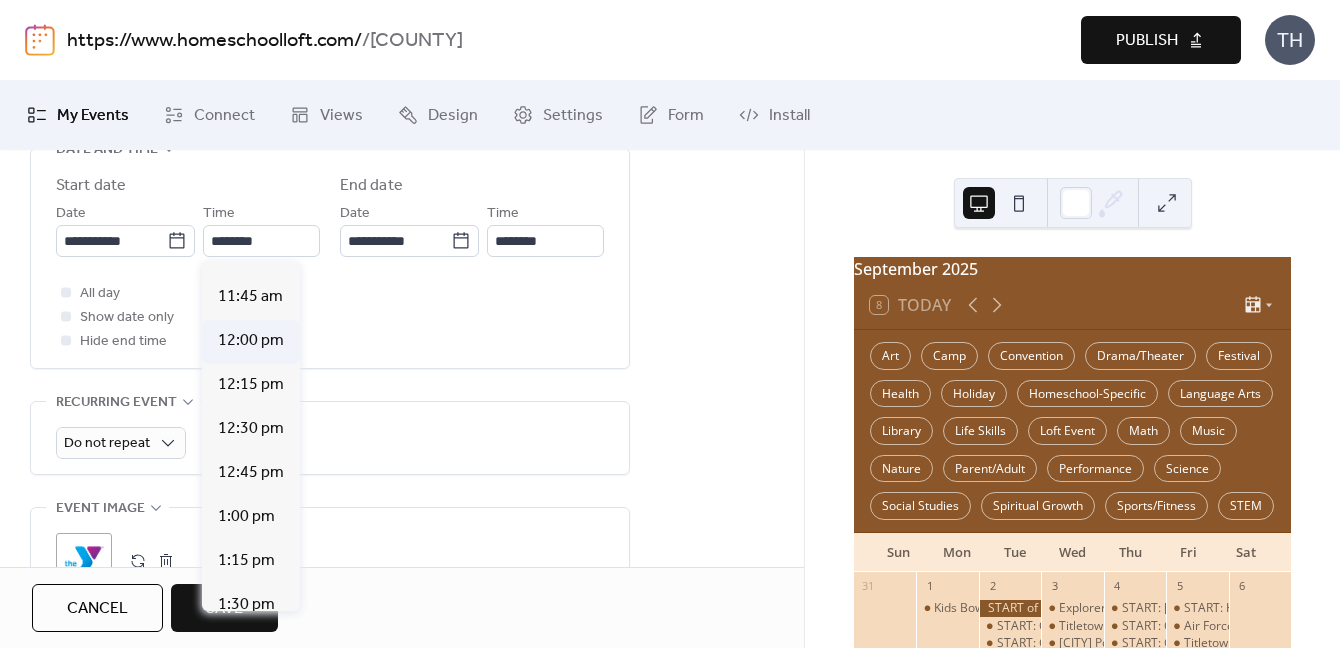type on "********" 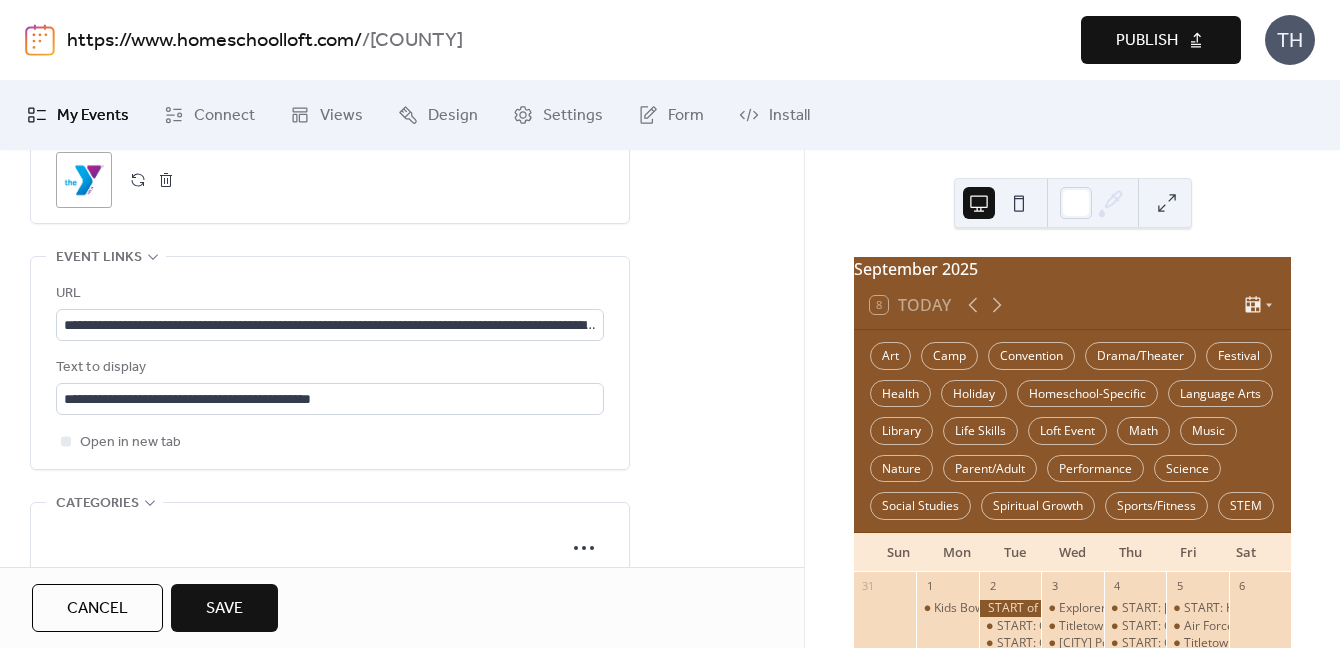 scroll, scrollTop: 1084, scrollLeft: 0, axis: vertical 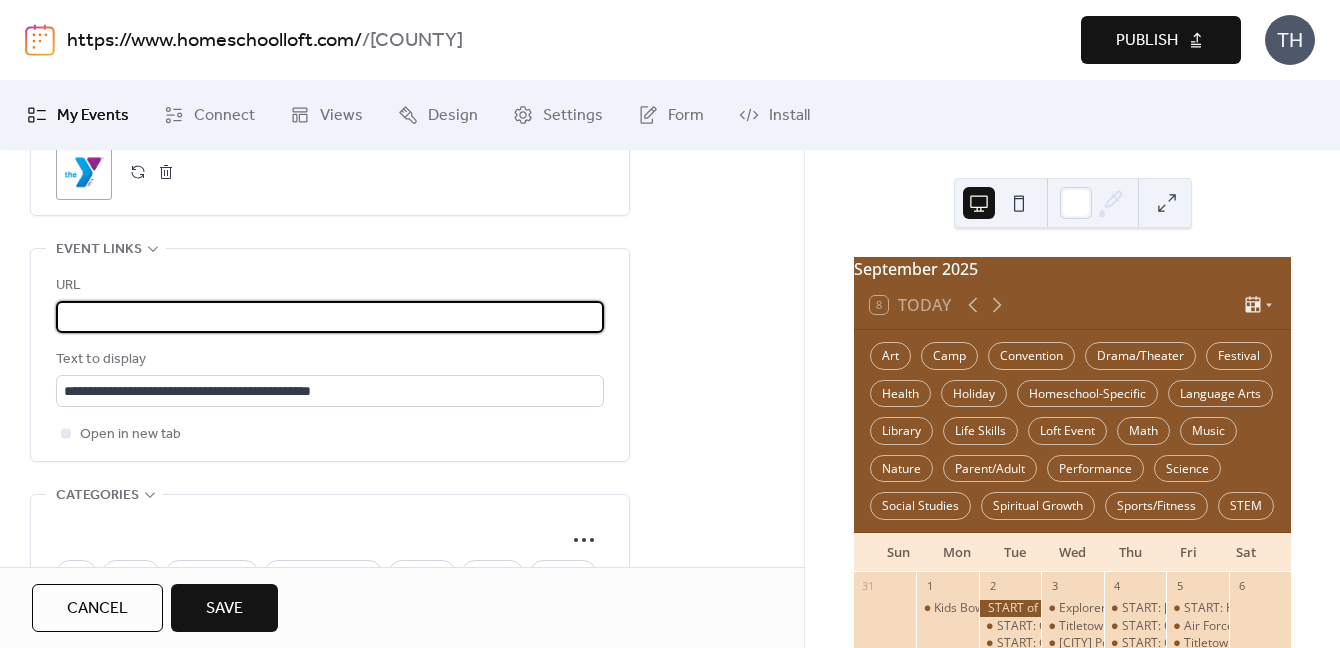 drag, startPoint x: 64, startPoint y: 323, endPoint x: 838, endPoint y: 327, distance: 774.0103 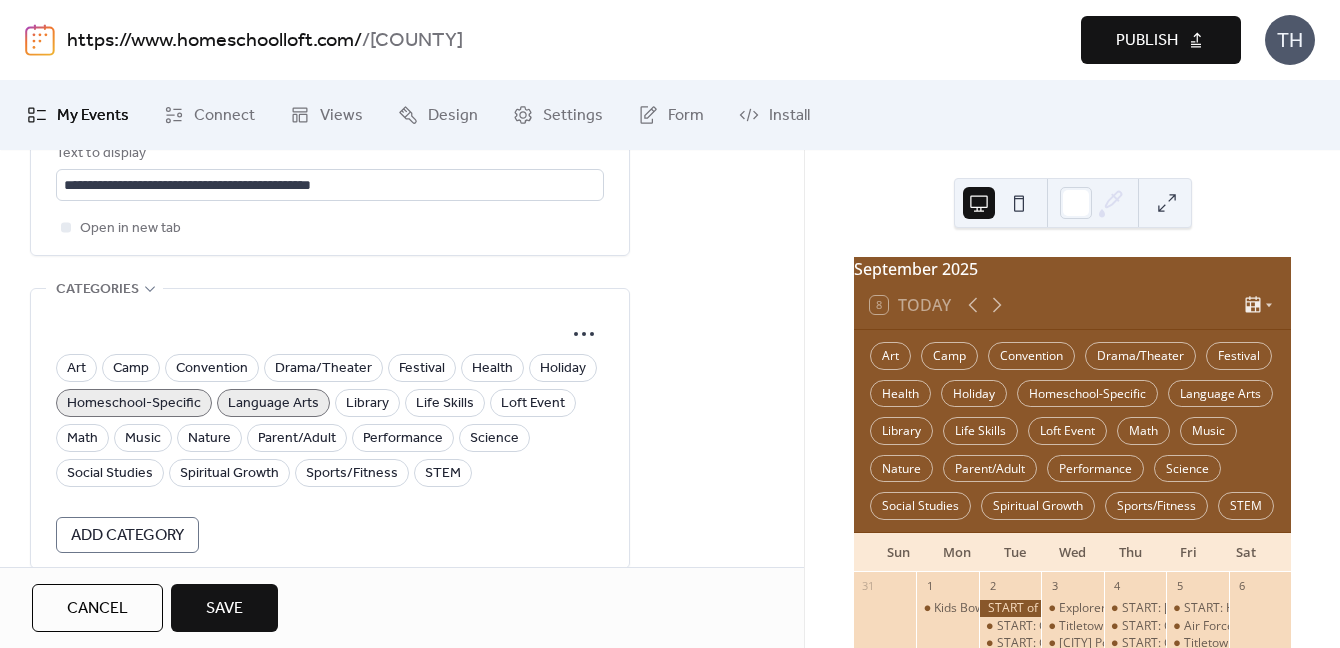 scroll, scrollTop: 1390, scrollLeft: 0, axis: vertical 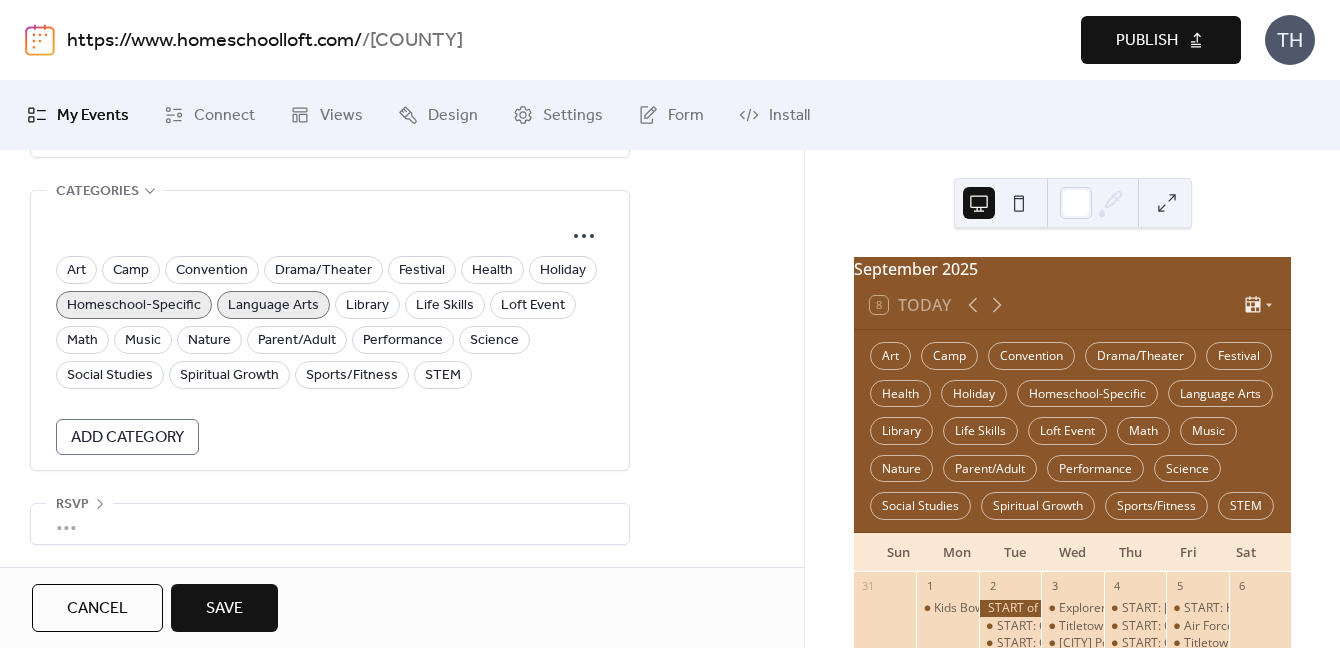 type on "**********" 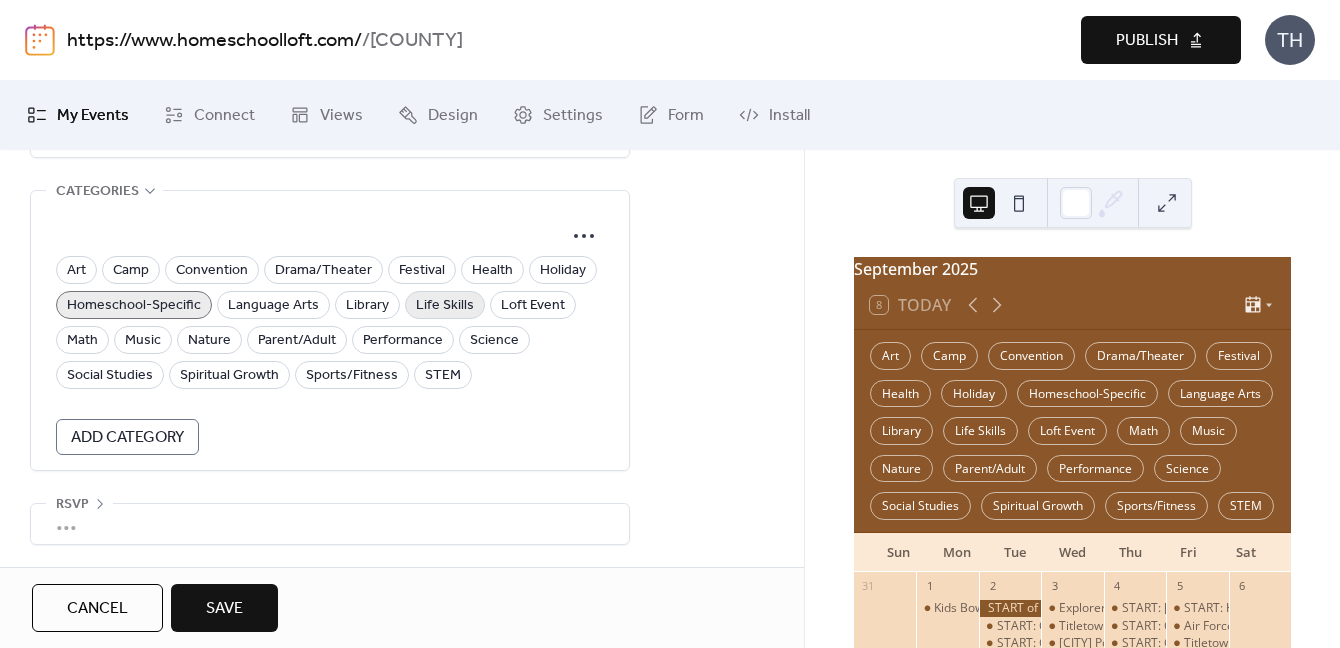 click on "Life Skills" at bounding box center [445, 306] 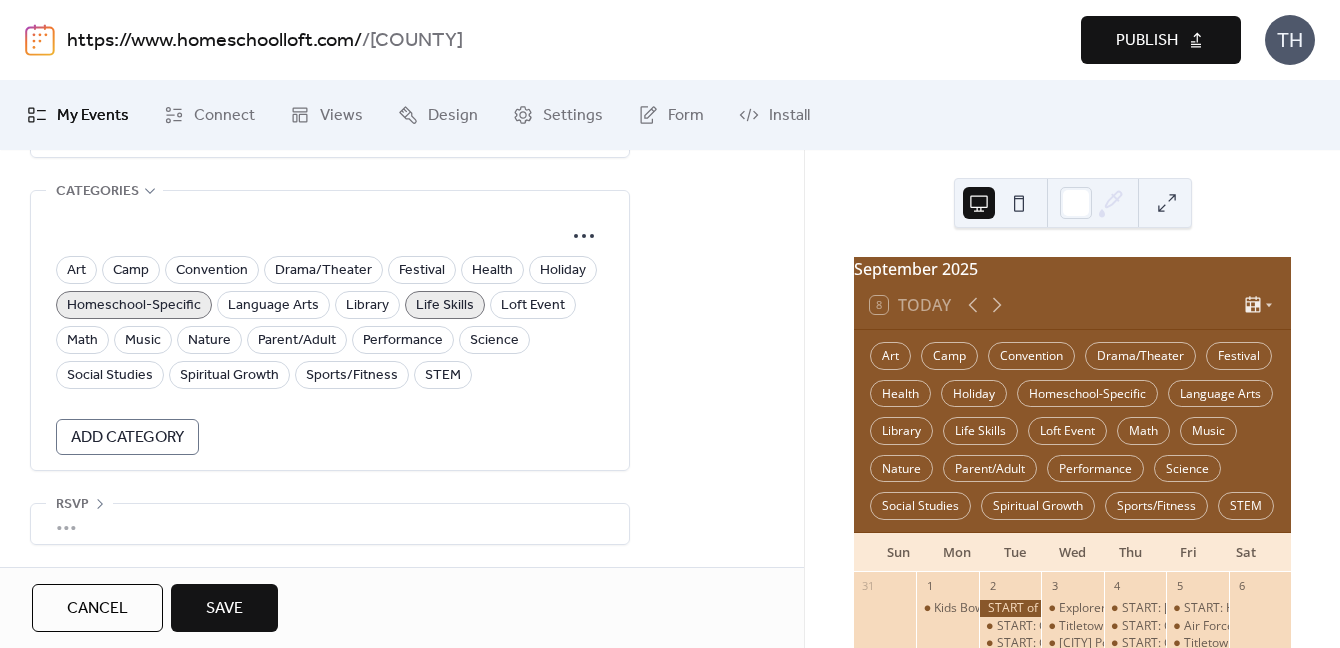 click on "Save" at bounding box center [224, 609] 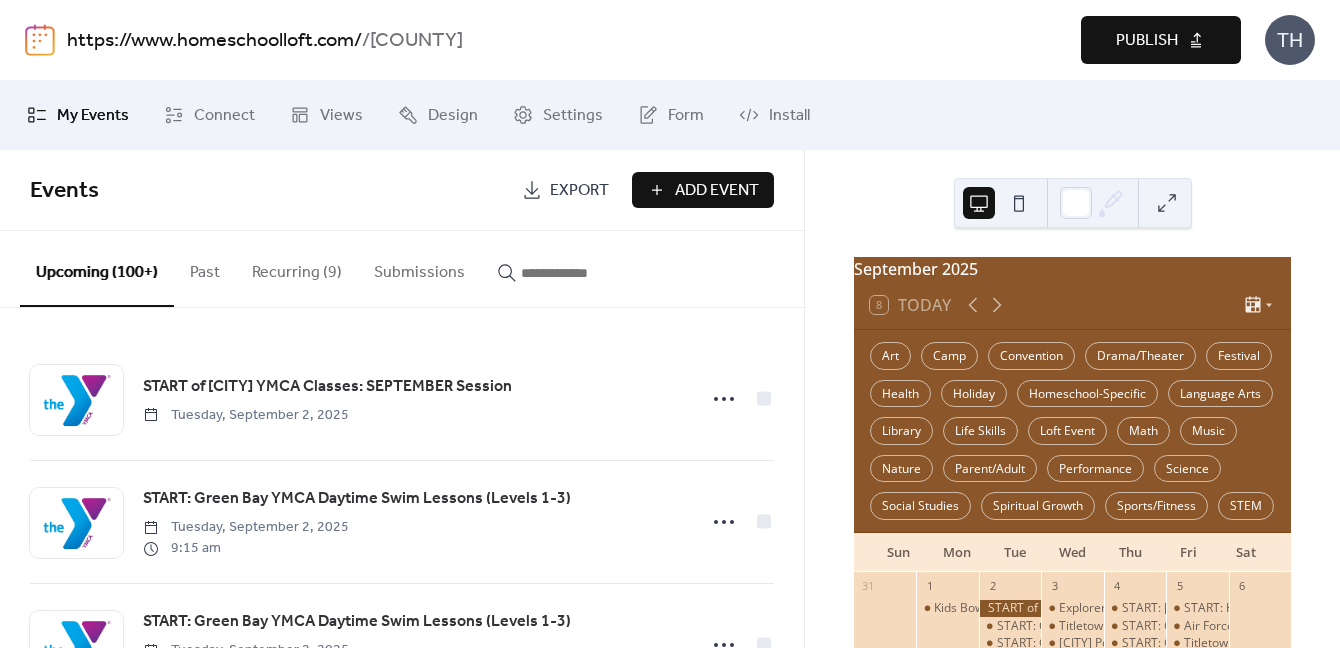 click at bounding box center (581, 273) 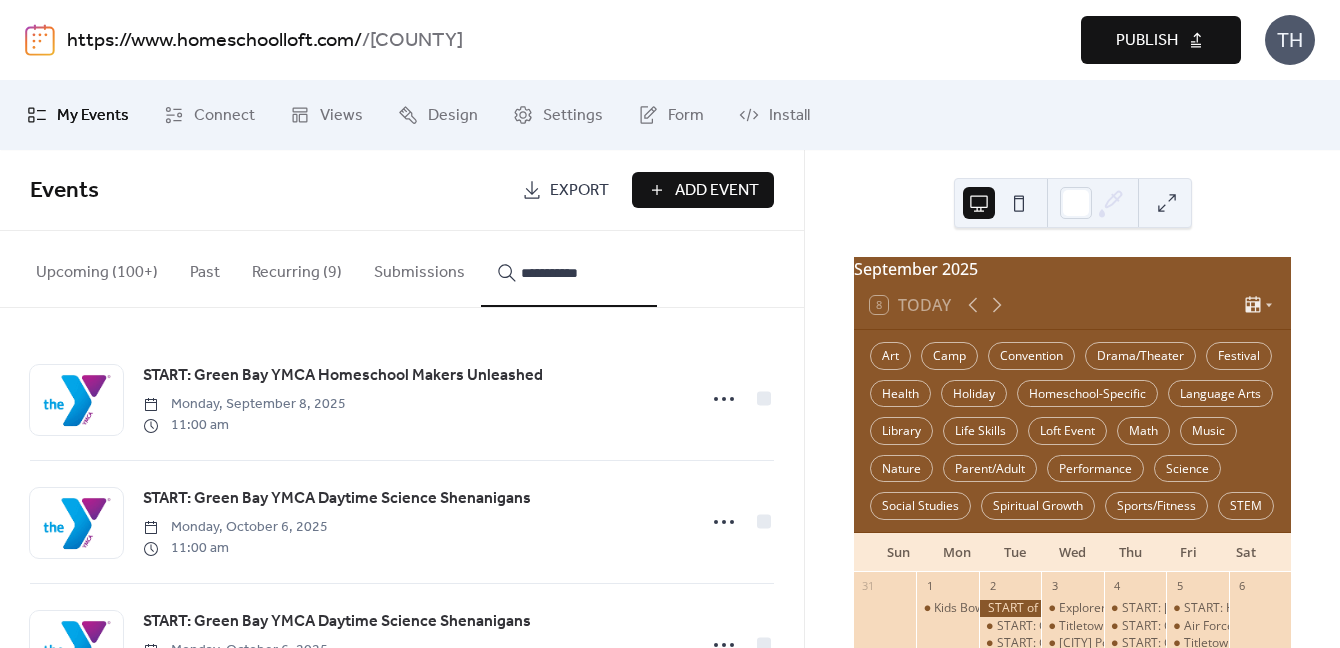 type on "**********" 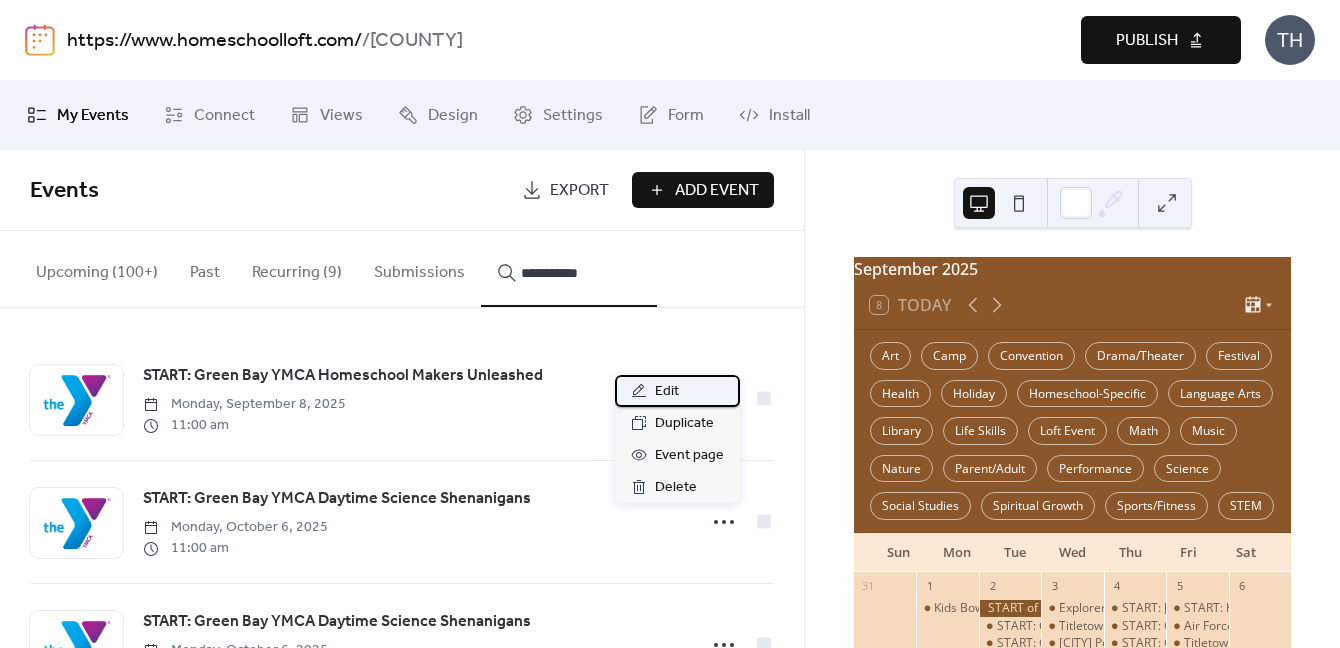 click on "Edit" at bounding box center [677, 391] 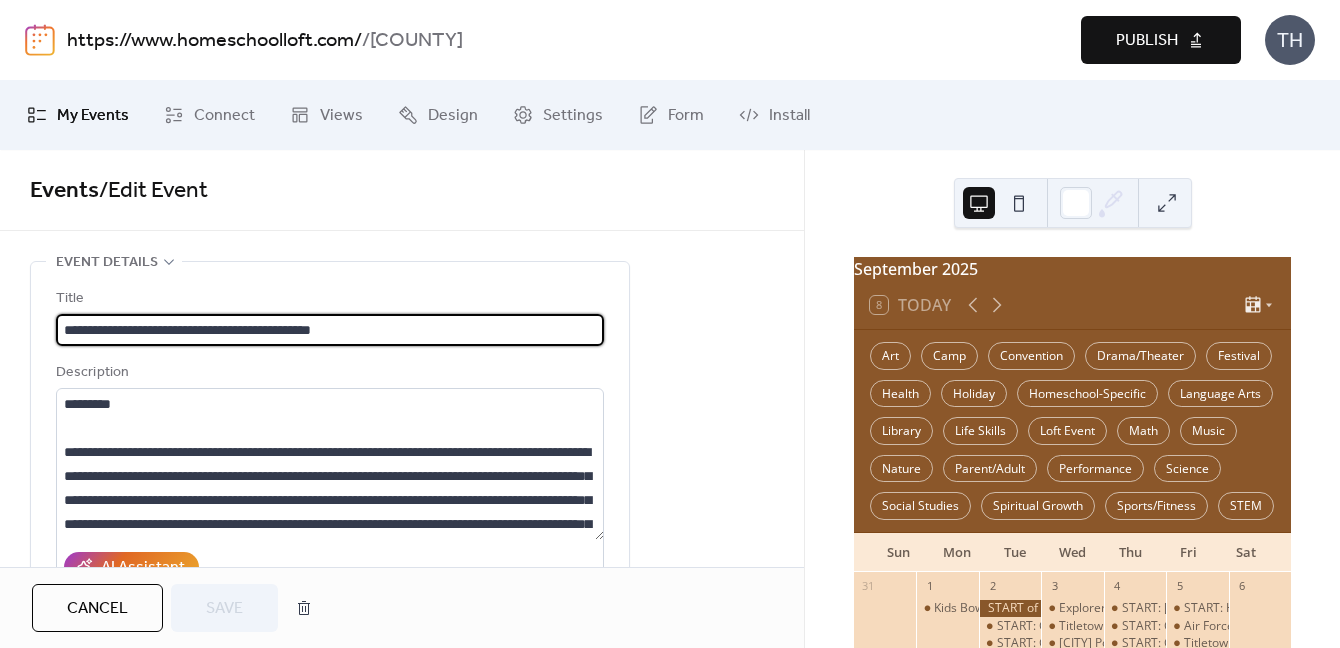 scroll, scrollTop: 1, scrollLeft: 0, axis: vertical 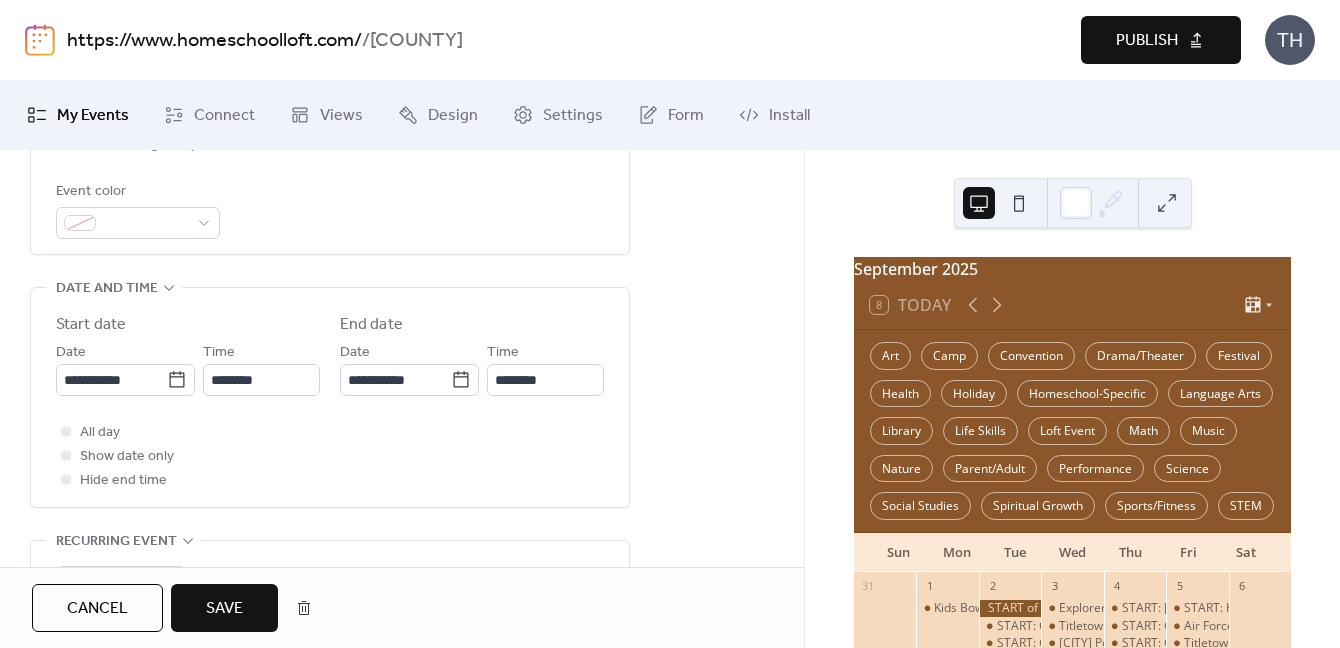 type on "**********" 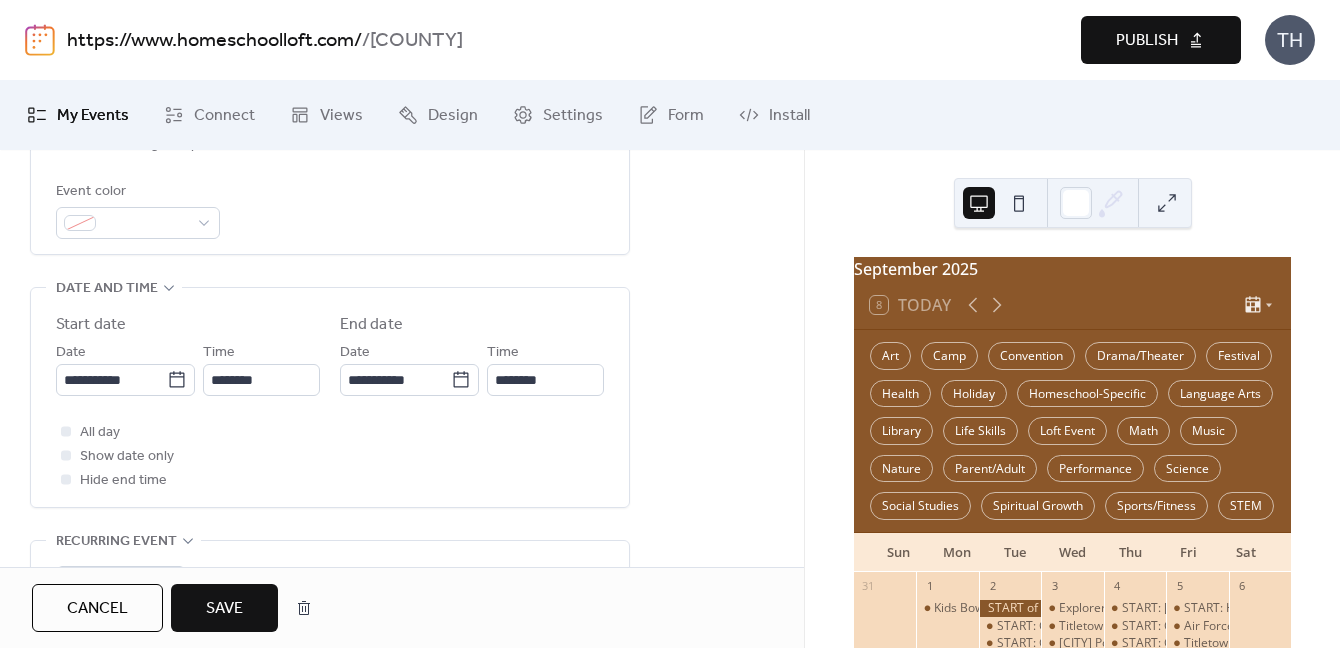 scroll, scrollTop: 0, scrollLeft: 0, axis: both 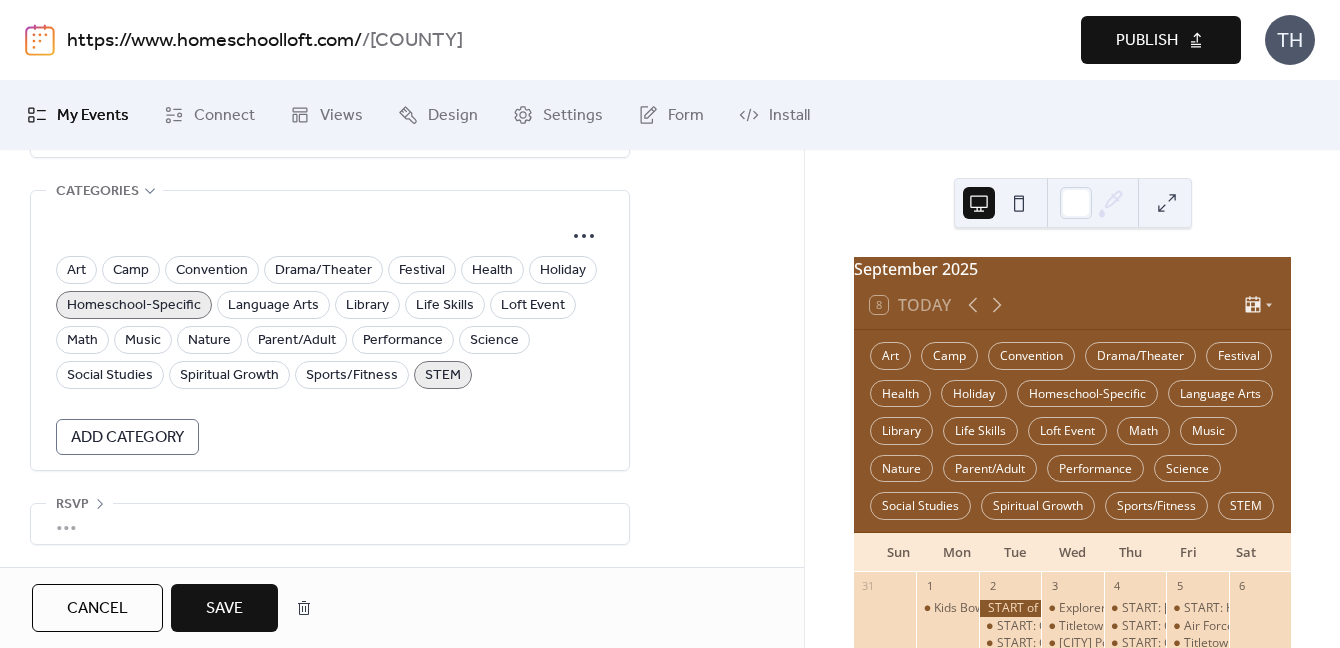 click on "Save" at bounding box center (224, 608) 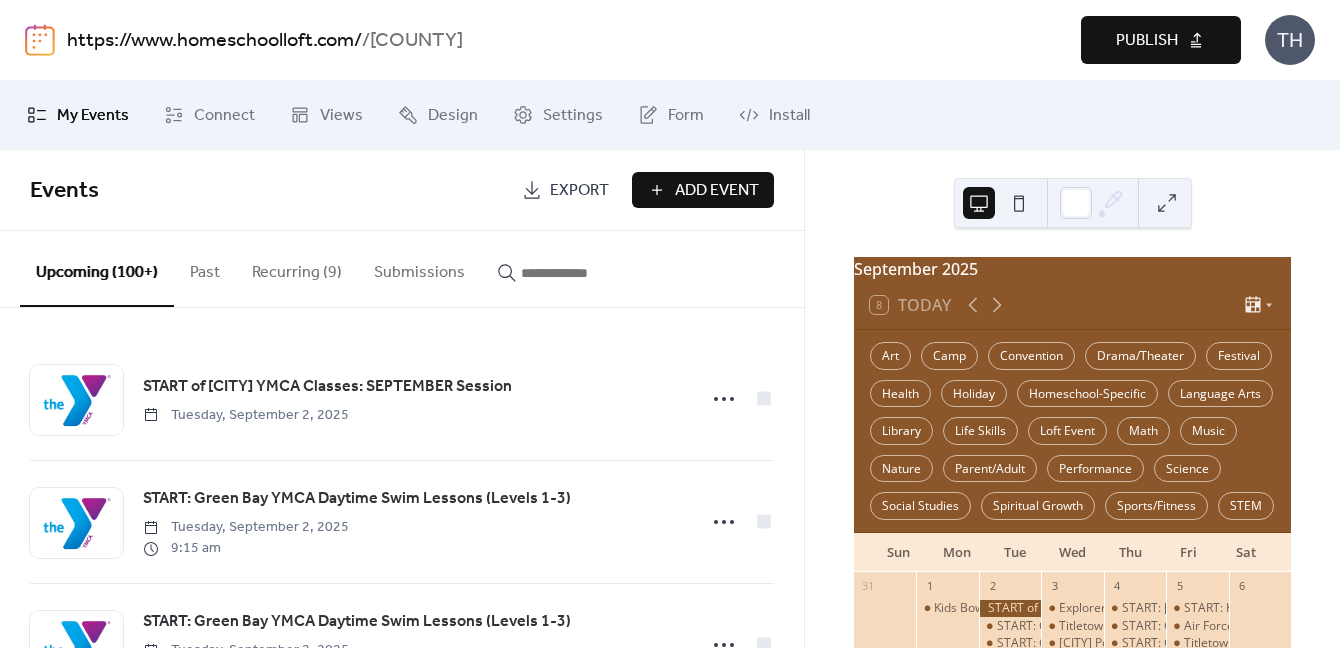 click at bounding box center (581, 273) 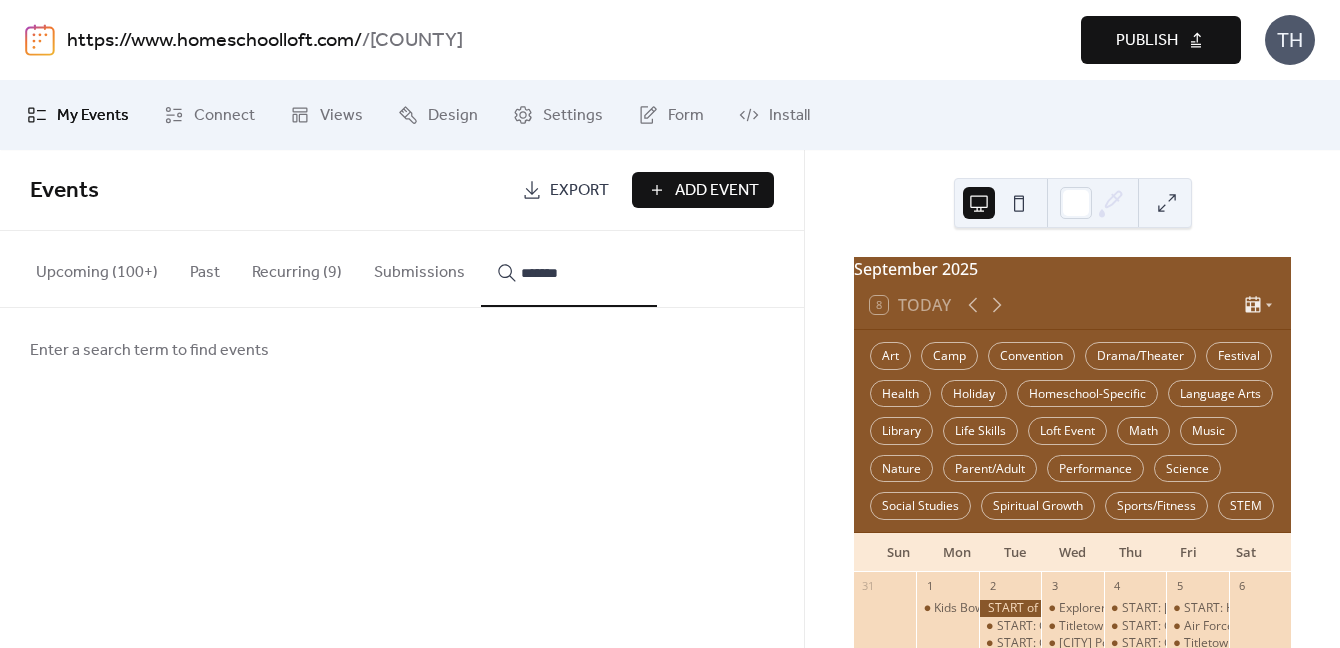 click on "*******" at bounding box center [569, 269] 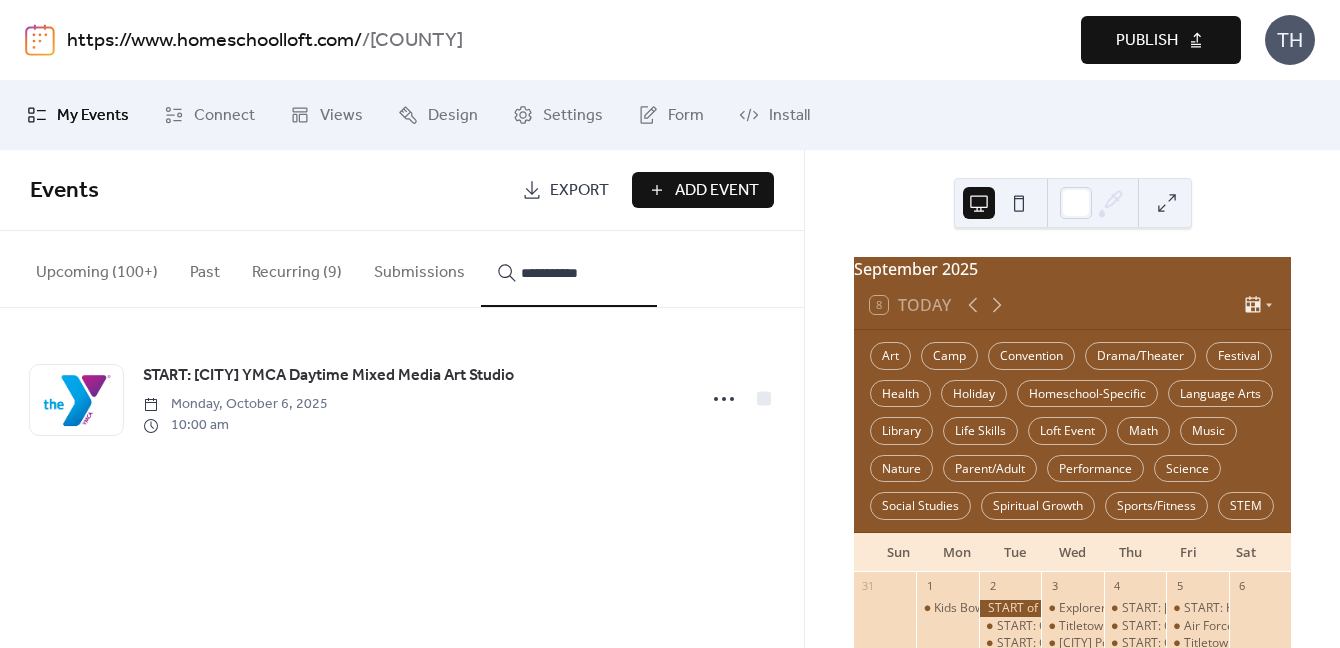 type on "**********" 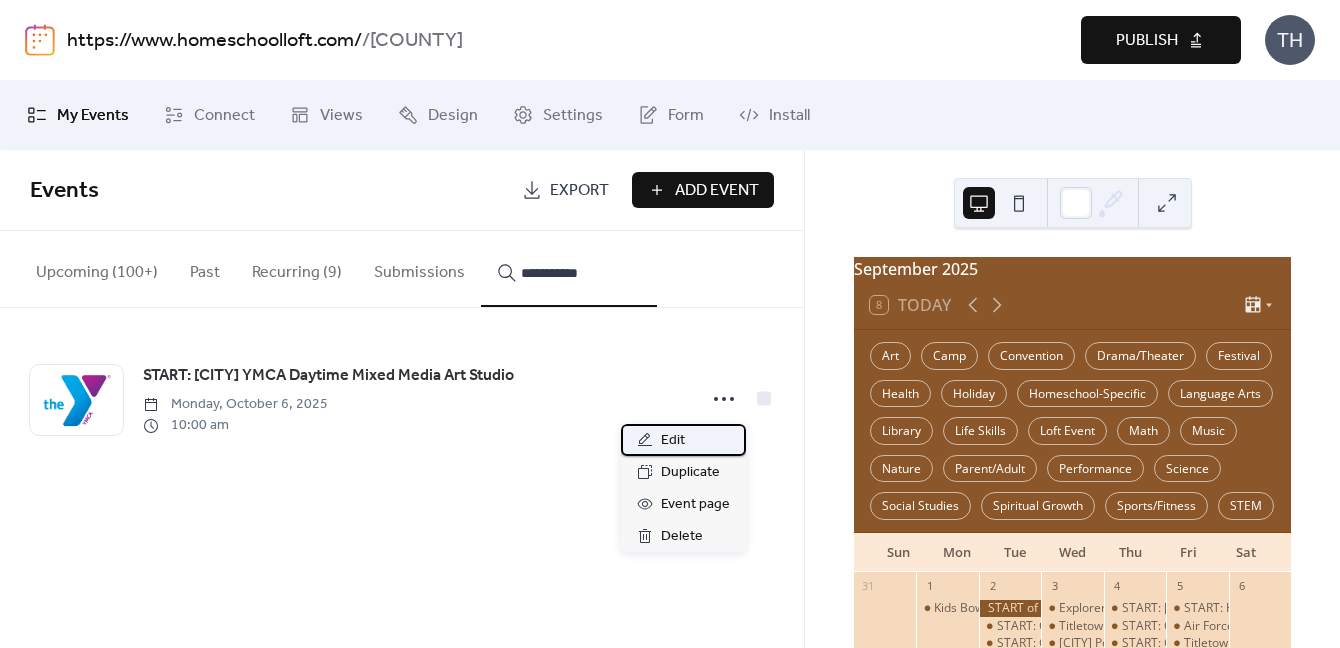 click on "Edit" at bounding box center [683, 440] 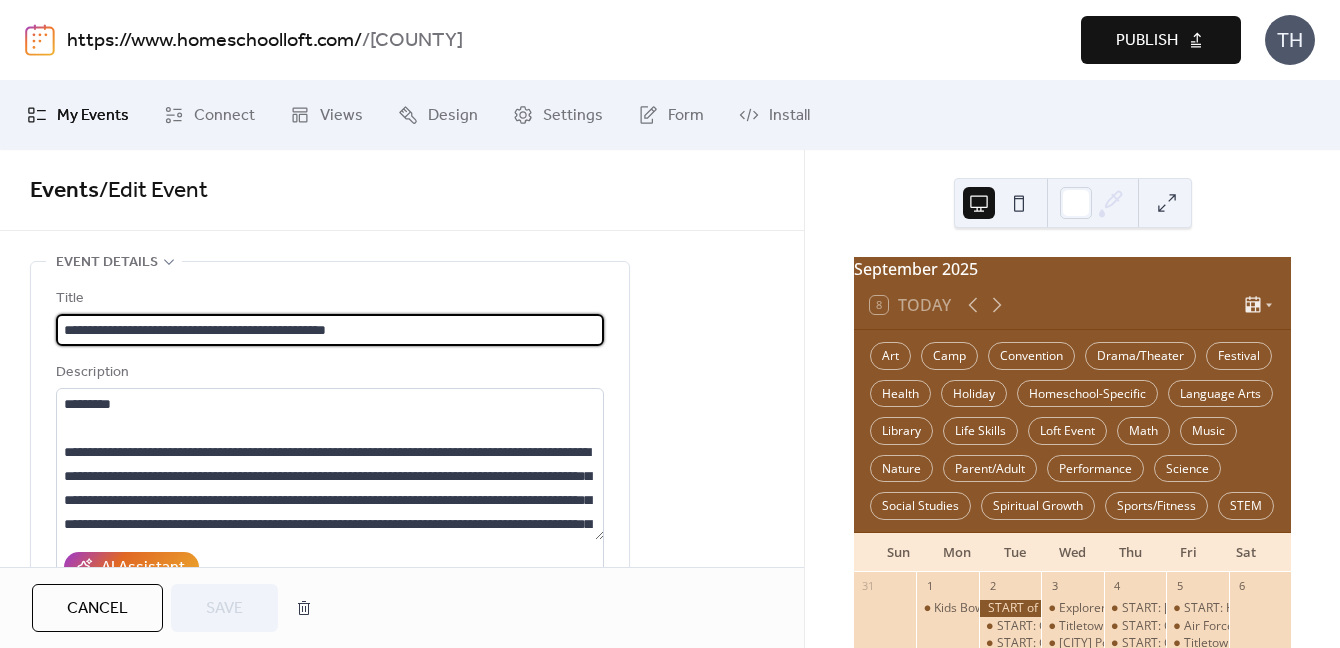 scroll, scrollTop: 1, scrollLeft: 0, axis: vertical 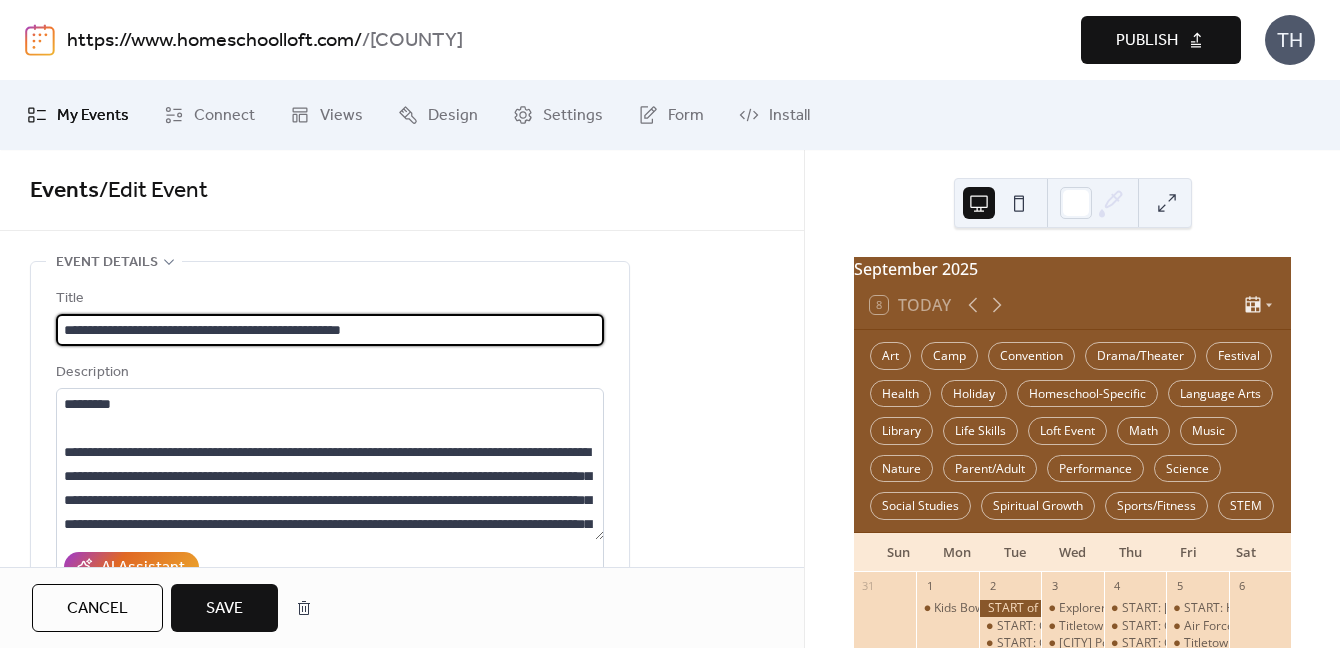 type on "**********" 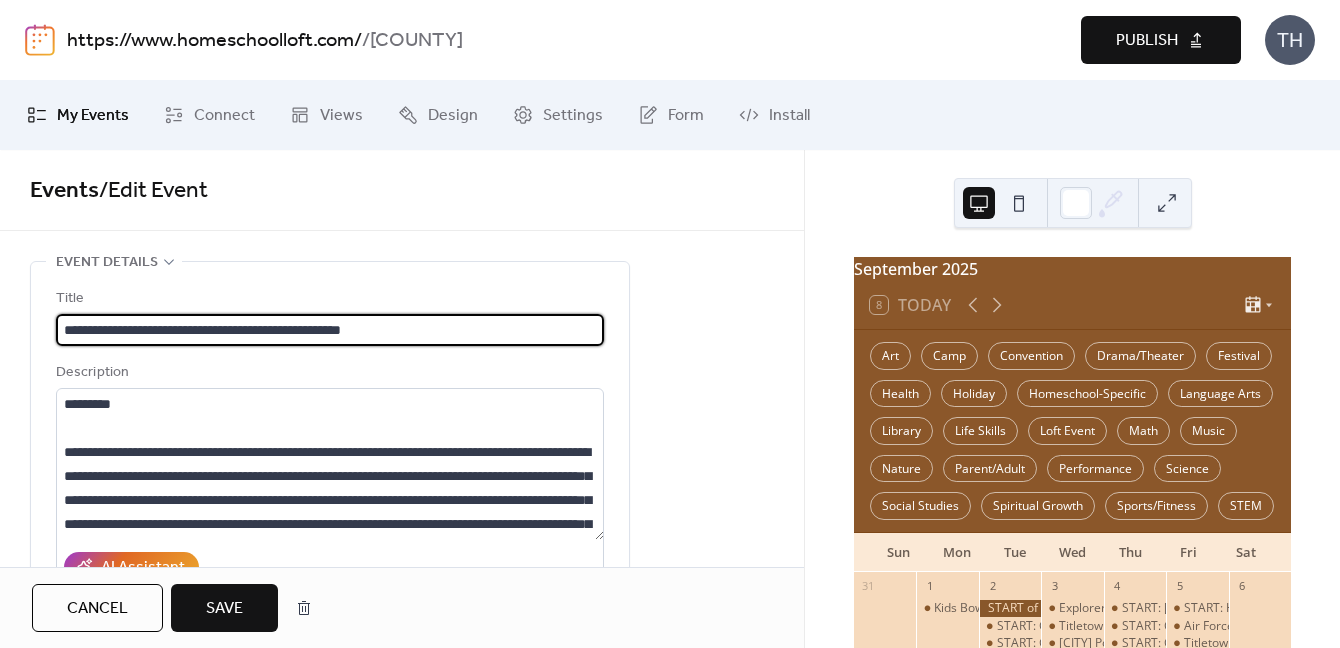 scroll, scrollTop: 0, scrollLeft: 0, axis: both 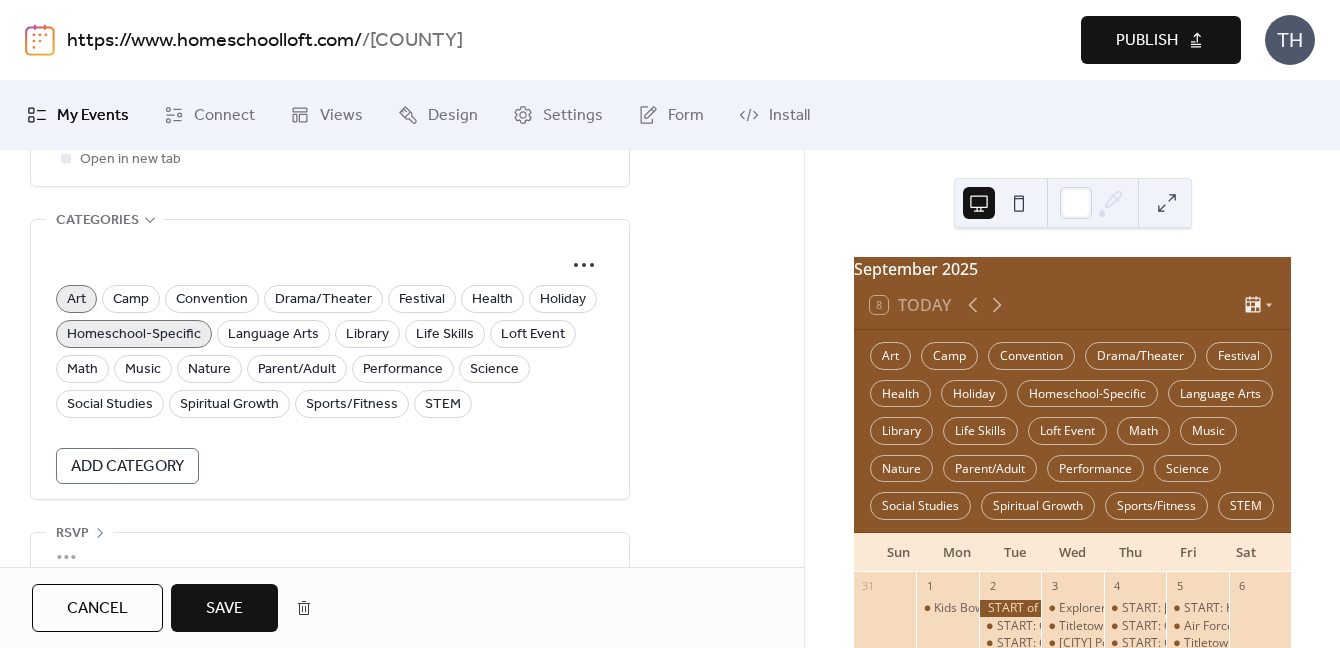 click on "Save" at bounding box center (224, 608) 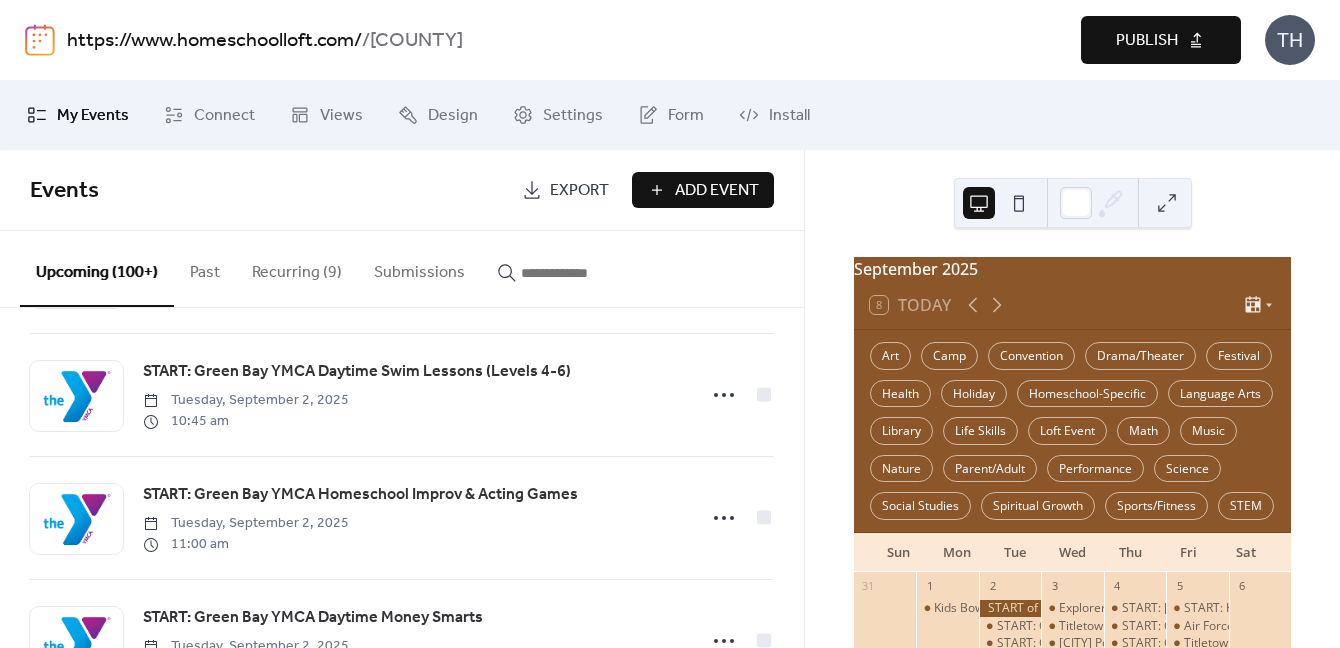 scroll, scrollTop: 657, scrollLeft: 0, axis: vertical 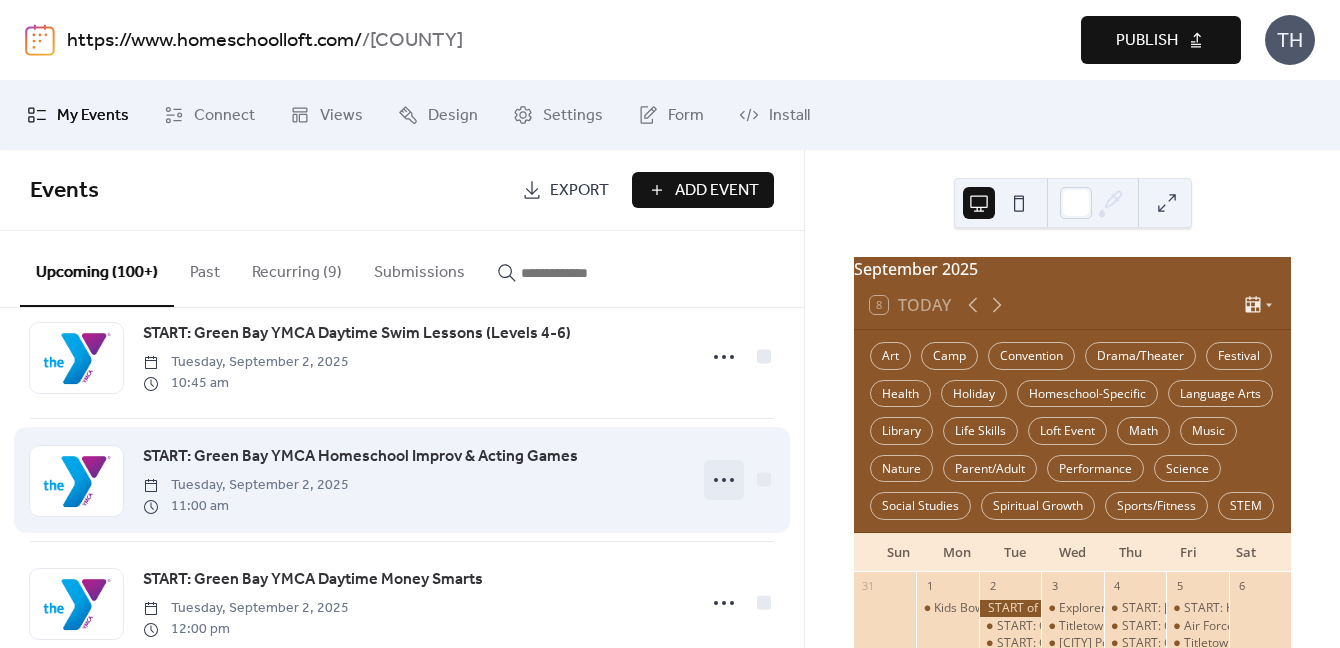 click 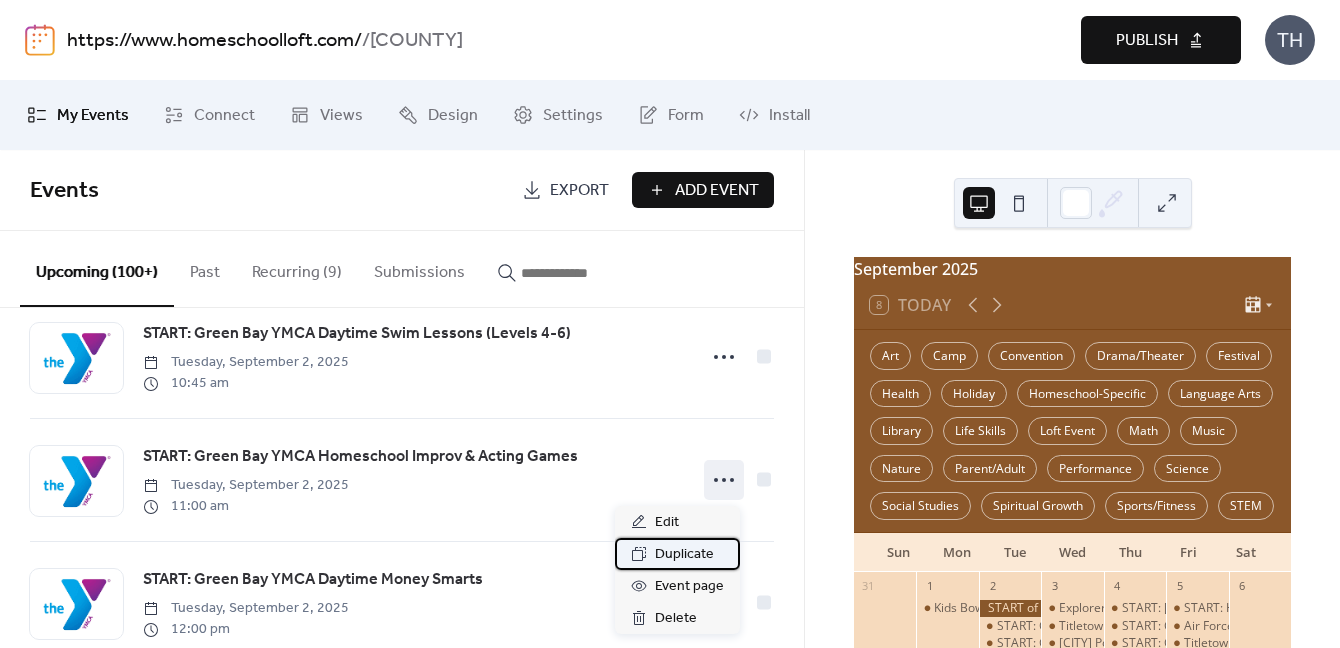 click on "Duplicate" at bounding box center (684, 555) 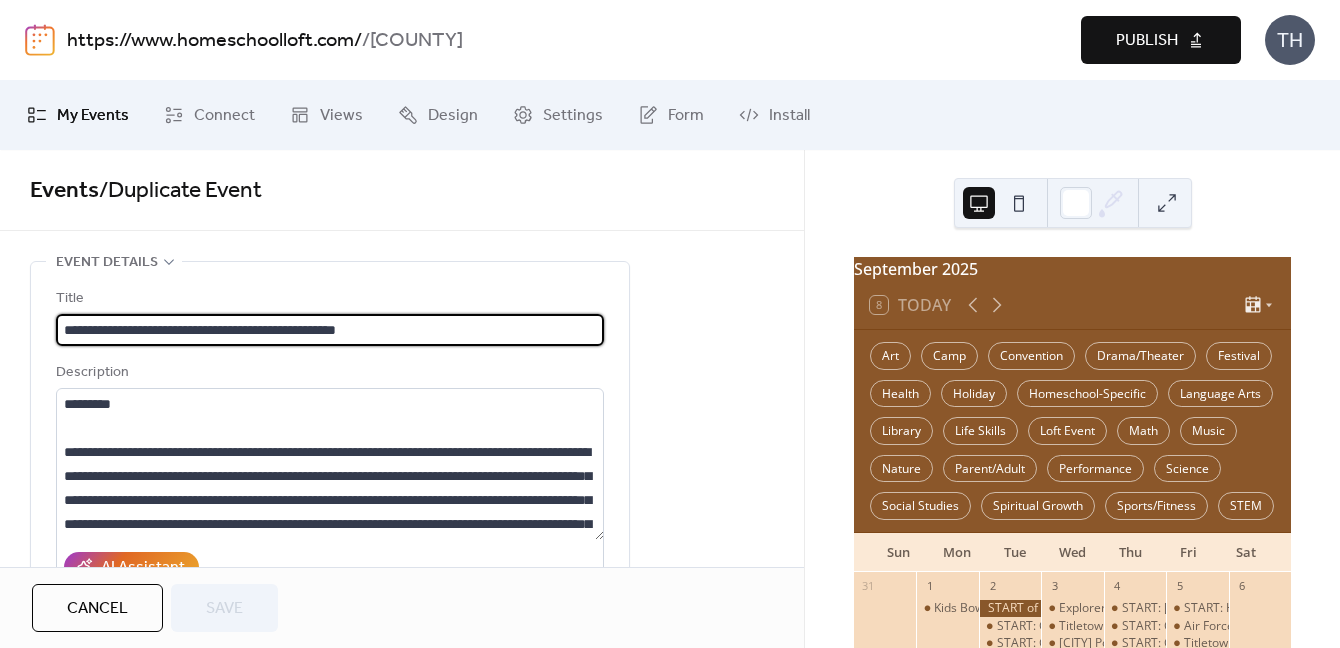 scroll, scrollTop: 1, scrollLeft: 0, axis: vertical 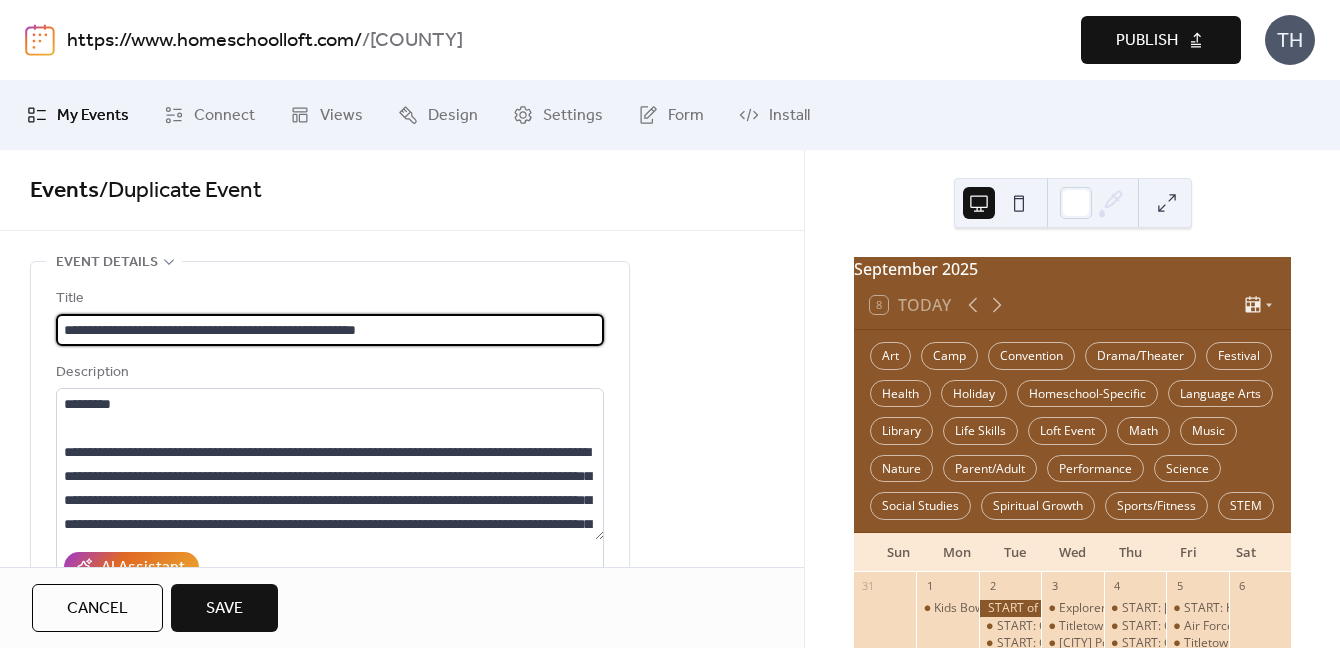 type on "**********" 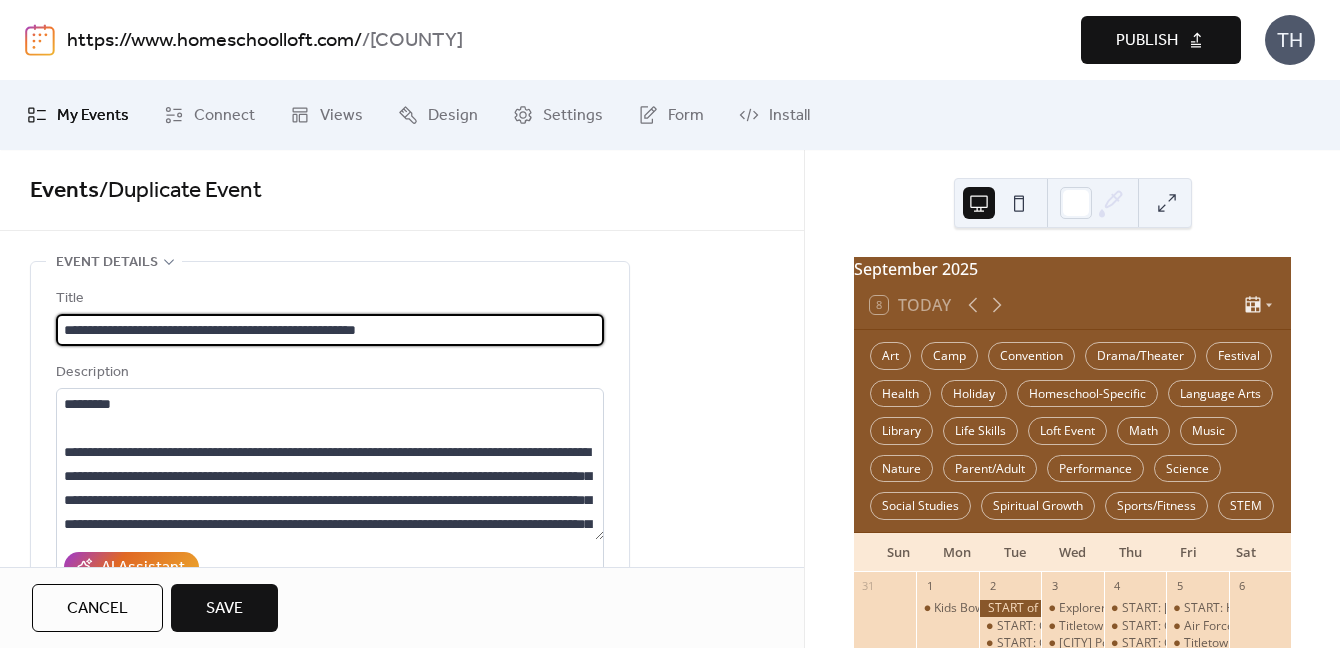 scroll, scrollTop: 0, scrollLeft: 0, axis: both 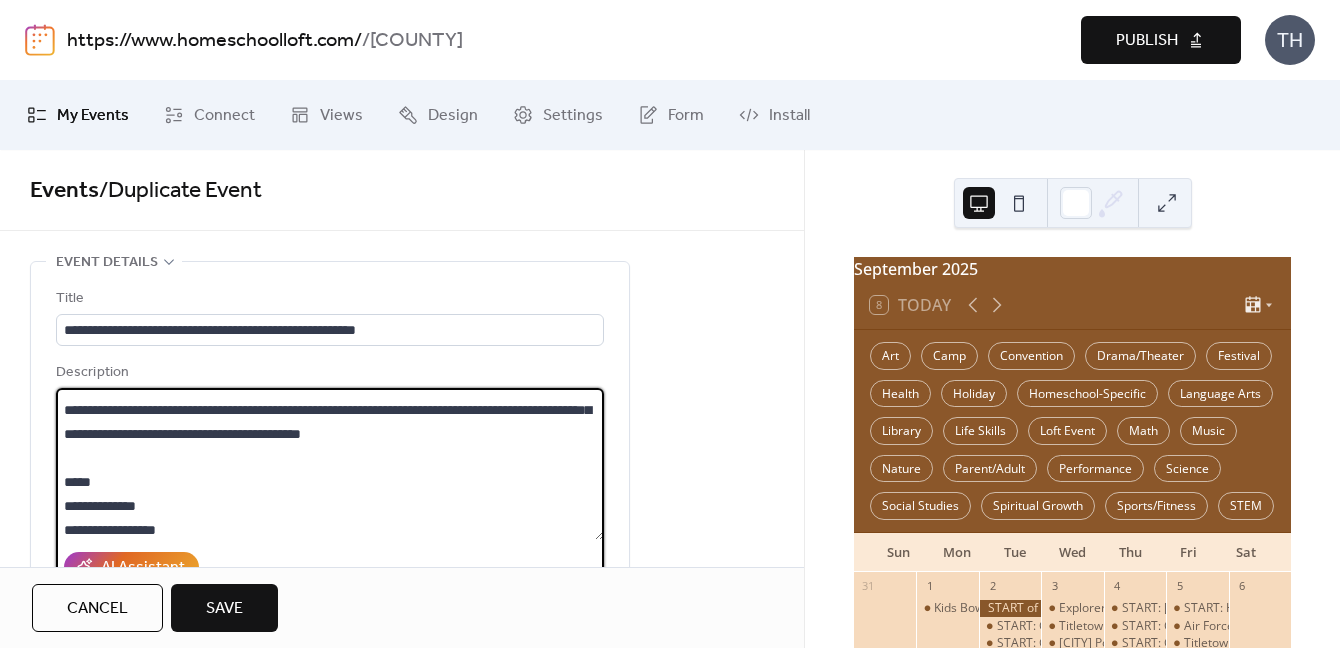 drag, startPoint x: 68, startPoint y: 453, endPoint x: 332, endPoint y: 472, distance: 264.68283 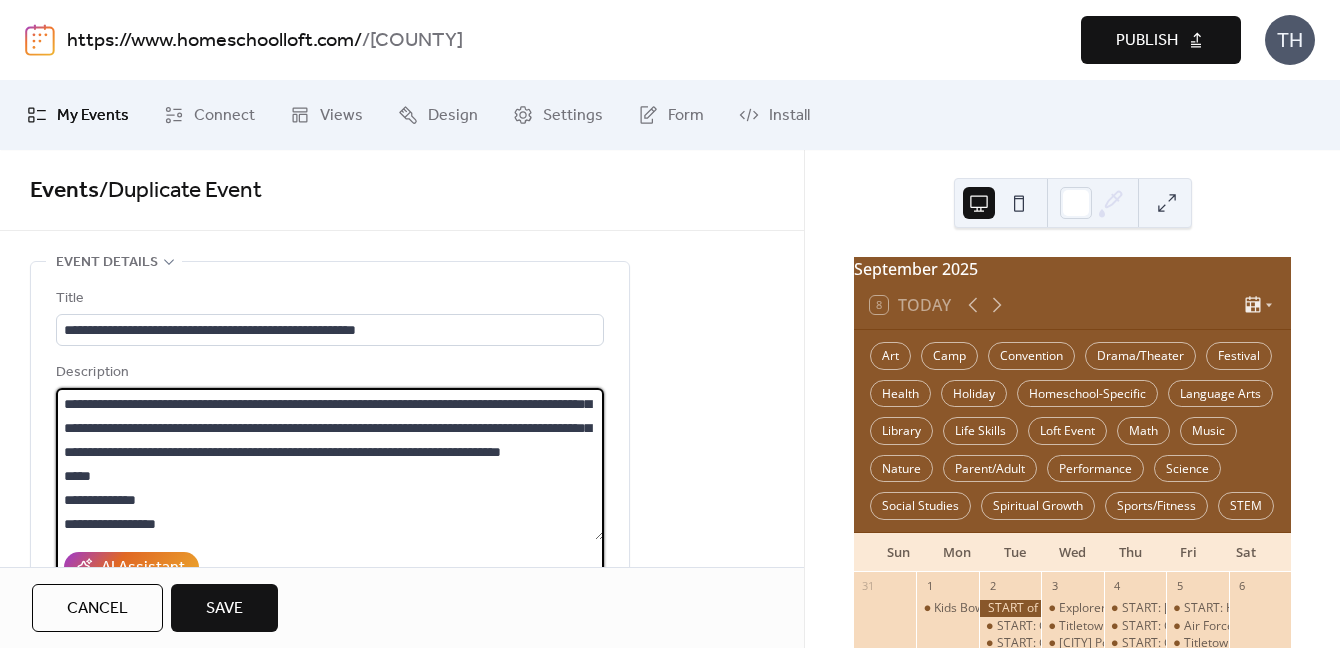 scroll, scrollTop: 69, scrollLeft: 0, axis: vertical 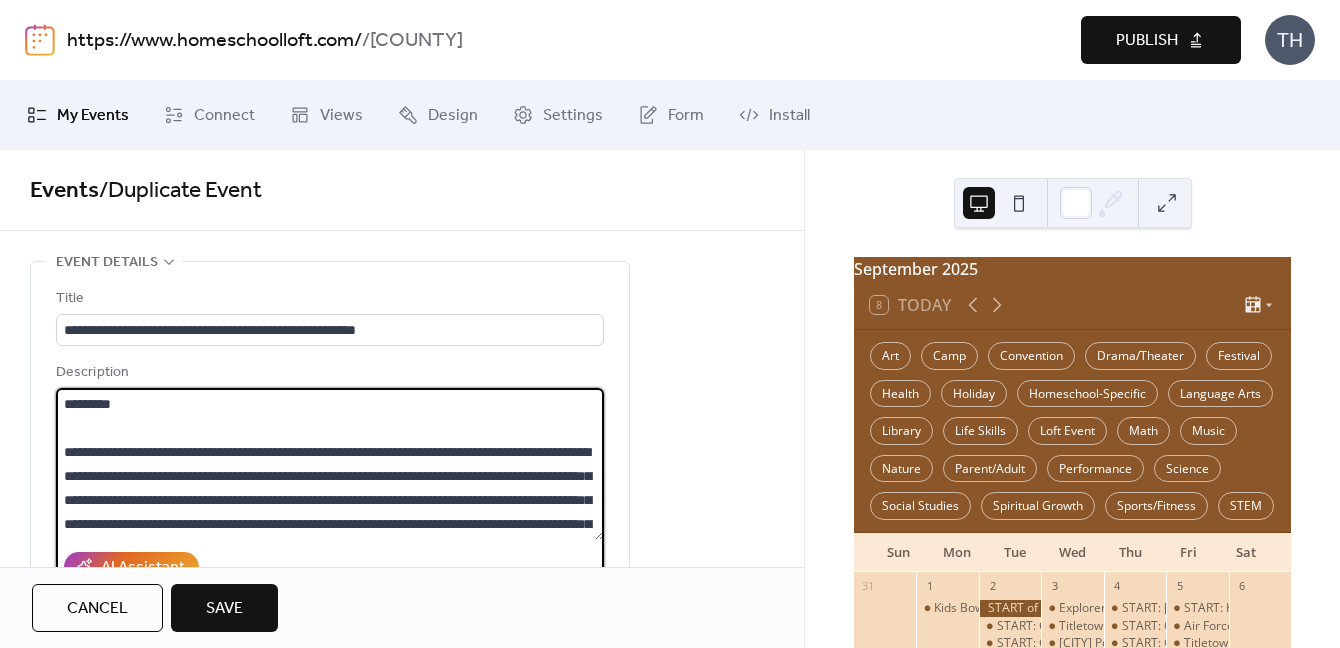 click on "**********" at bounding box center [330, 464] 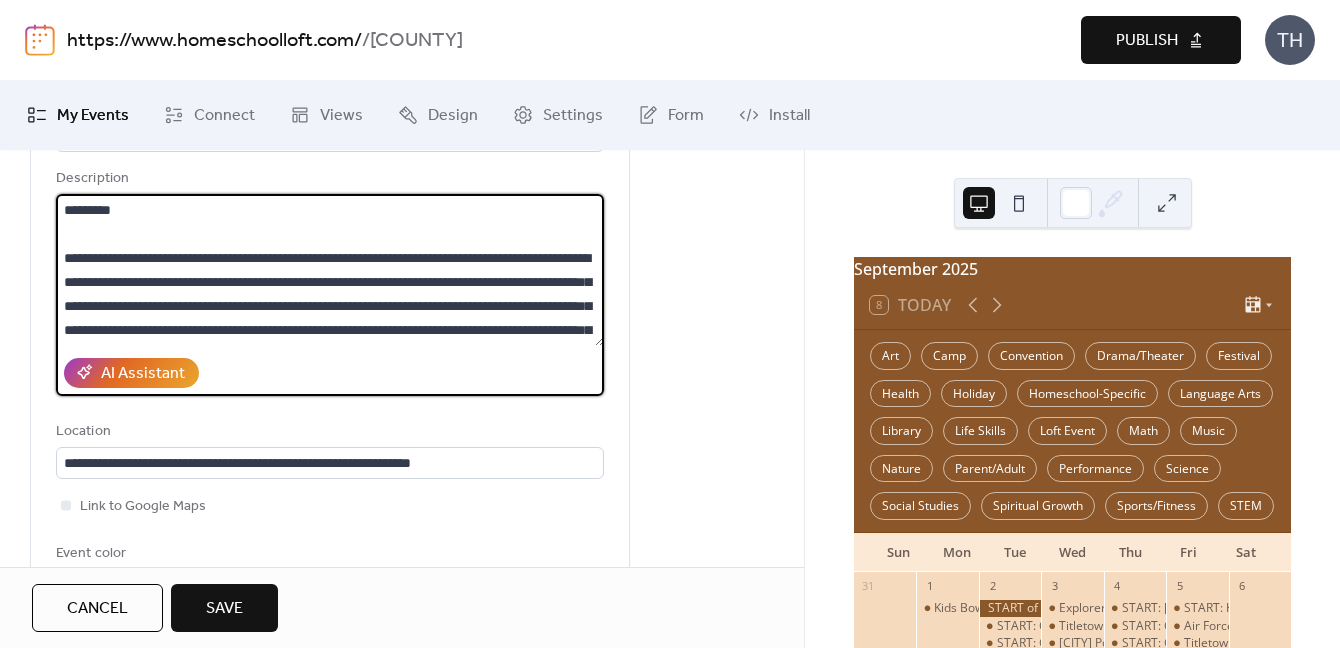 scroll, scrollTop: 234, scrollLeft: 0, axis: vertical 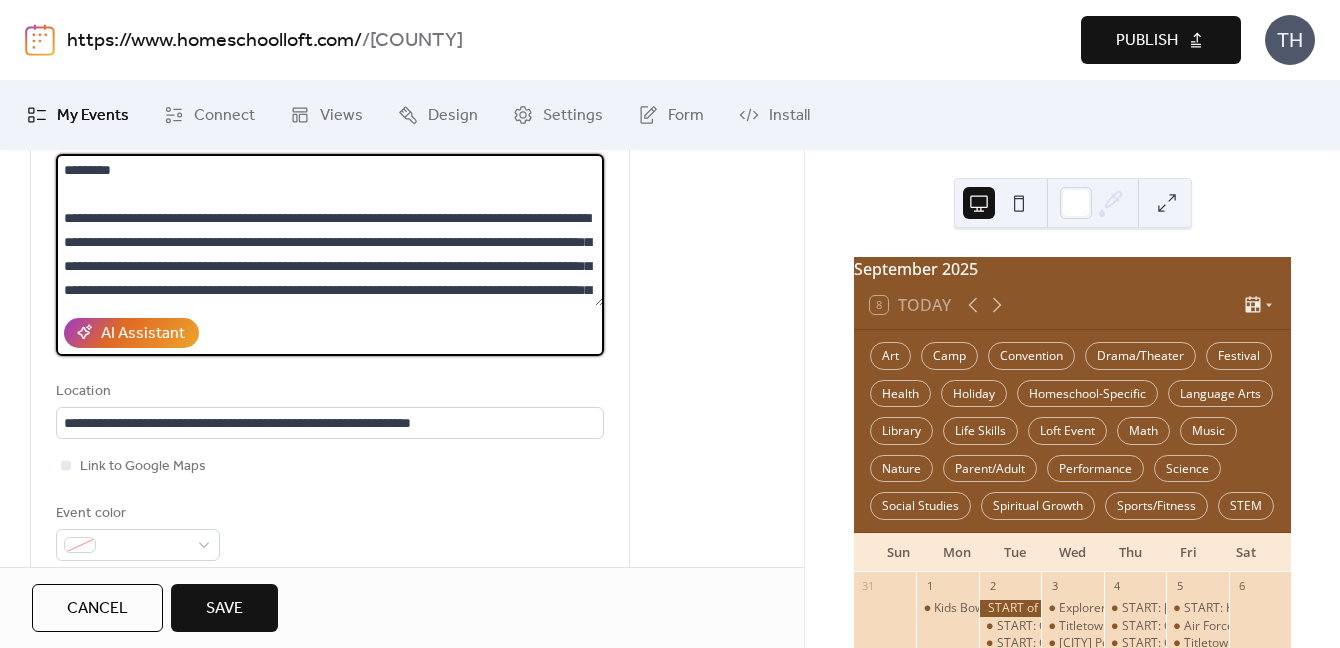 type on "**********" 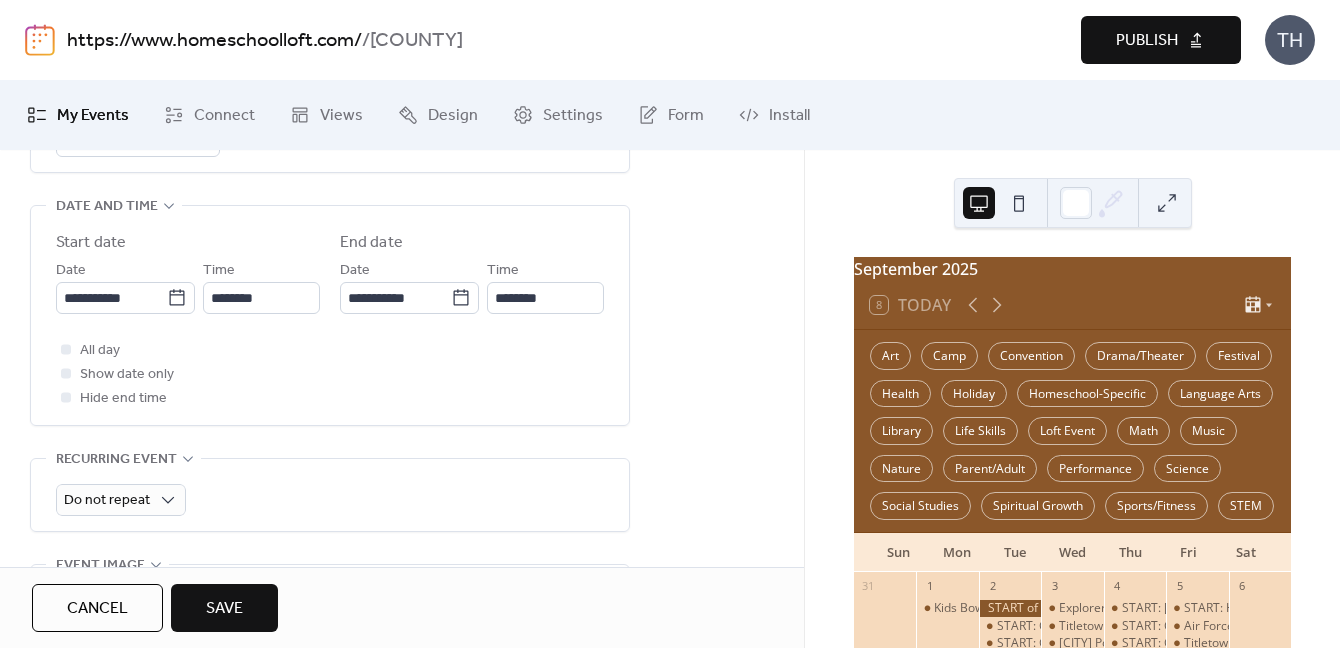scroll, scrollTop: 645, scrollLeft: 0, axis: vertical 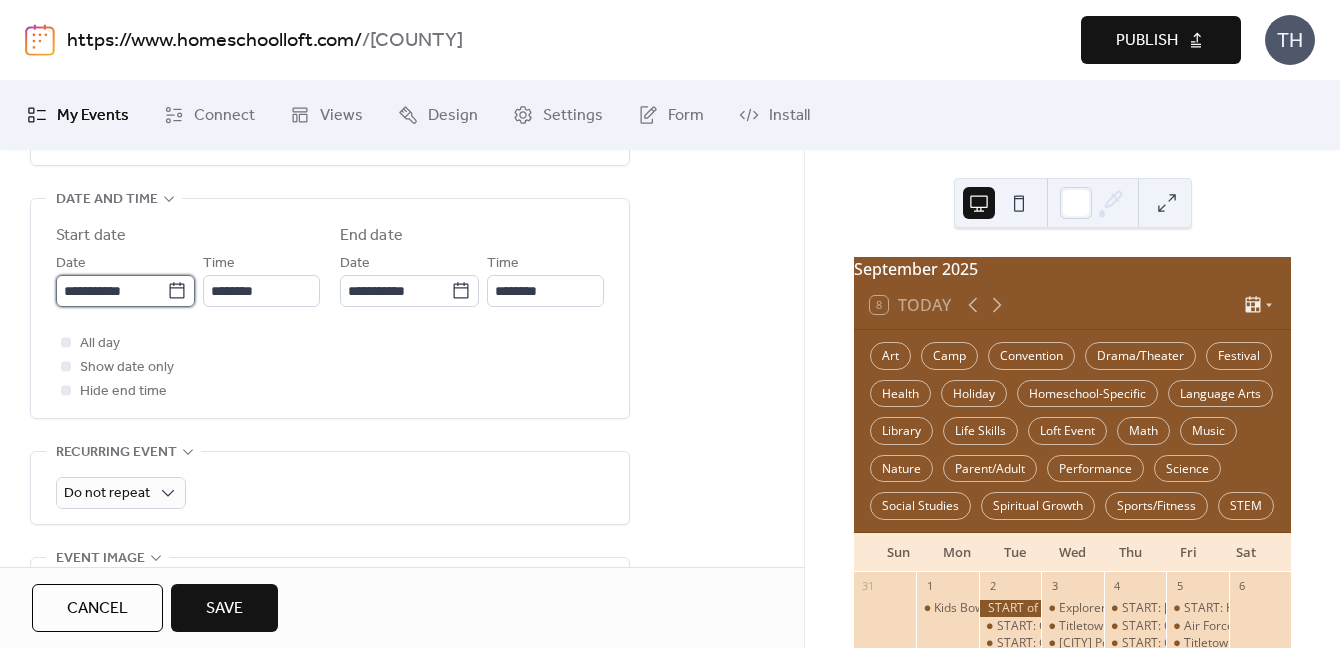 click on "**********" at bounding box center [111, 291] 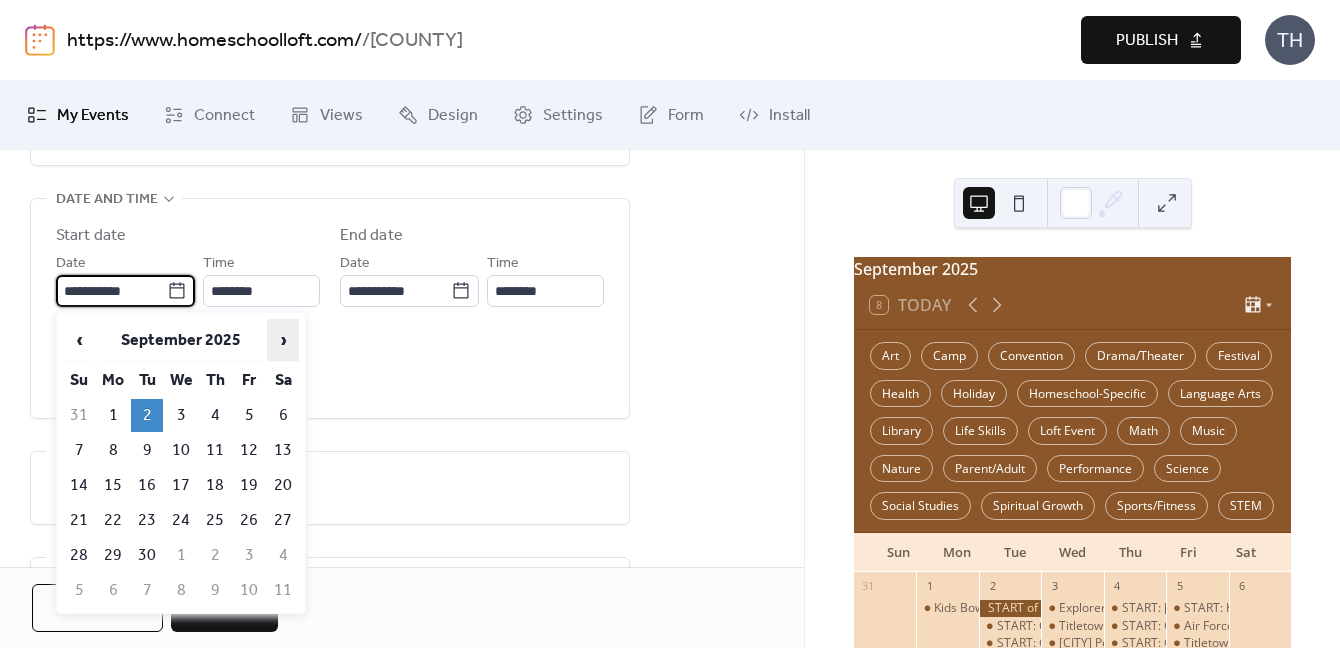 click on "›" at bounding box center [283, 340] 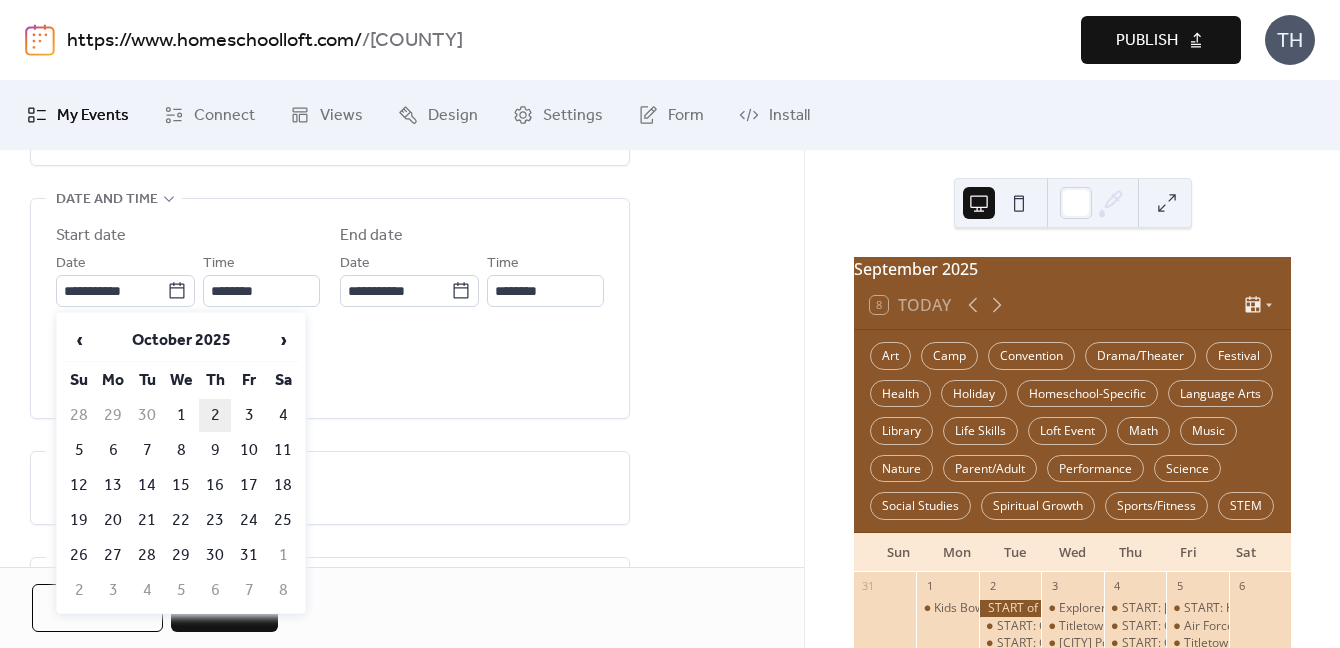 click on "2" at bounding box center [215, 415] 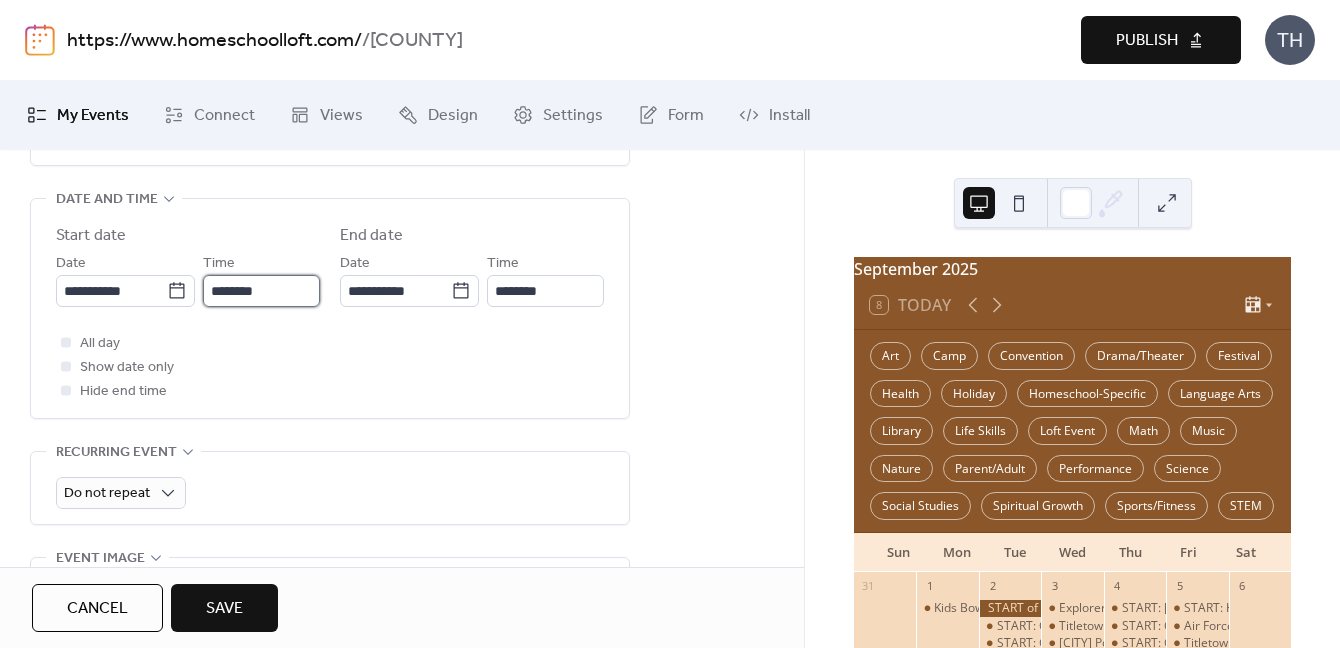click on "********" at bounding box center (261, 291) 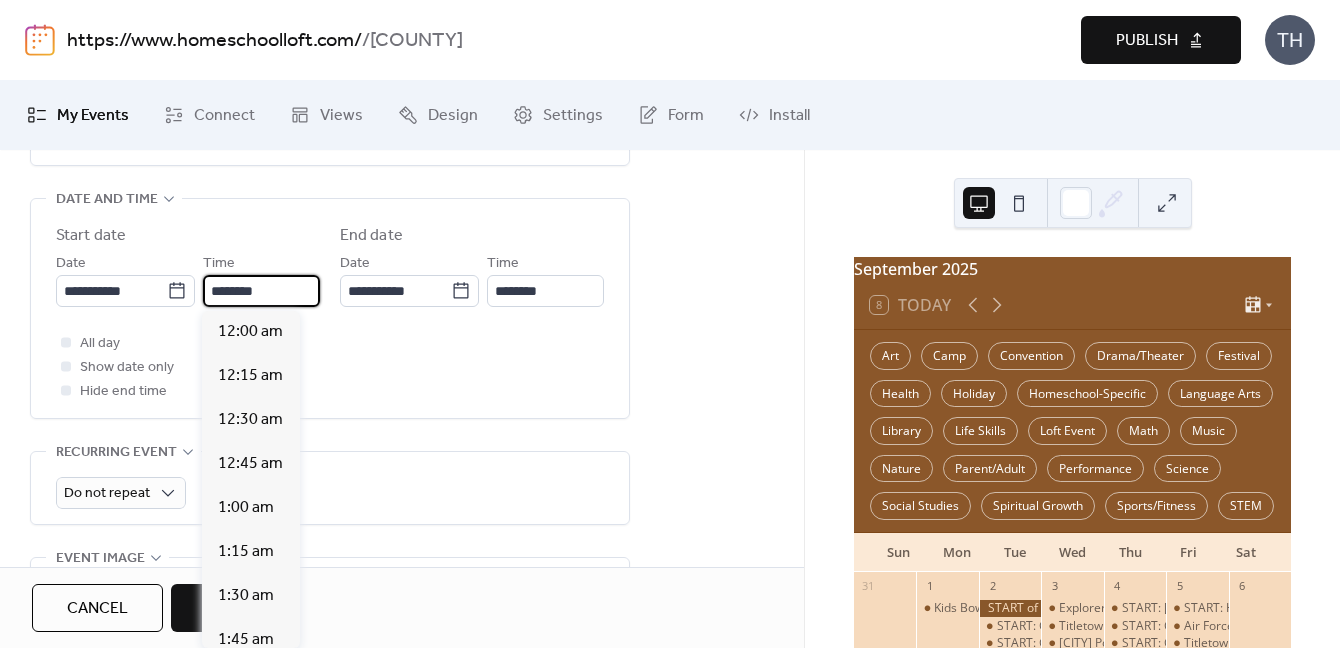 scroll, scrollTop: 2002, scrollLeft: 0, axis: vertical 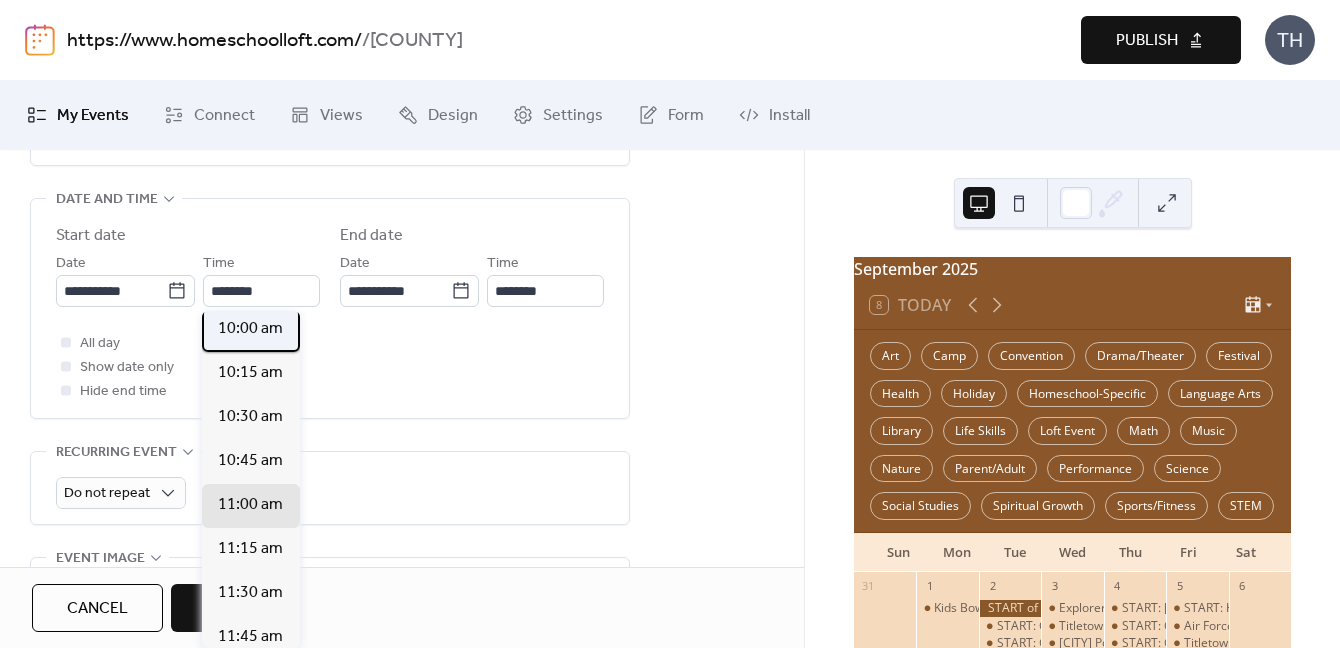 click on "10:00 am" at bounding box center (250, 329) 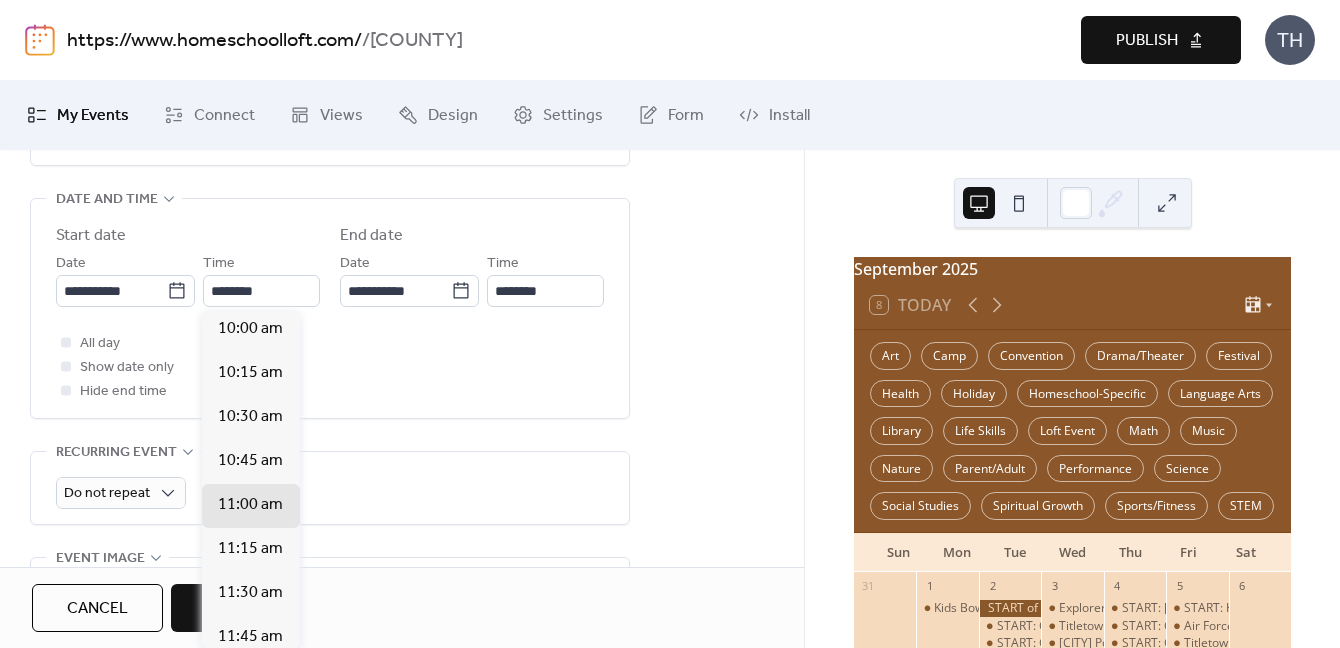 type on "********" 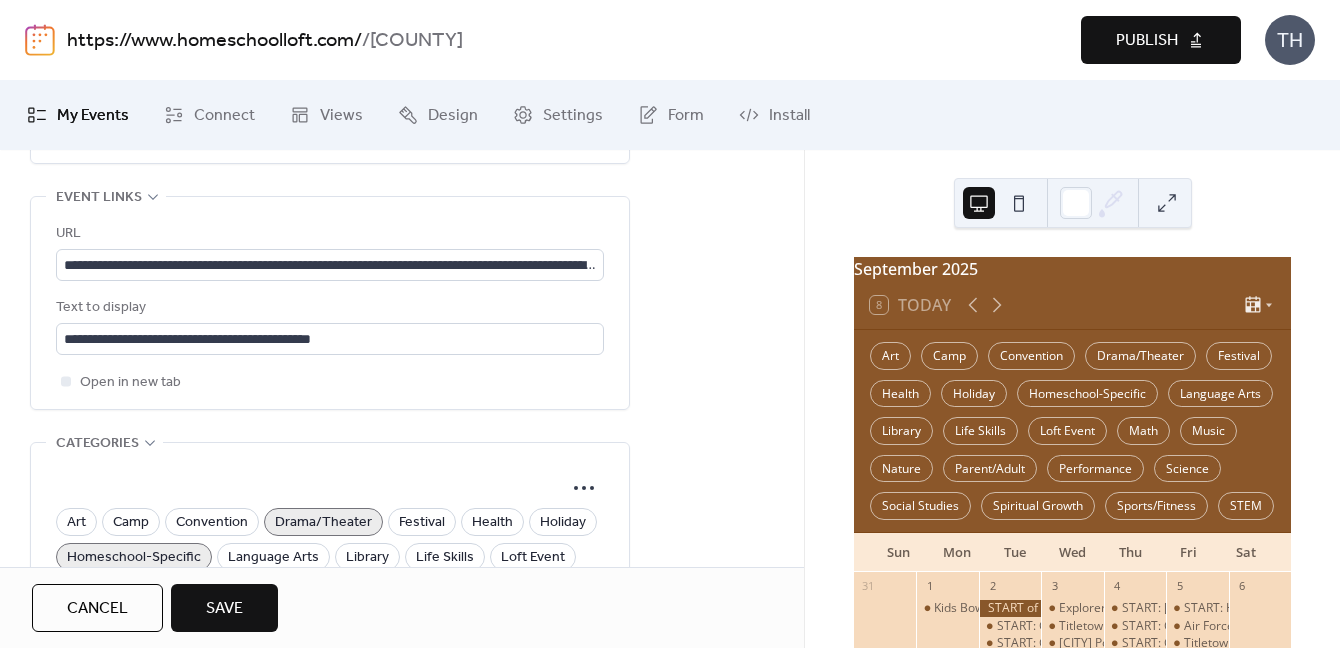 scroll, scrollTop: 1145, scrollLeft: 0, axis: vertical 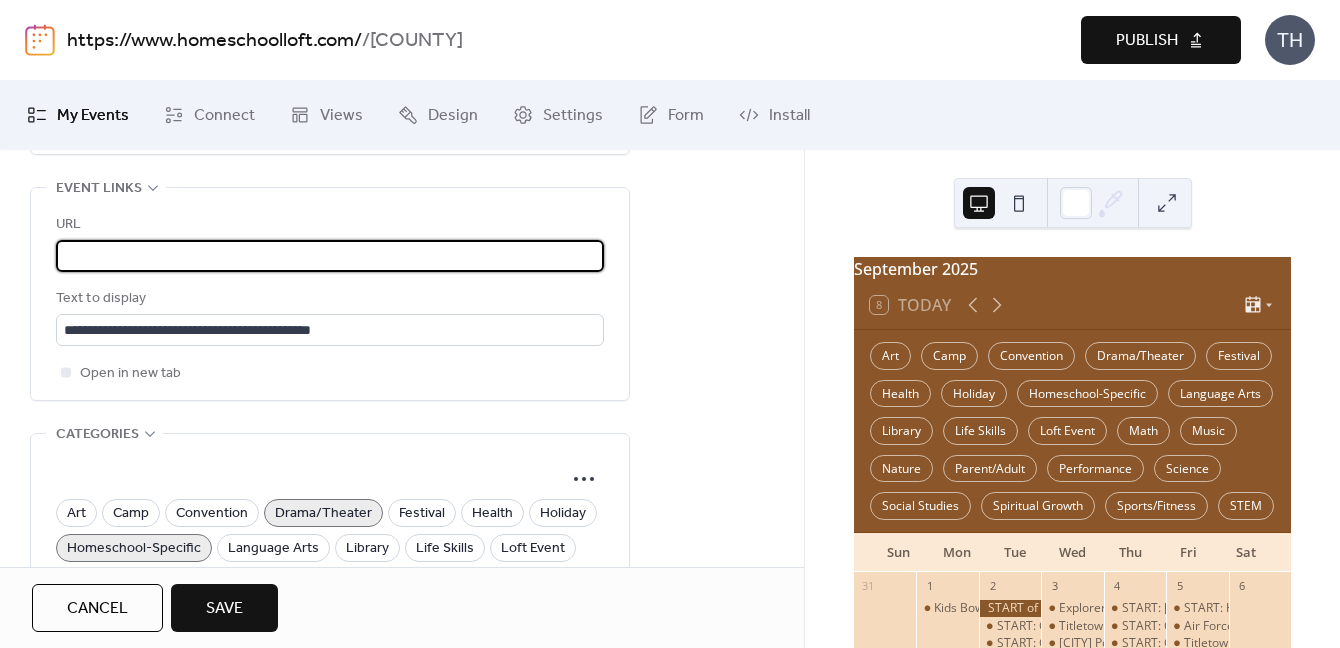 drag, startPoint x: 61, startPoint y: 257, endPoint x: 788, endPoint y: 276, distance: 727.2482 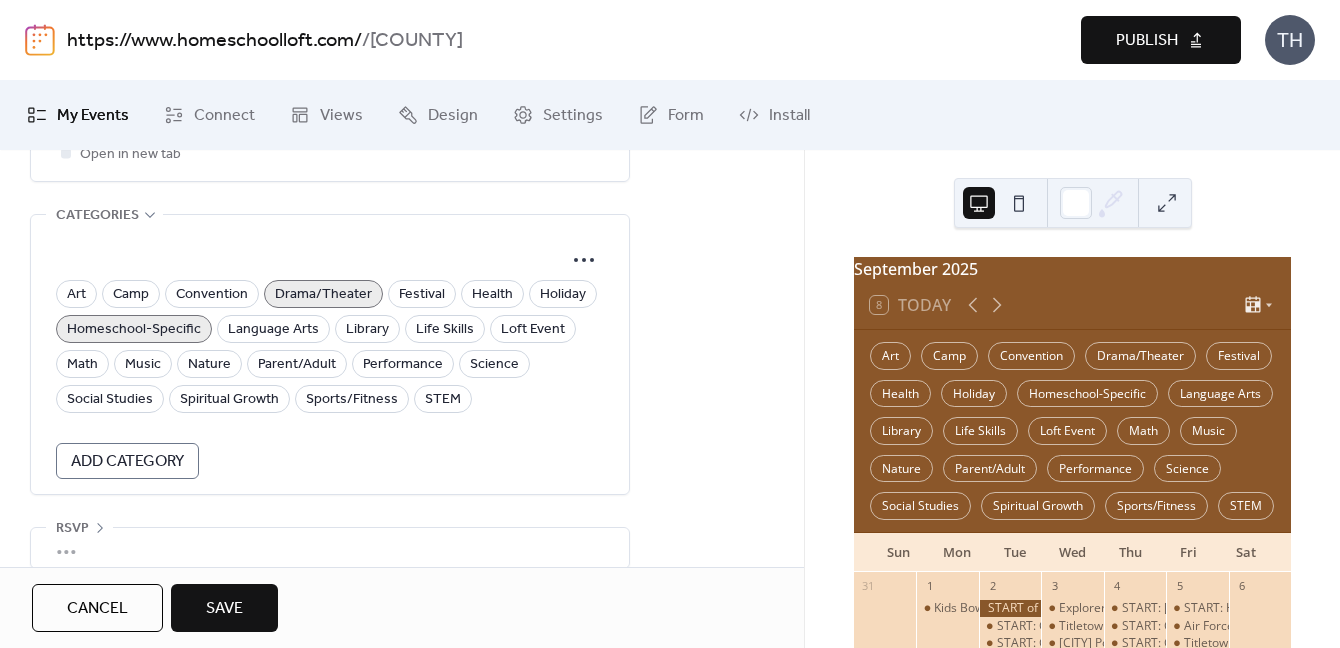 scroll, scrollTop: 1390, scrollLeft: 0, axis: vertical 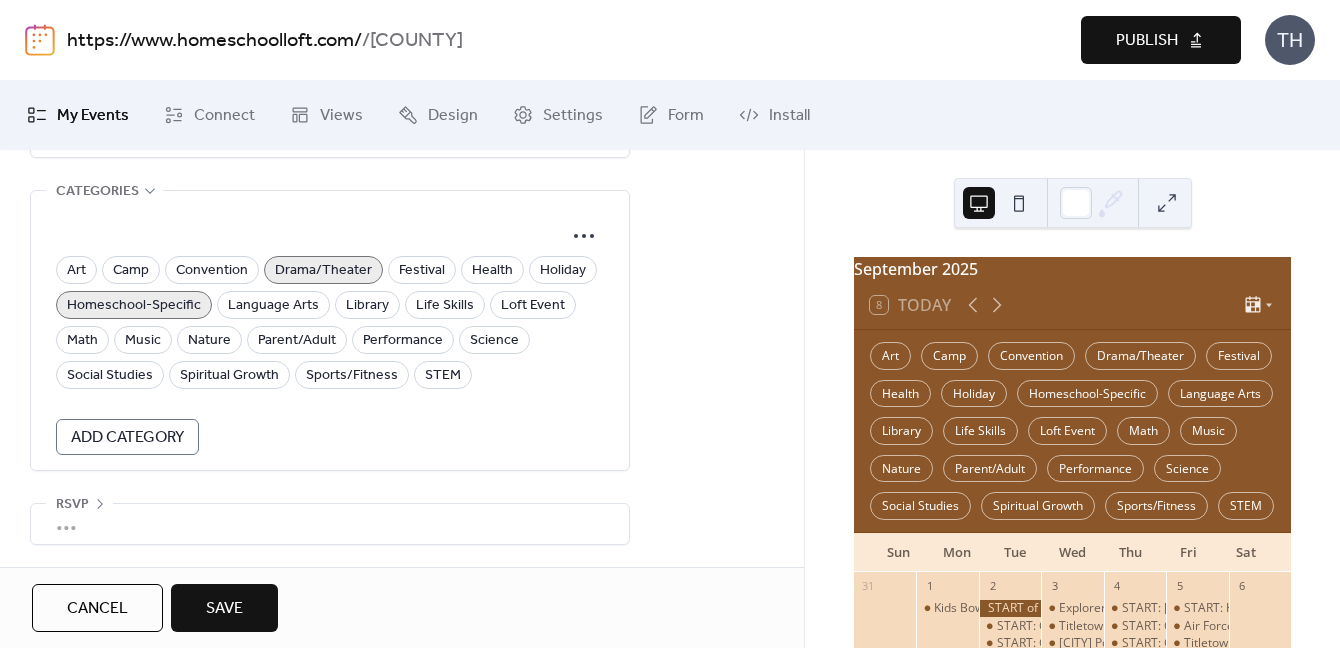 type on "**********" 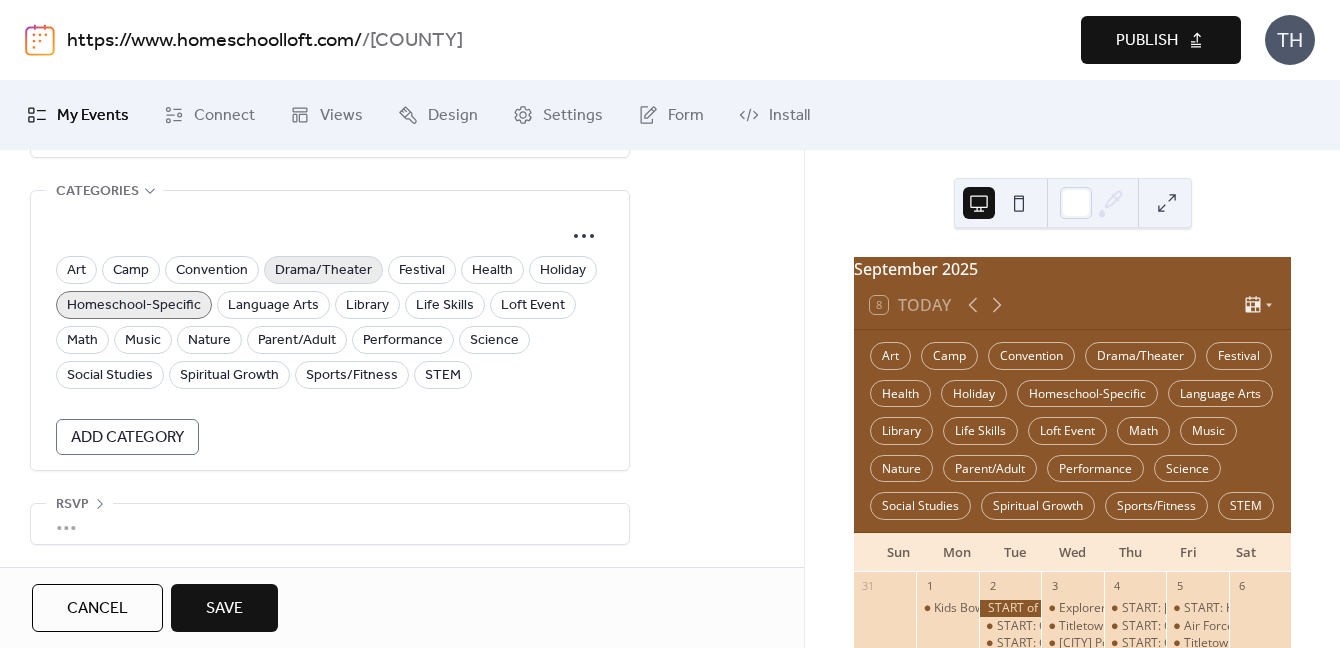 scroll, scrollTop: 0, scrollLeft: 0, axis: both 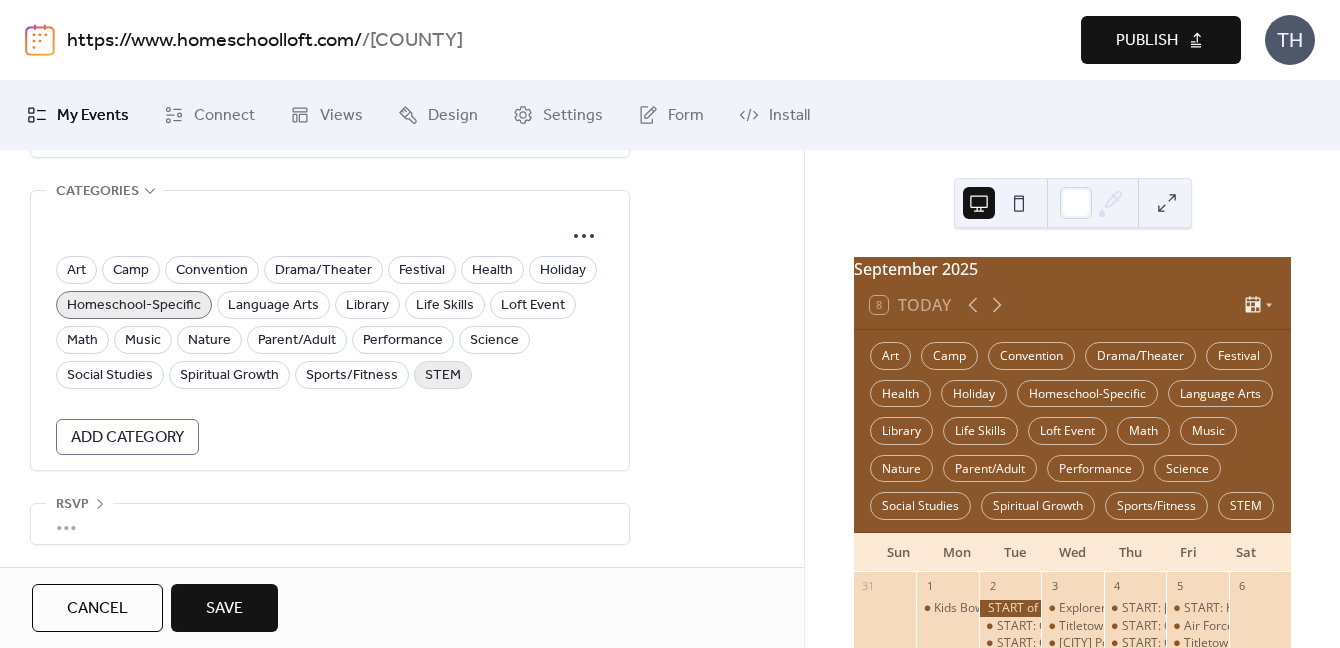 click on "STEM" at bounding box center [443, 376] 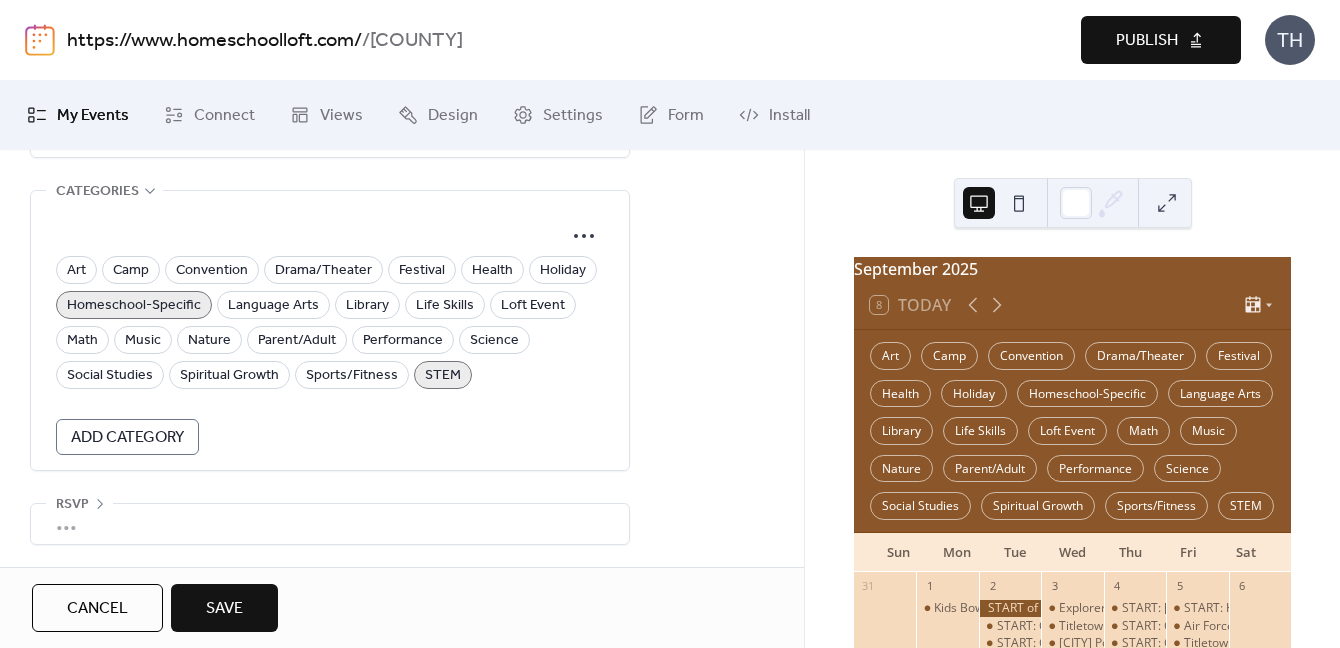click on "Save" at bounding box center [224, 609] 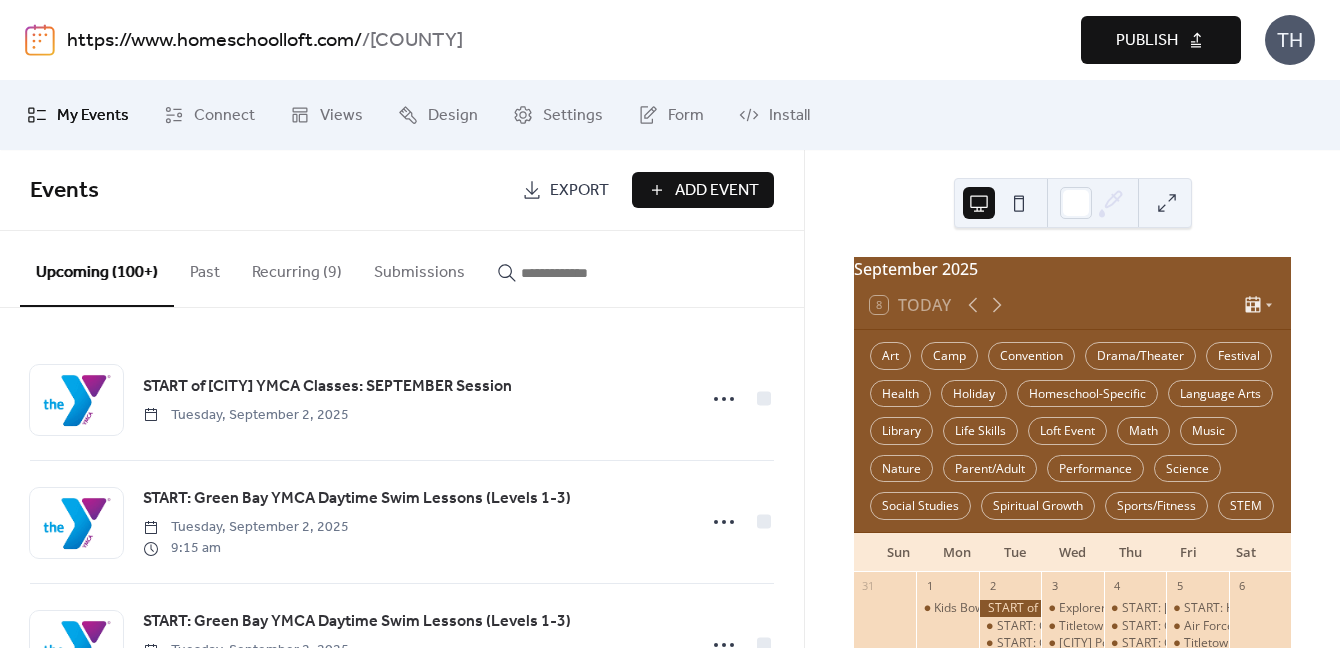 click on "Publish" at bounding box center [1161, 40] 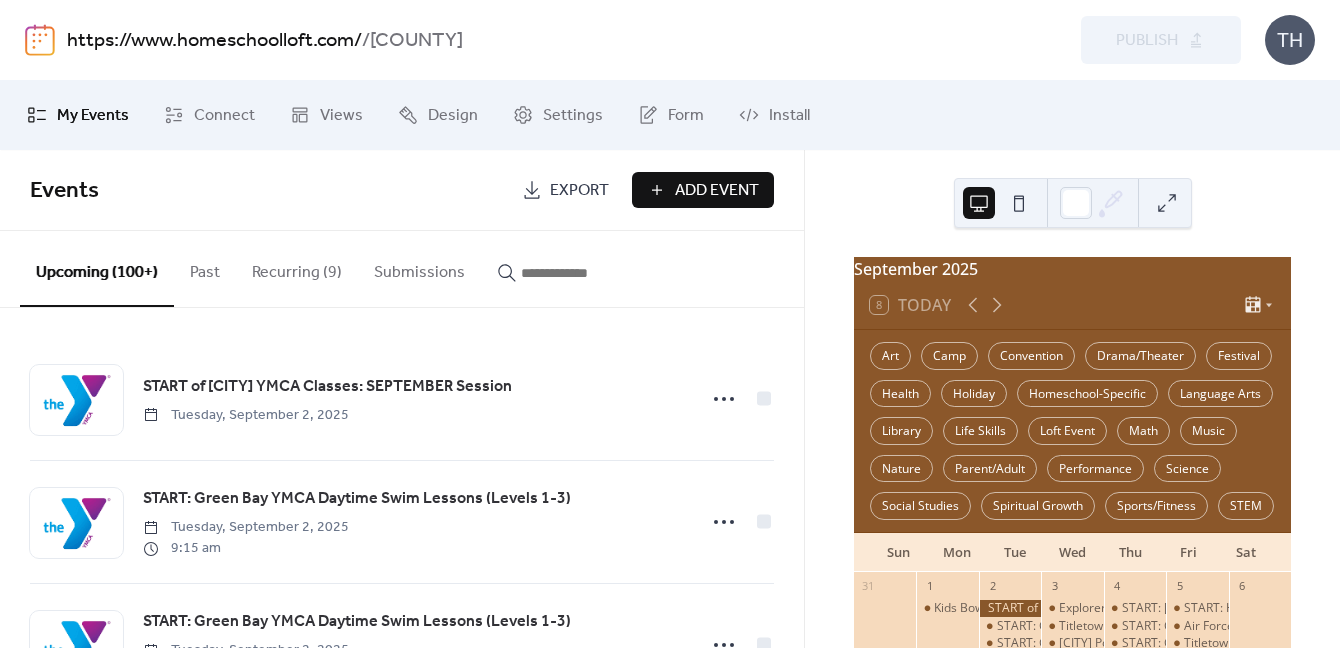 click at bounding box center (581, 273) 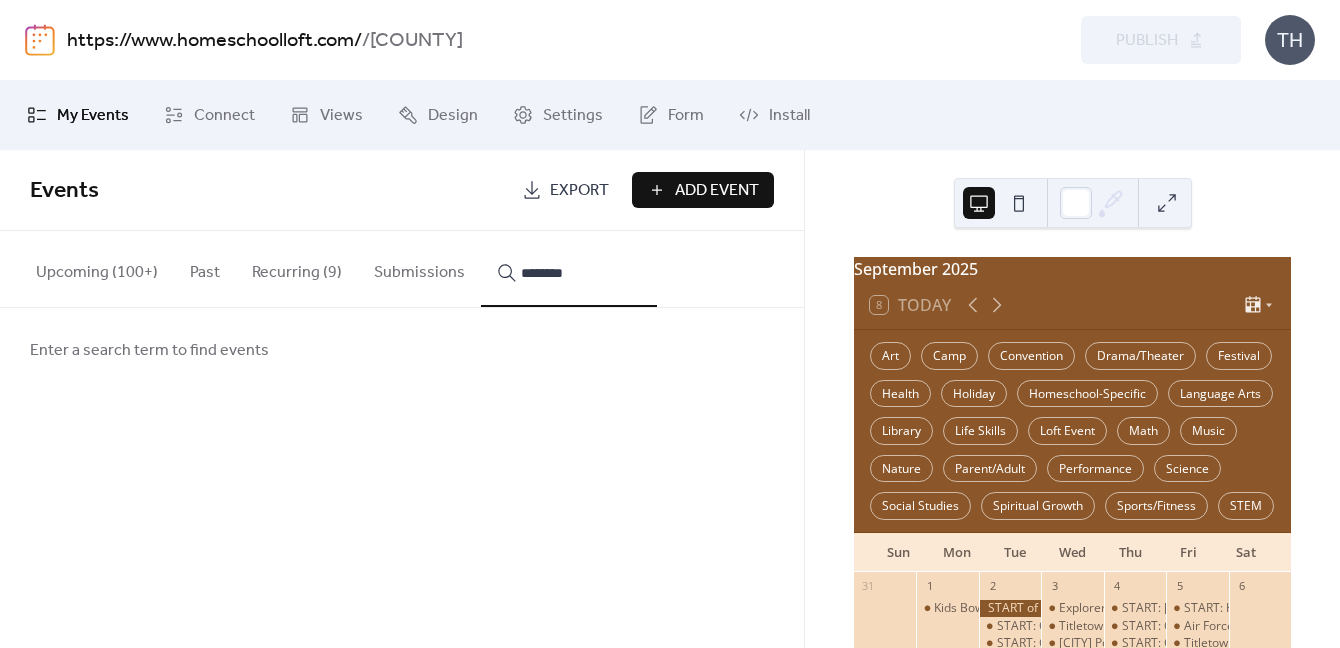 click on "********" at bounding box center [569, 269] 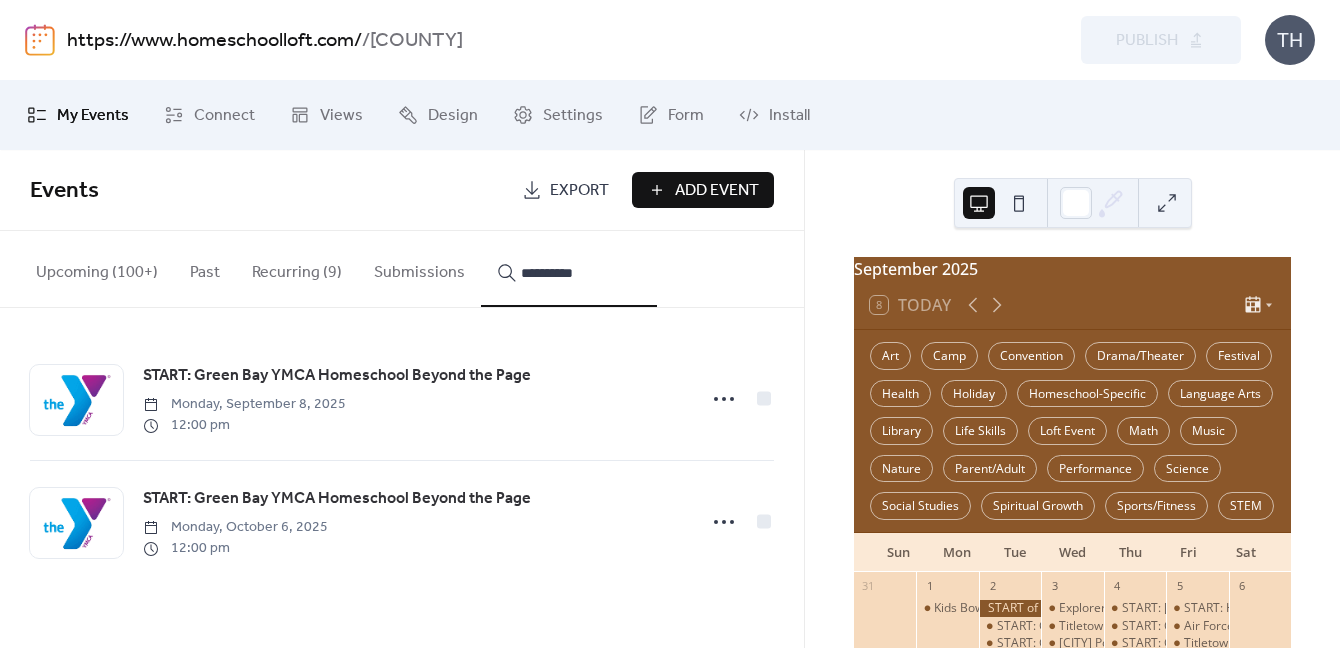 type on "**********" 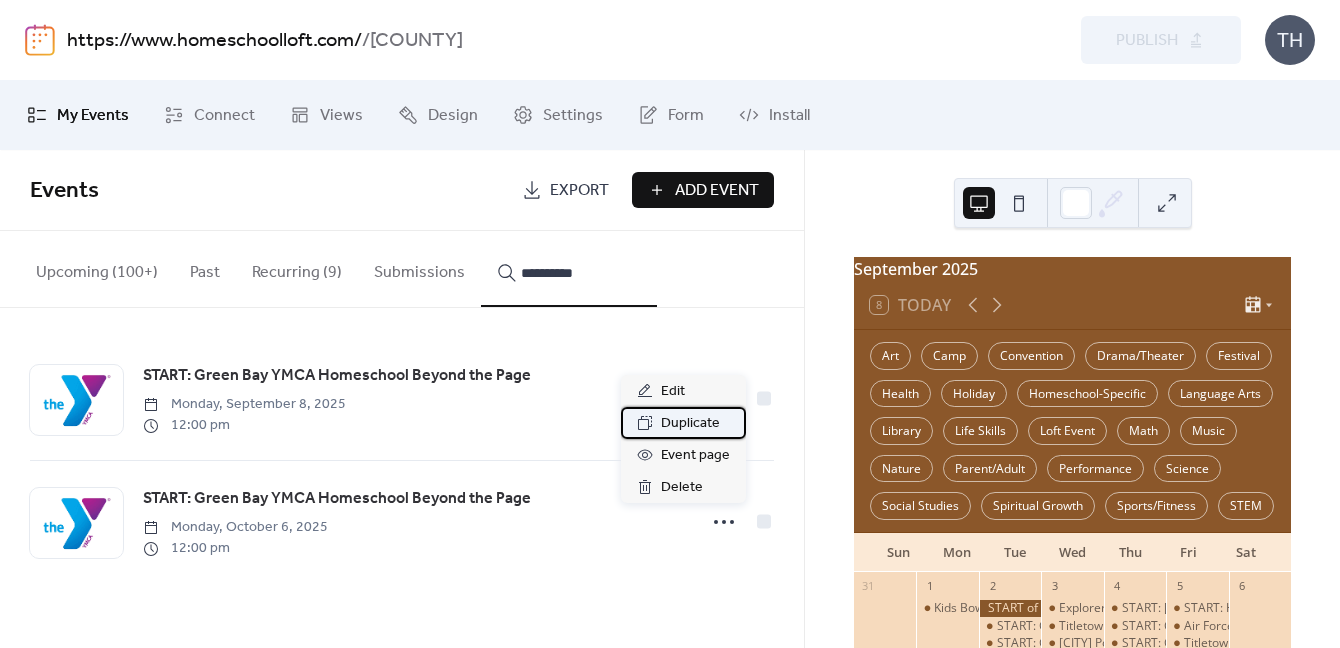 click on "Duplicate" at bounding box center [690, 424] 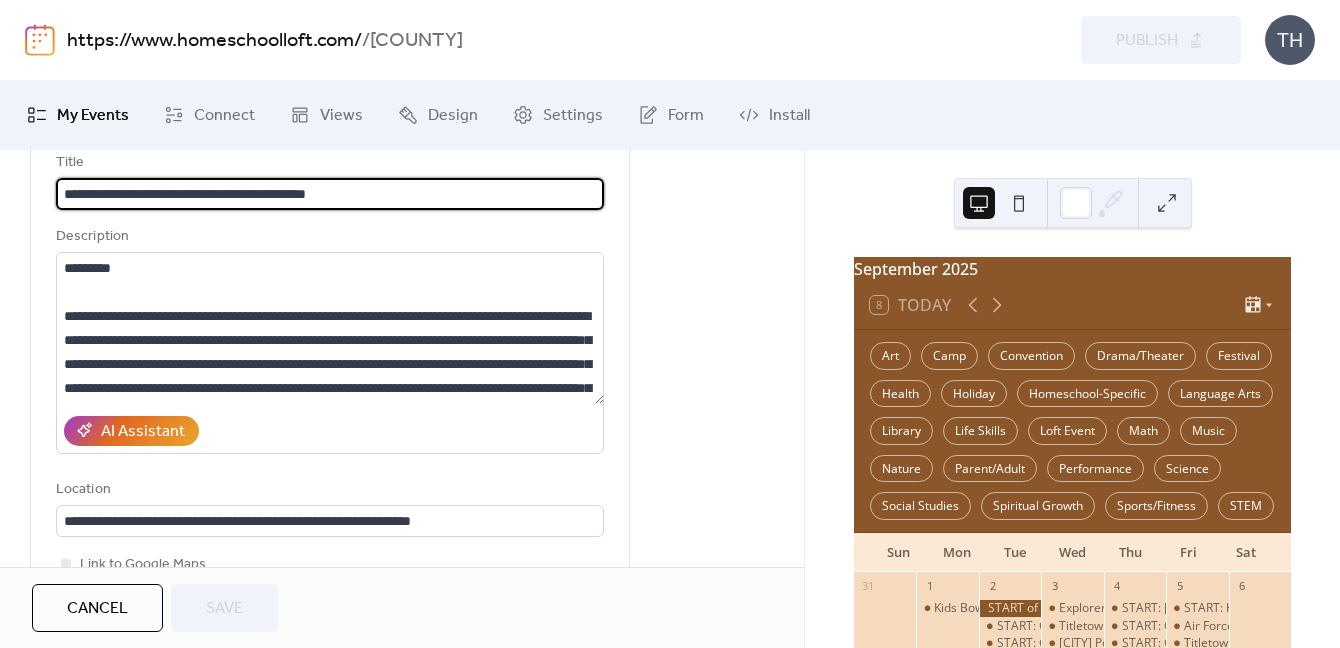 scroll, scrollTop: 129, scrollLeft: 0, axis: vertical 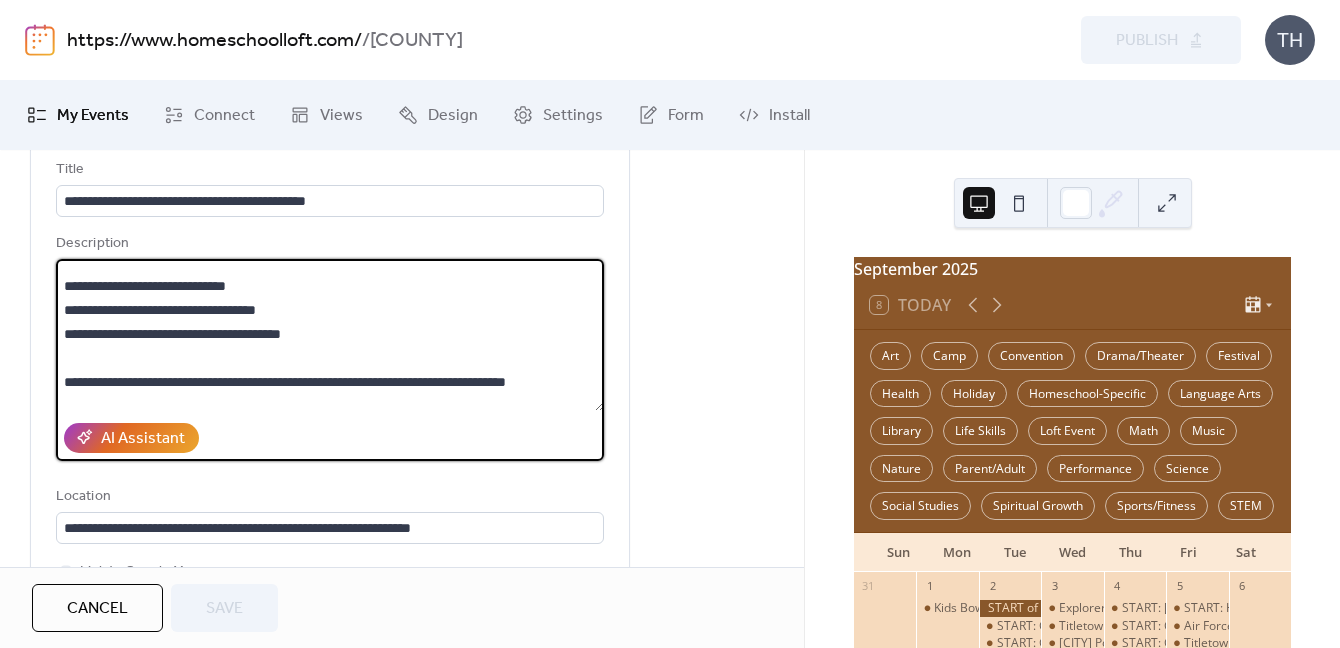 paste on "***" 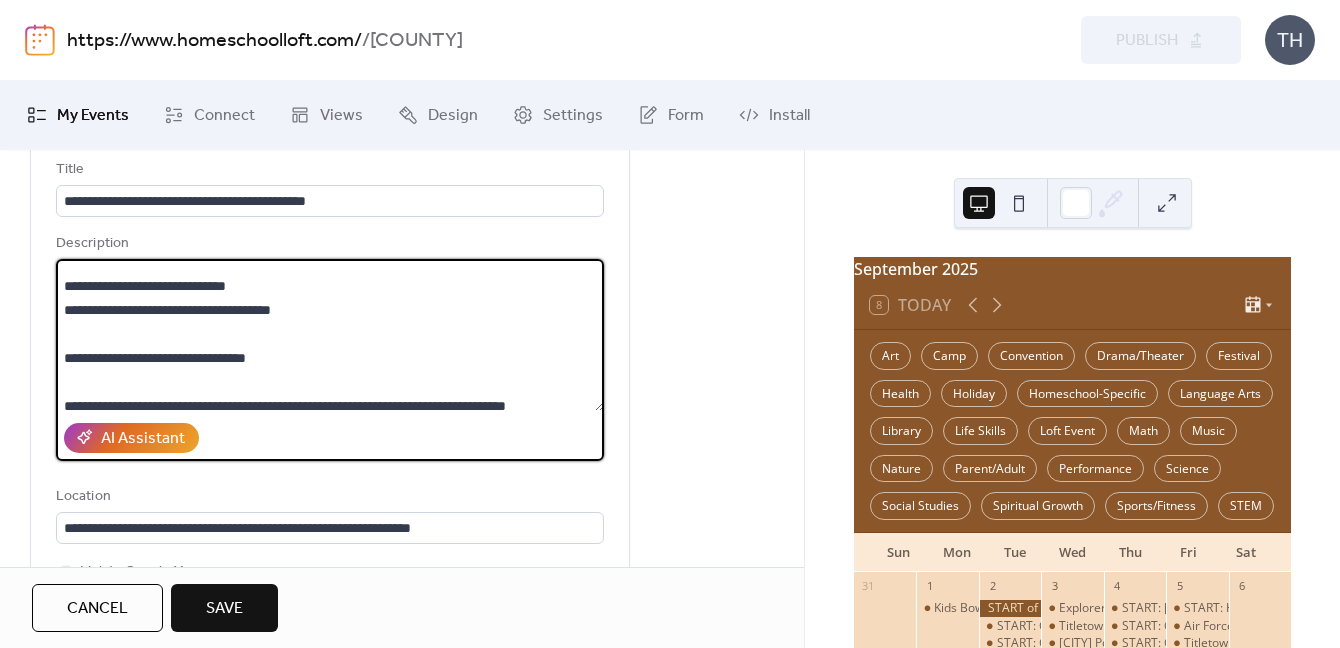 click on "**********" at bounding box center (330, 335) 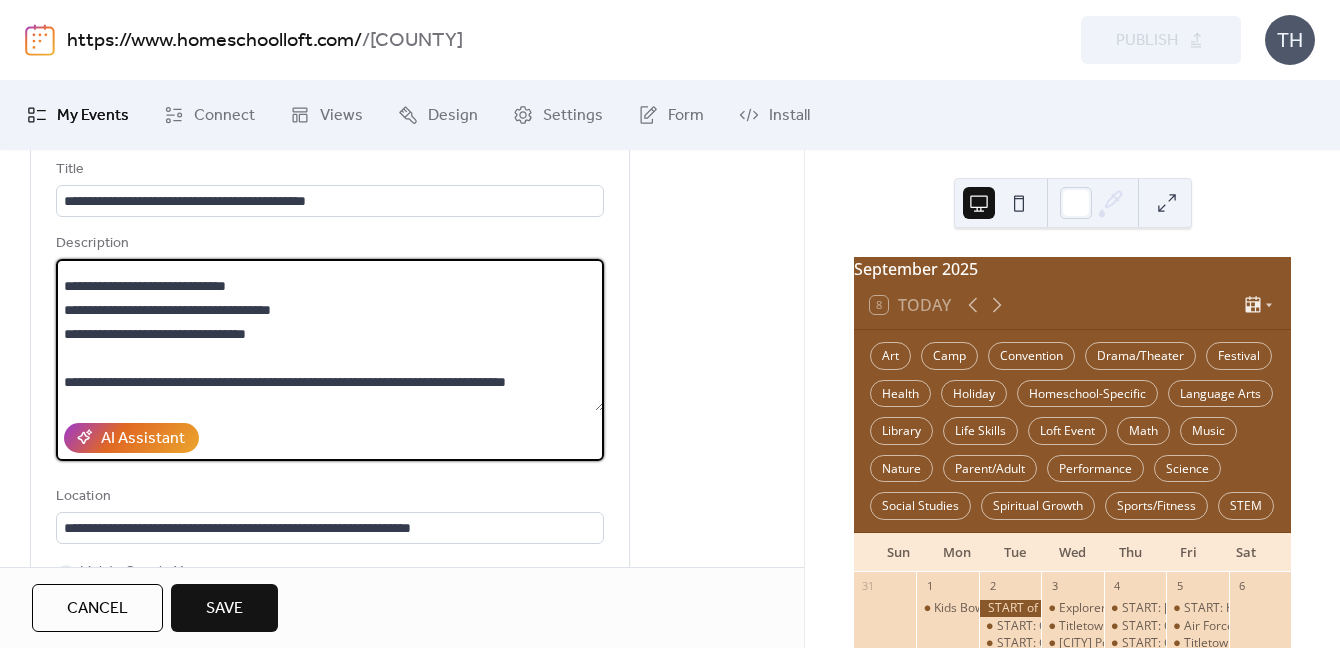 drag, startPoint x: 185, startPoint y: 312, endPoint x: 234, endPoint y: 311, distance: 49.010204 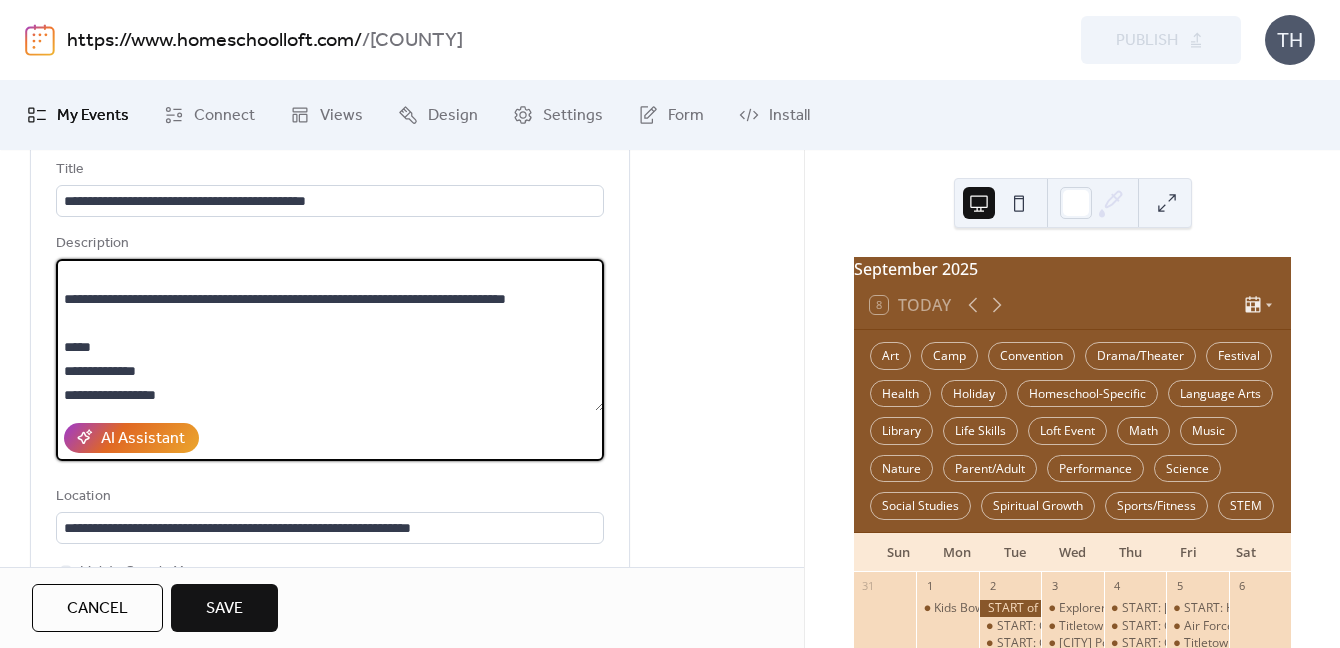 scroll, scrollTop: 288, scrollLeft: 0, axis: vertical 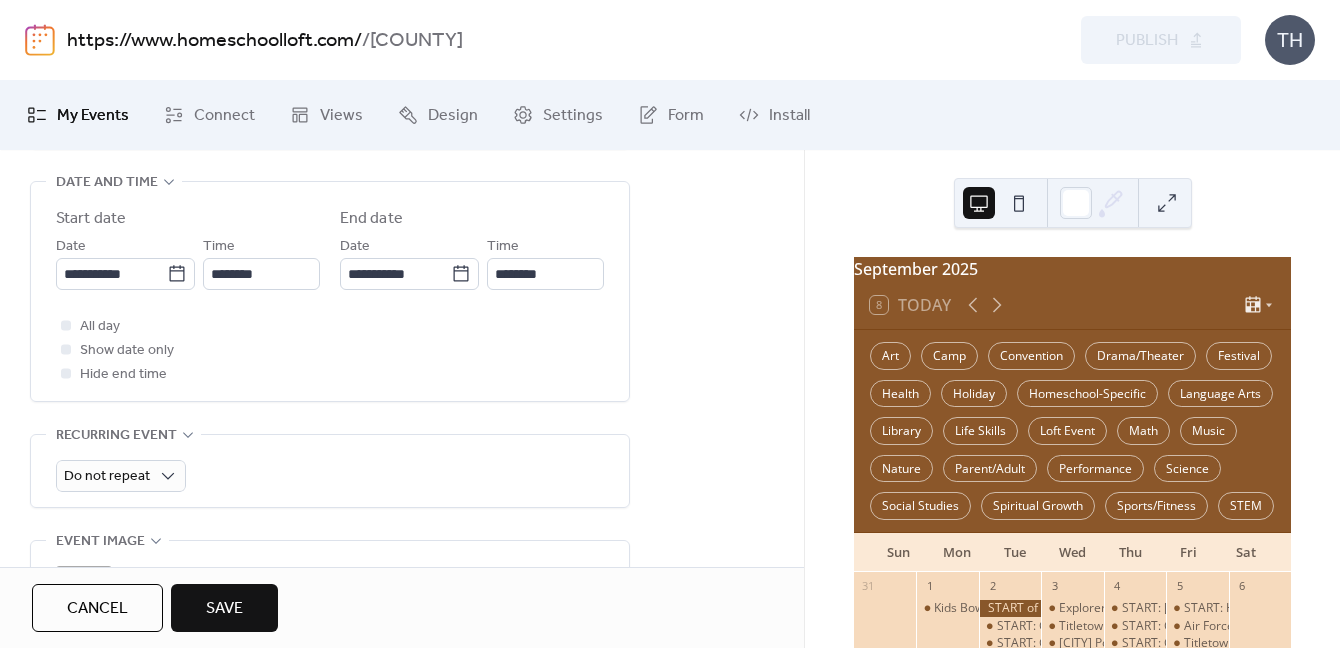 type on "**********" 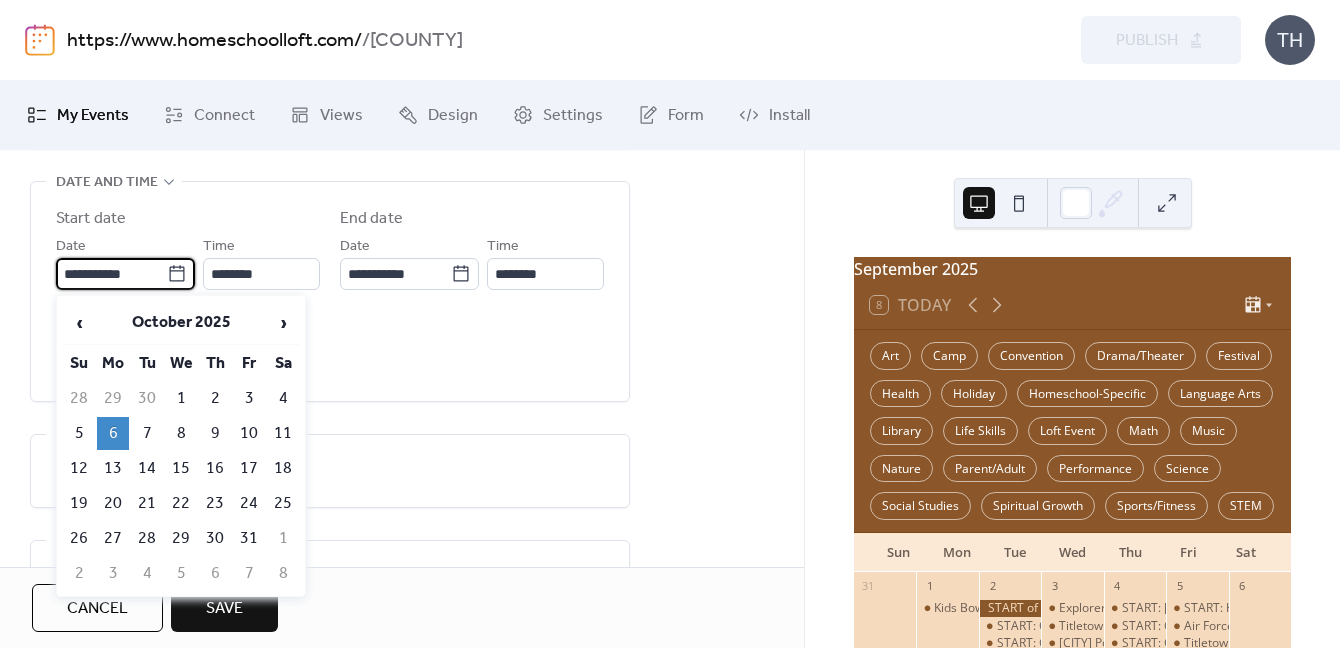 click on "**********" at bounding box center [111, 274] 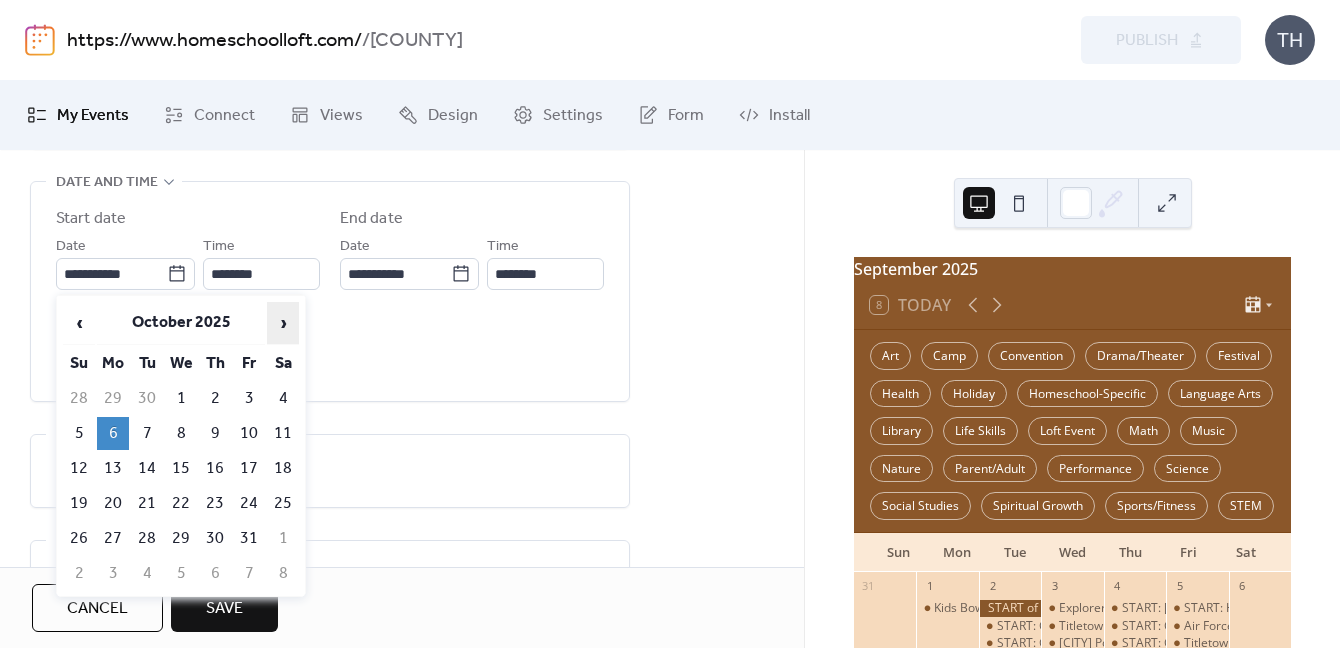 click on "›" at bounding box center [283, 323] 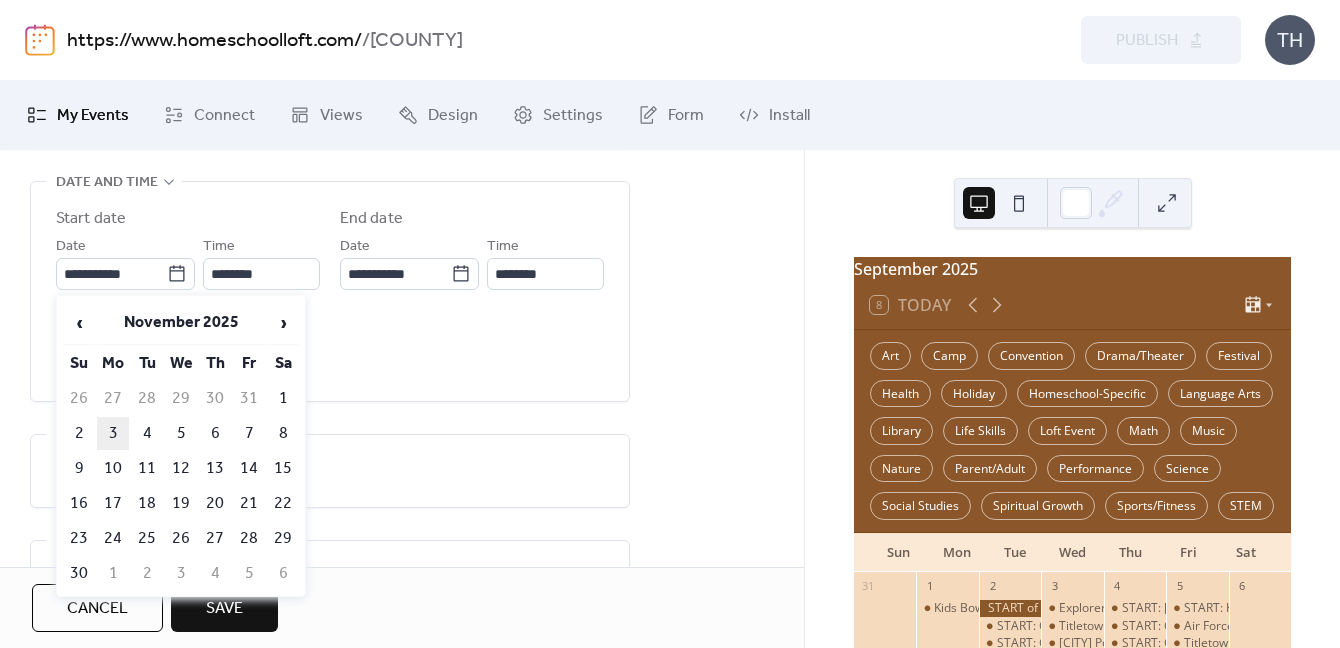 click on "3" at bounding box center [113, 433] 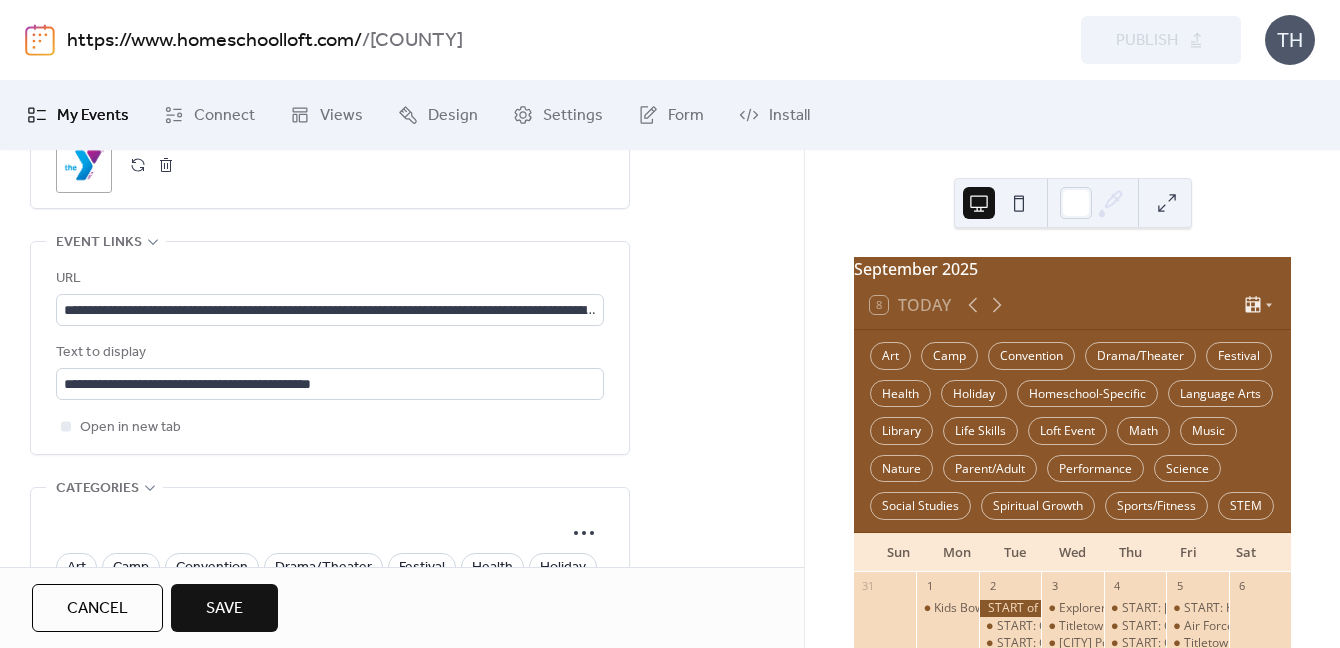 scroll, scrollTop: 1095, scrollLeft: 0, axis: vertical 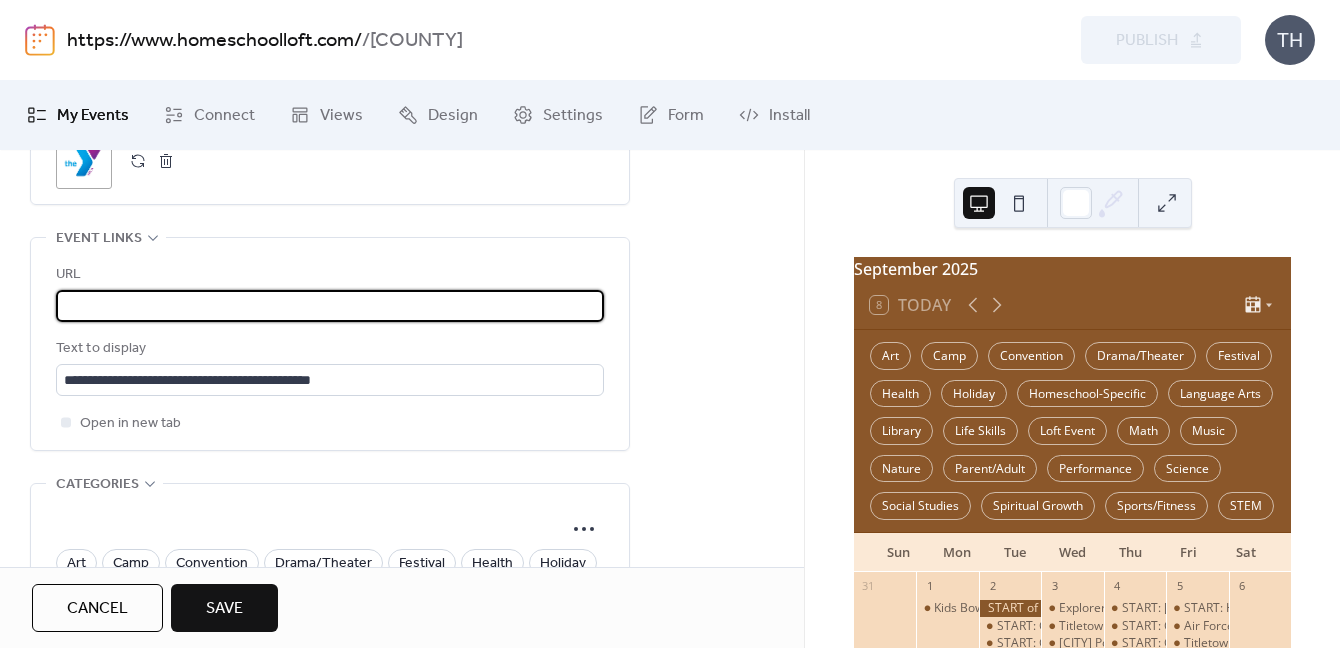 drag, startPoint x: 61, startPoint y: 312, endPoint x: 733, endPoint y: 346, distance: 672.85956 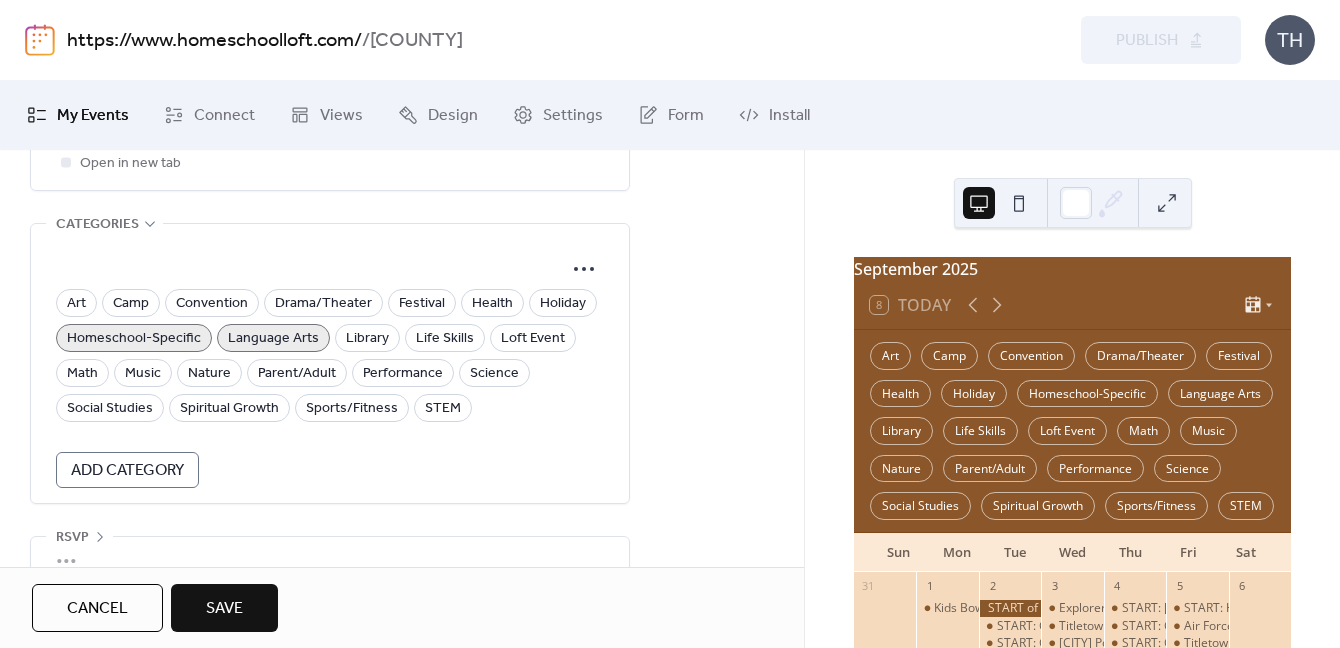 scroll, scrollTop: 1377, scrollLeft: 0, axis: vertical 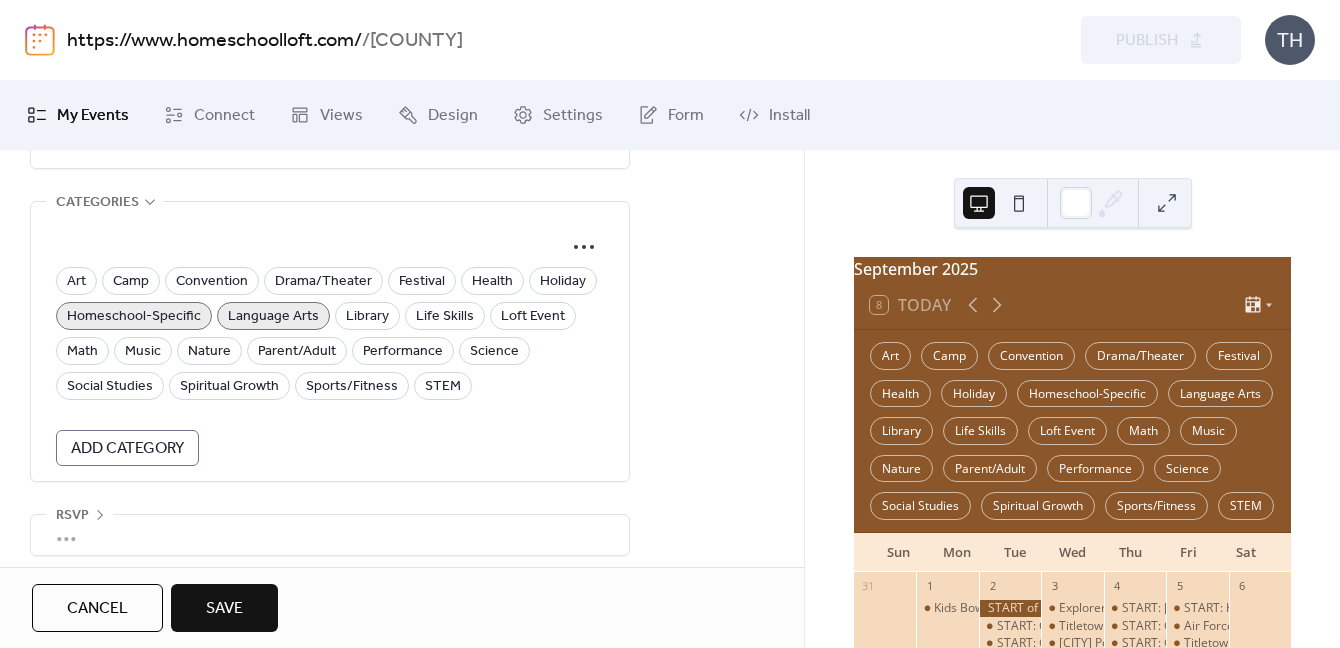 type on "**********" 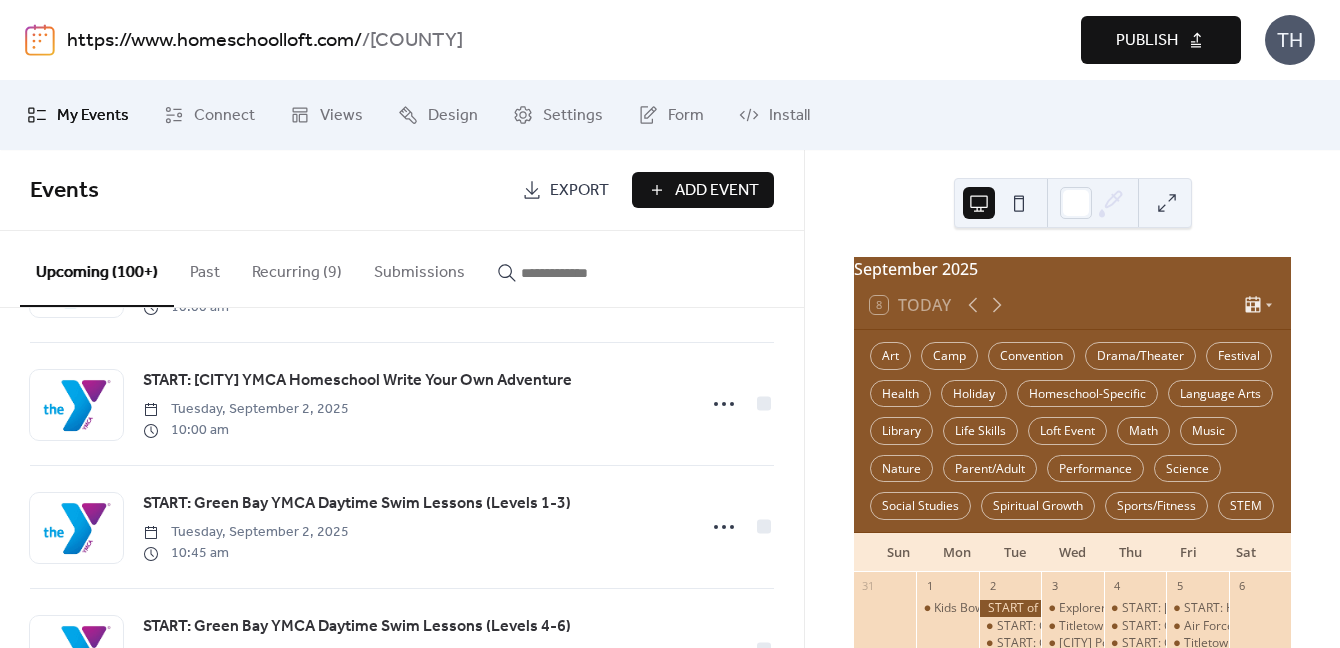 scroll, scrollTop: 376, scrollLeft: 0, axis: vertical 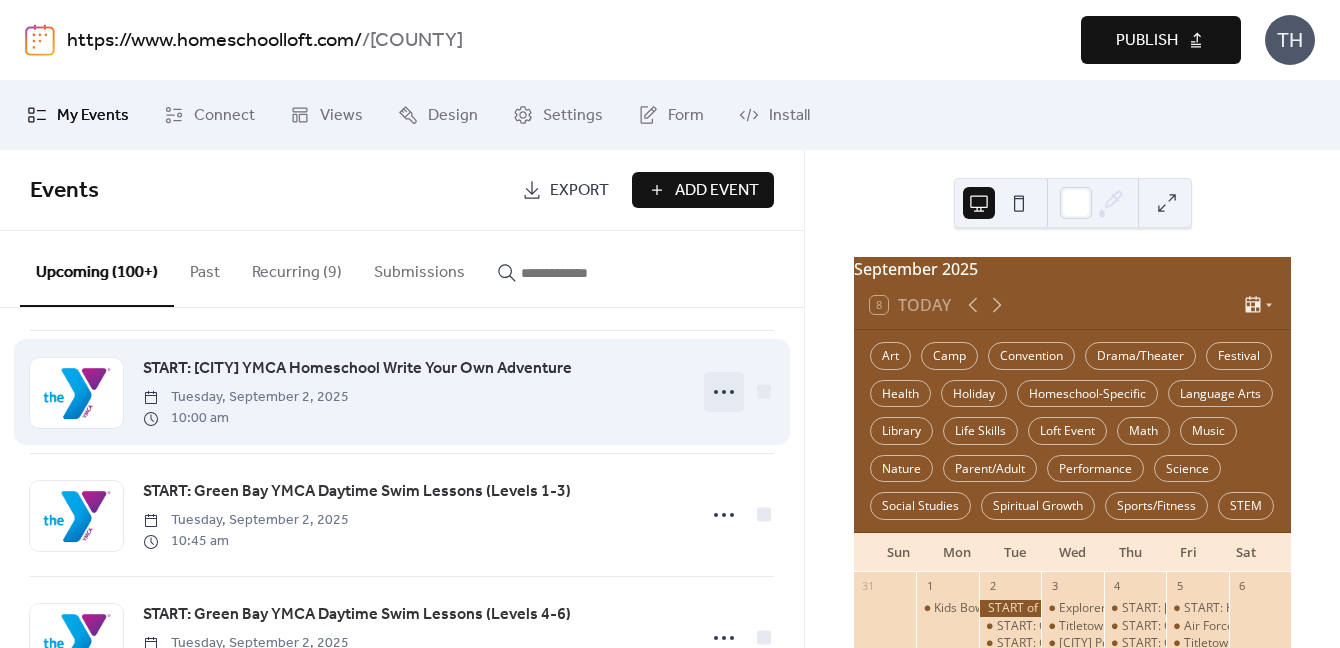 click 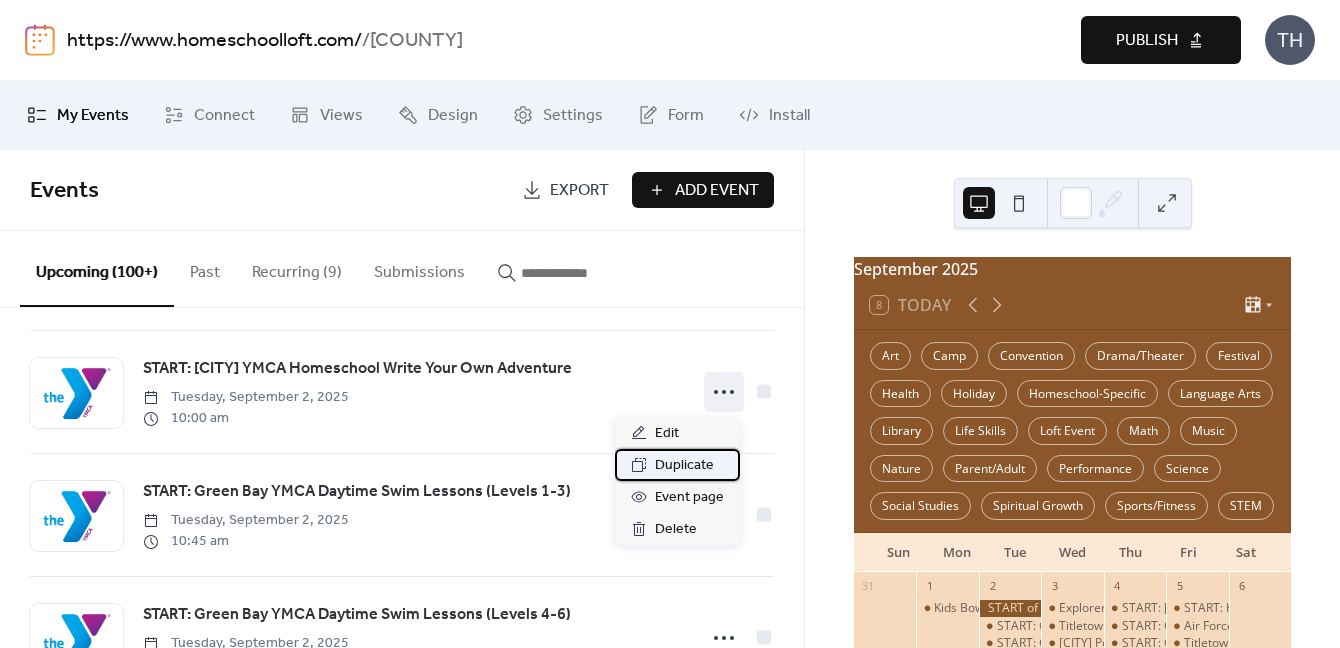 click on "Duplicate" at bounding box center [684, 466] 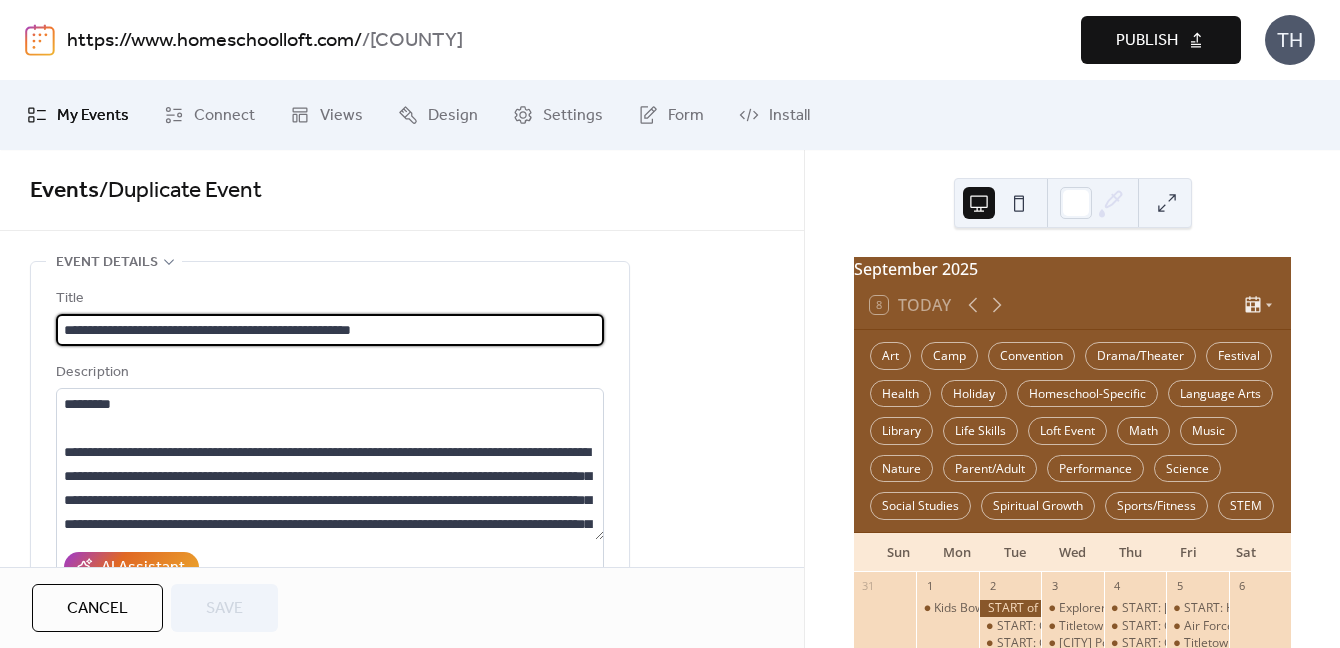 scroll, scrollTop: 0, scrollLeft: 0, axis: both 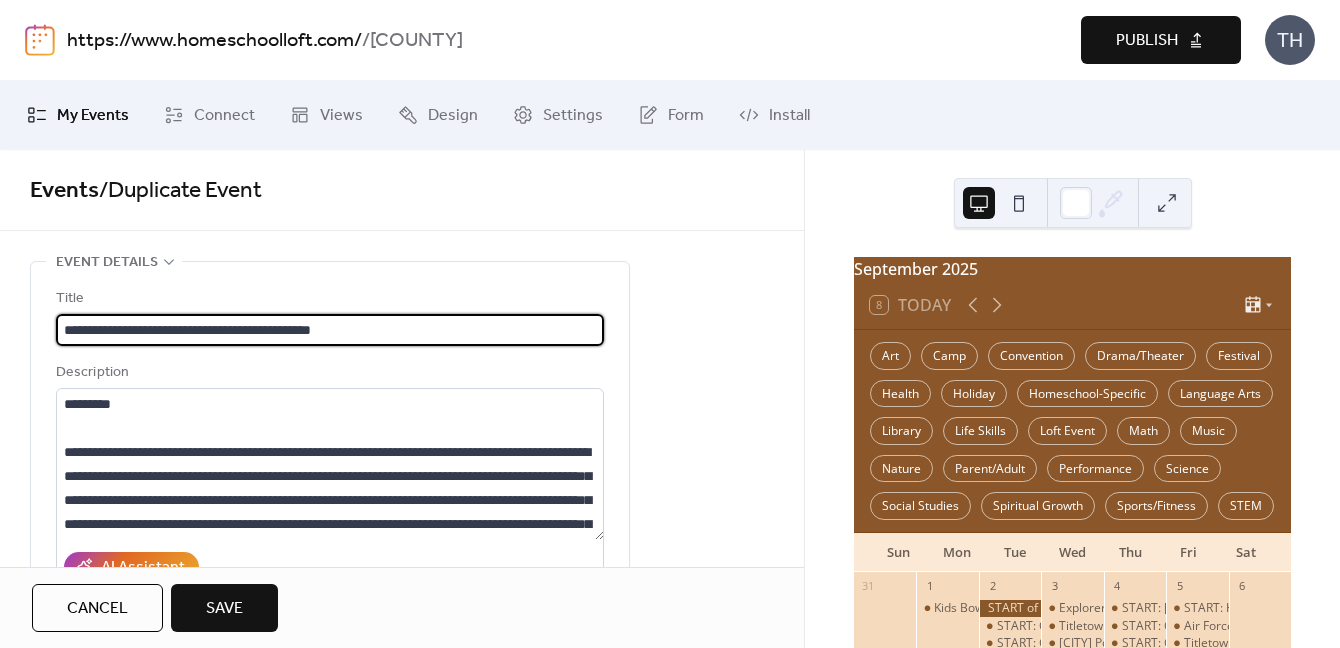 type on "**********" 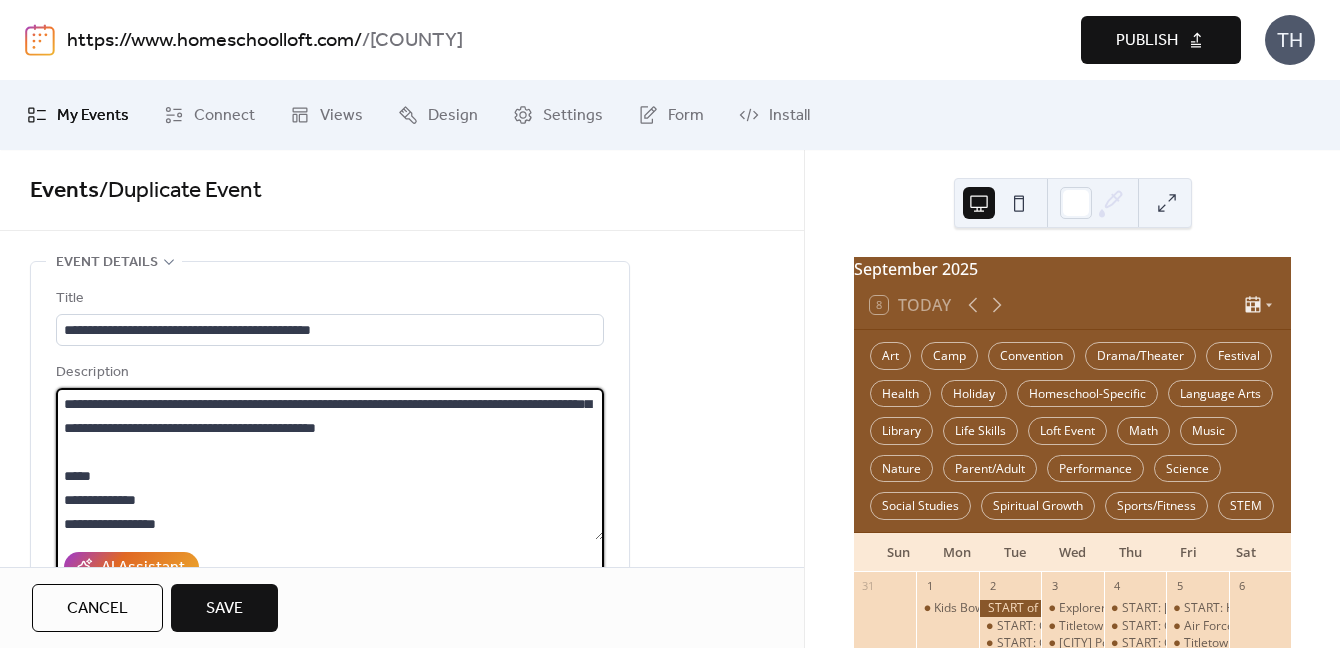 drag, startPoint x: 68, startPoint y: 455, endPoint x: 401, endPoint y: 441, distance: 333.29416 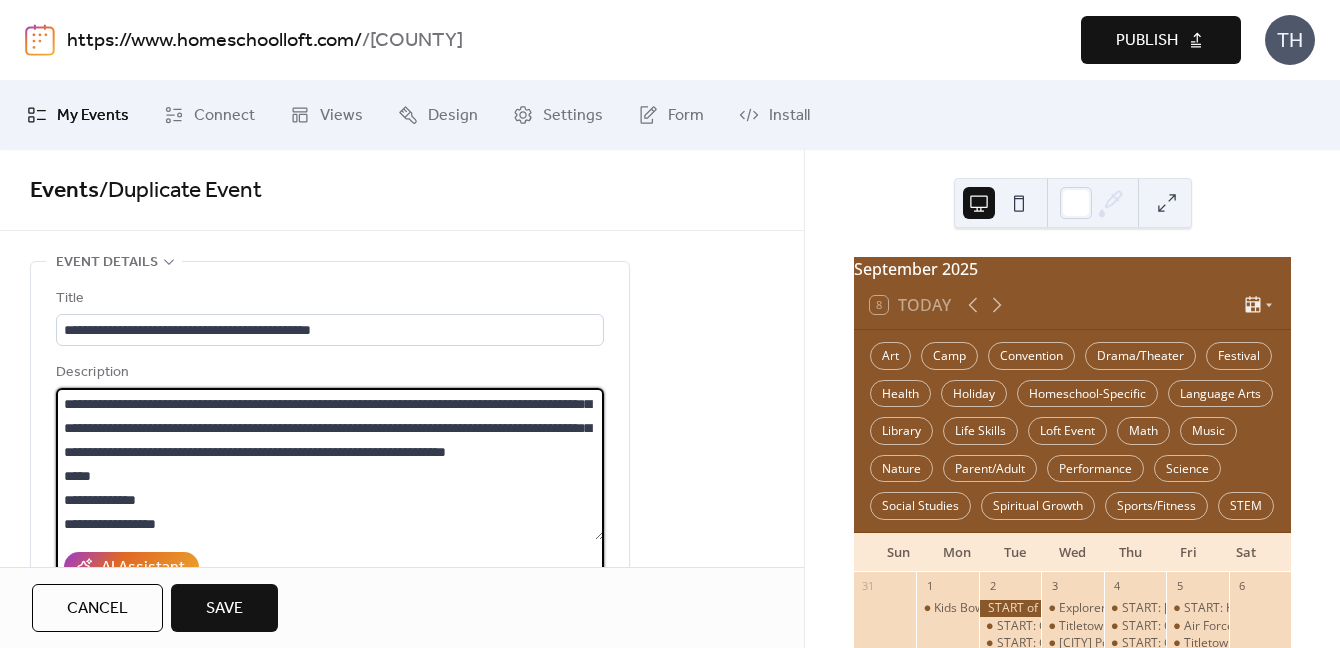 scroll, scrollTop: 45, scrollLeft: 0, axis: vertical 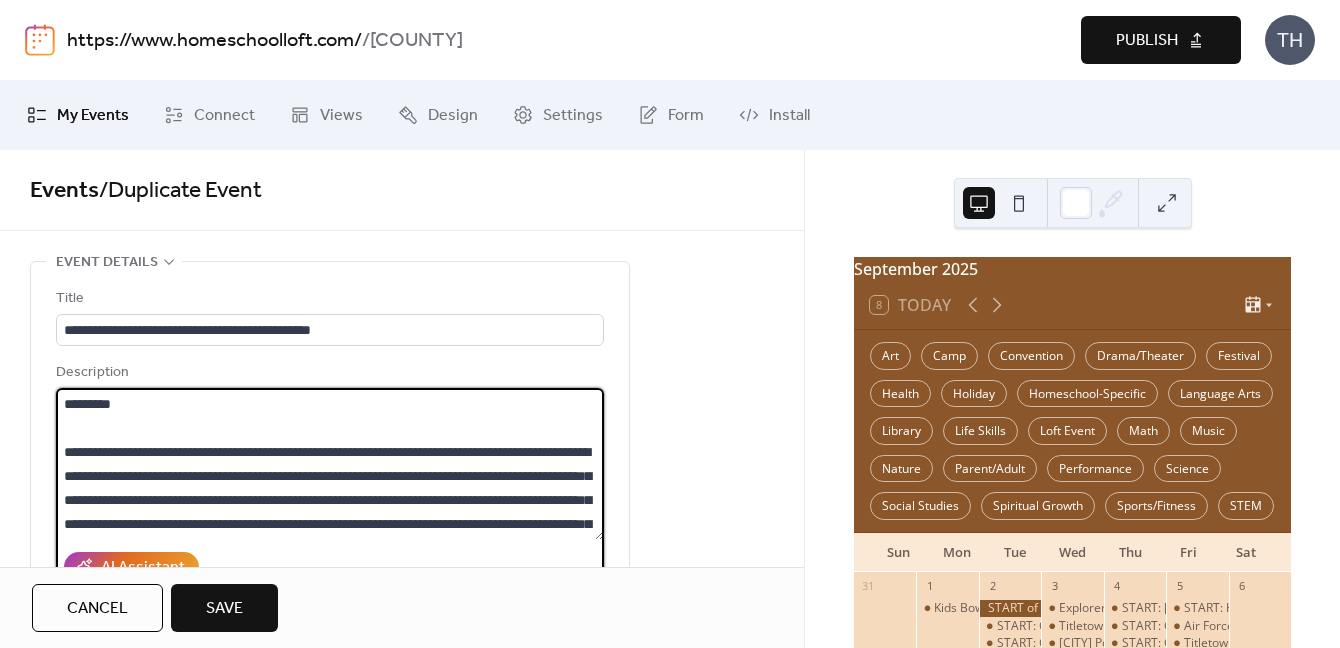 drag, startPoint x: 382, startPoint y: 476, endPoint x: 431, endPoint y: 475, distance: 49.010204 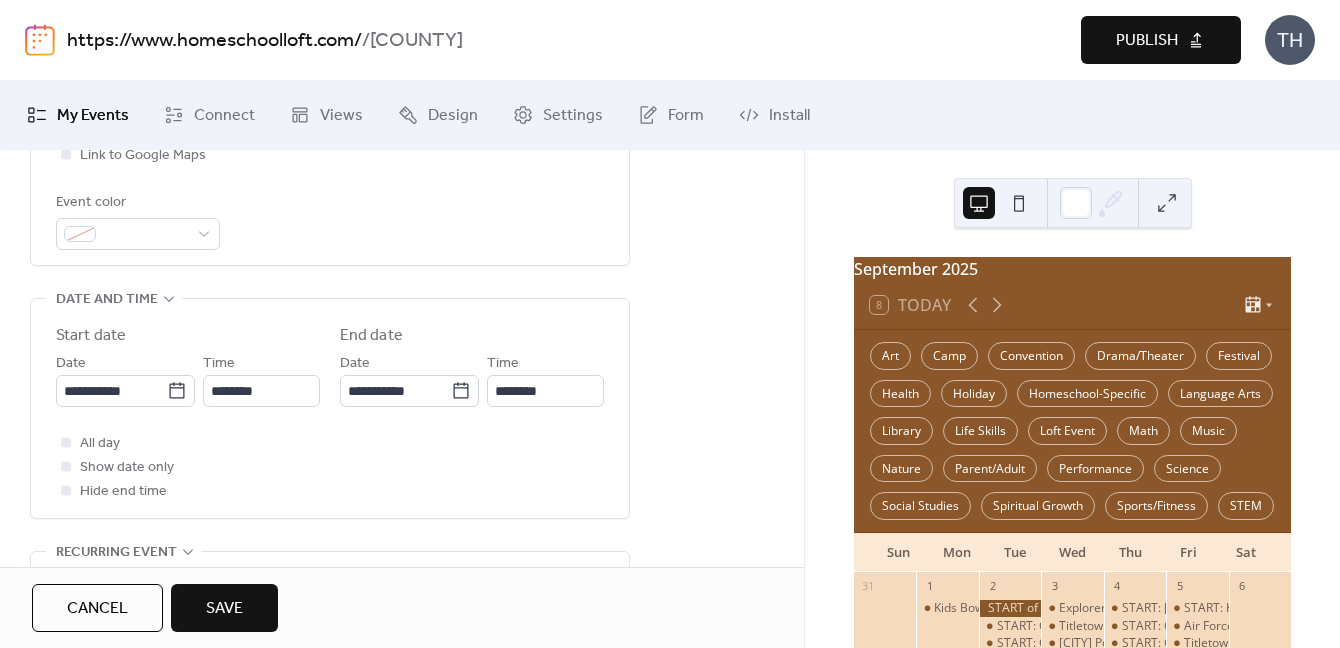 scroll, scrollTop: 565, scrollLeft: 0, axis: vertical 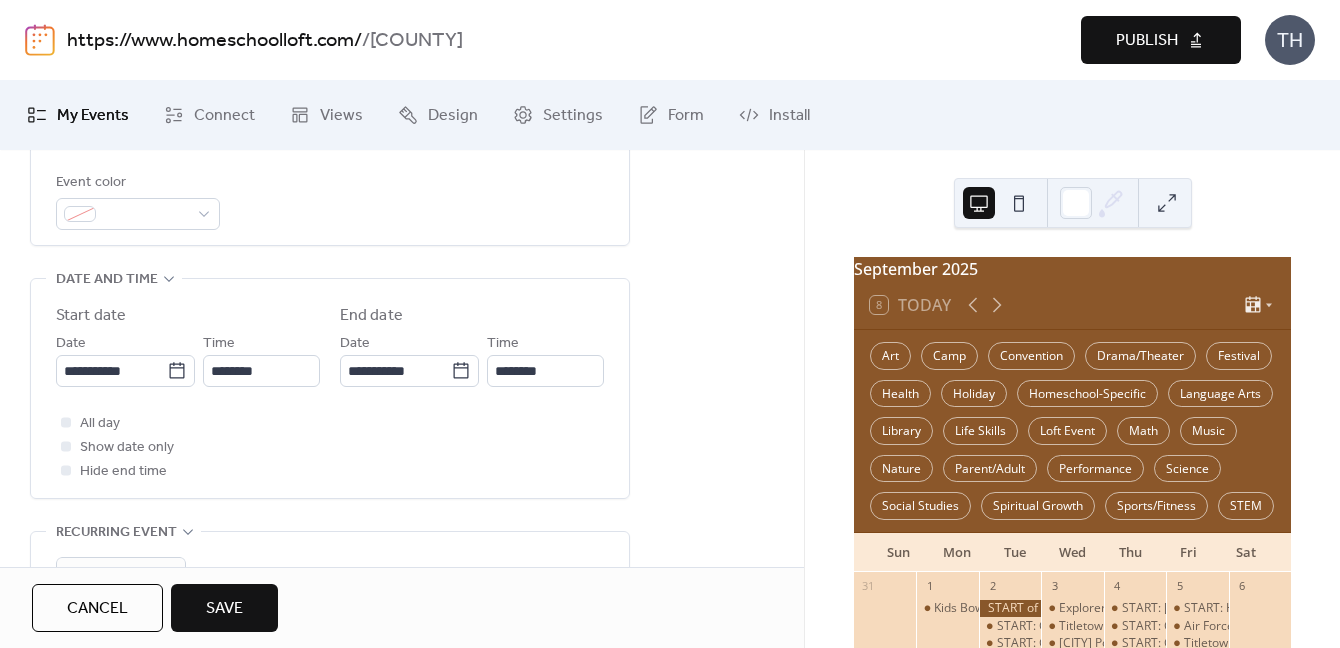 type on "**********" 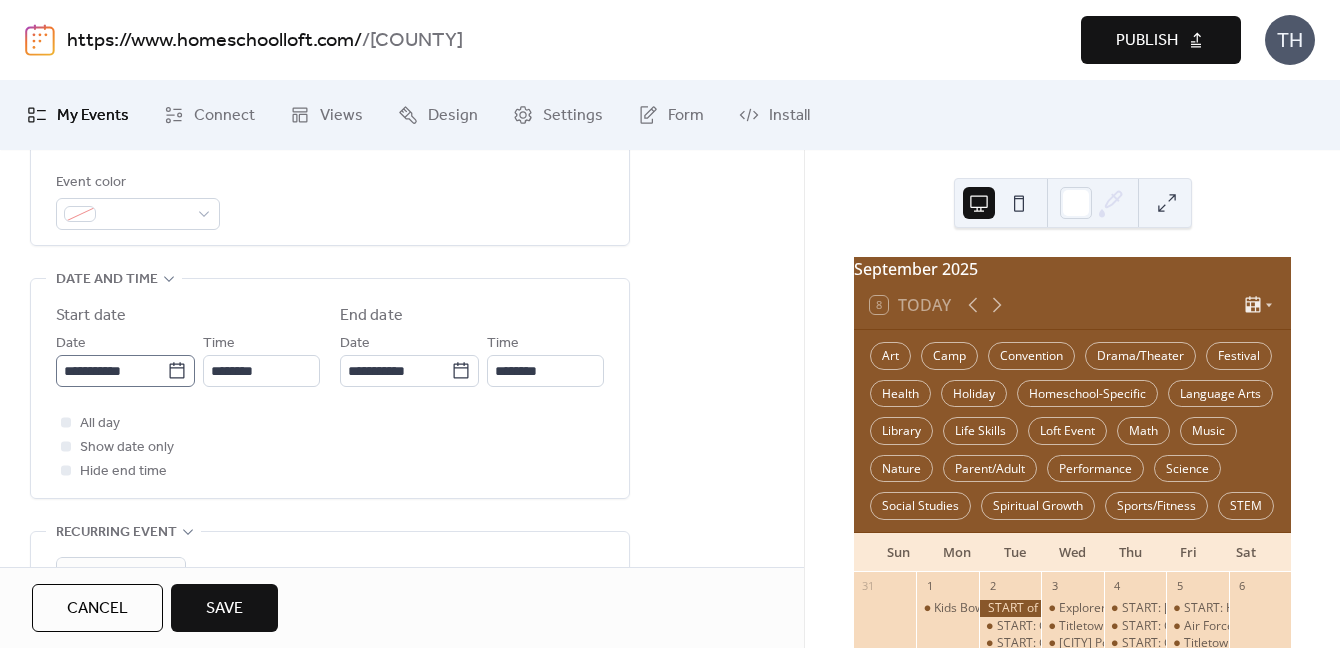 click 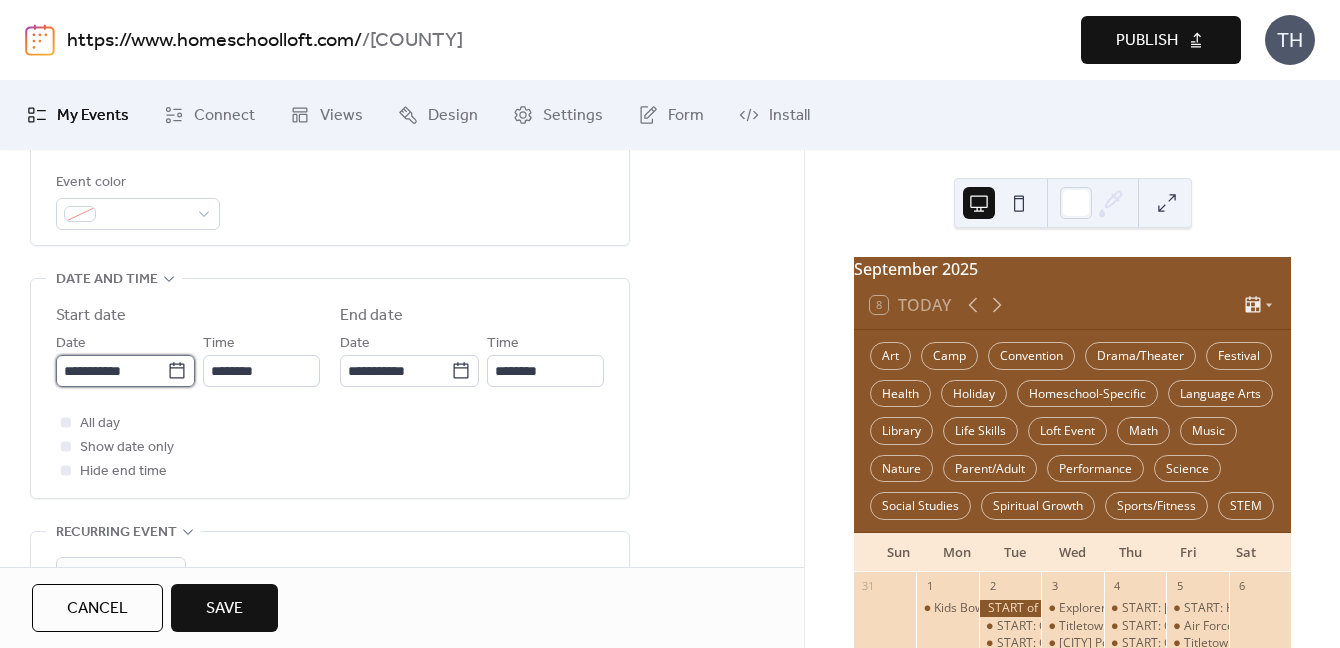 click on "**********" at bounding box center (111, 371) 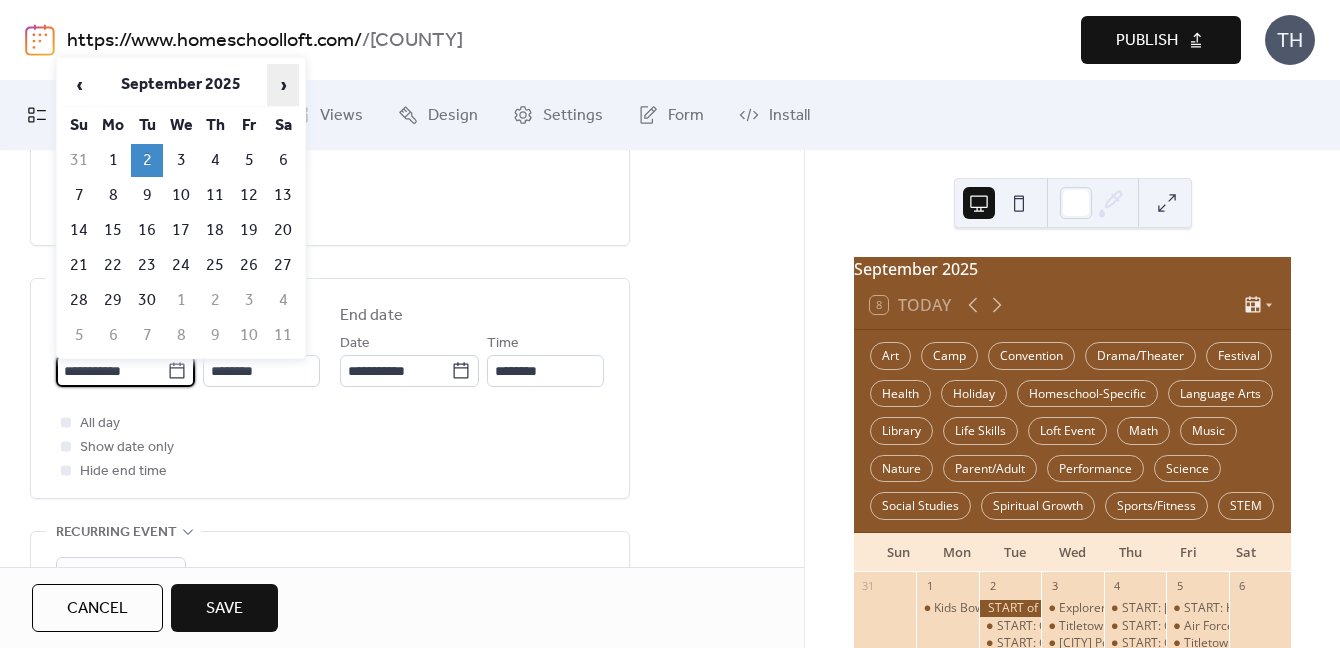 click on "›" at bounding box center (283, 85) 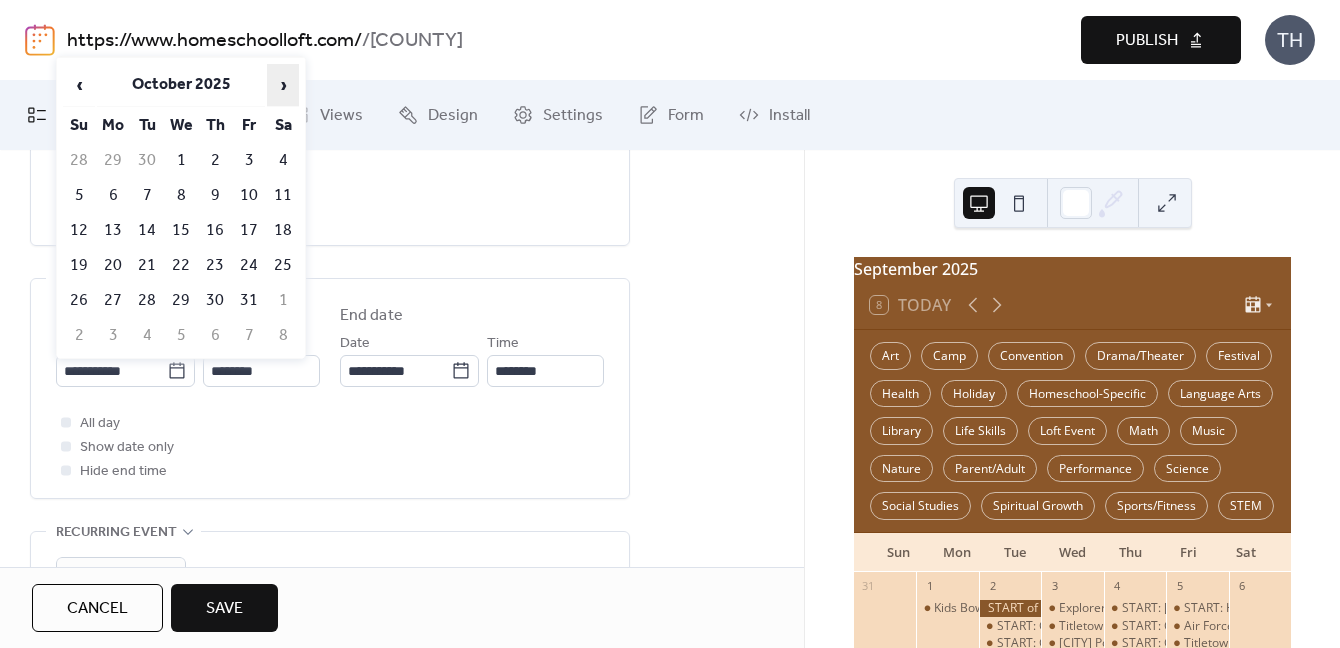 click on "›" at bounding box center [283, 85] 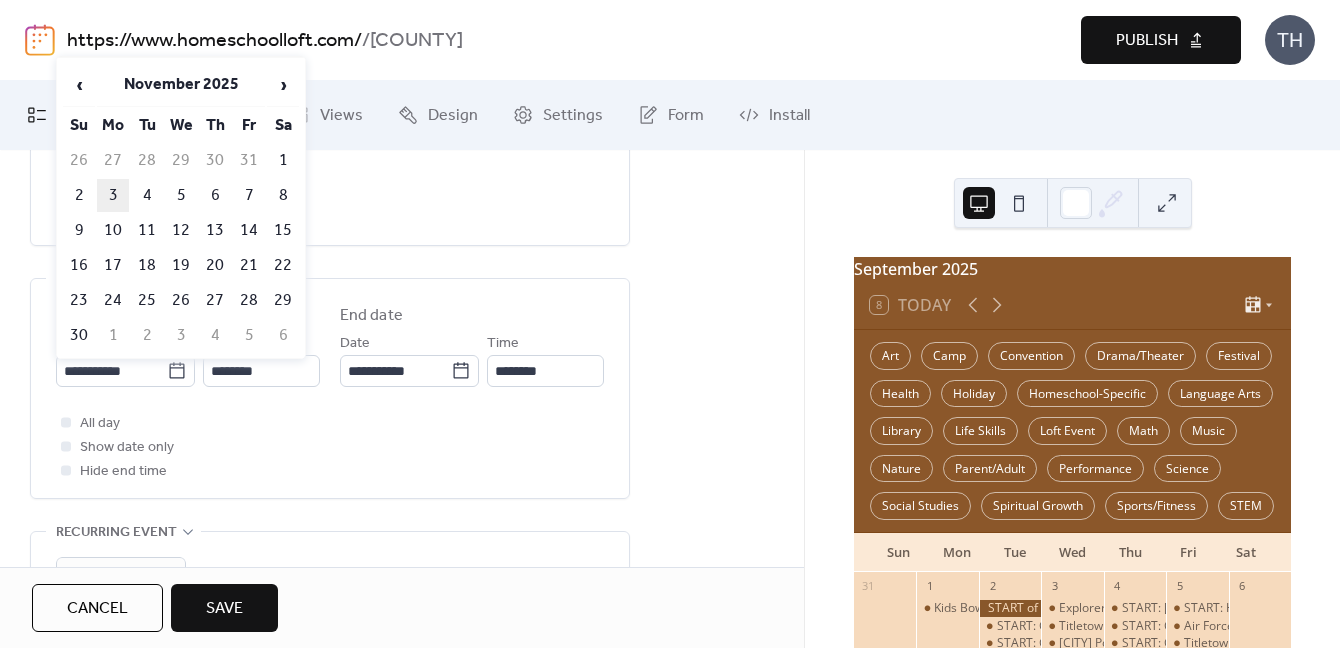 click on "3" at bounding box center (113, 195) 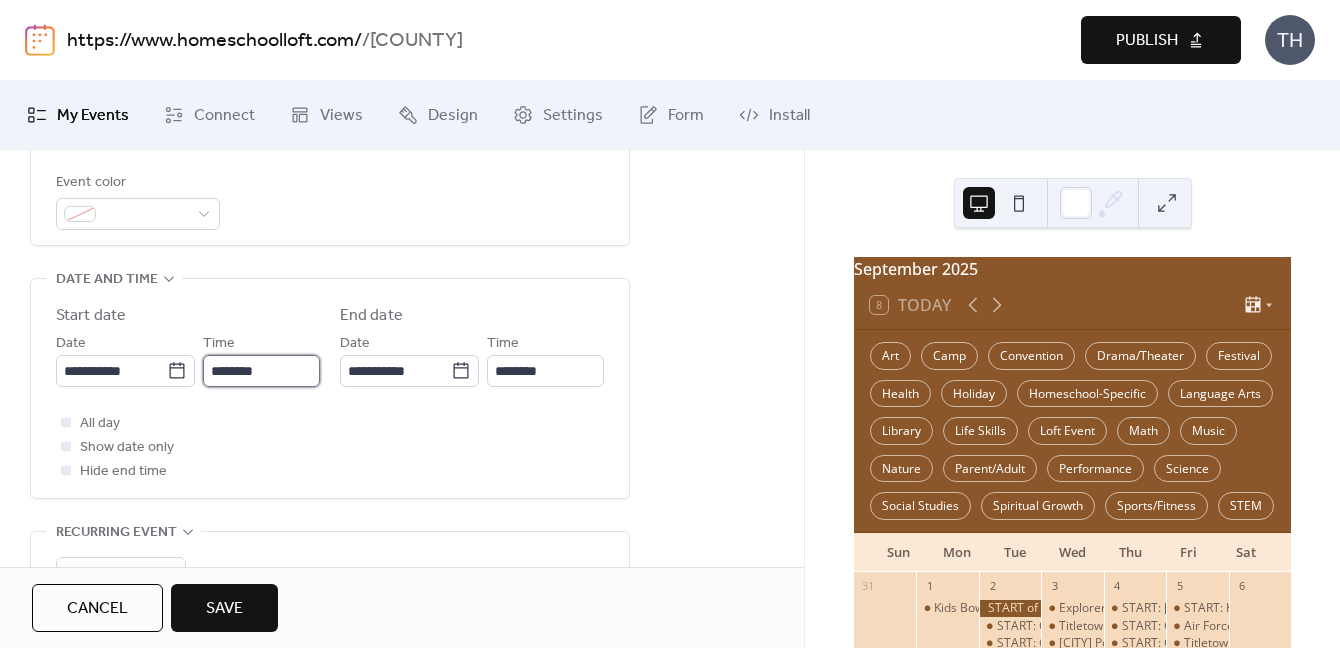 click on "********" at bounding box center (261, 371) 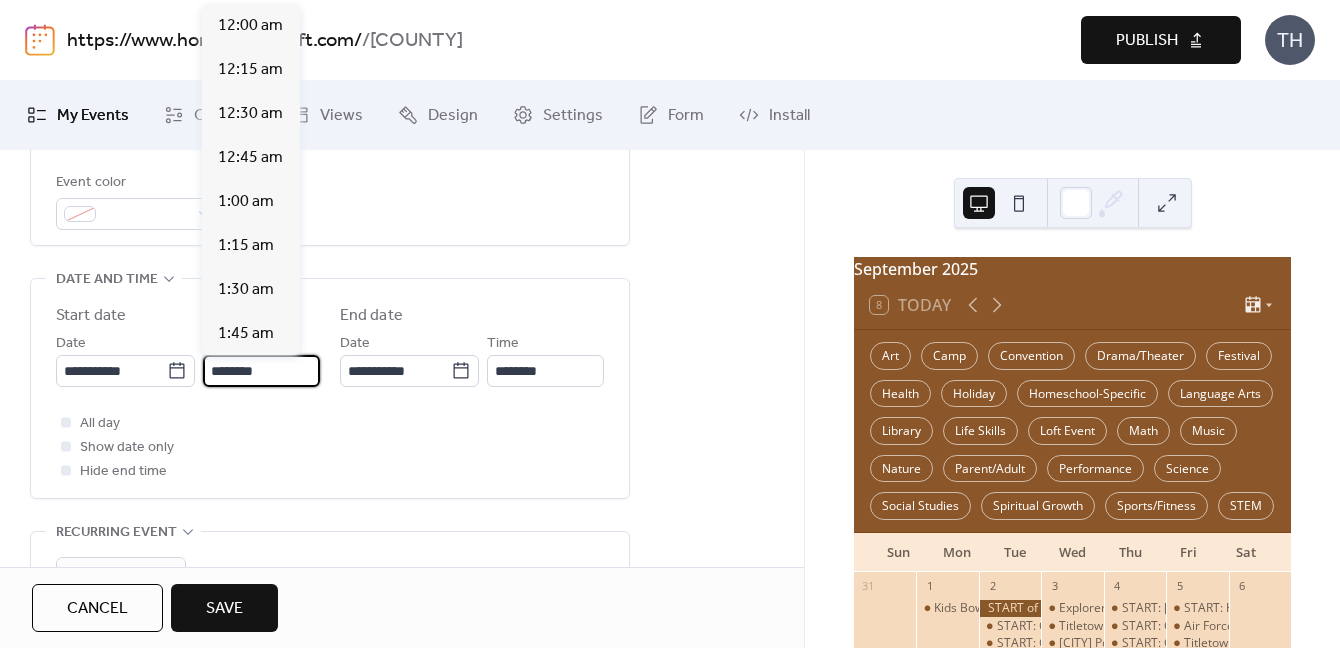 scroll, scrollTop: 1820, scrollLeft: 0, axis: vertical 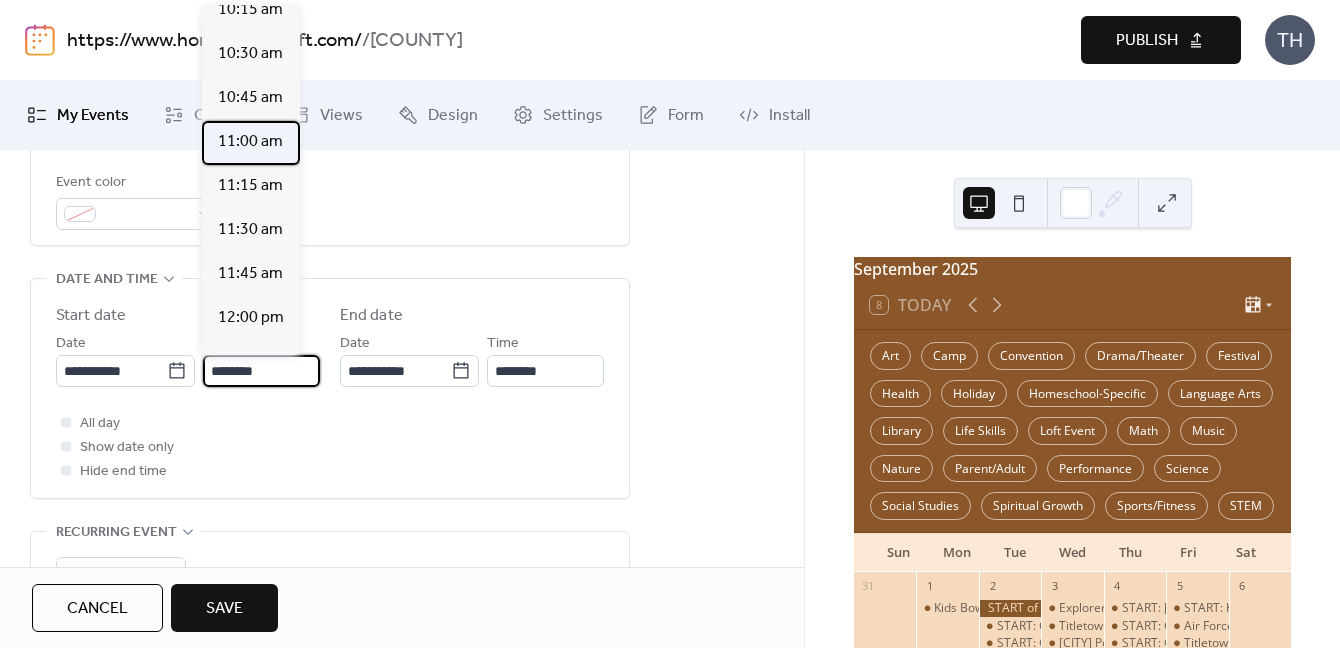 click on "11:00 am" at bounding box center (250, 142) 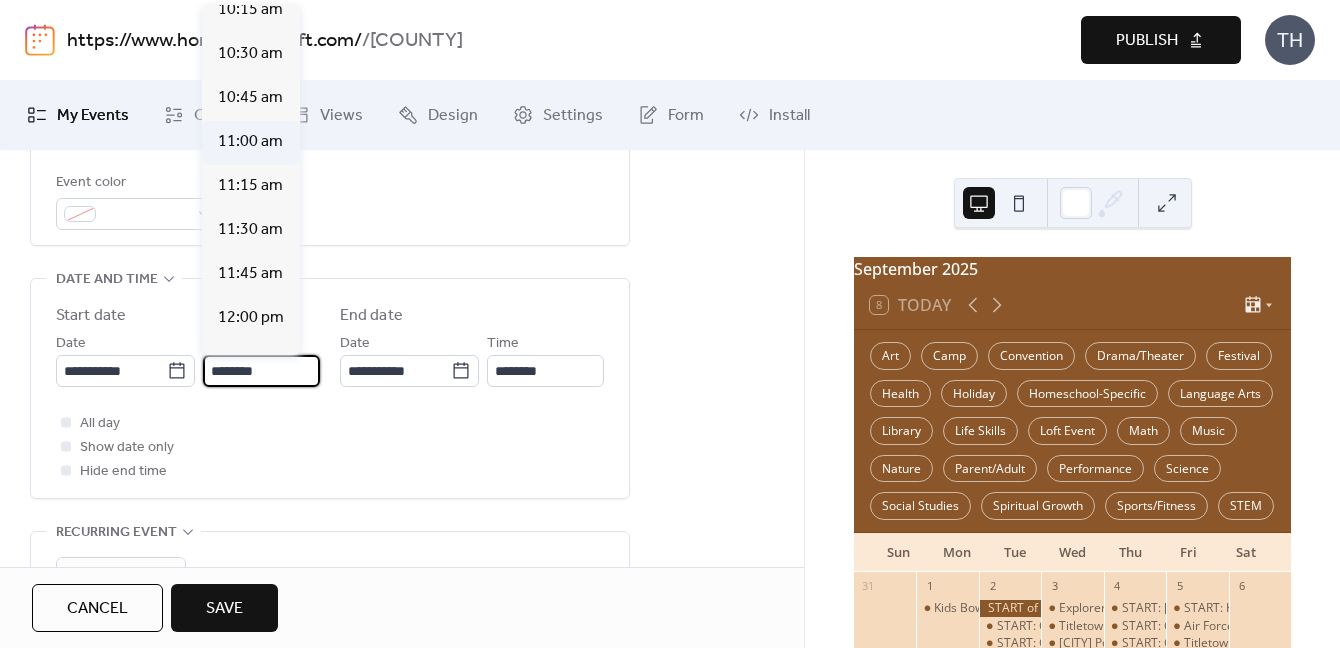 type on "********" 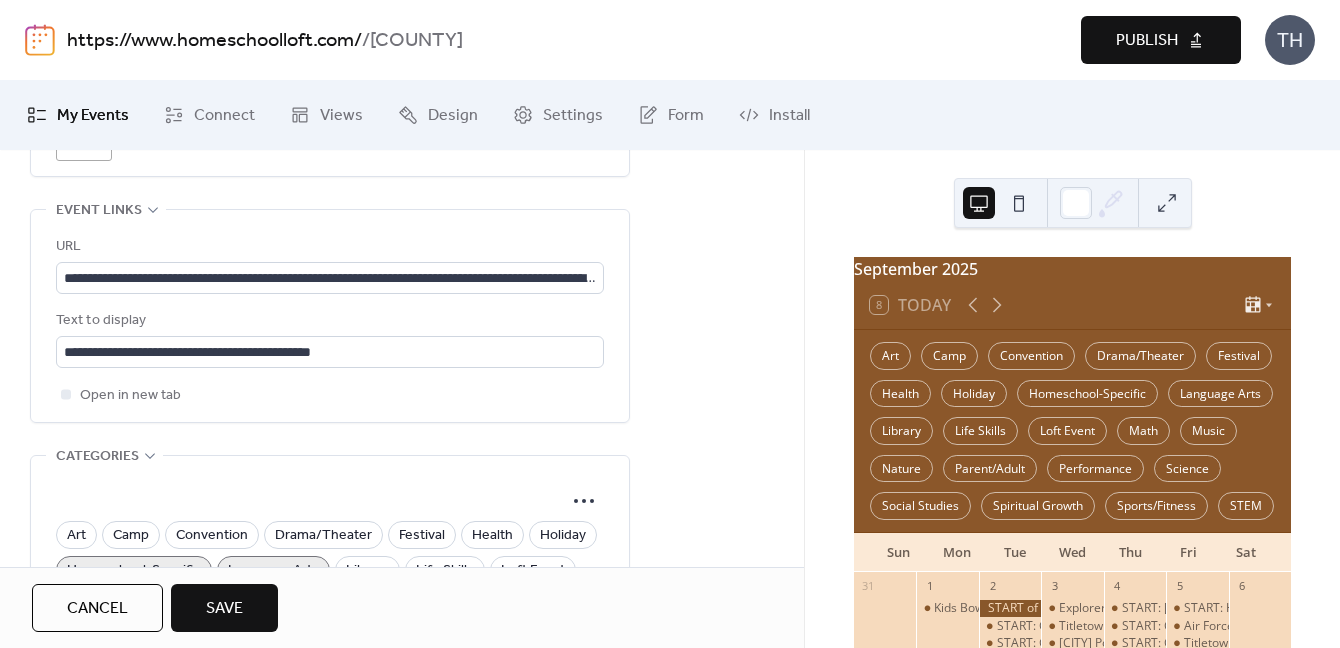 scroll, scrollTop: 1132, scrollLeft: 0, axis: vertical 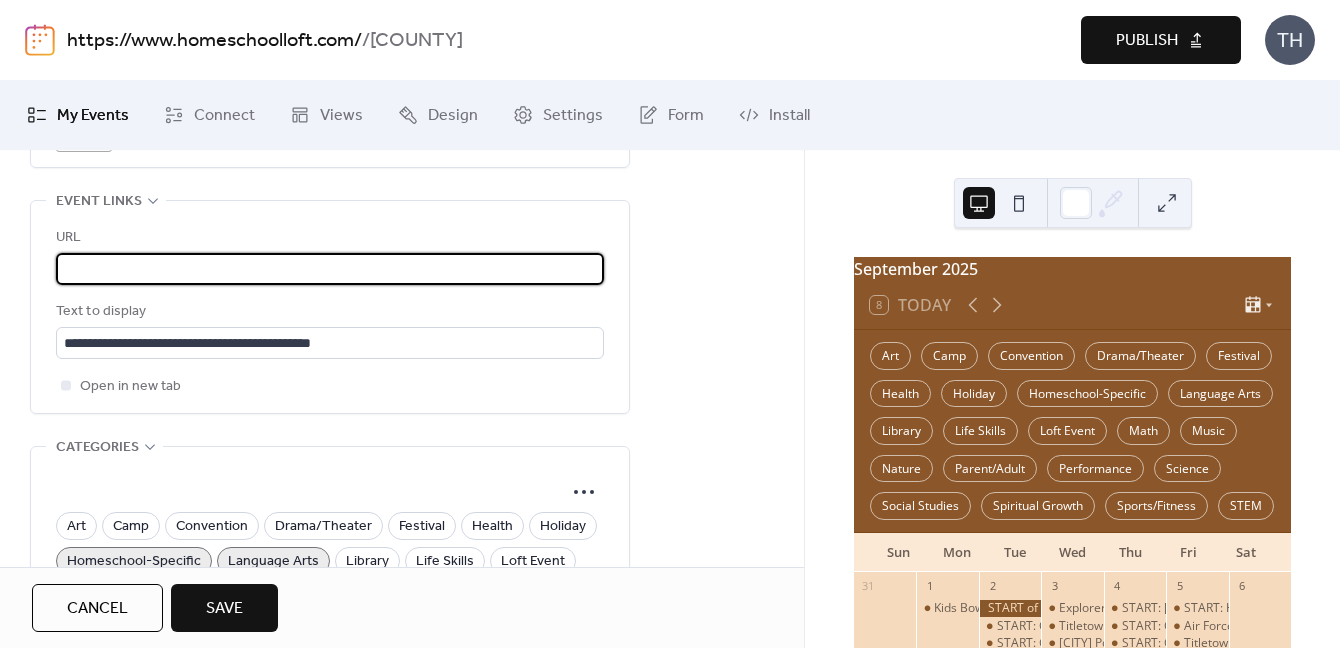 drag, startPoint x: 85, startPoint y: 269, endPoint x: 686, endPoint y: 278, distance: 601.0674 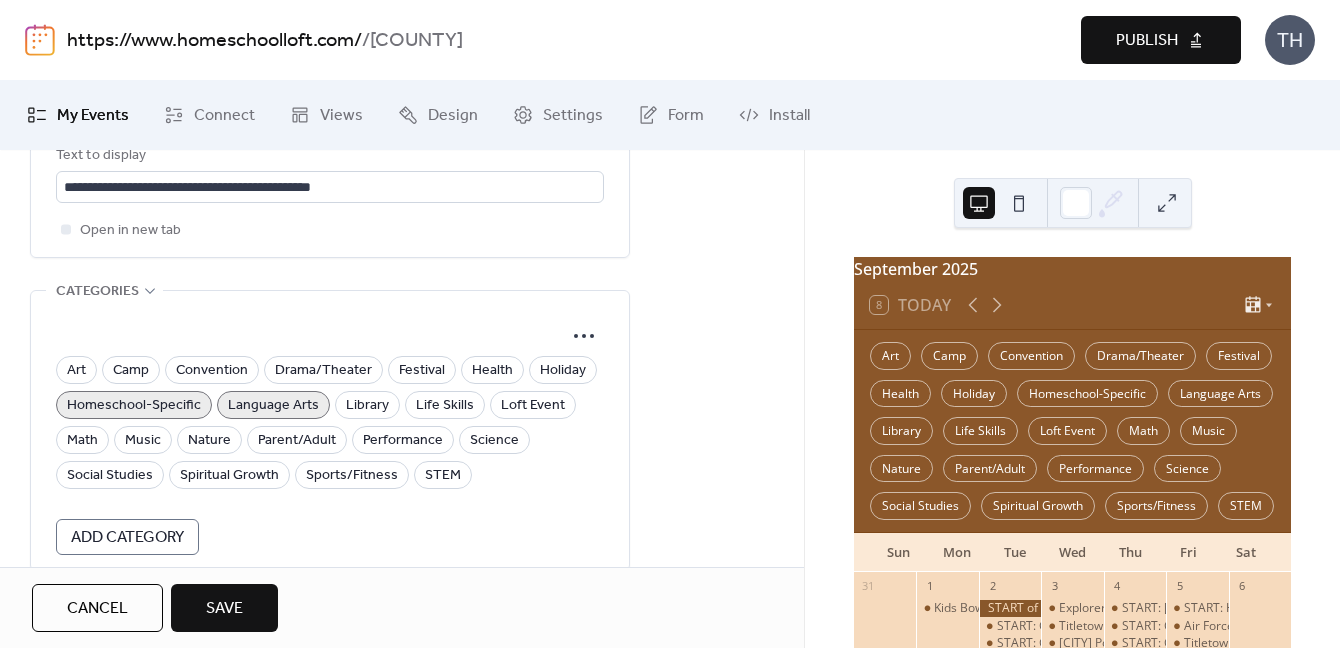 scroll, scrollTop: 1353, scrollLeft: 0, axis: vertical 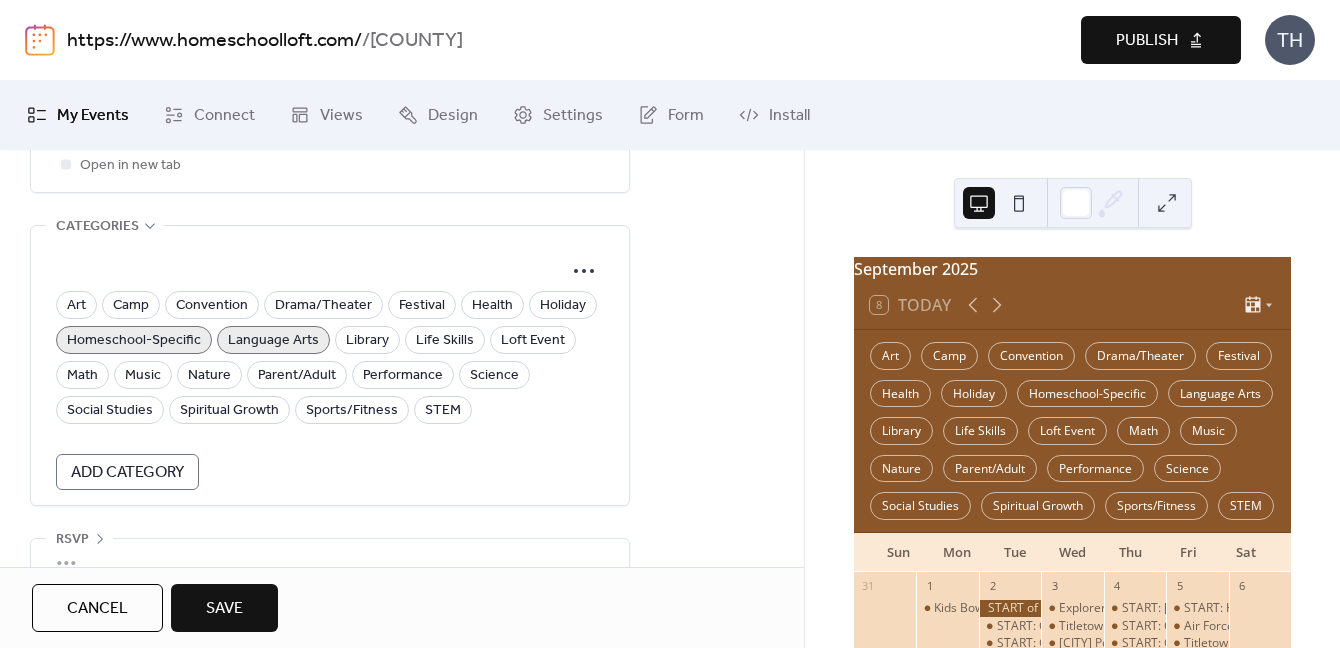 type on "**********" 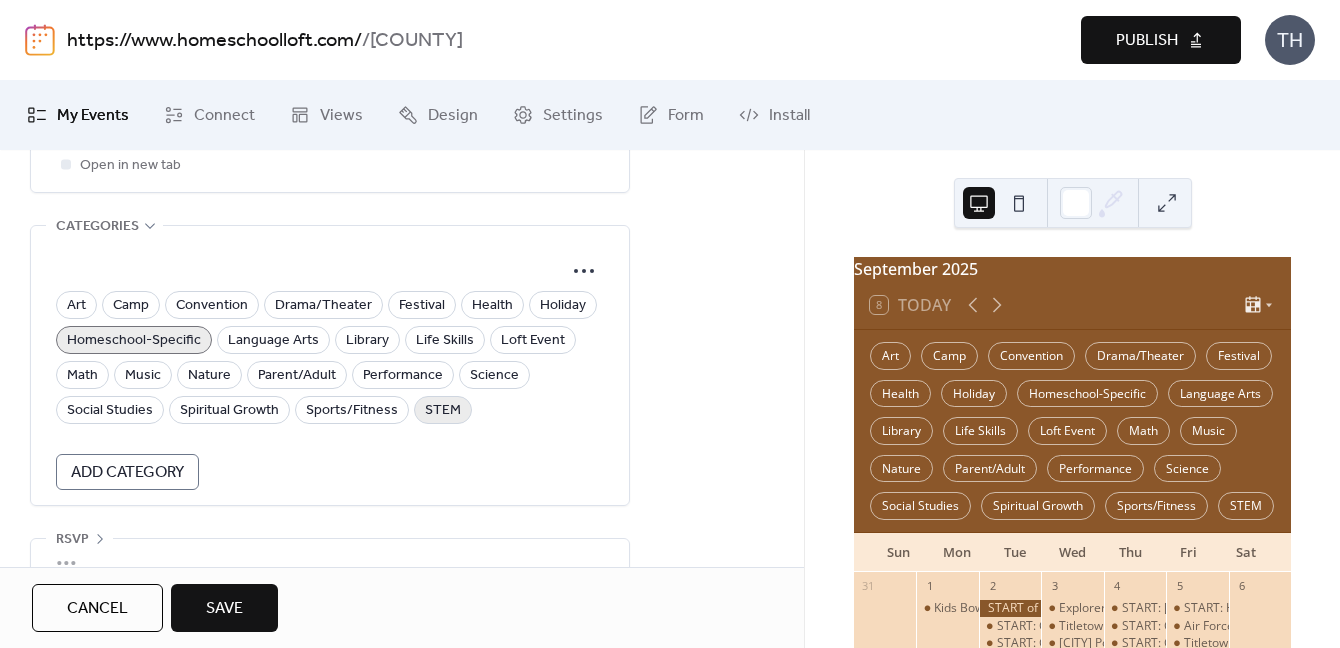 click on "STEM" at bounding box center (443, 411) 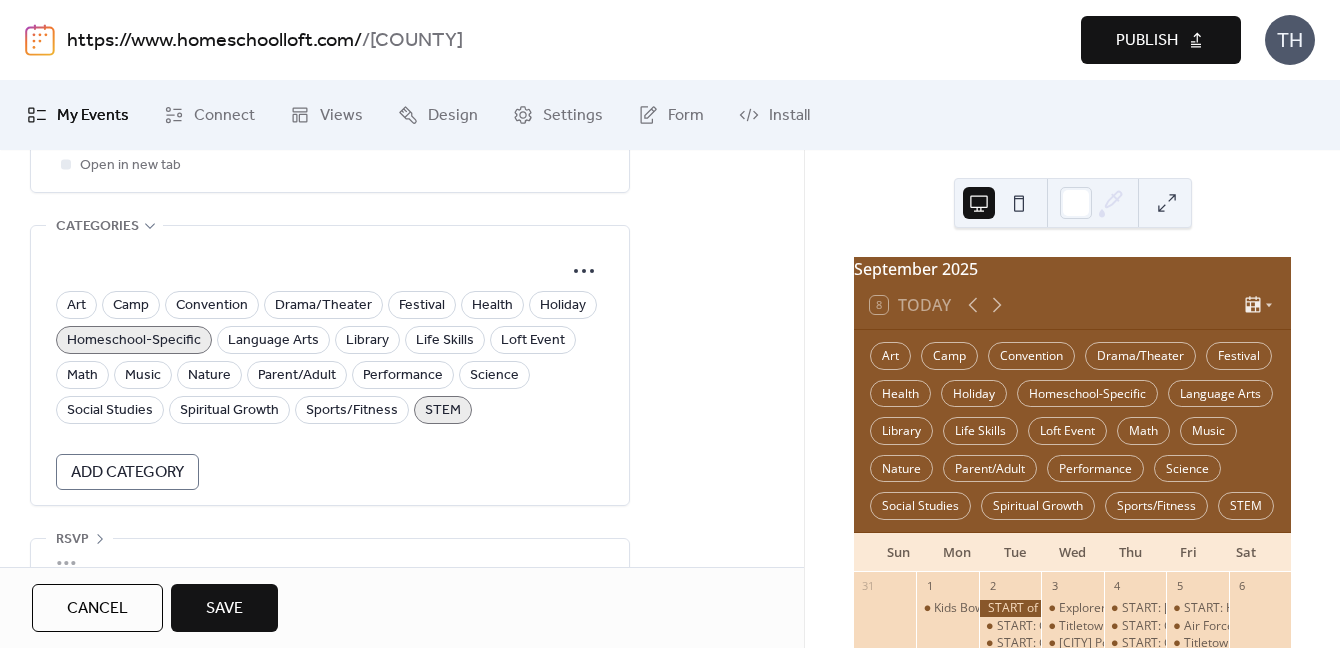 click on "Save" at bounding box center (224, 608) 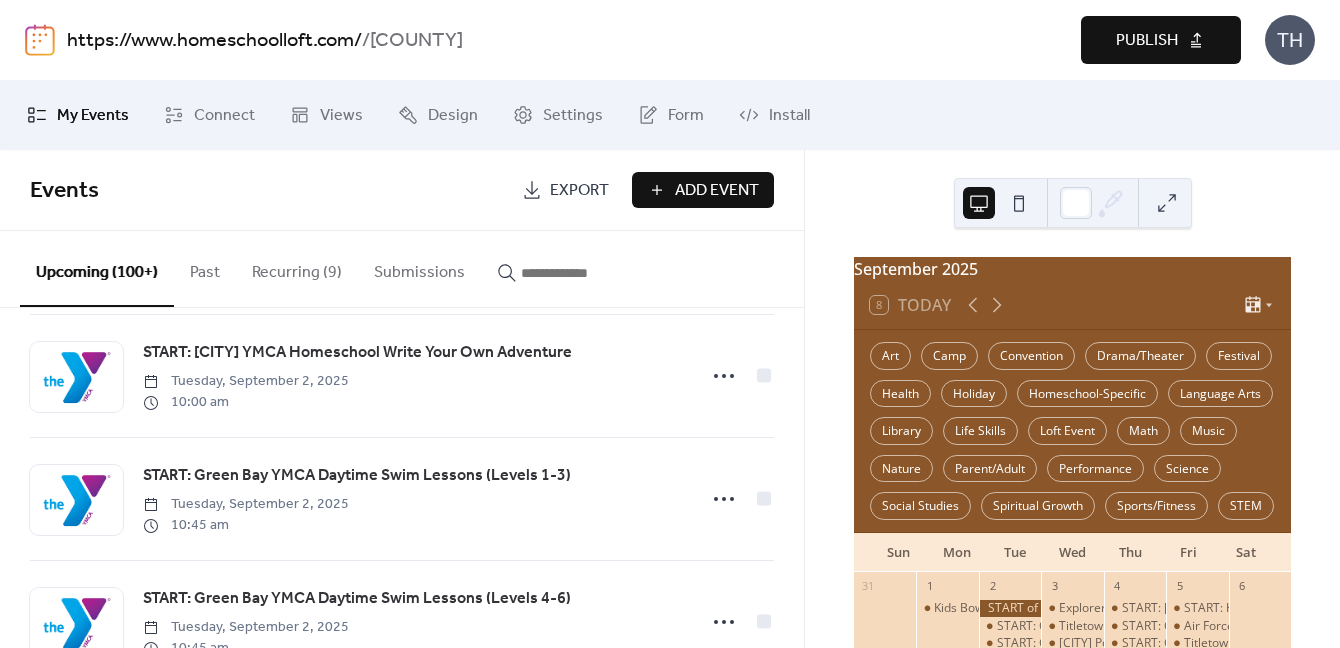 scroll, scrollTop: 398, scrollLeft: 0, axis: vertical 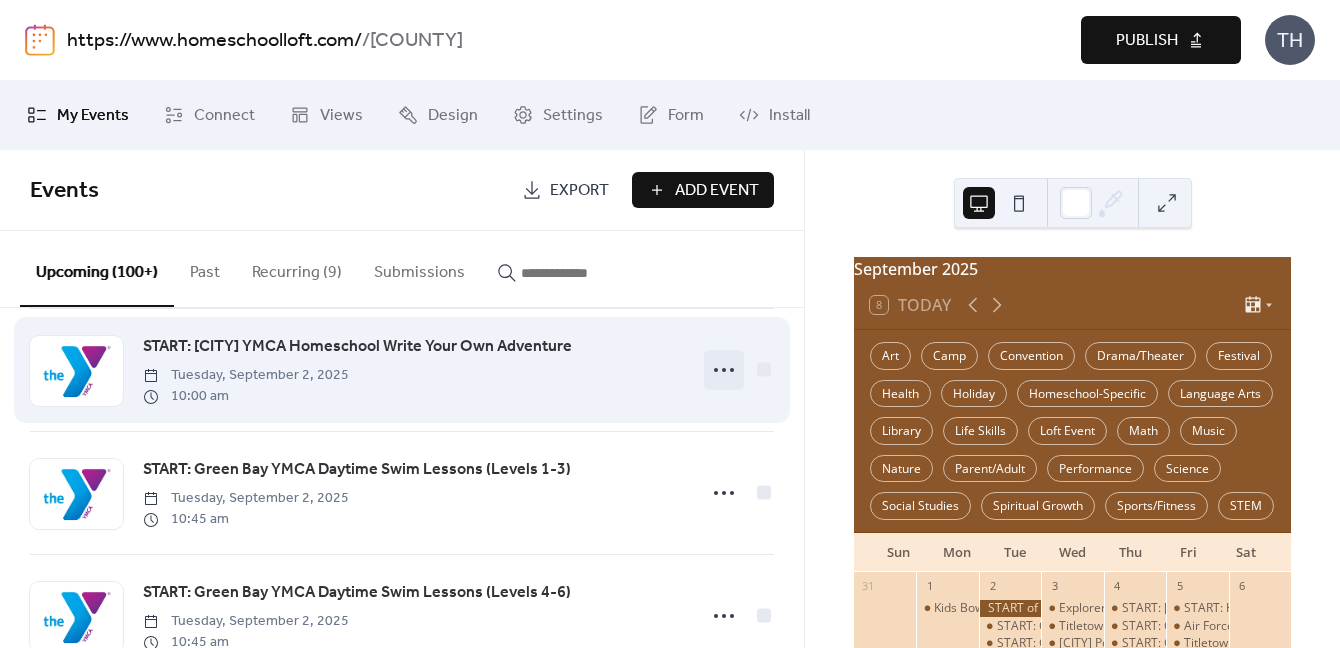 click 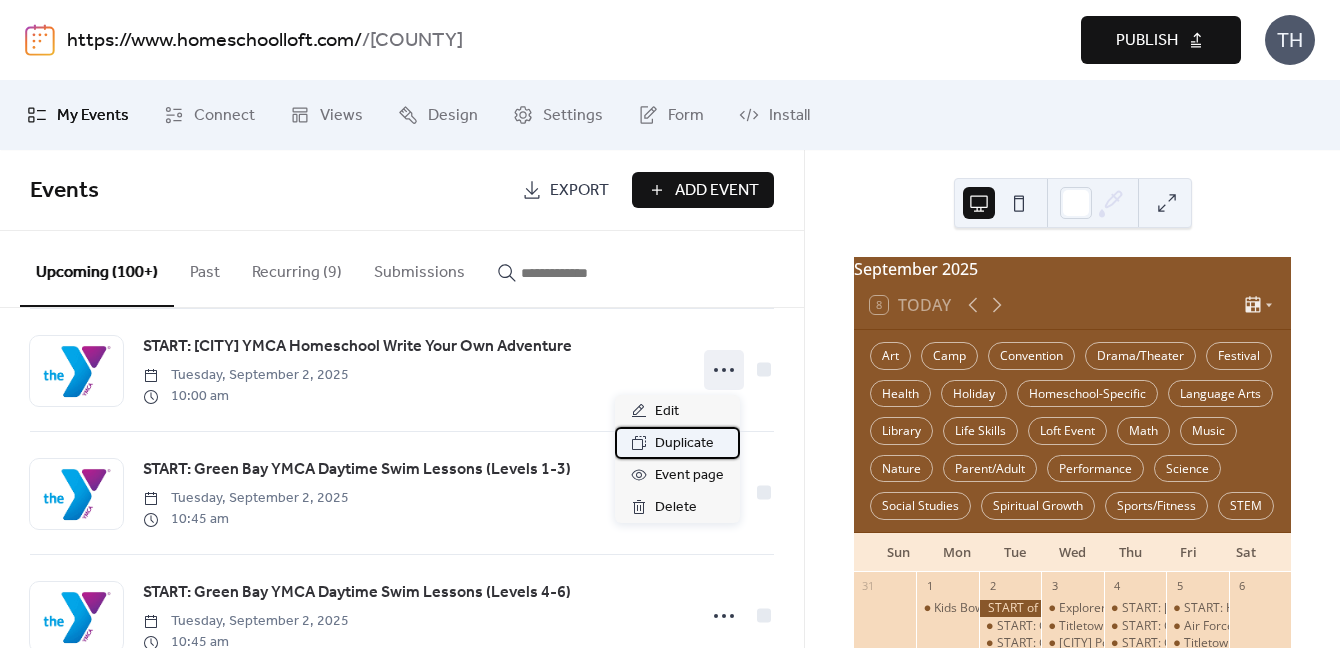 click on "Duplicate" at bounding box center (677, 443) 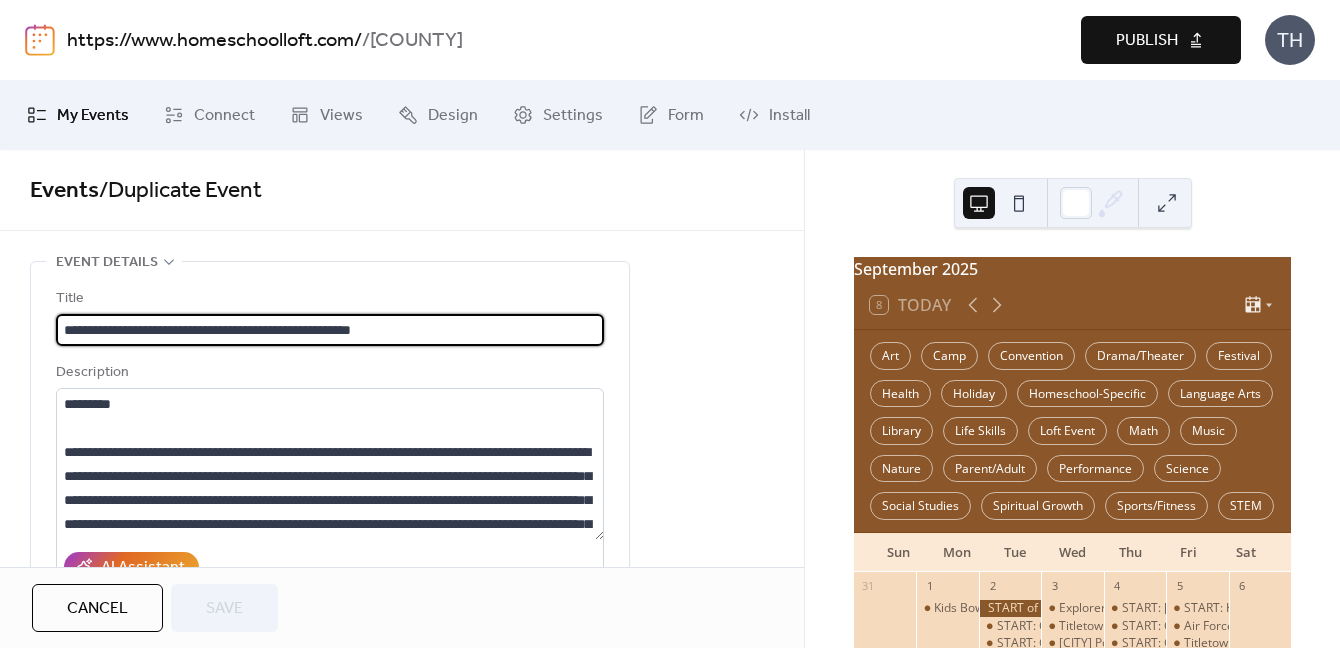 drag, startPoint x: 296, startPoint y: 330, endPoint x: 462, endPoint y: 330, distance: 166 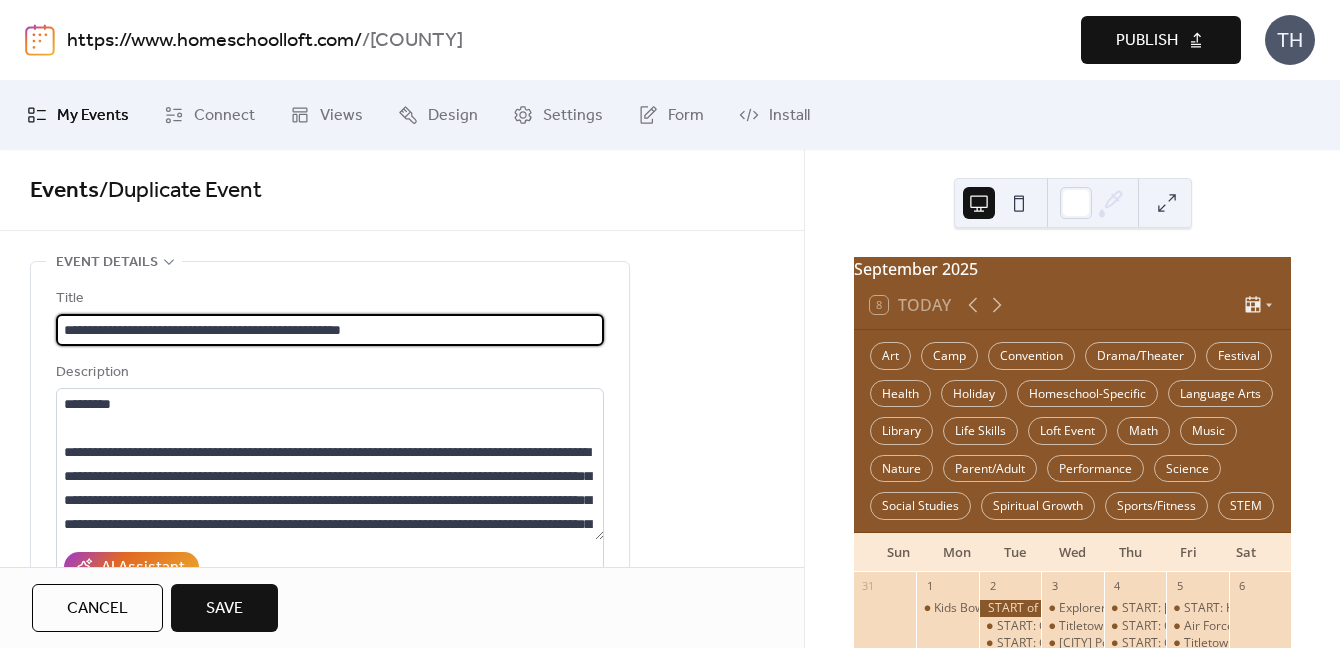type on "**********" 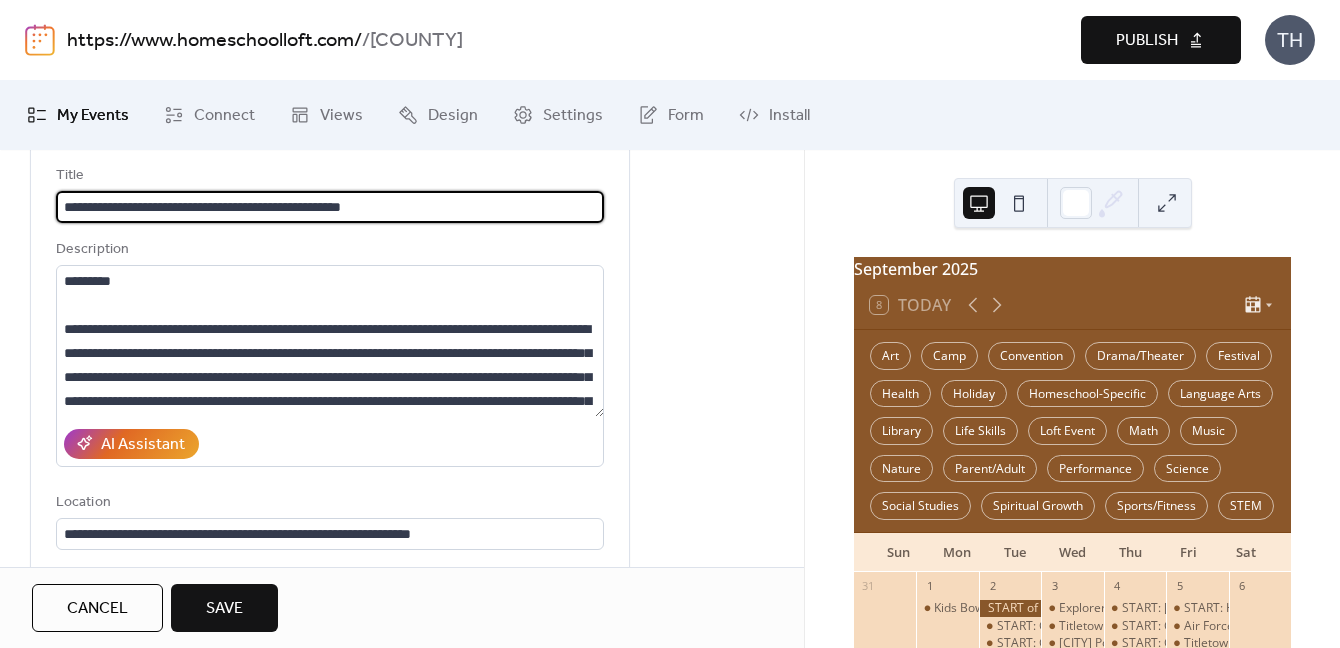 scroll, scrollTop: 130, scrollLeft: 0, axis: vertical 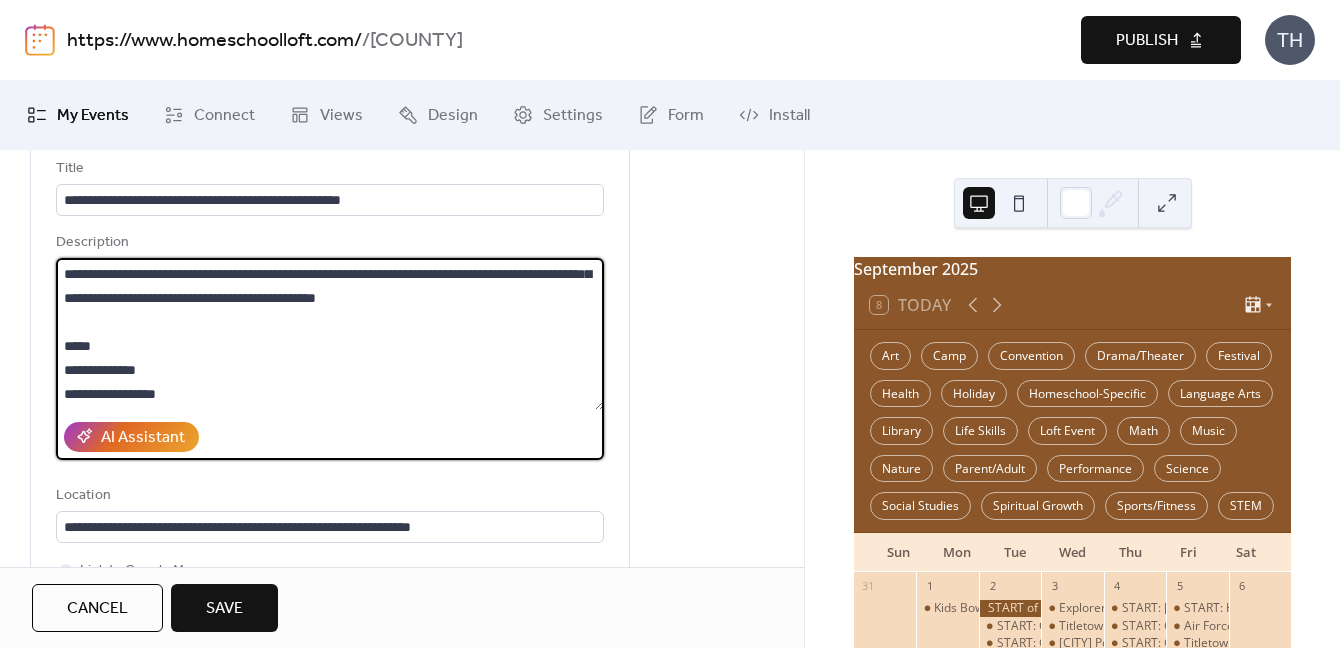 drag, startPoint x: 65, startPoint y: 321, endPoint x: 473, endPoint y: 294, distance: 408.8924 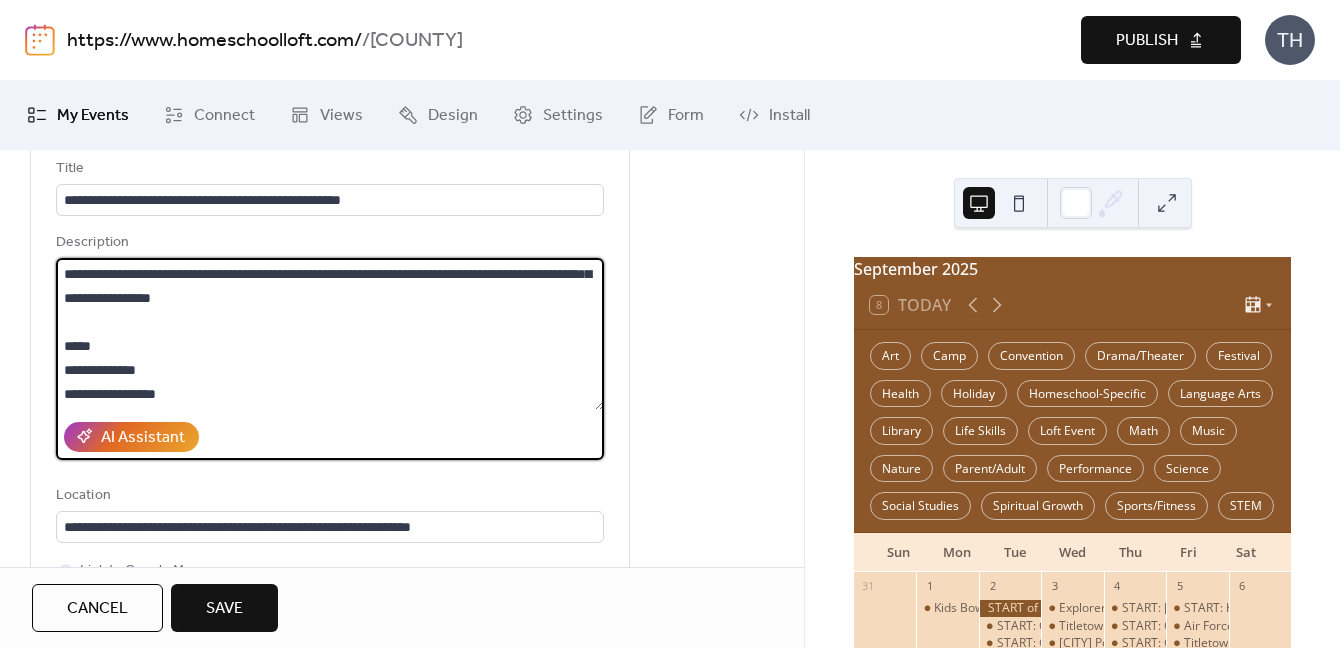 scroll, scrollTop: 0, scrollLeft: 0, axis: both 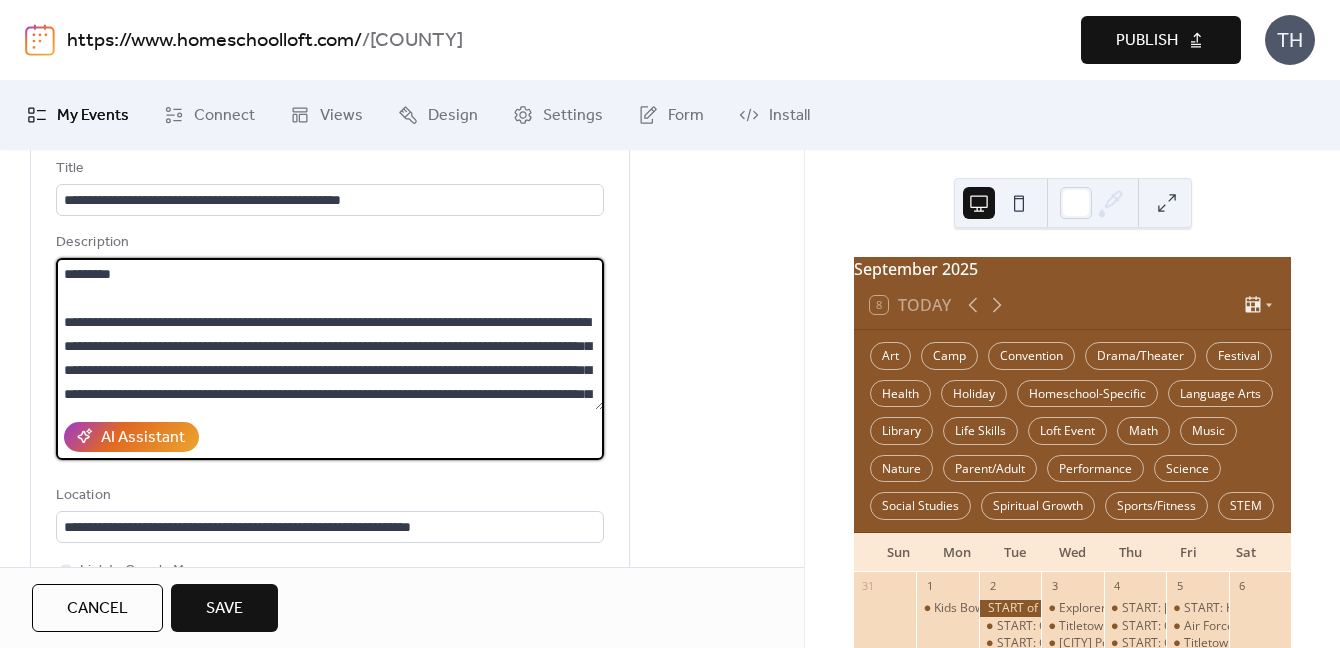 drag, startPoint x: 198, startPoint y: 347, endPoint x: 255, endPoint y: 351, distance: 57.14018 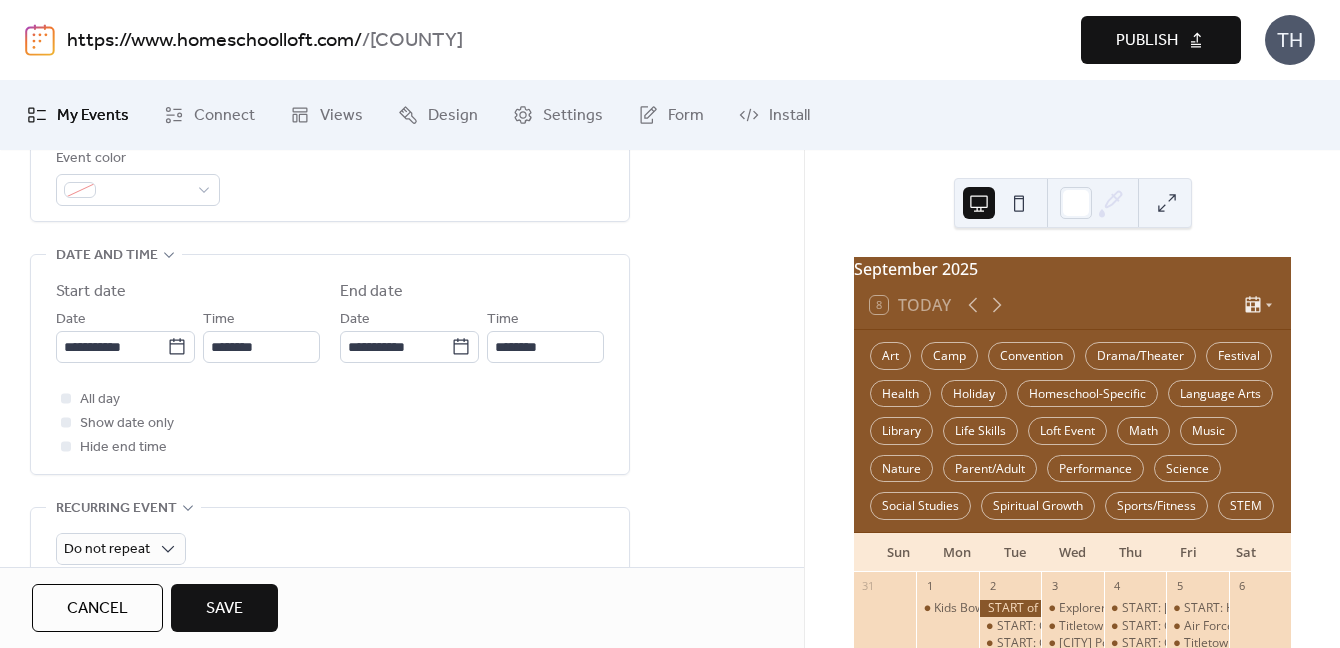 scroll, scrollTop: 641, scrollLeft: 0, axis: vertical 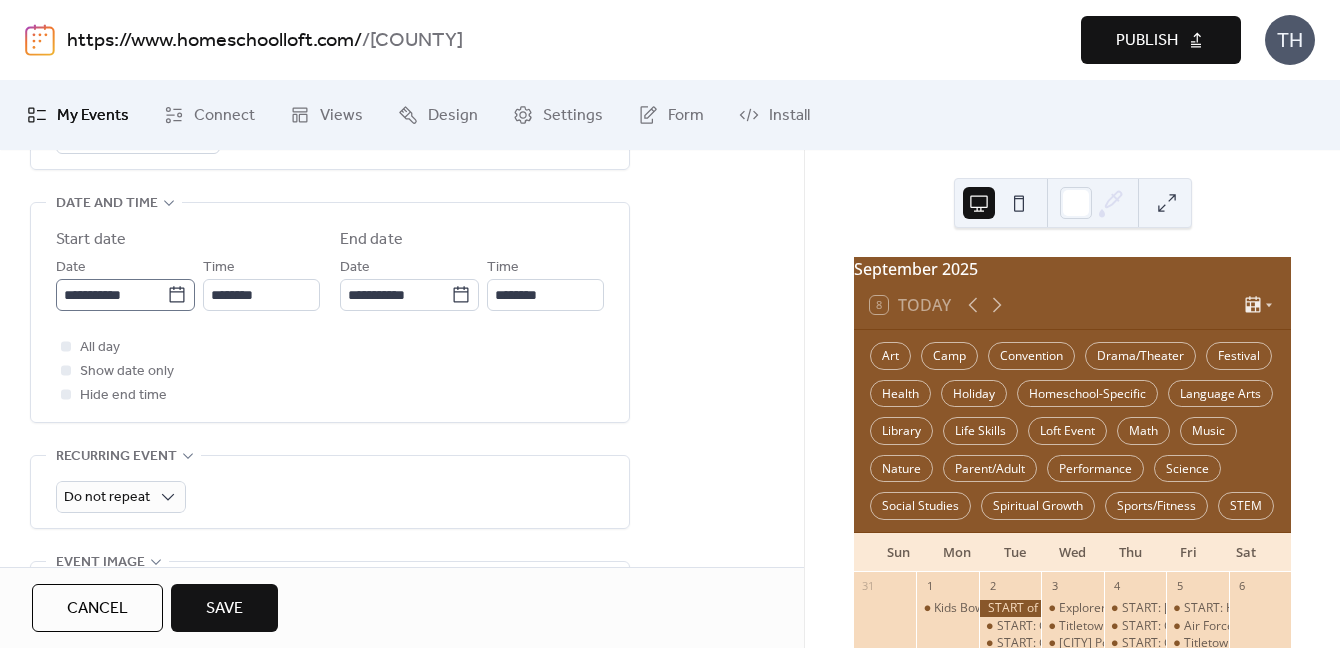 click on "**********" at bounding box center (125, 295) 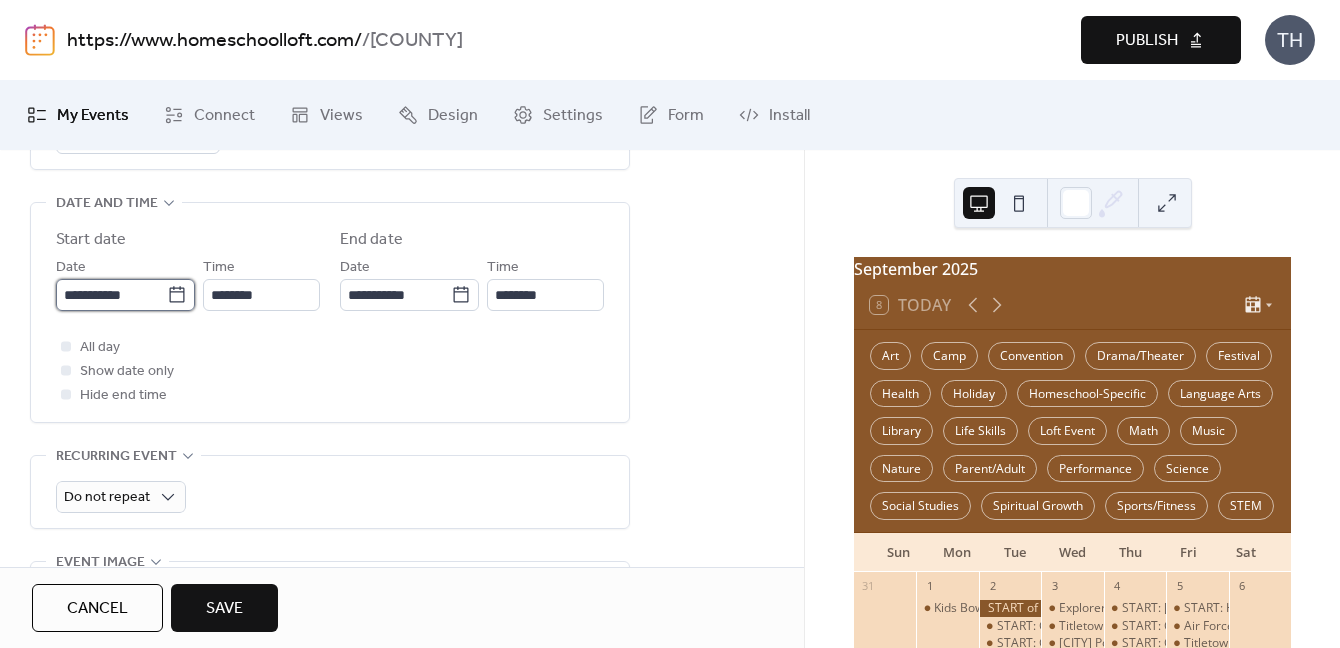 click on "**********" at bounding box center [111, 295] 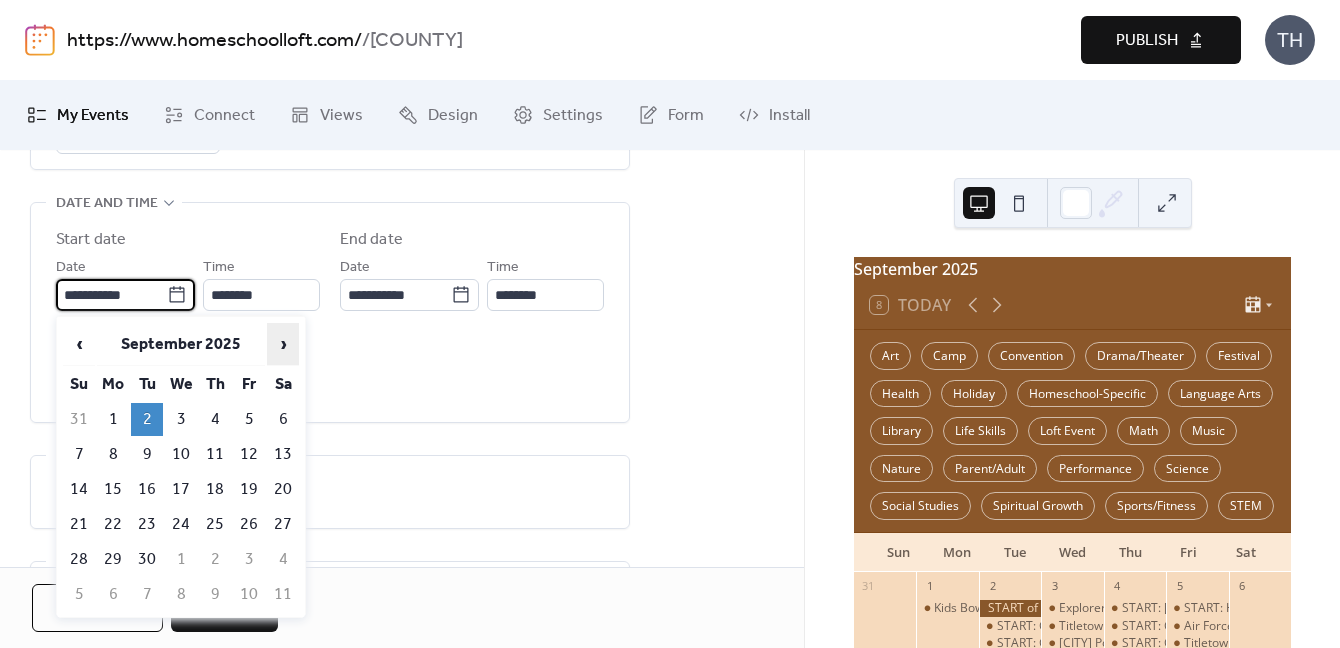 click on "›" at bounding box center [283, 344] 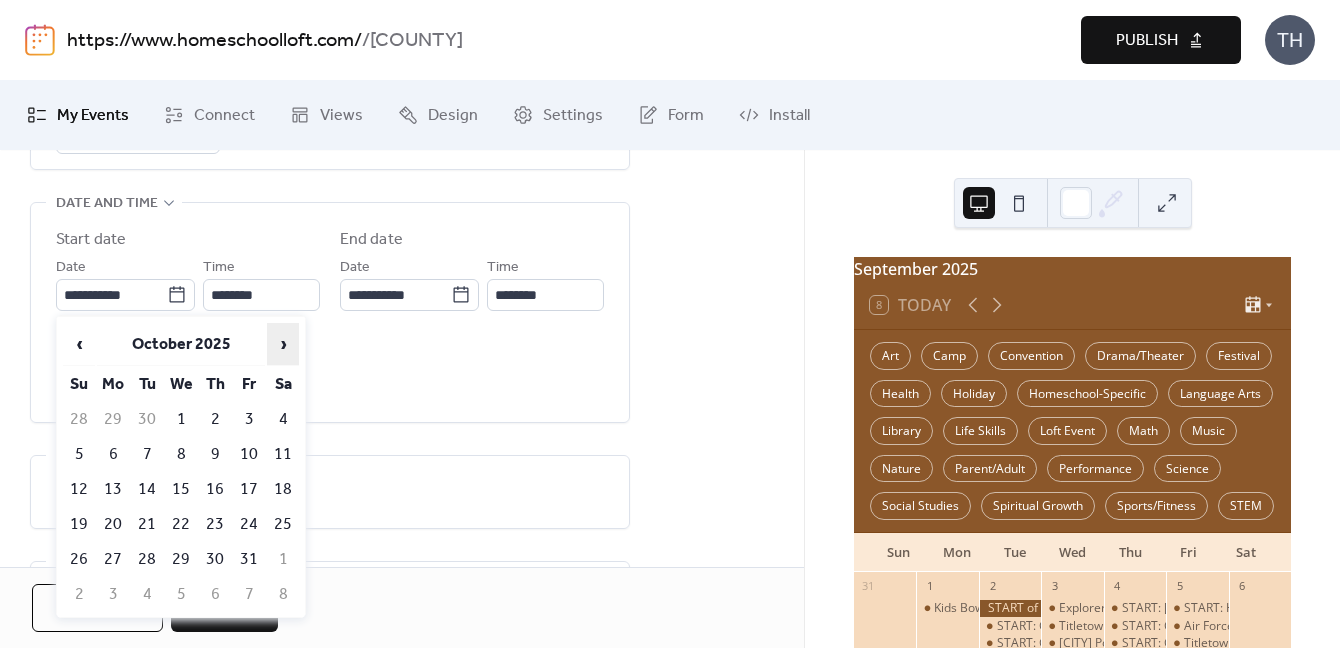 click on "›" at bounding box center [283, 344] 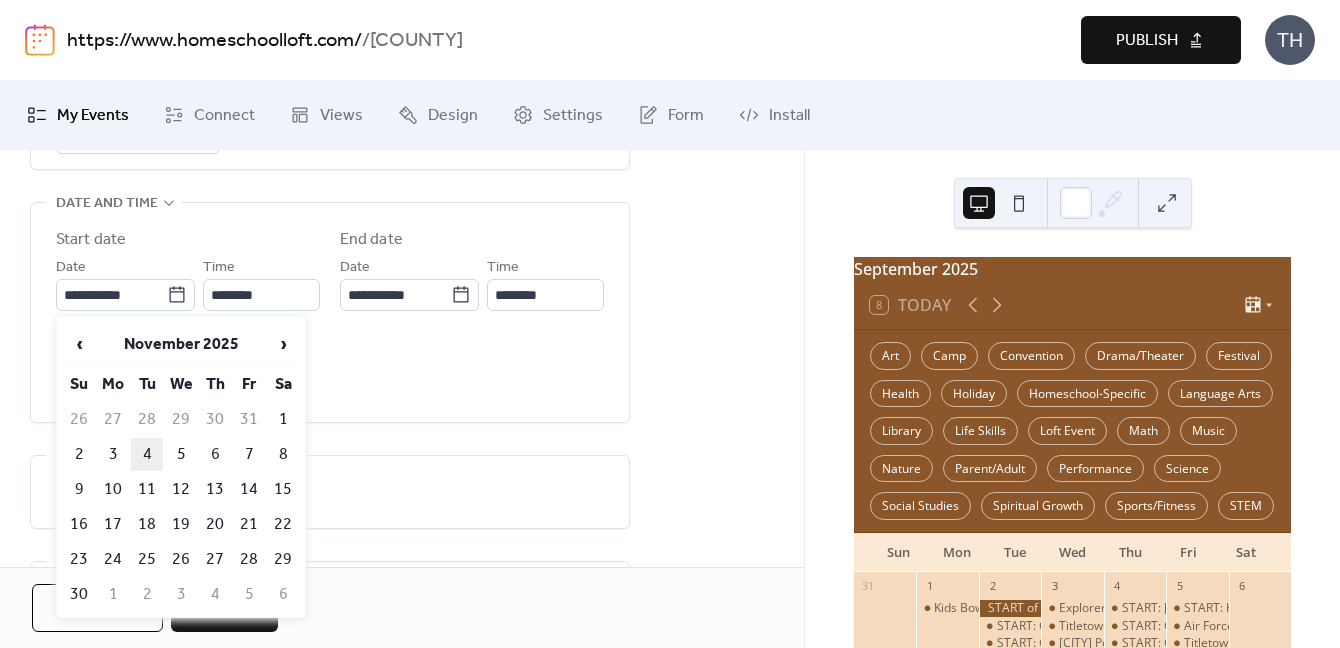 click on "4" at bounding box center (147, 454) 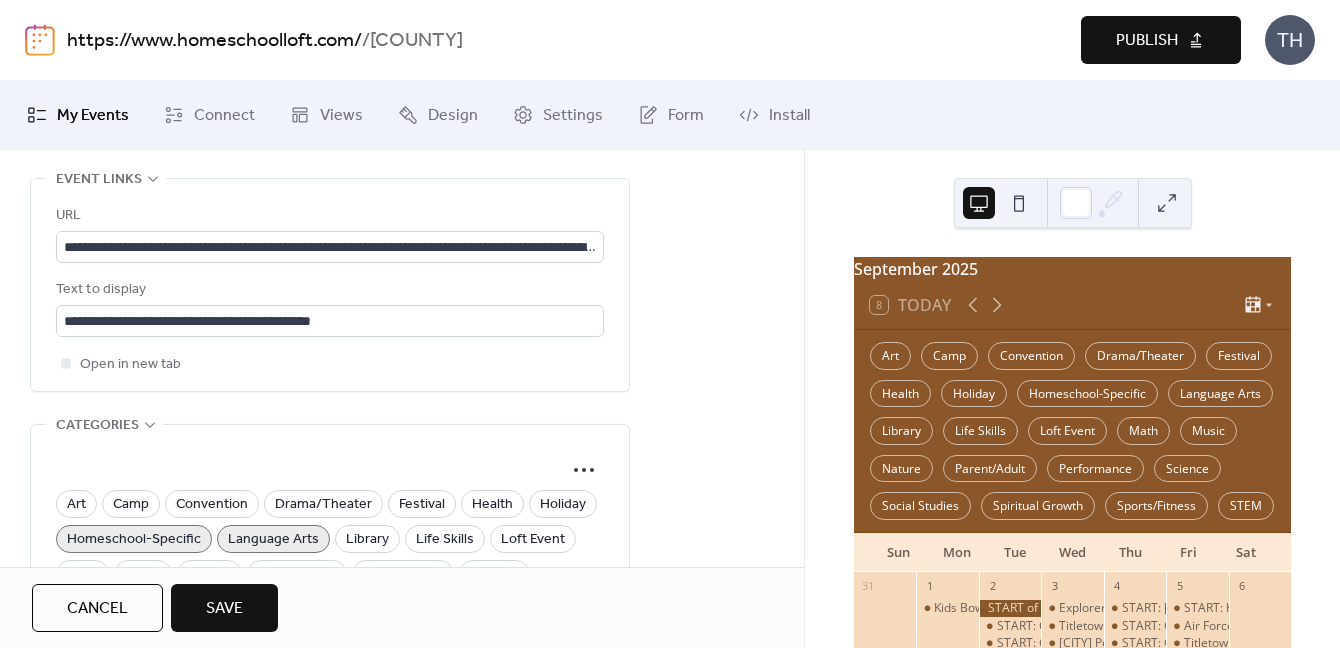 scroll, scrollTop: 1214, scrollLeft: 0, axis: vertical 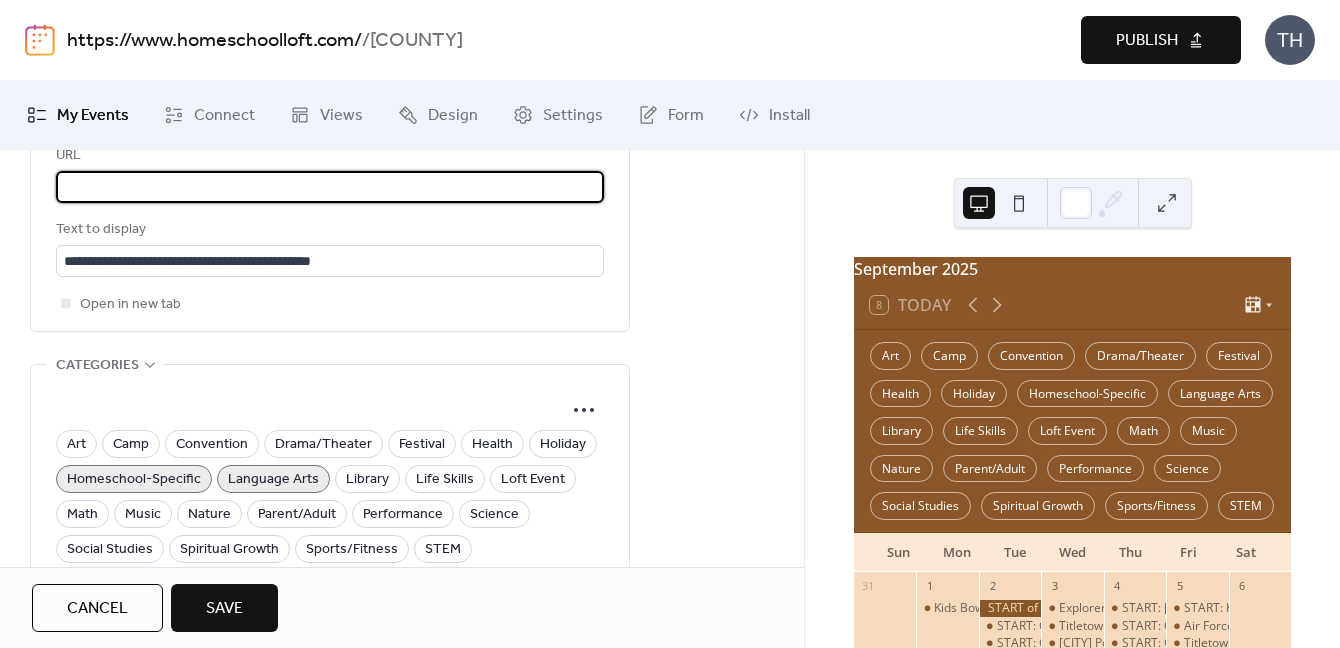 drag, startPoint x: 124, startPoint y: 188, endPoint x: 756, endPoint y: 196, distance: 632.05066 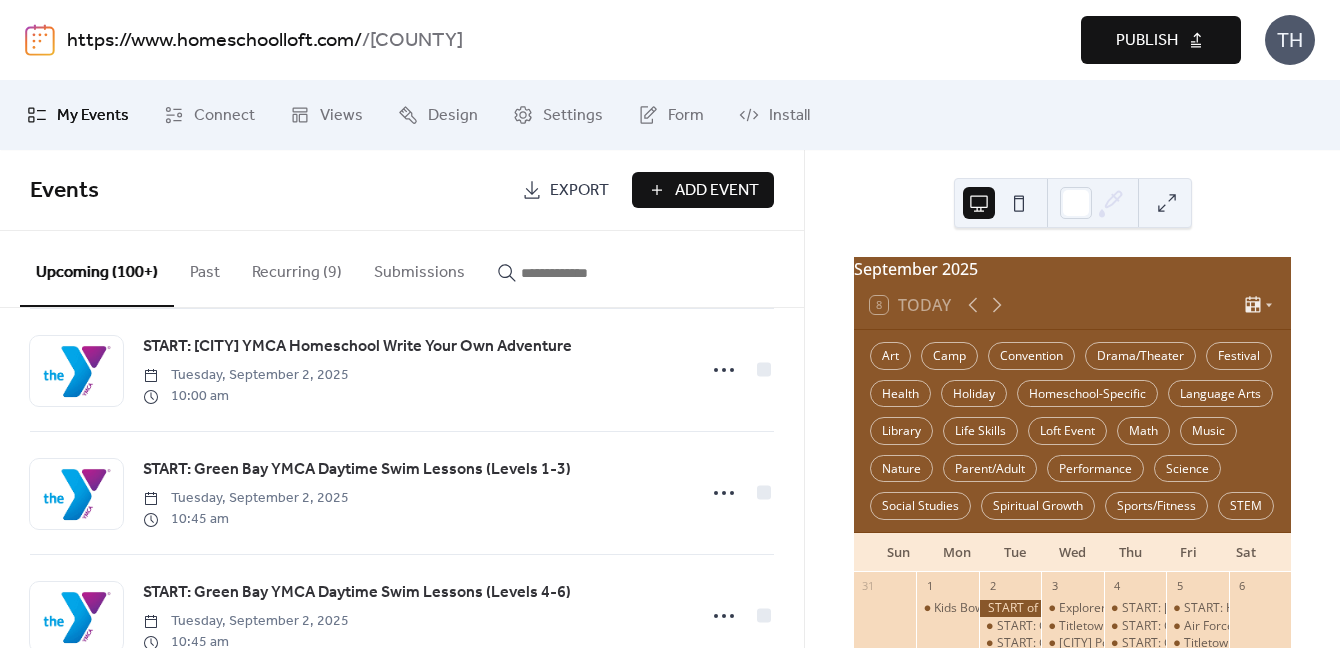 scroll, scrollTop: 409, scrollLeft: 0, axis: vertical 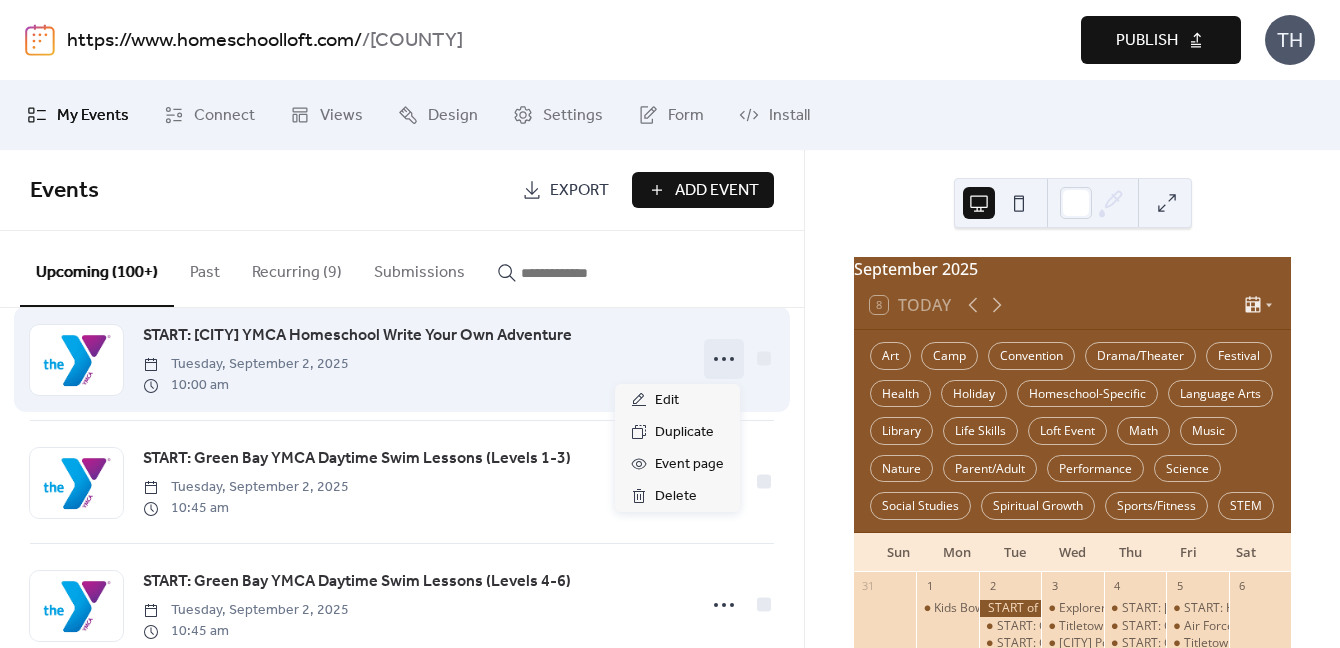 click 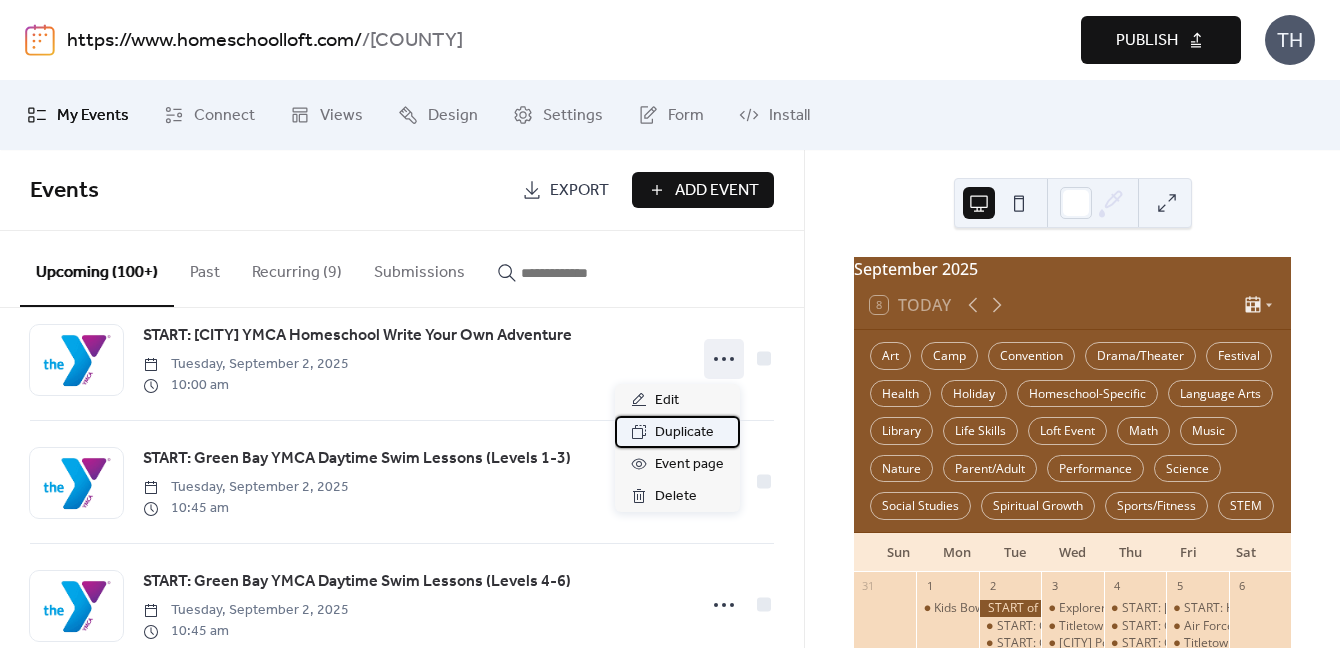 click on "Duplicate" at bounding box center [684, 433] 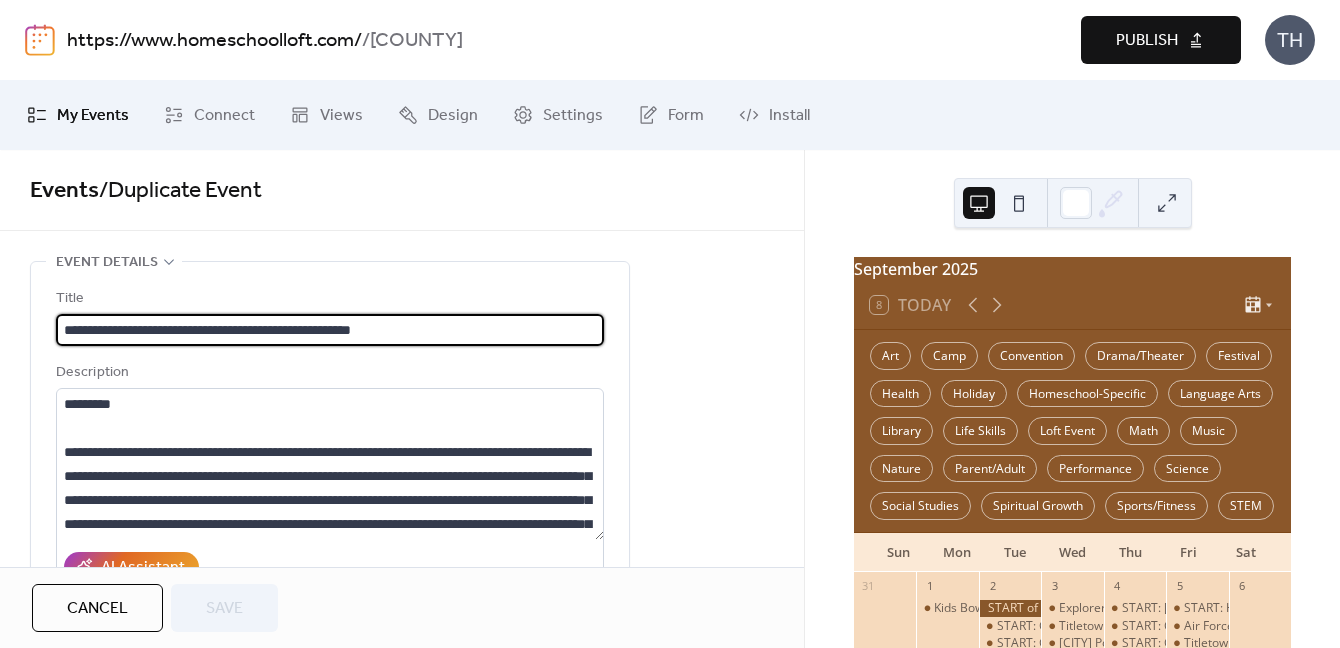 scroll, scrollTop: 1, scrollLeft: 0, axis: vertical 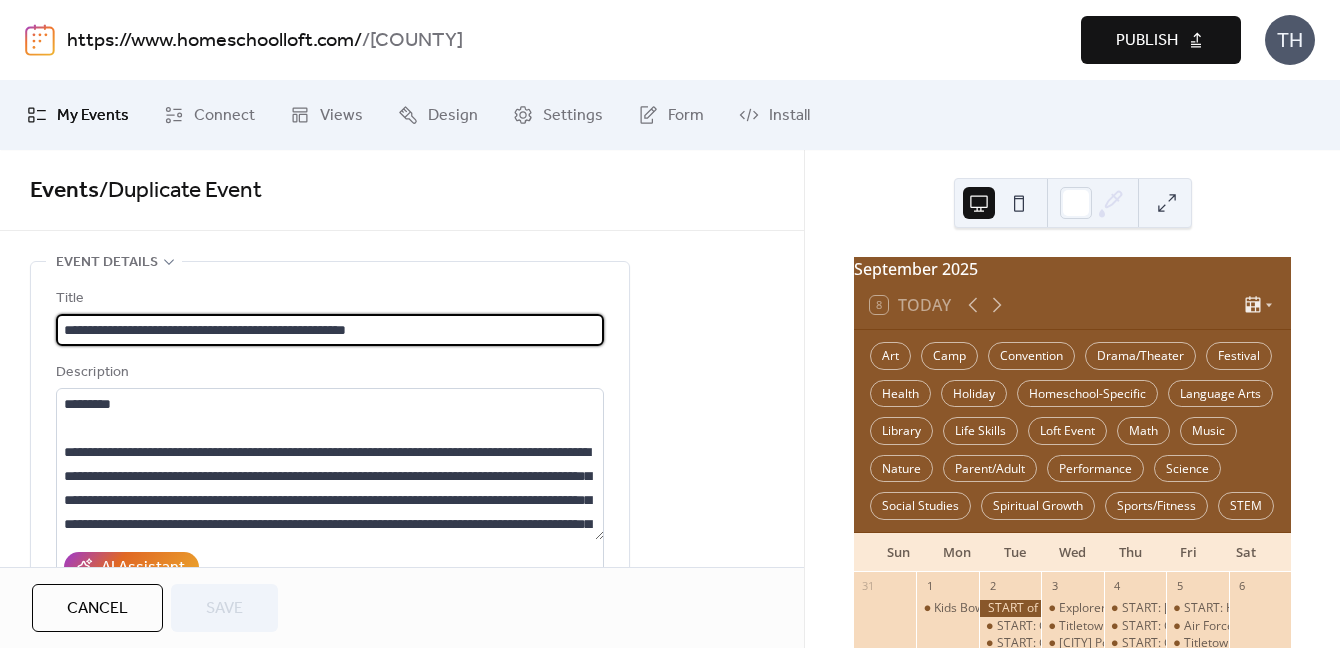 drag, startPoint x: 296, startPoint y: 331, endPoint x: 483, endPoint y: 331, distance: 187 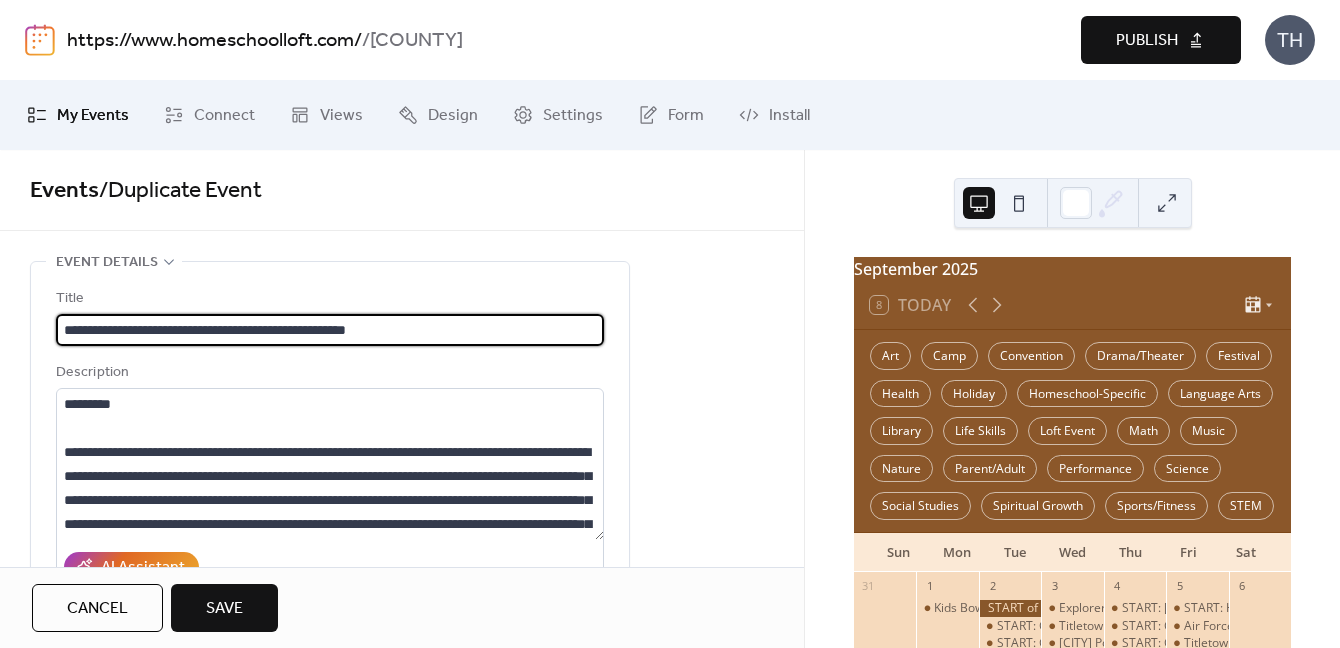 type on "**********" 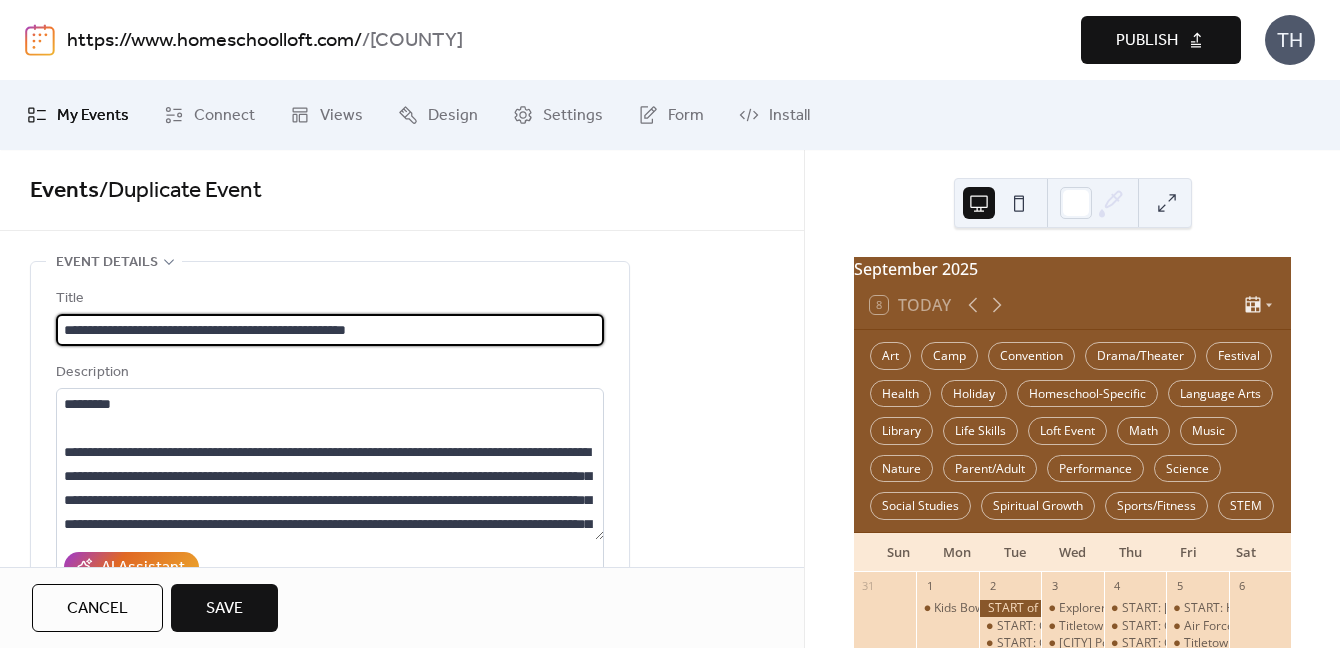 scroll, scrollTop: 0, scrollLeft: 0, axis: both 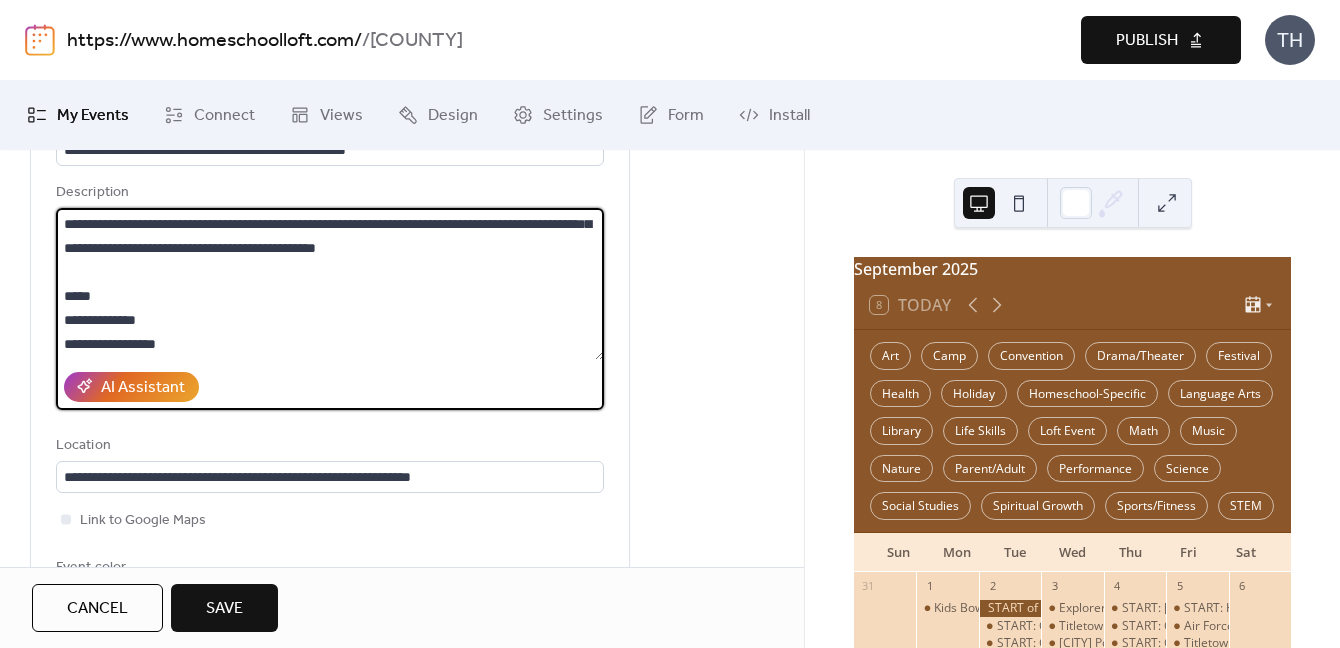 drag, startPoint x: 149, startPoint y: 287, endPoint x: 470, endPoint y: 276, distance: 321.18842 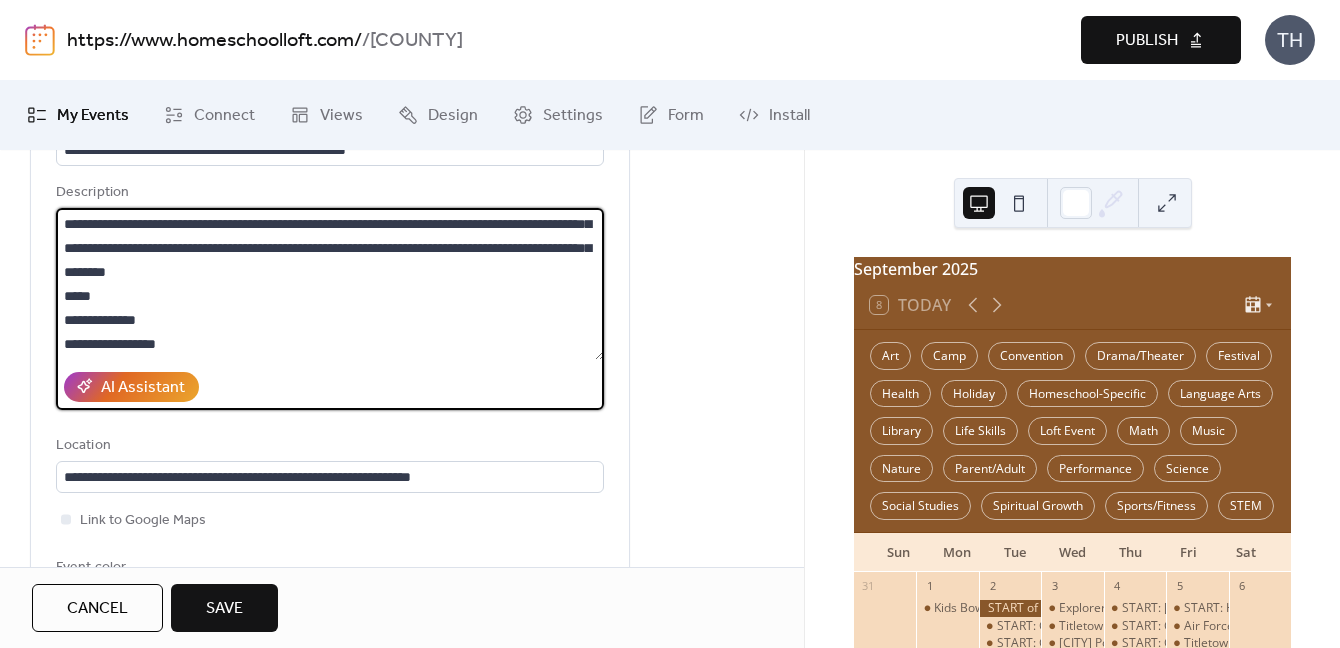 scroll, scrollTop: 69, scrollLeft: 0, axis: vertical 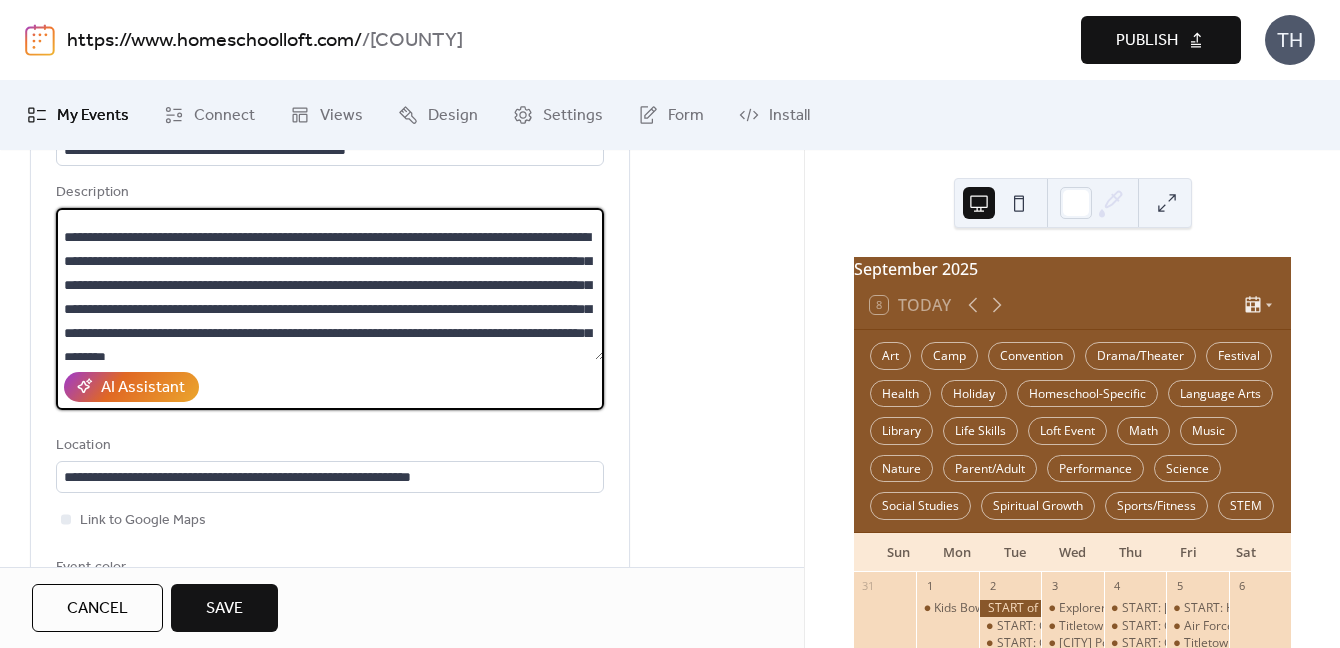 drag, startPoint x: 333, startPoint y: 238, endPoint x: 388, endPoint y: 240, distance: 55.03635 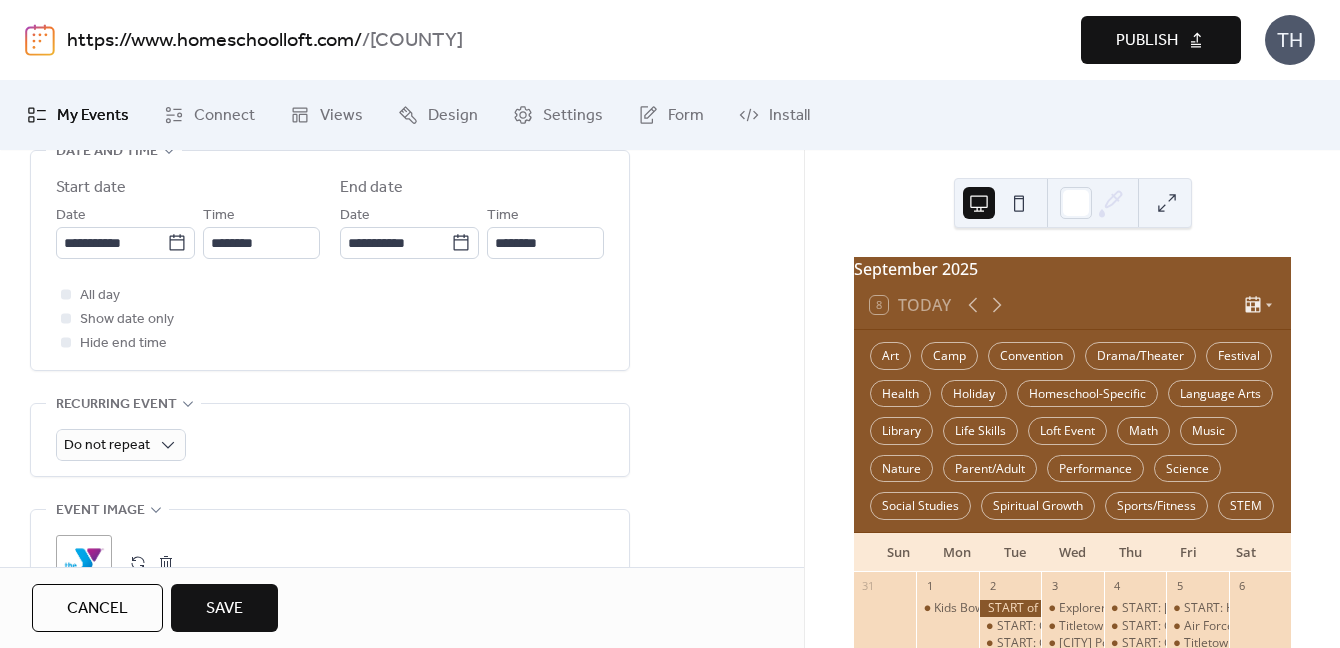 scroll, scrollTop: 708, scrollLeft: 0, axis: vertical 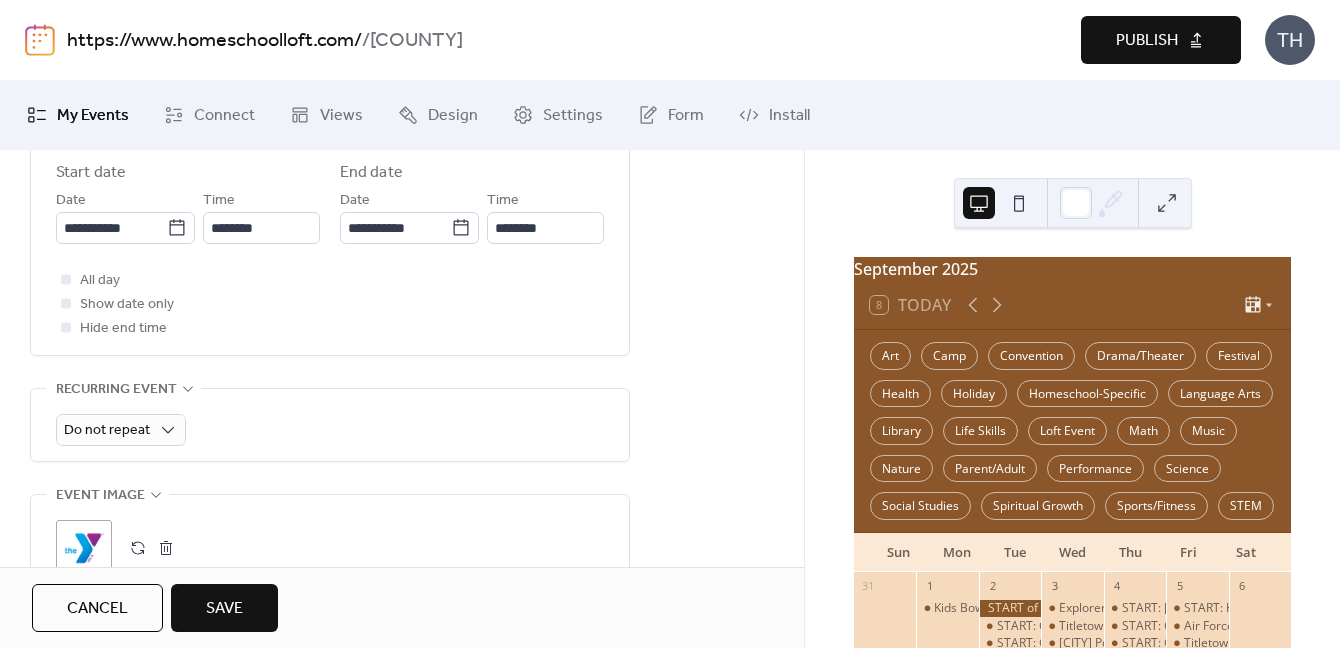 type on "**********" 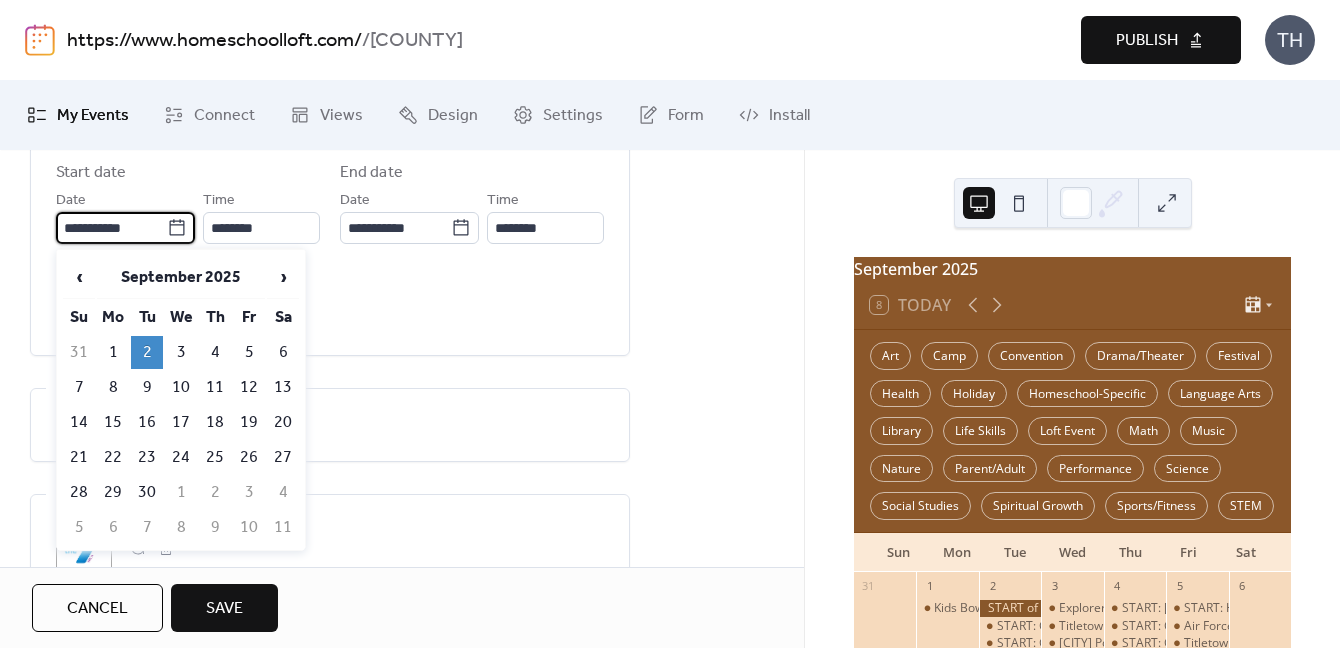 click on "**********" at bounding box center (111, 228) 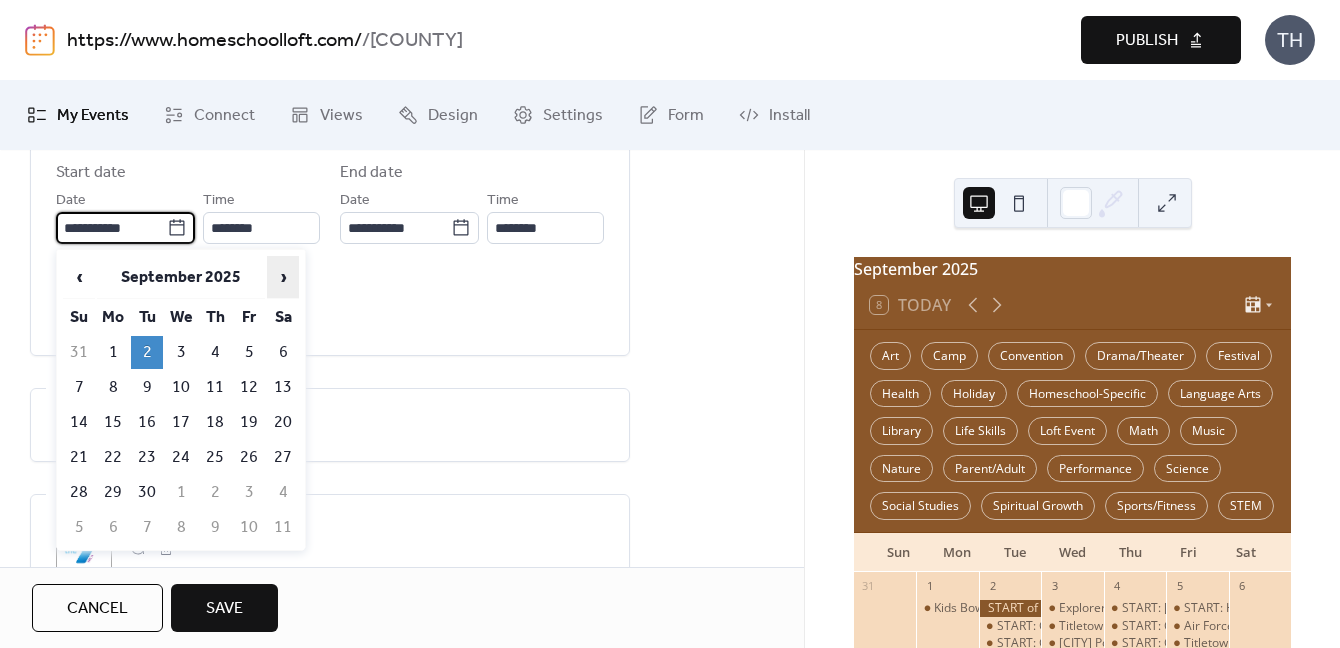 click on "›" at bounding box center (283, 277) 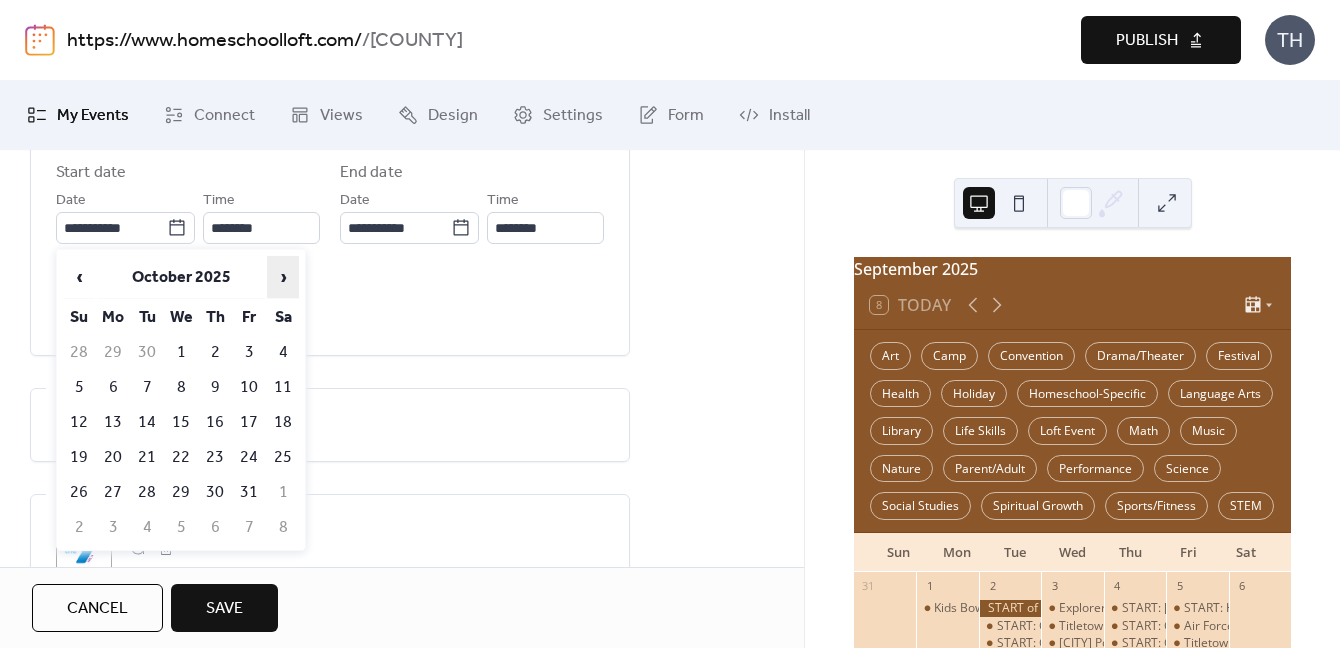 click on "›" at bounding box center [283, 277] 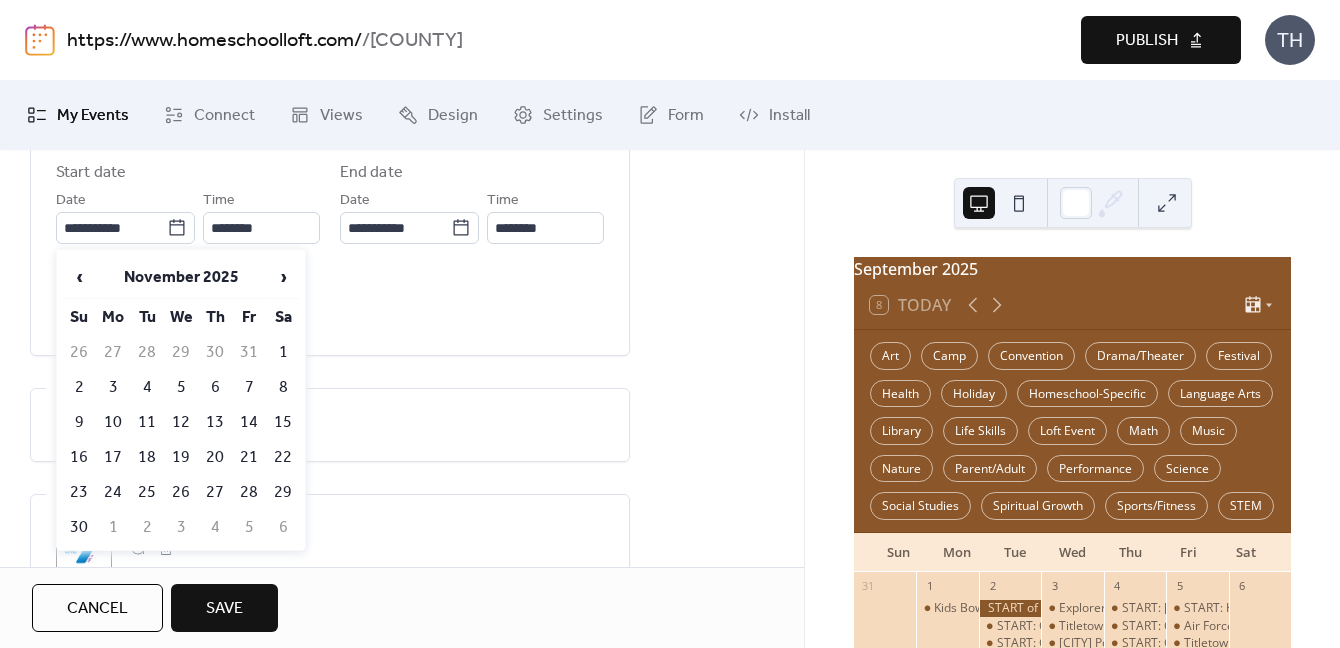 click on "4" at bounding box center [147, 387] 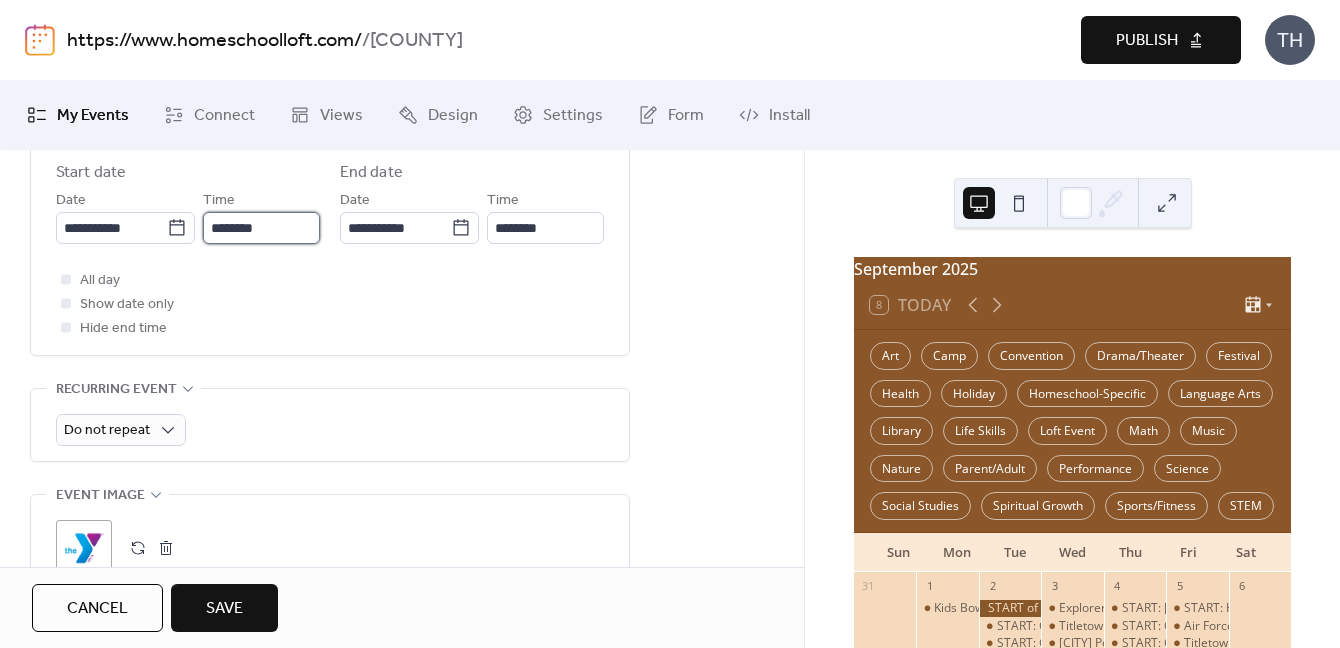 click on "********" at bounding box center [261, 228] 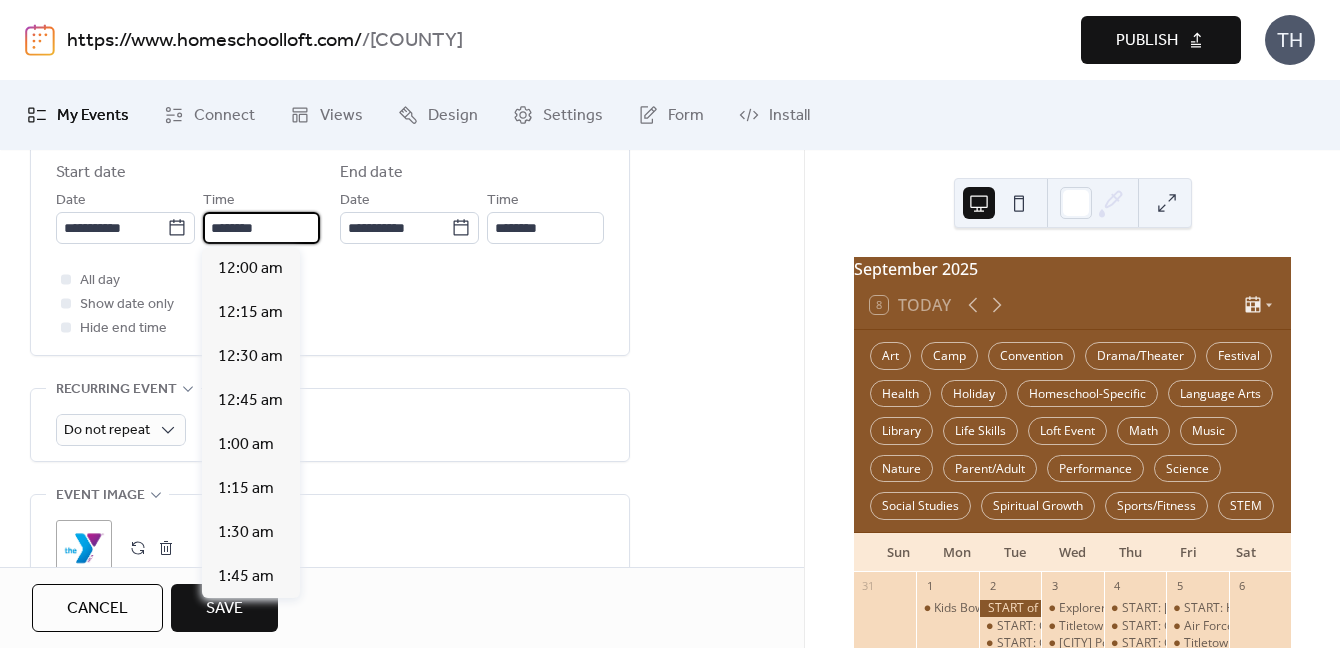 scroll, scrollTop: 1820, scrollLeft: 0, axis: vertical 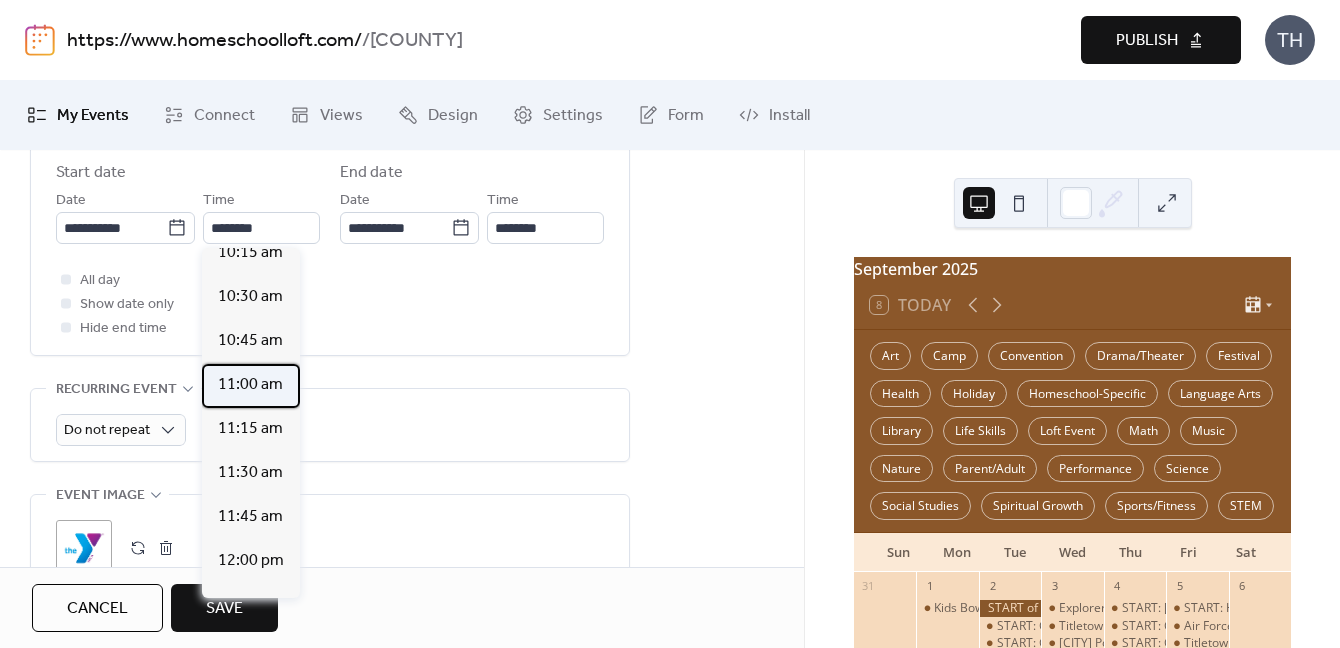 click on "11:00 am" at bounding box center [250, 385] 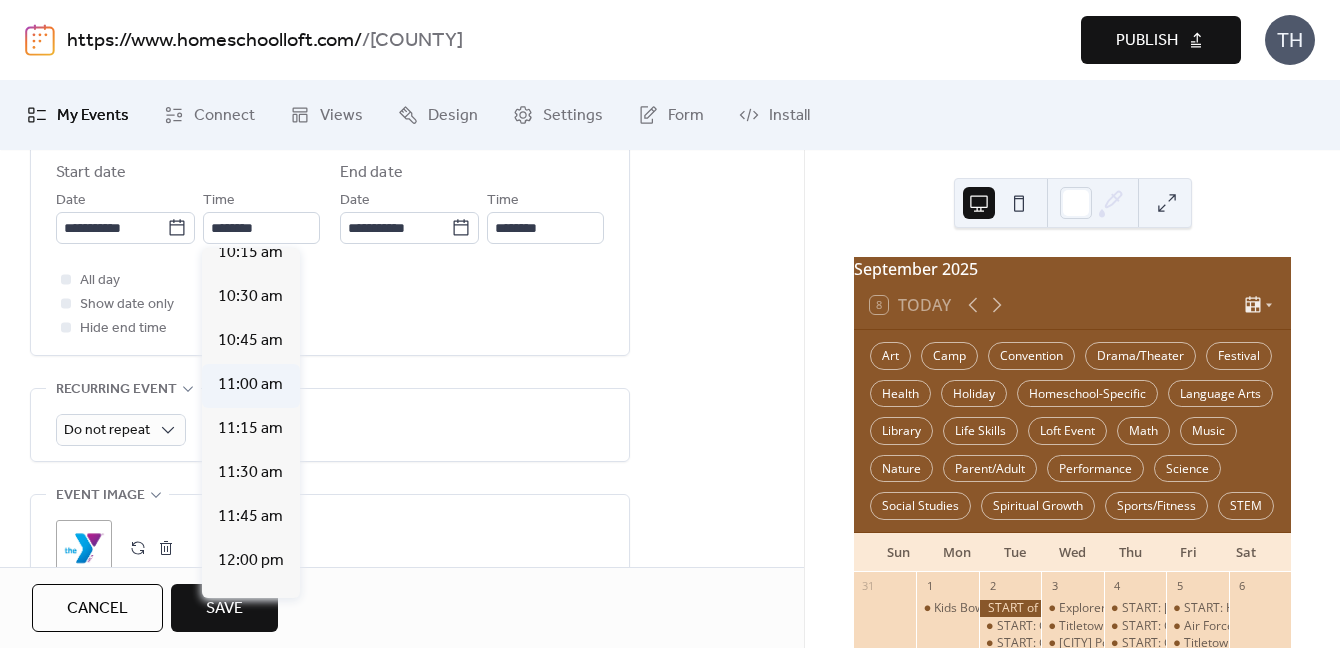 type on "********" 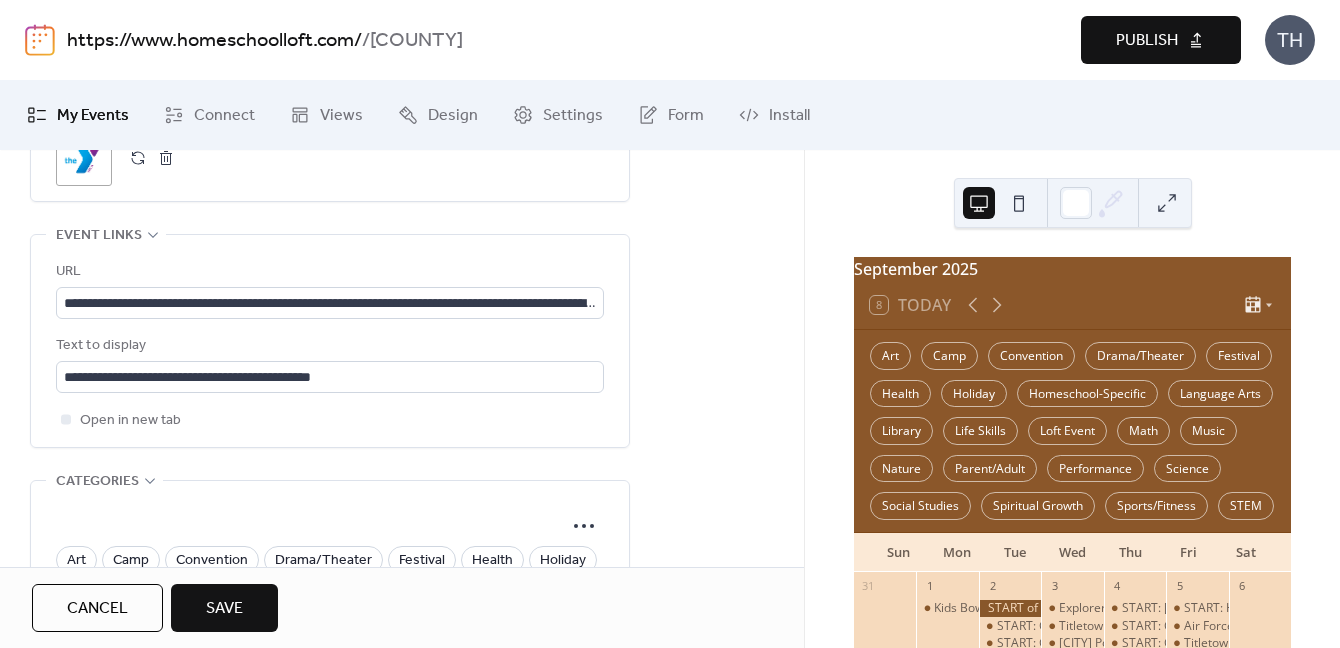 scroll, scrollTop: 1141, scrollLeft: 0, axis: vertical 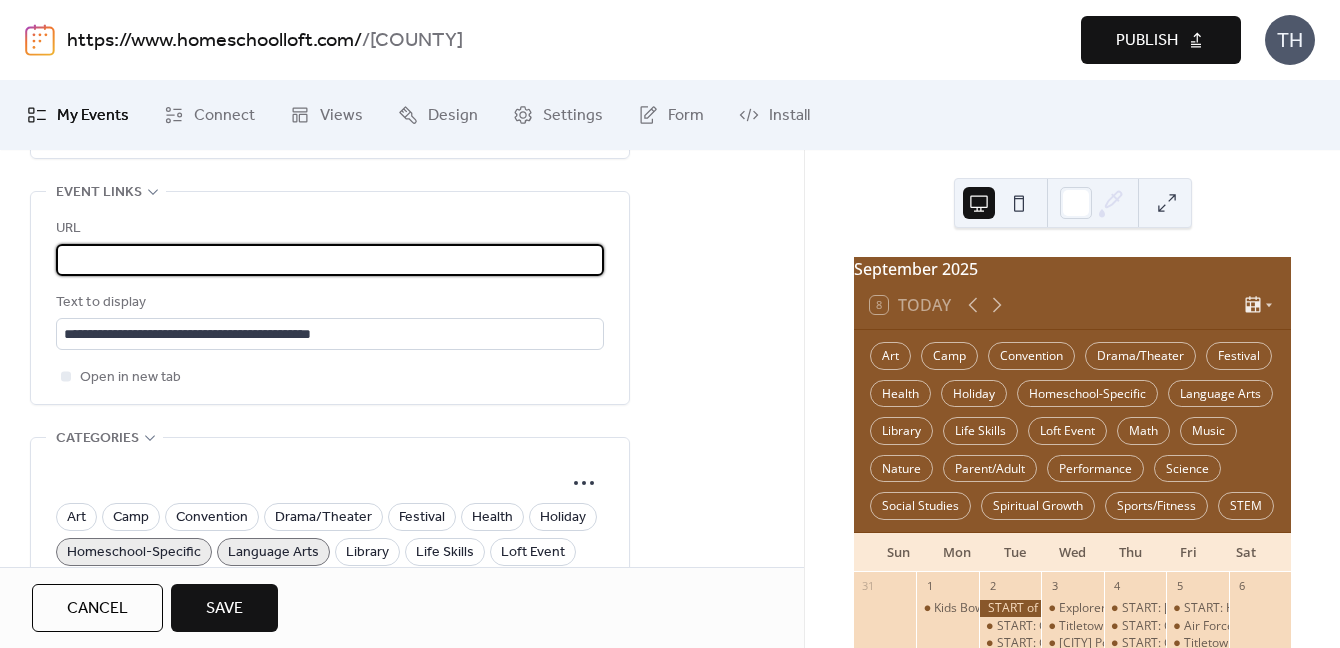 drag, startPoint x: 63, startPoint y: 262, endPoint x: 813, endPoint y: 266, distance: 750.0107 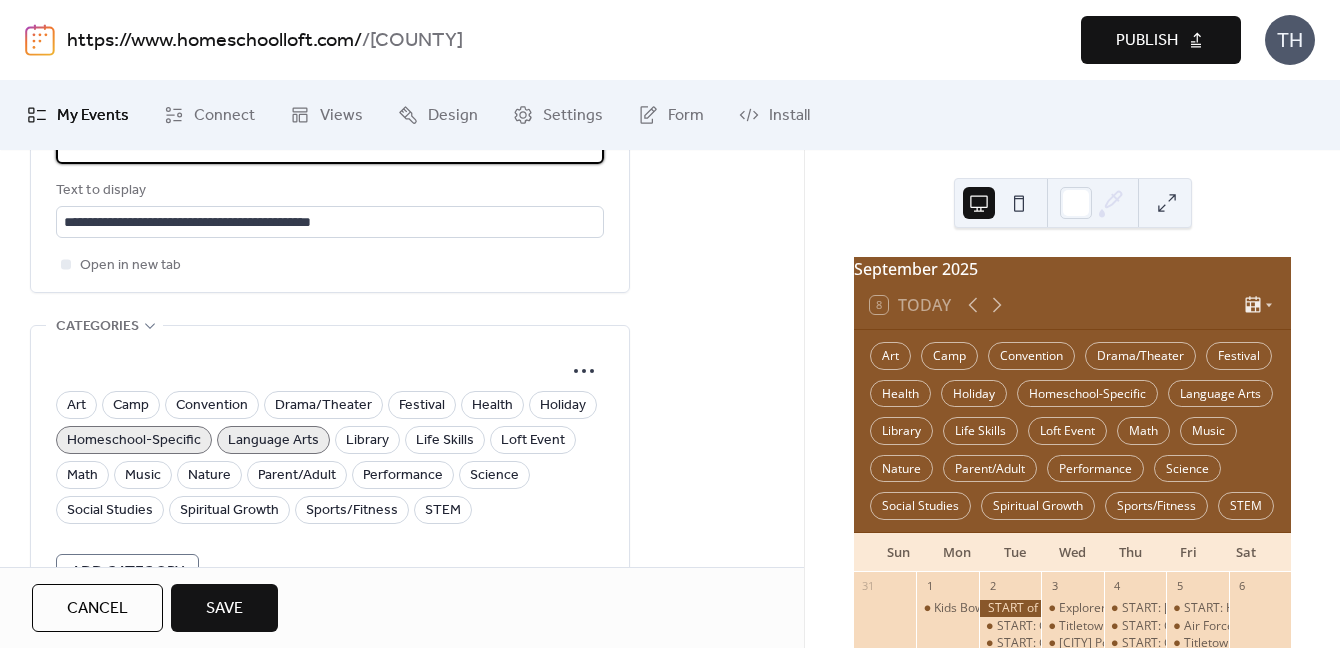 scroll, scrollTop: 1329, scrollLeft: 0, axis: vertical 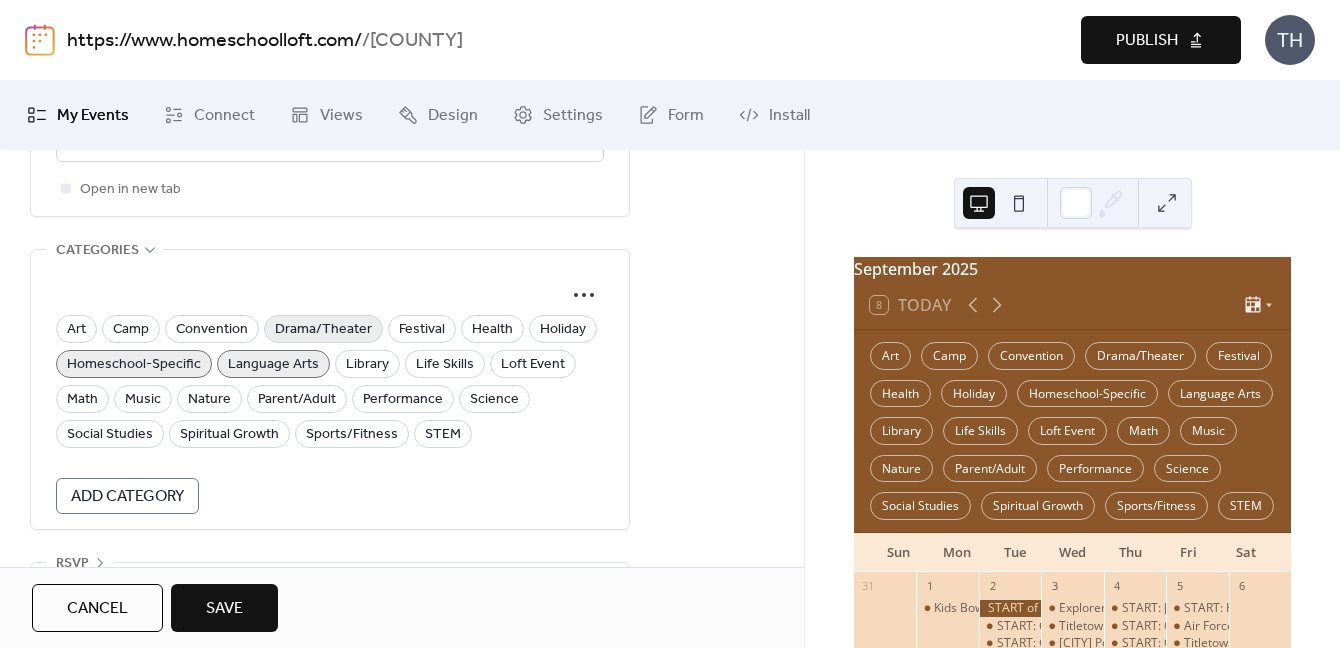 type on "**********" 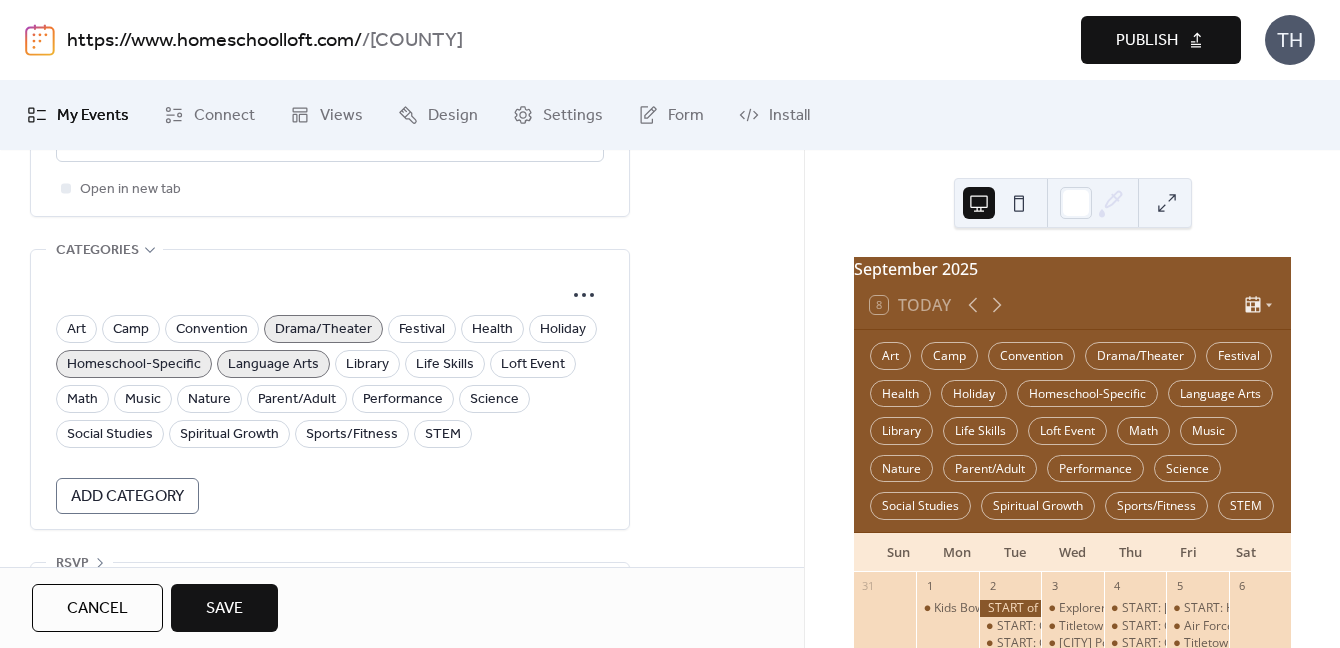 click on "Save" at bounding box center (224, 608) 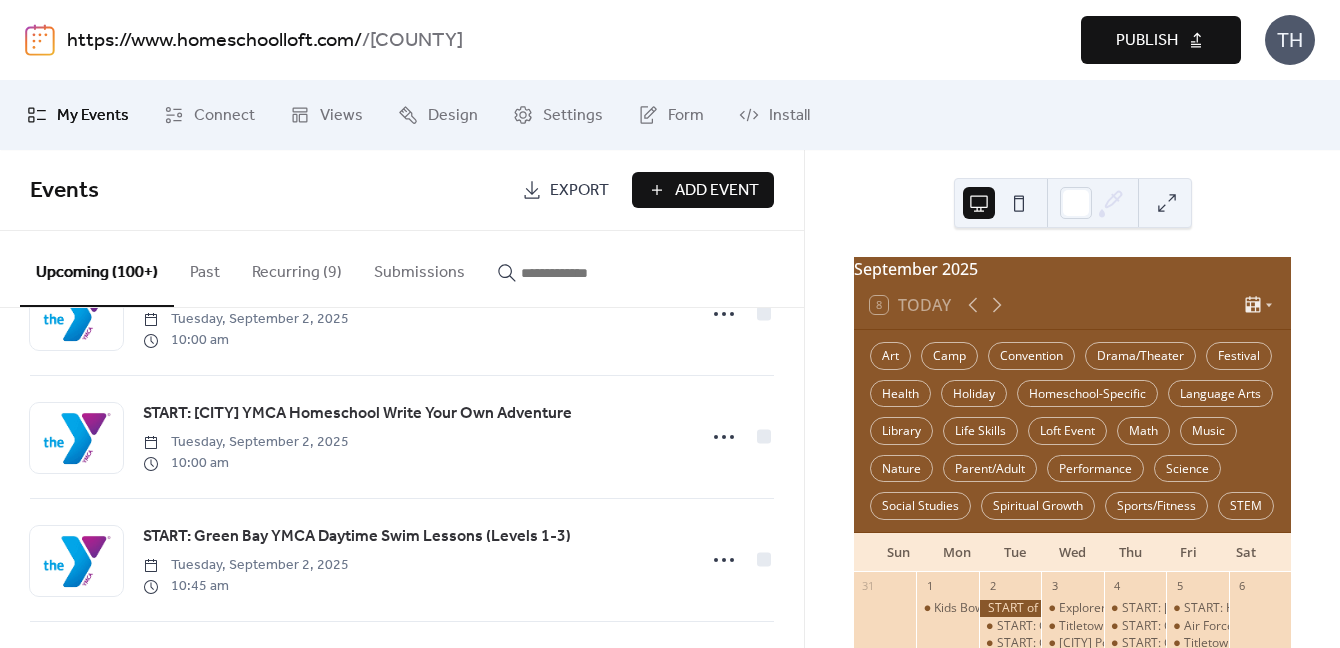 scroll, scrollTop: 353, scrollLeft: 0, axis: vertical 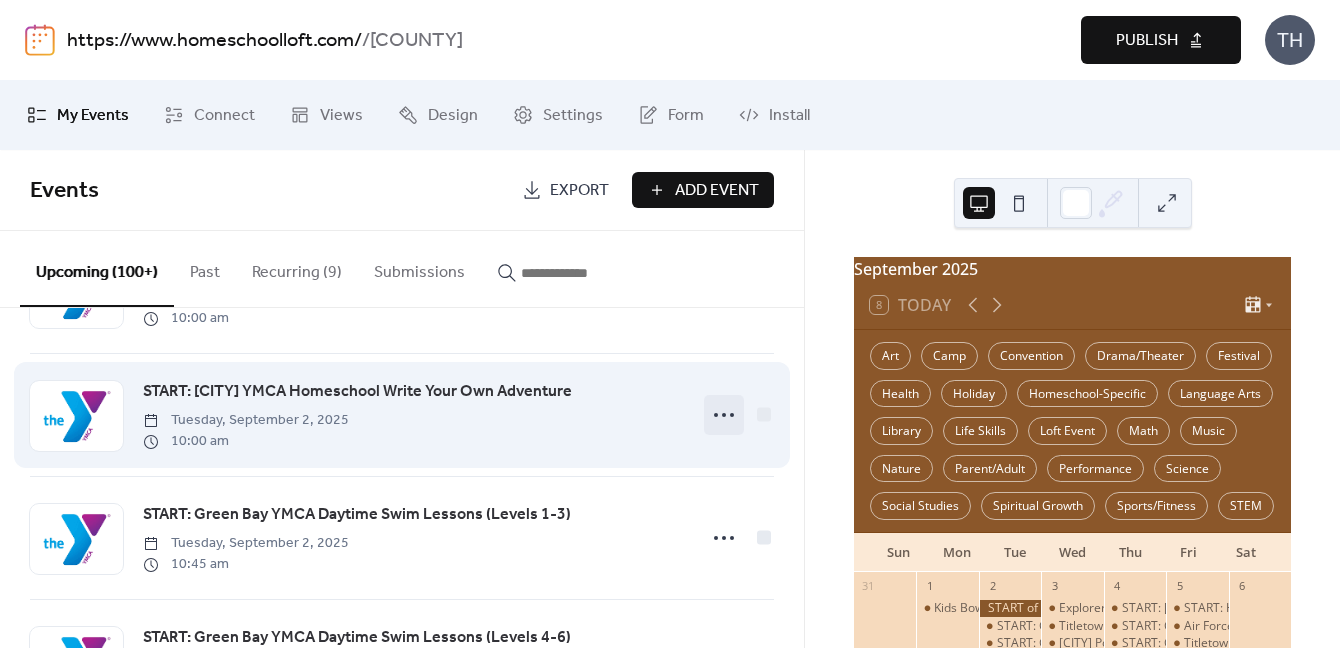 click 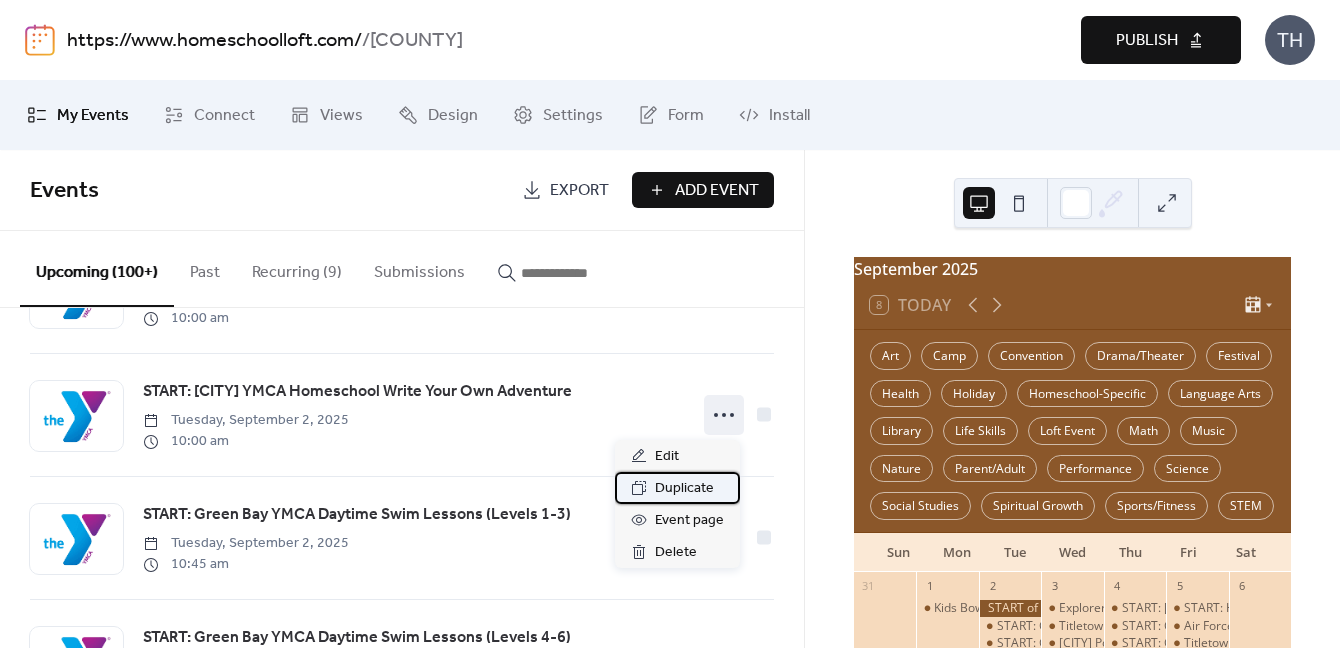 click on "Duplicate" at bounding box center (684, 489) 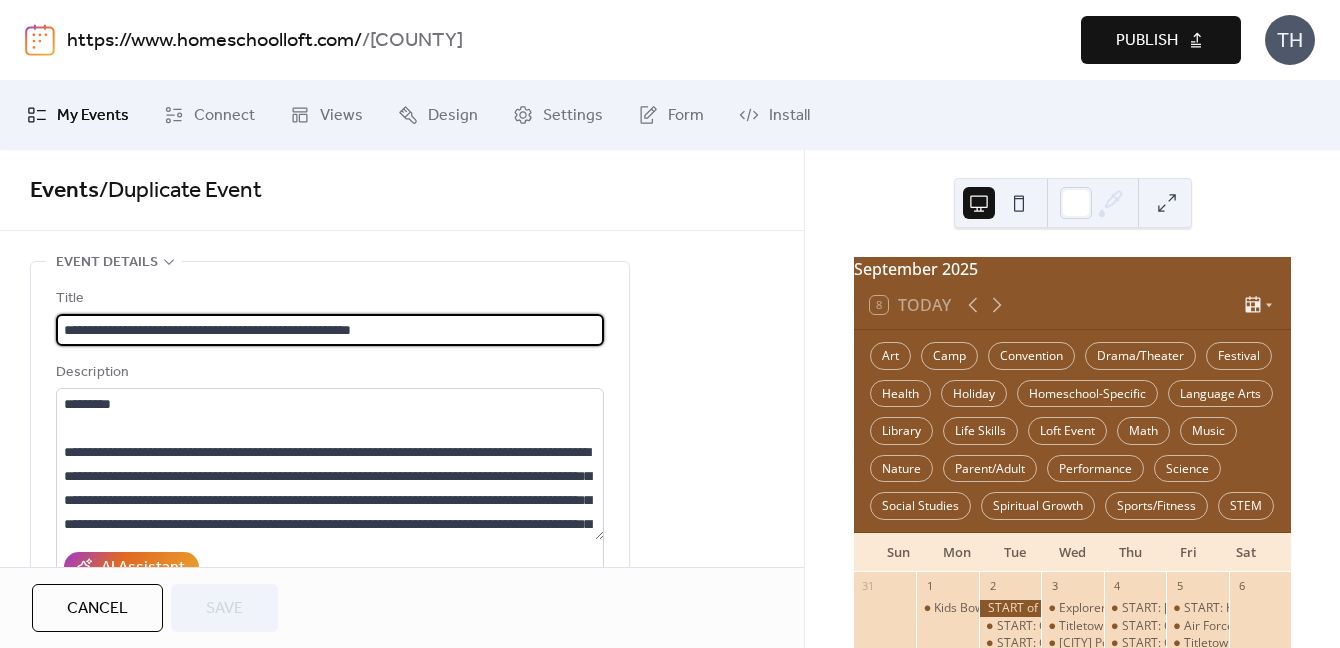 drag, startPoint x: 294, startPoint y: 330, endPoint x: 453, endPoint y: 327, distance: 159.0283 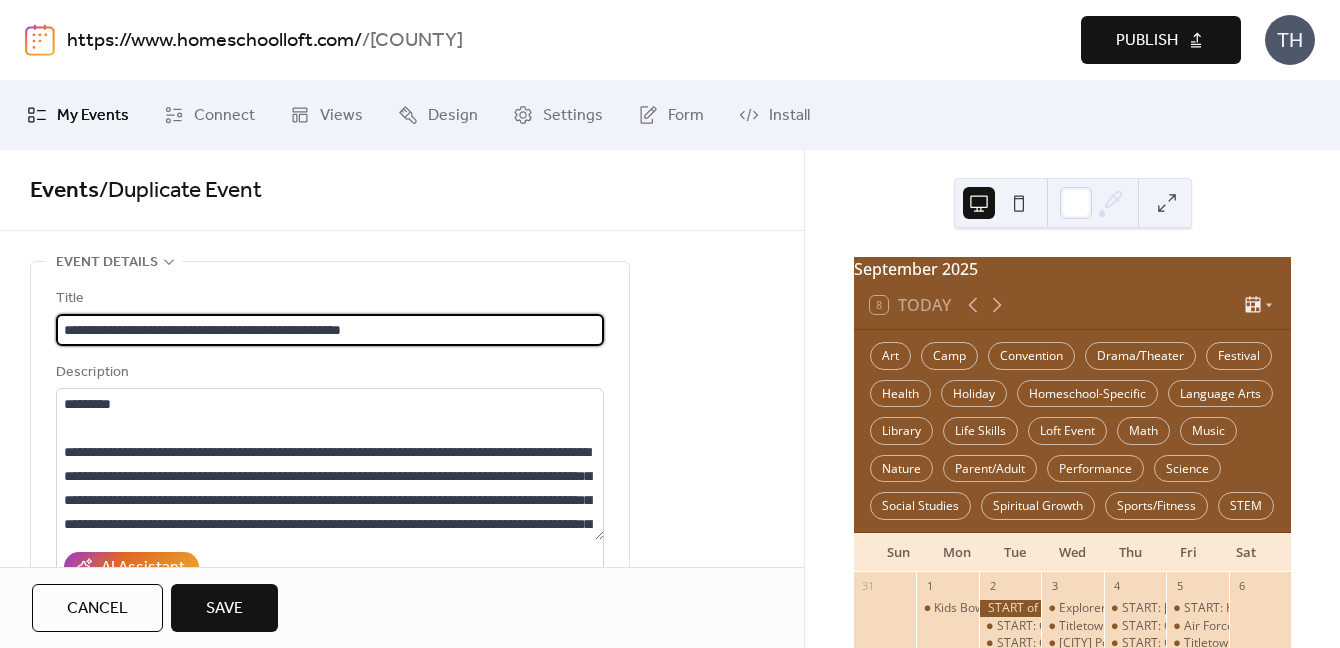 type on "**********" 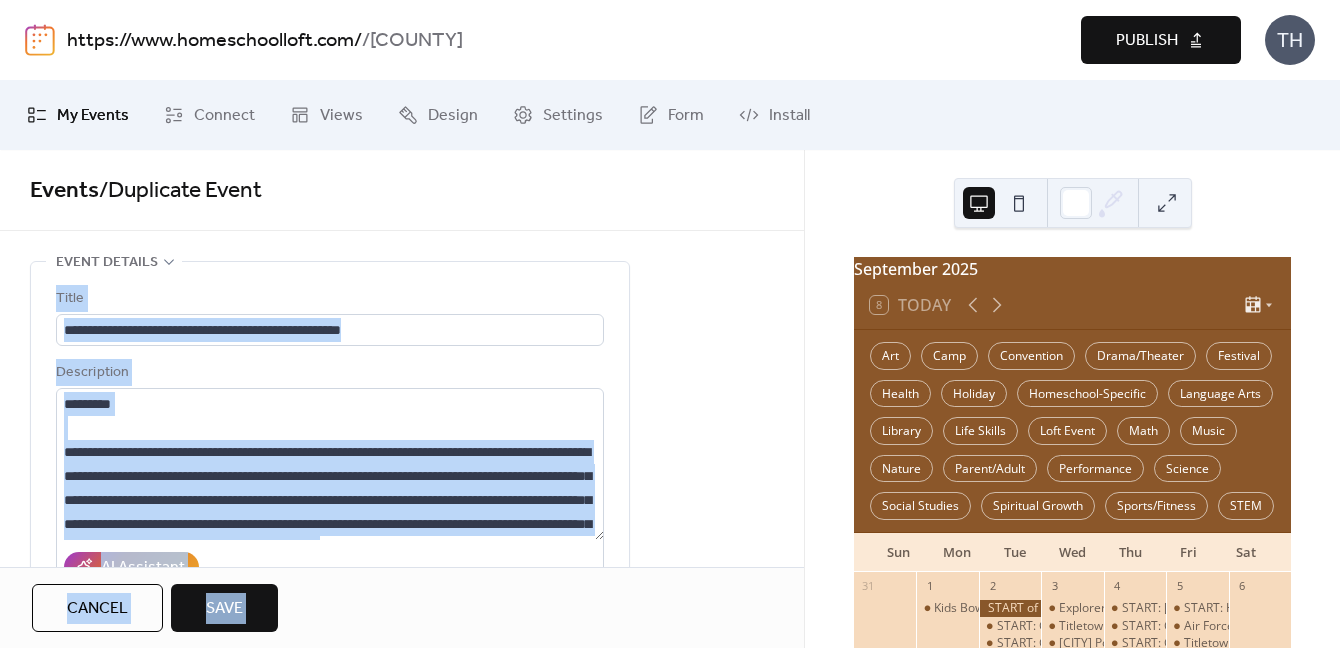 drag, startPoint x: 796, startPoint y: 236, endPoint x: 786, endPoint y: 259, distance: 25.079872 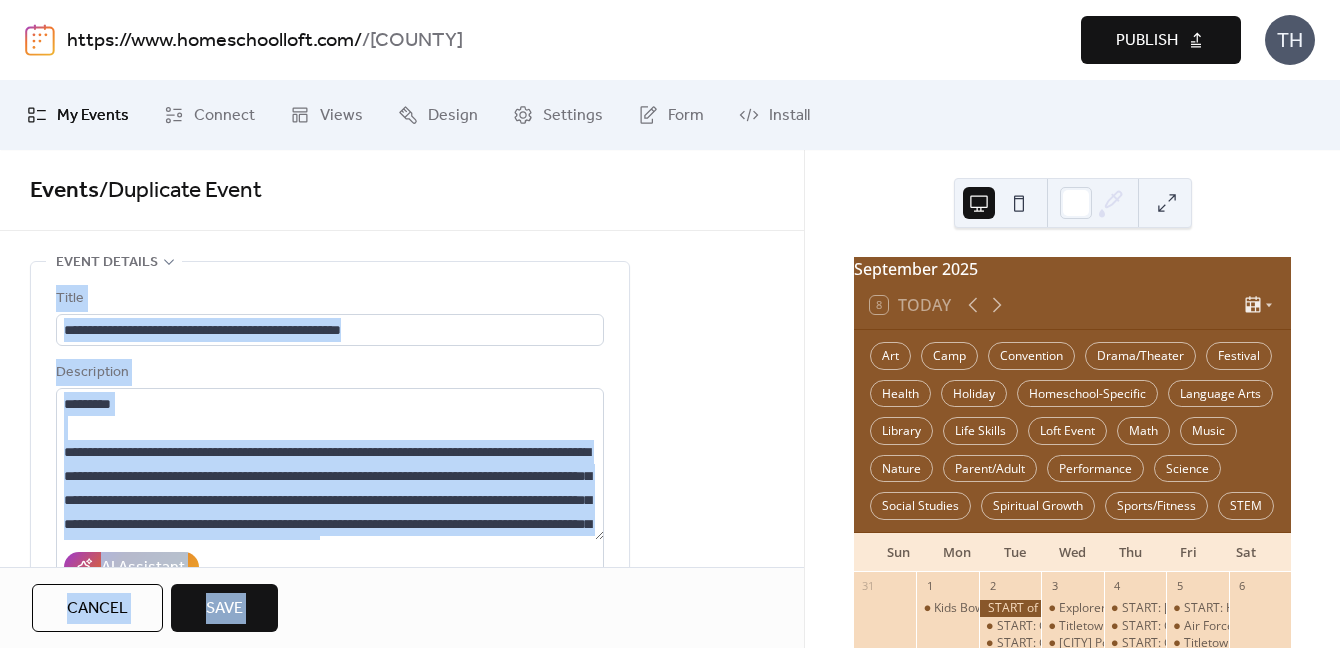 click on "**********" at bounding box center (402, 1108) 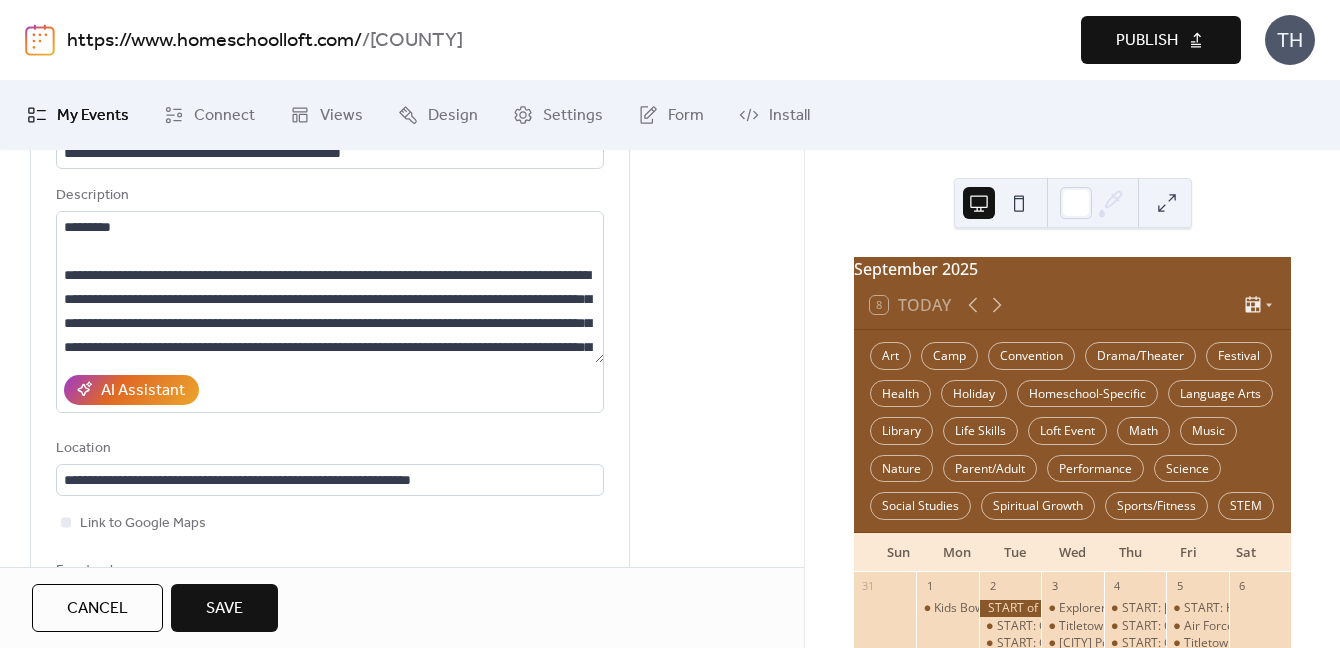 scroll, scrollTop: 188, scrollLeft: 0, axis: vertical 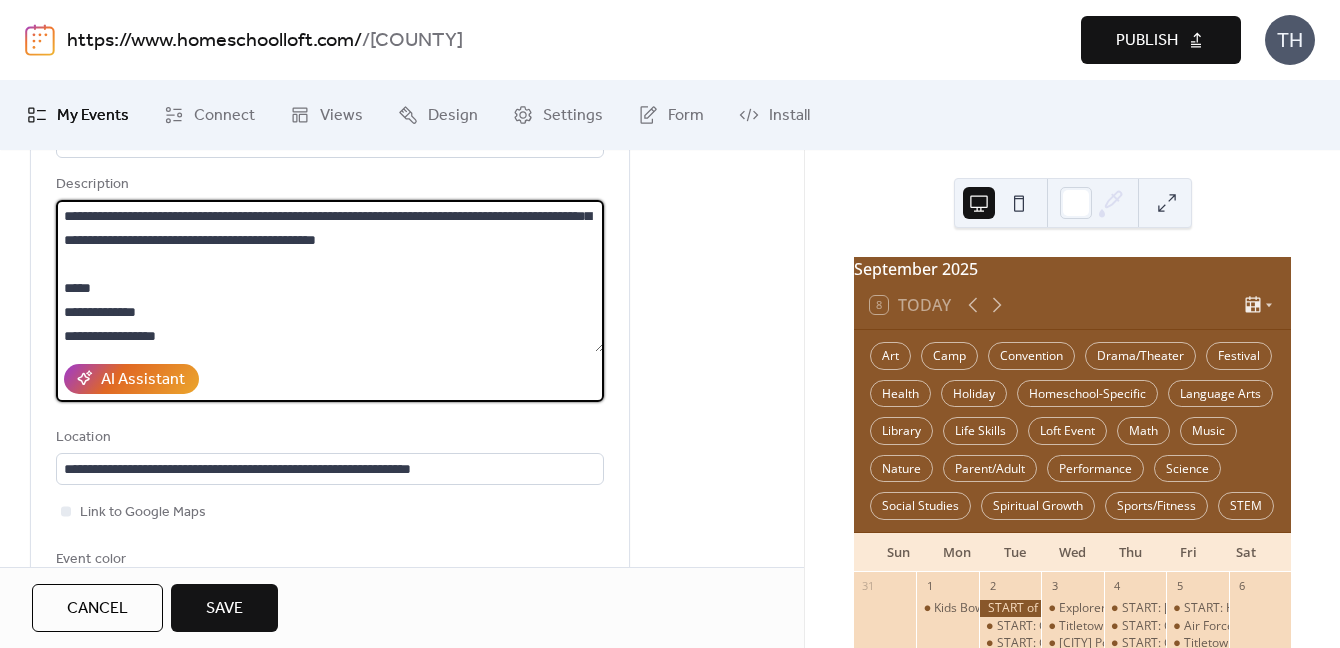 drag, startPoint x: 99, startPoint y: 281, endPoint x: 397, endPoint y: 231, distance: 302.16553 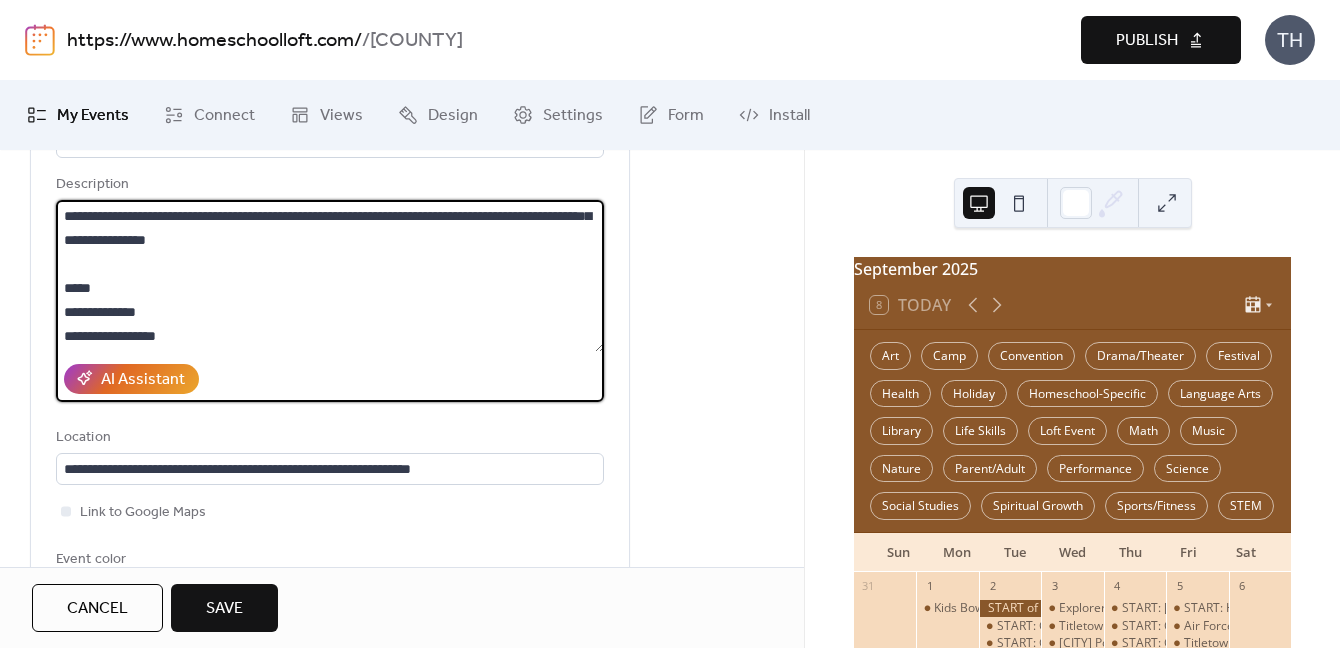 type on "**********" 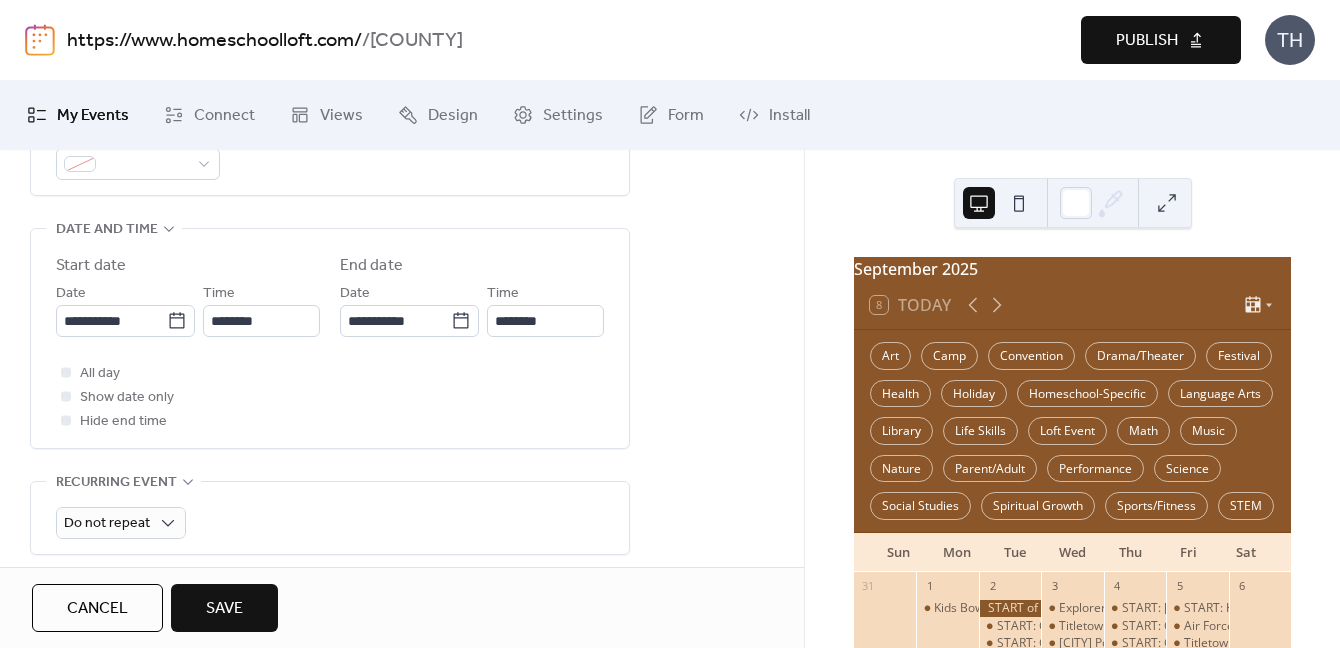 scroll, scrollTop: 649, scrollLeft: 0, axis: vertical 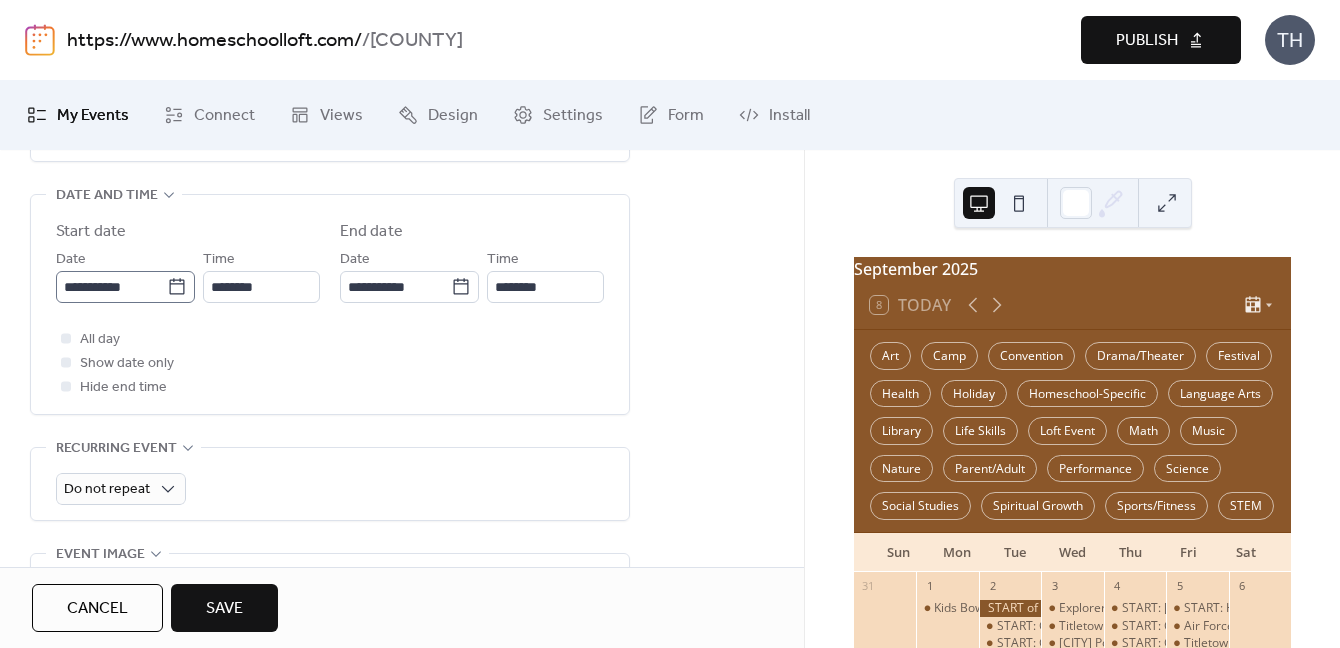 click 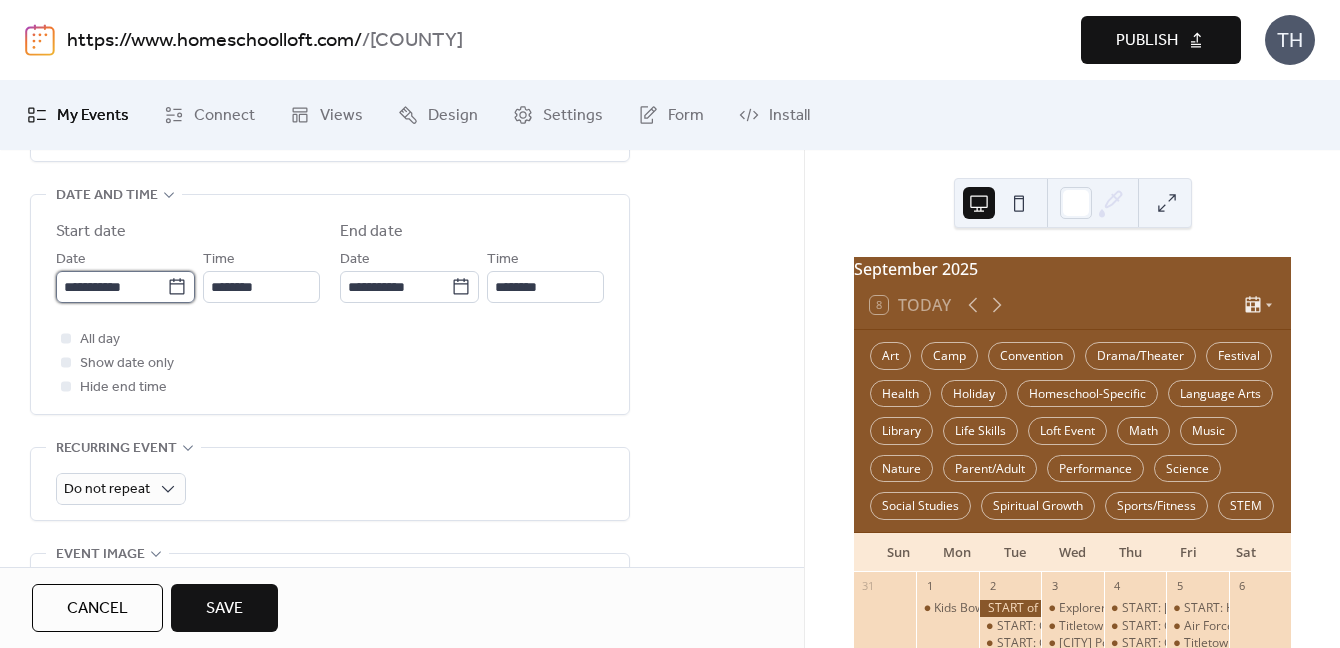 click on "**********" at bounding box center [111, 287] 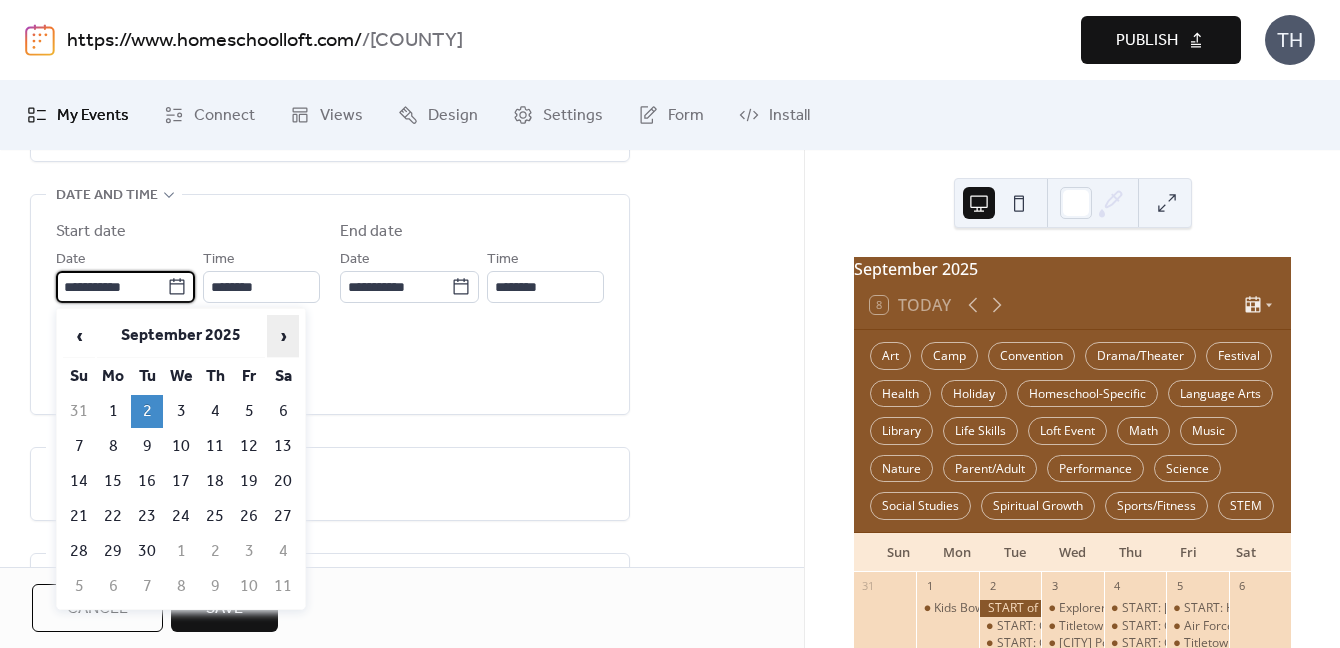 click on "›" at bounding box center (283, 336) 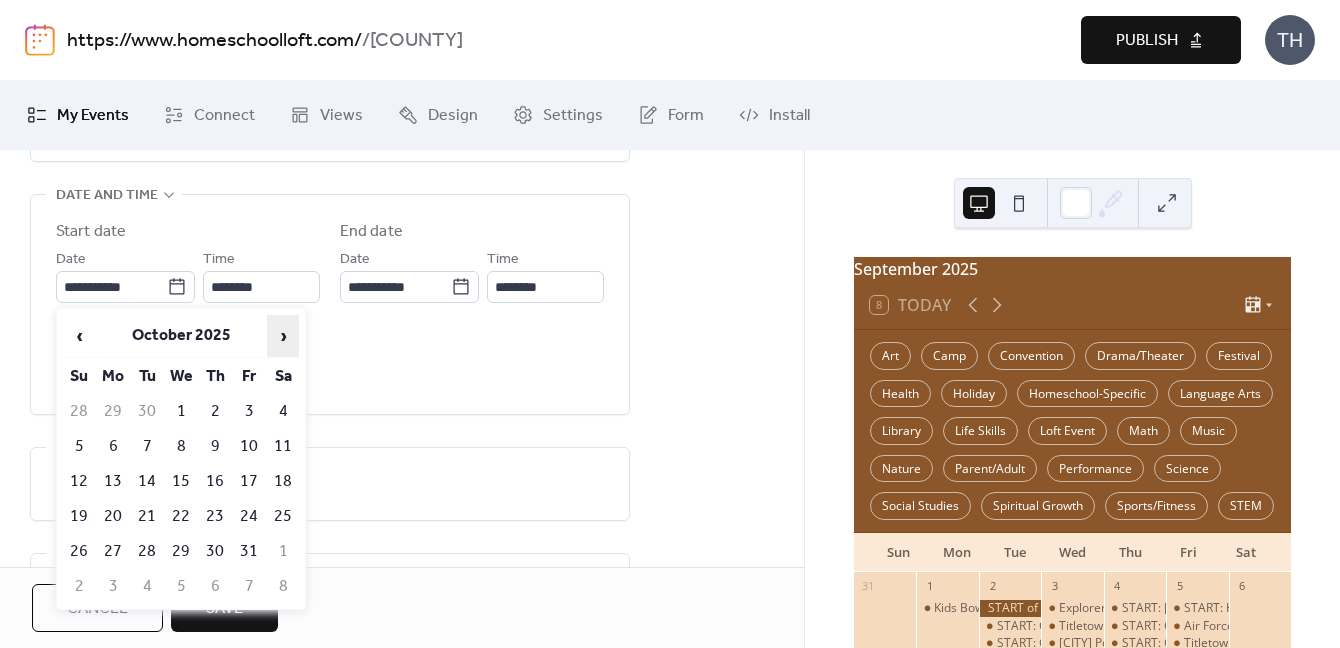 click on "›" at bounding box center (283, 336) 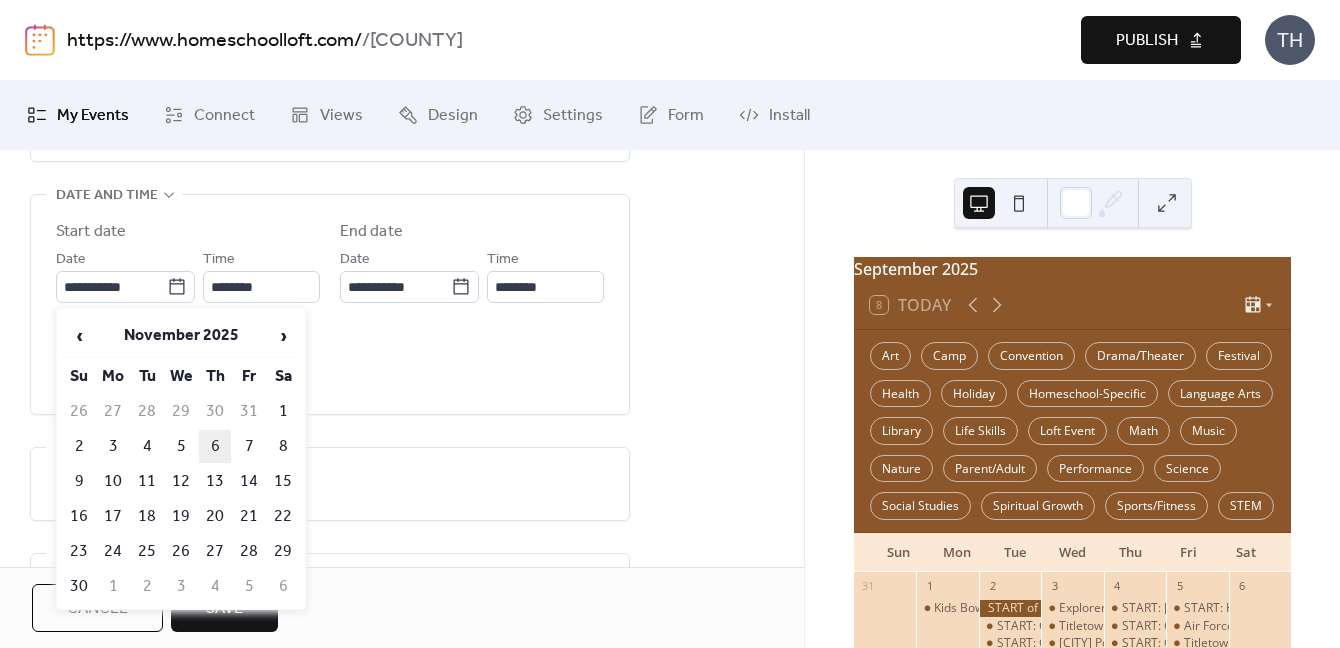 click on "6" at bounding box center [215, 446] 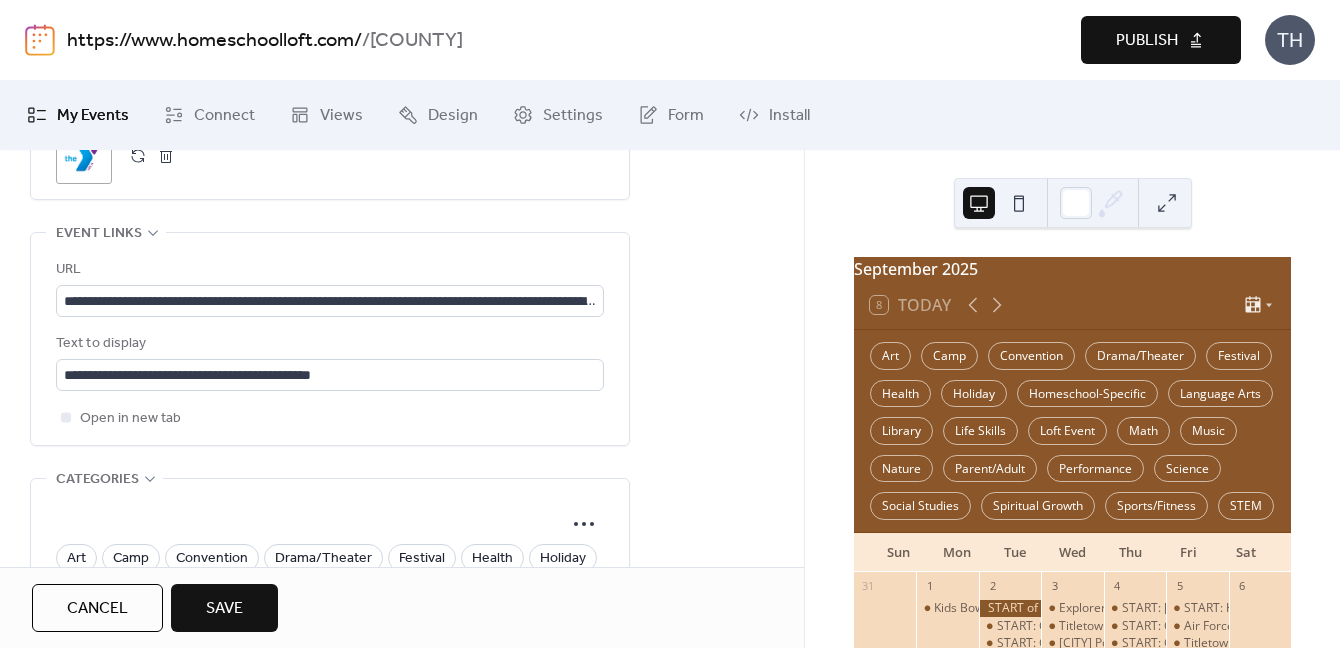 scroll, scrollTop: 1104, scrollLeft: 0, axis: vertical 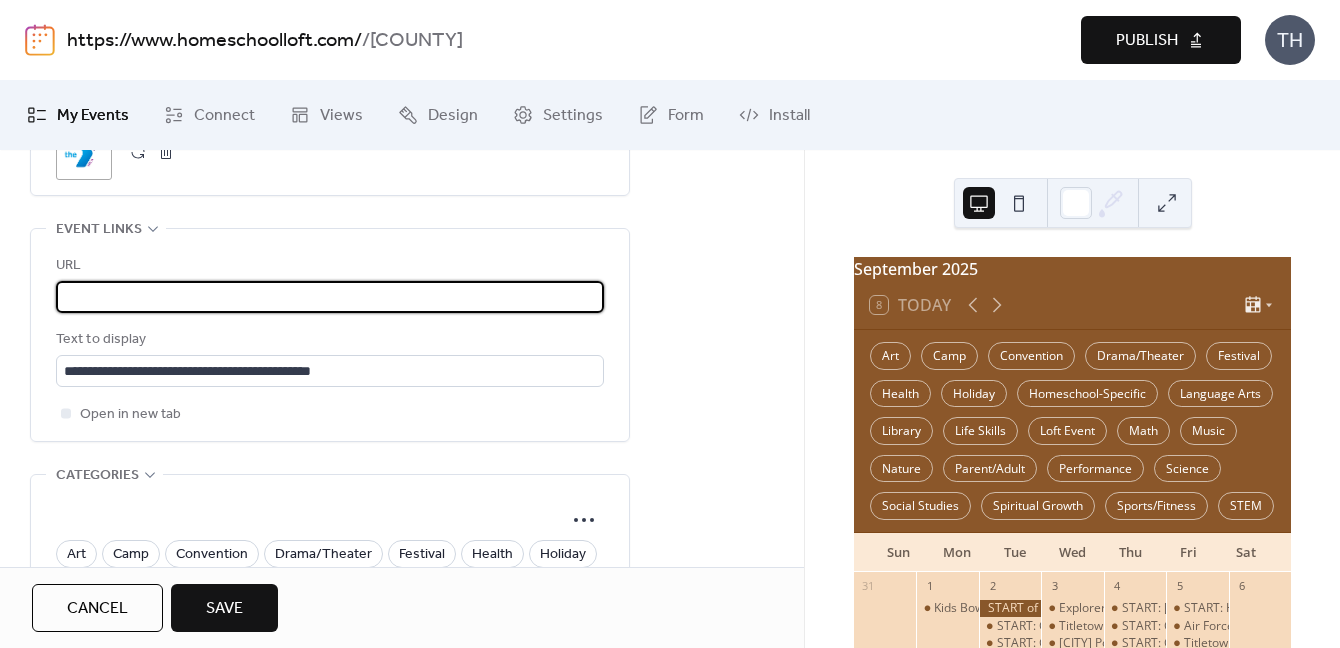 drag, startPoint x: 63, startPoint y: 295, endPoint x: 723, endPoint y: 291, distance: 660.01215 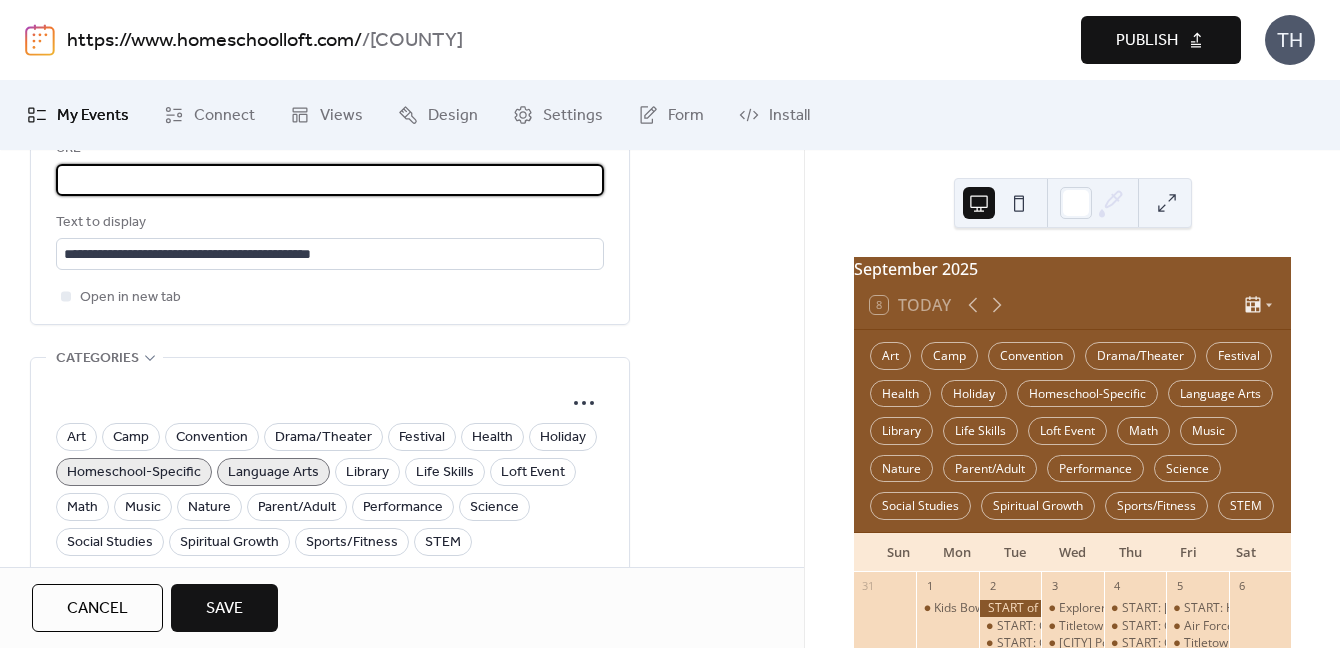scroll, scrollTop: 1390, scrollLeft: 0, axis: vertical 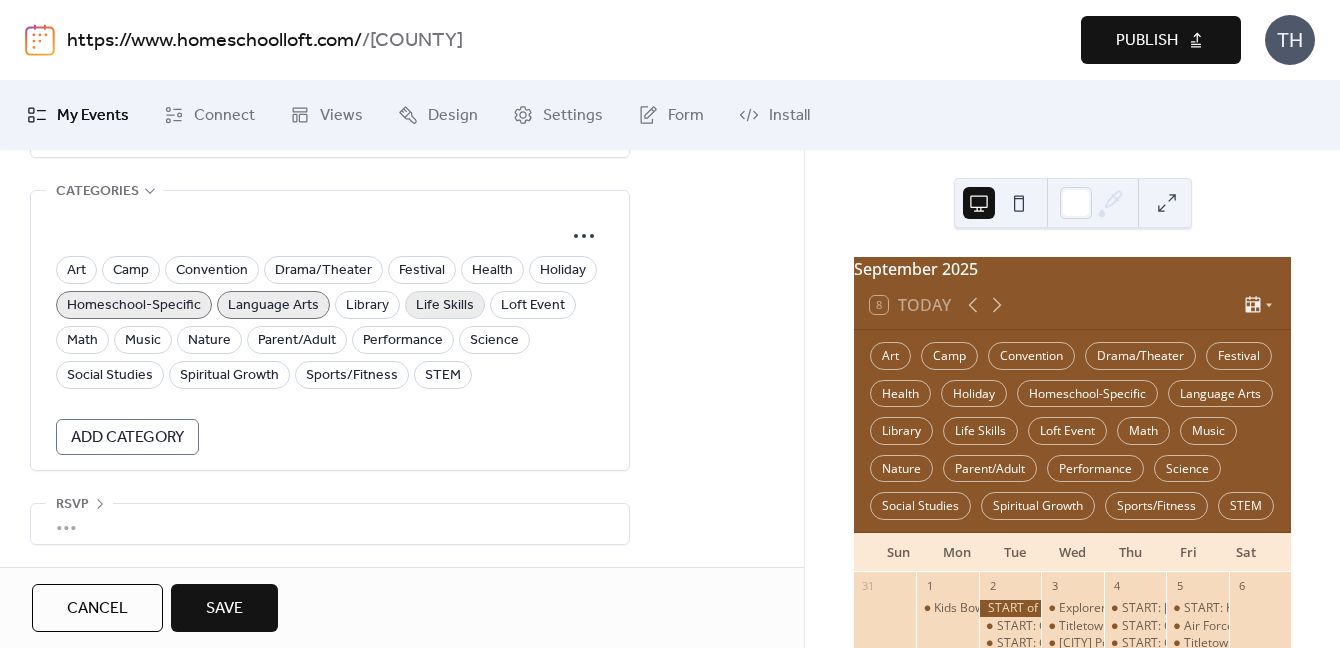 type on "**********" 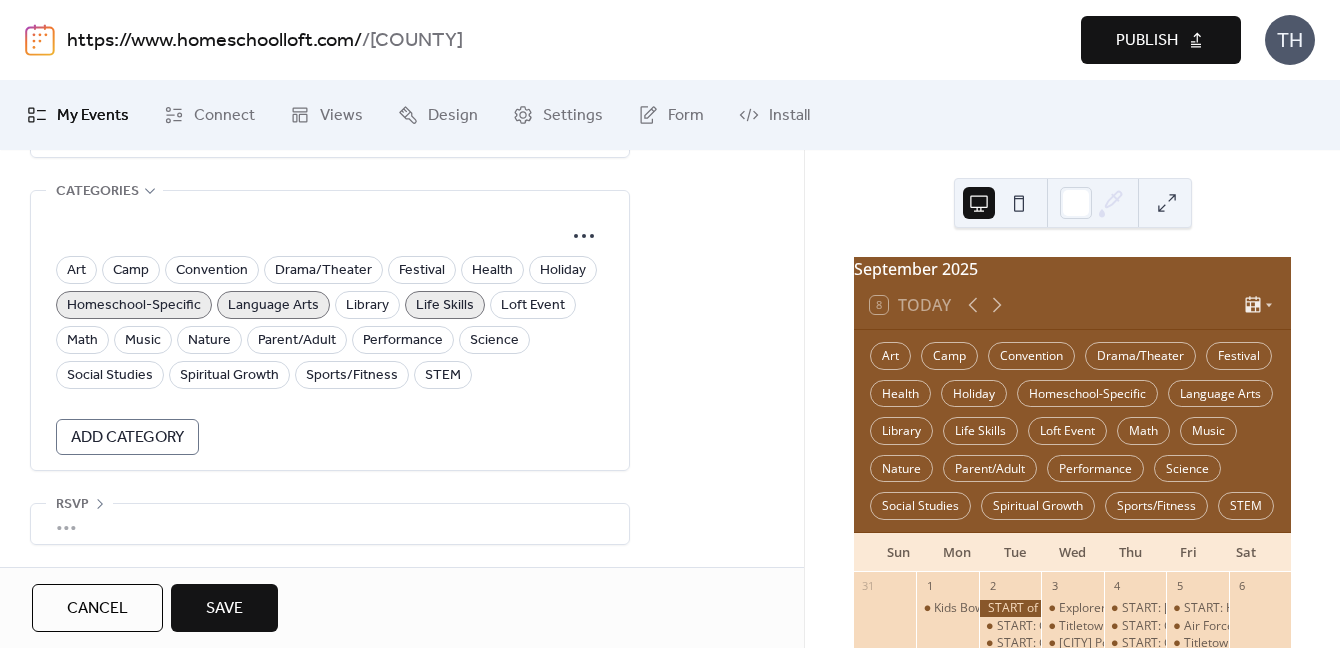 scroll, scrollTop: 0, scrollLeft: 0, axis: both 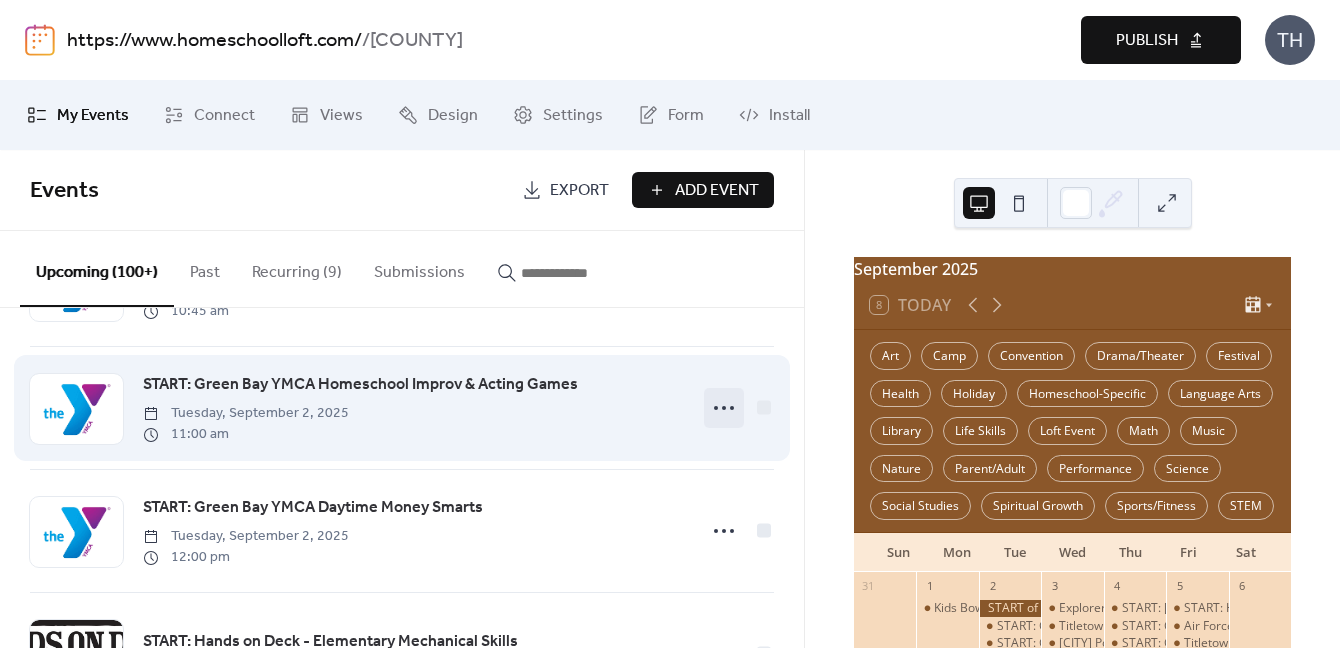 click 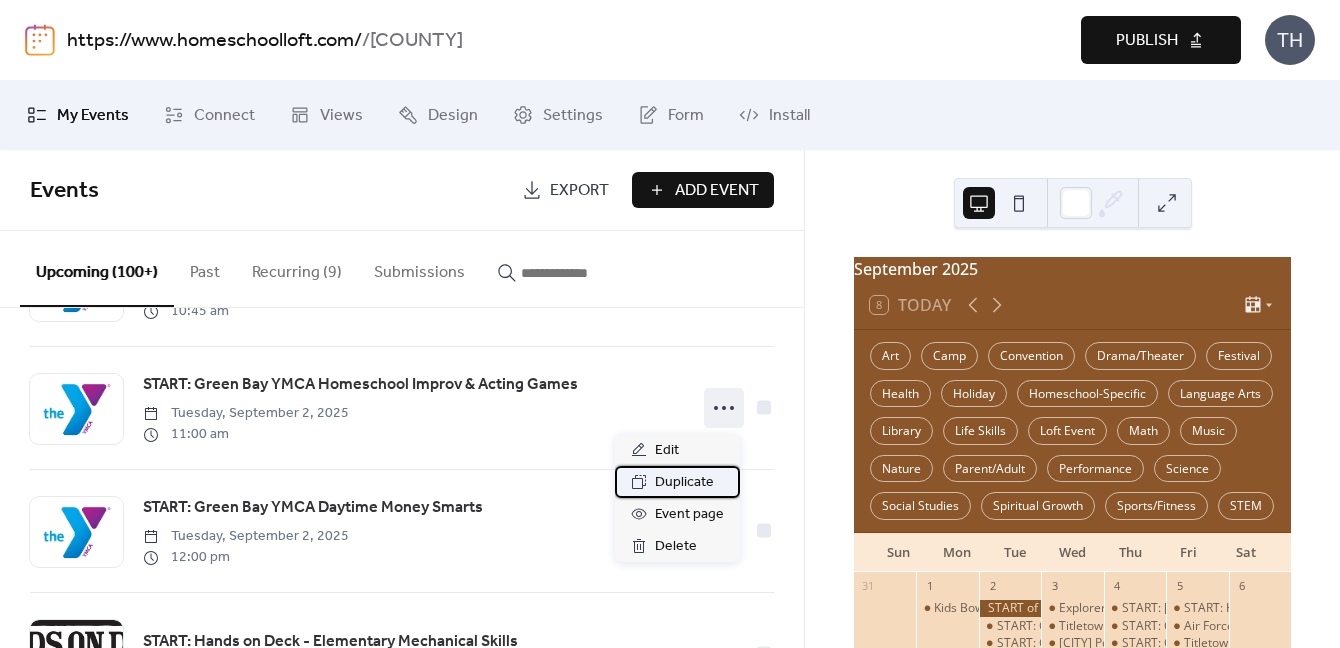 click on "Duplicate" at bounding box center [677, 482] 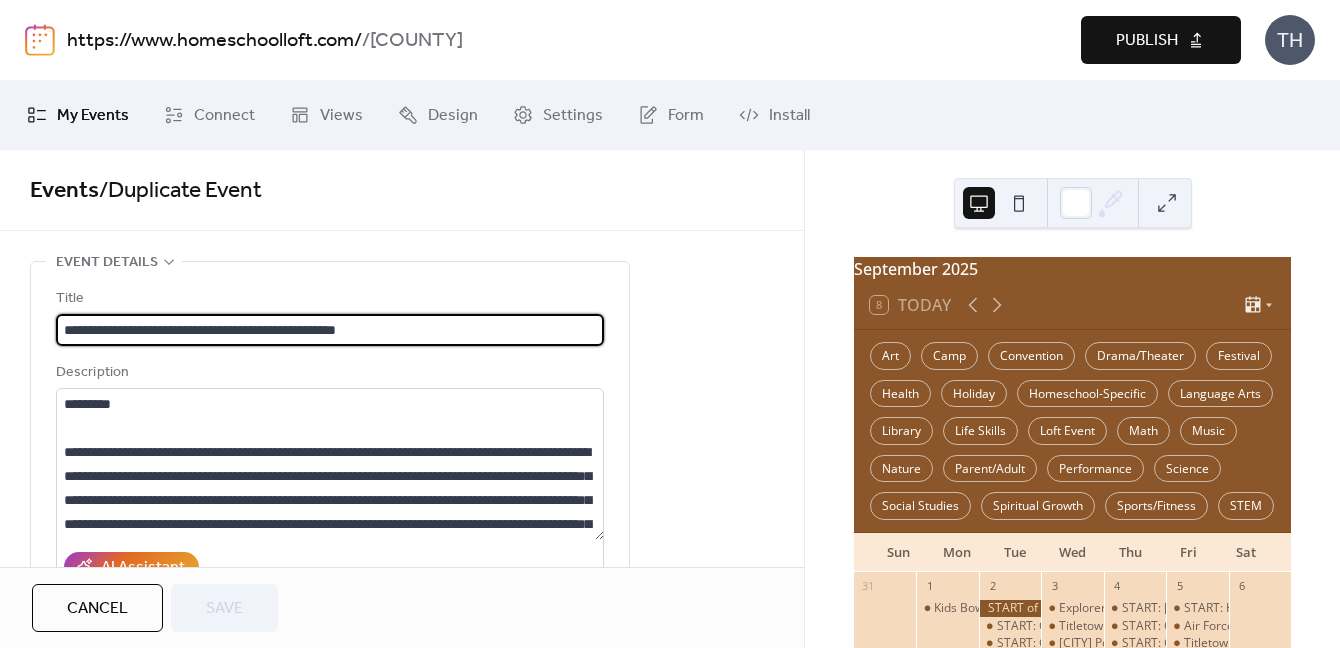 scroll, scrollTop: 1, scrollLeft: 0, axis: vertical 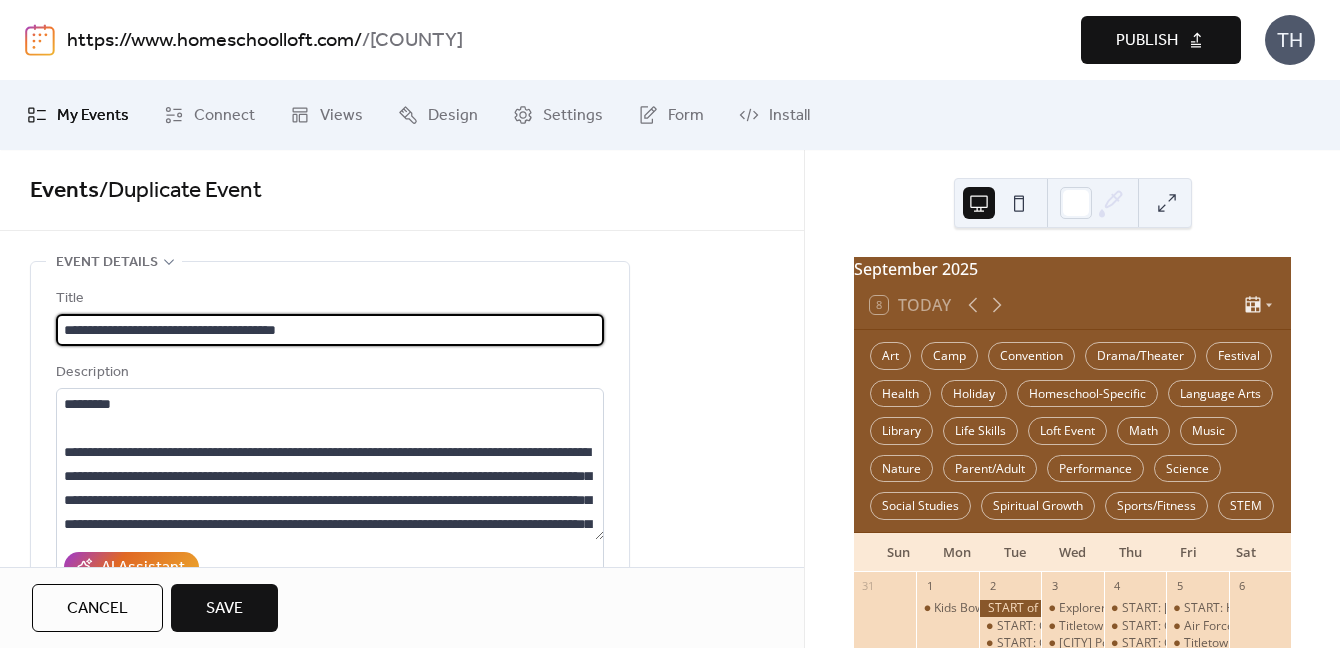 type on "**********" 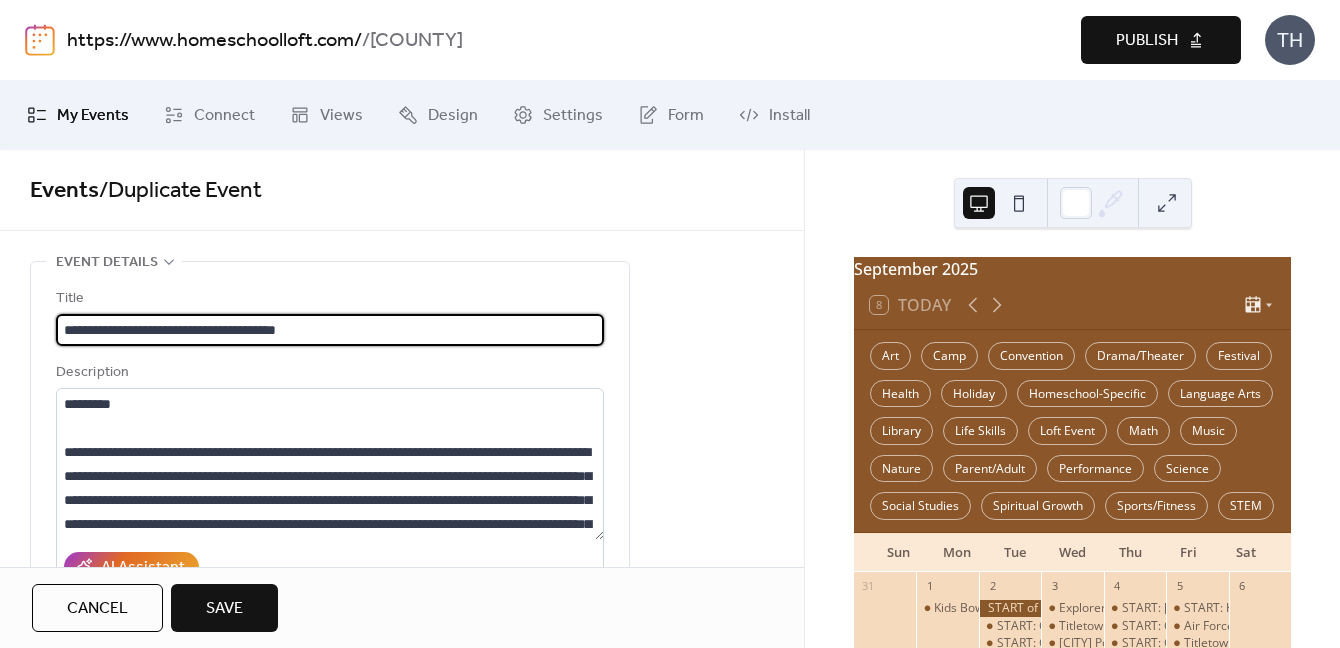 scroll, scrollTop: 0, scrollLeft: 0, axis: both 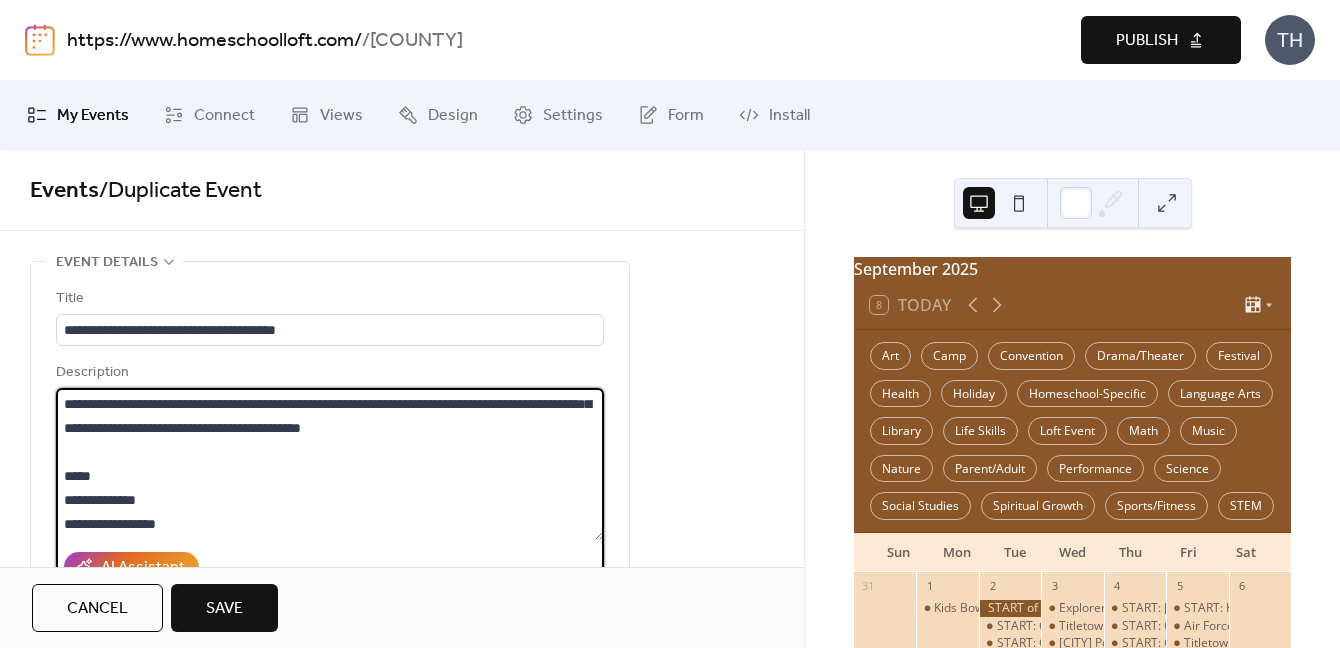 drag, startPoint x: 64, startPoint y: 436, endPoint x: 320, endPoint y: 423, distance: 256.32986 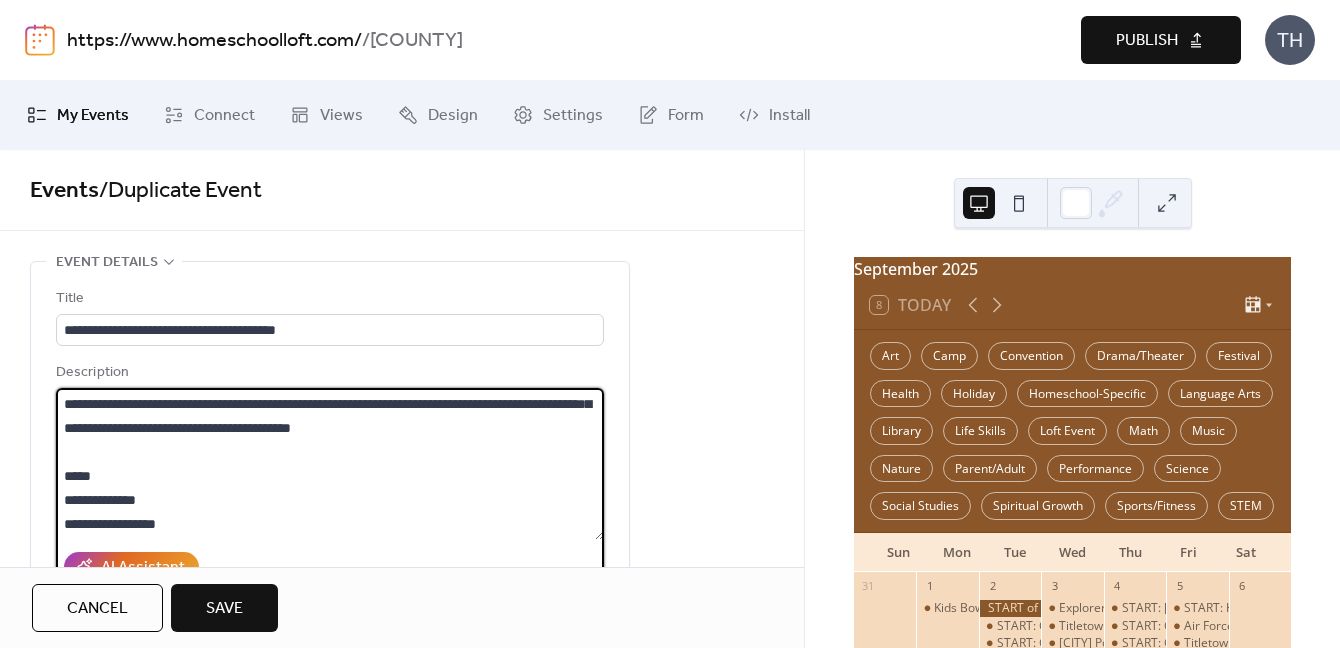 scroll, scrollTop: 0, scrollLeft: 0, axis: both 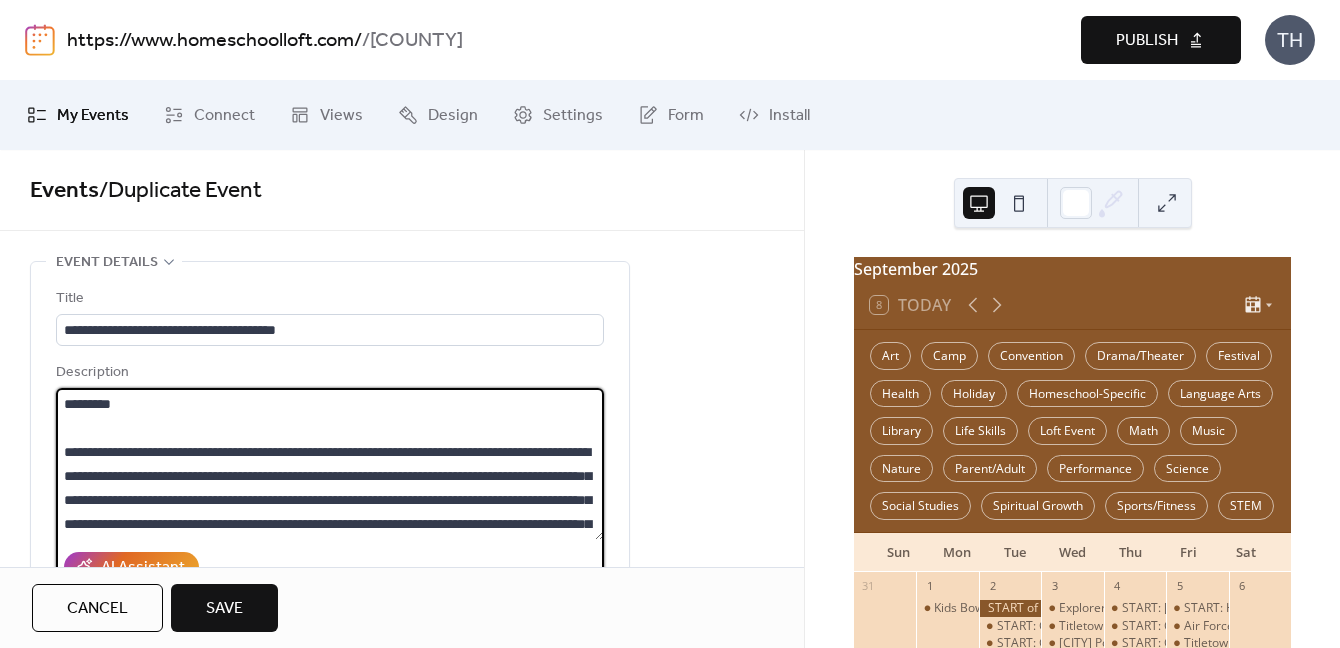 drag, startPoint x: 533, startPoint y: 453, endPoint x: 78, endPoint y: 465, distance: 455.1582 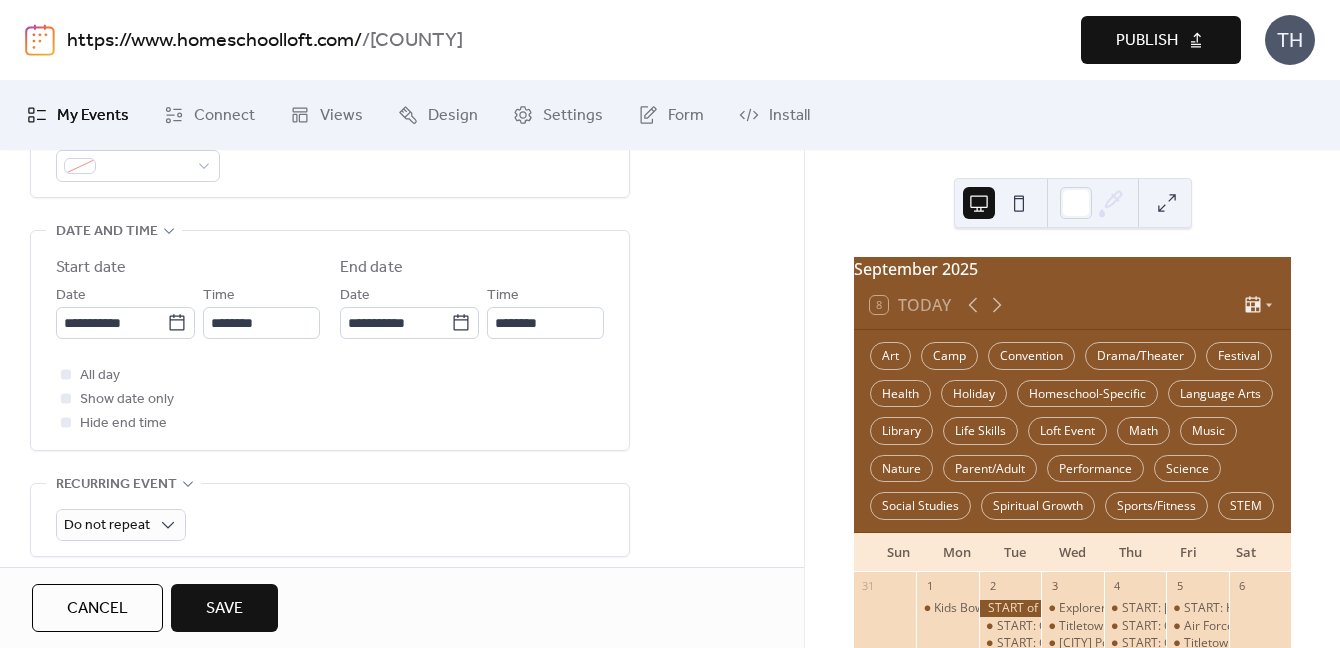 scroll, scrollTop: 614, scrollLeft: 0, axis: vertical 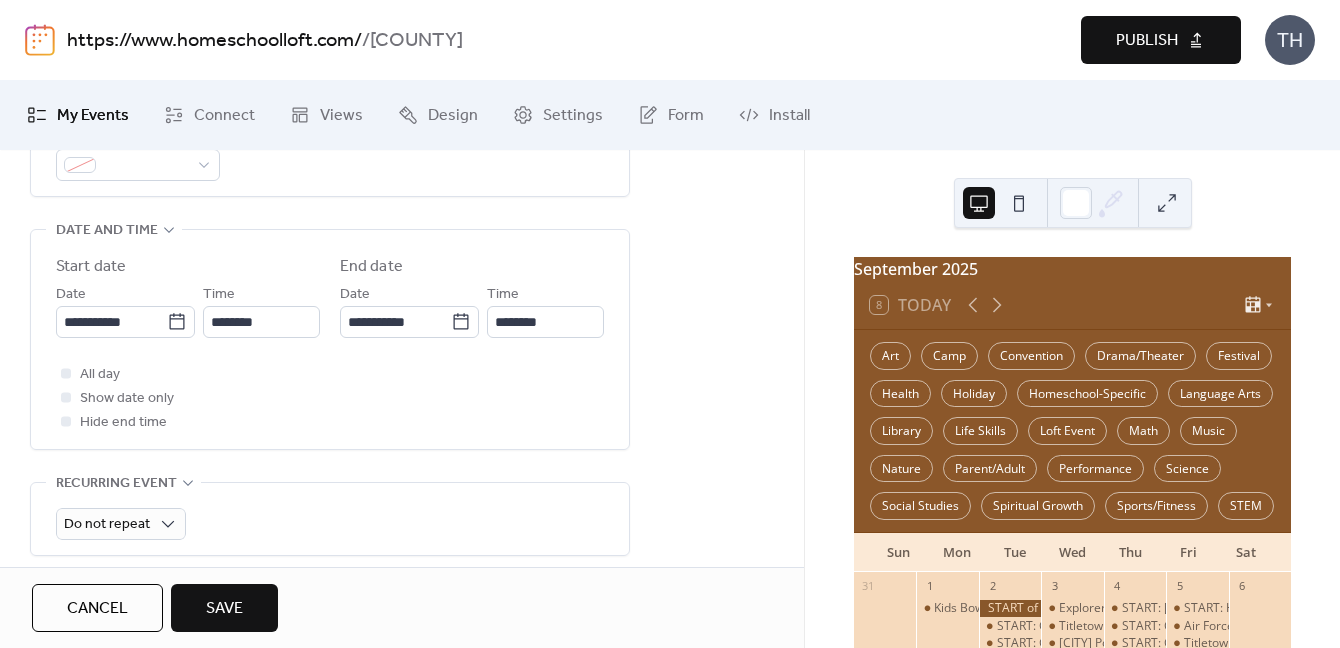 type on "**********" 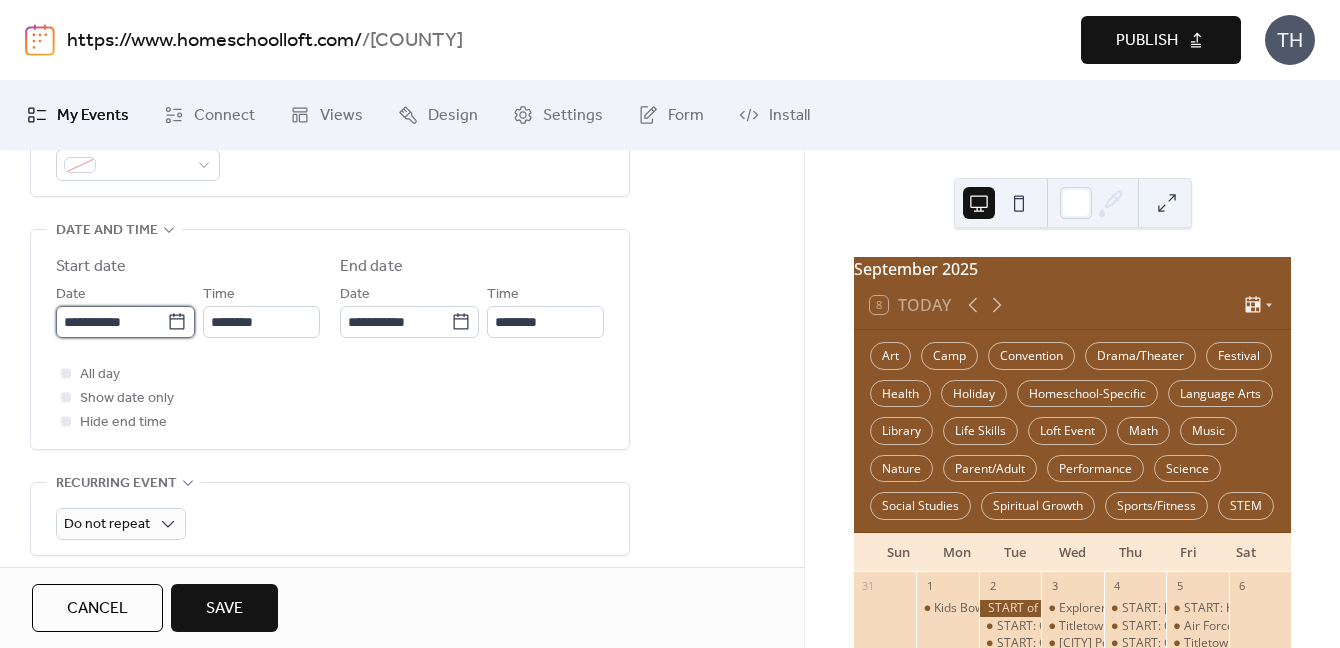 click on "**********" at bounding box center [111, 322] 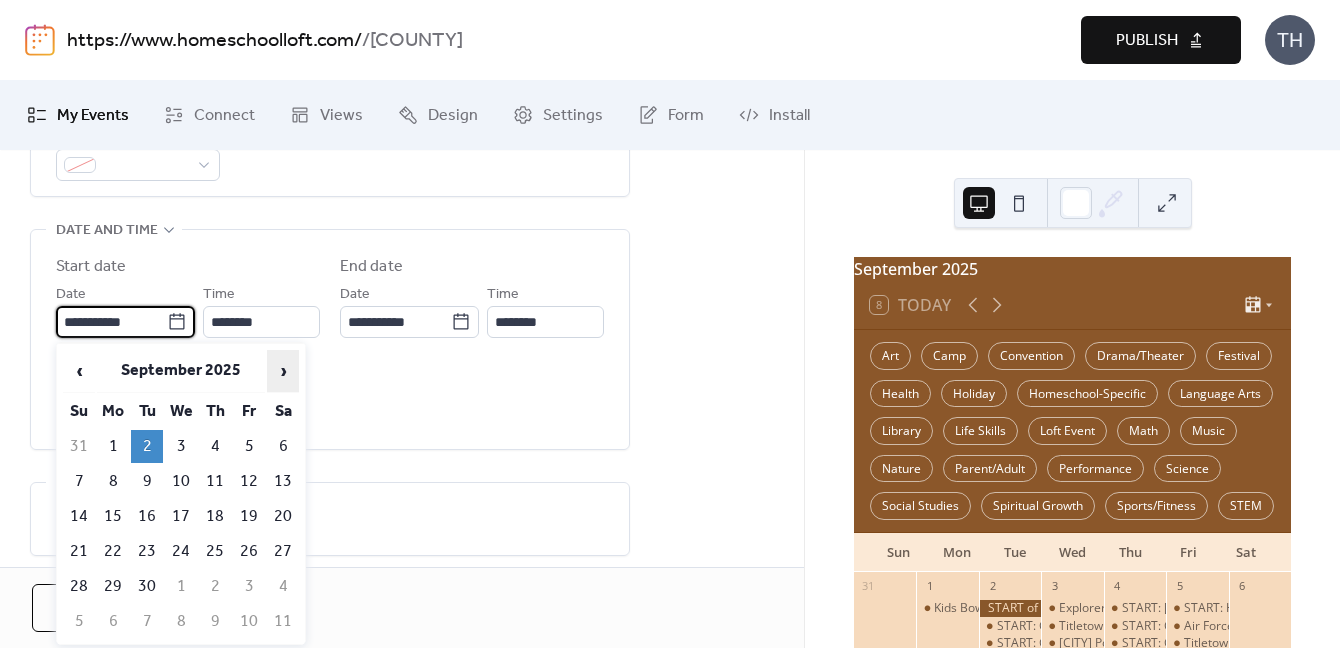 click on "›" at bounding box center (283, 371) 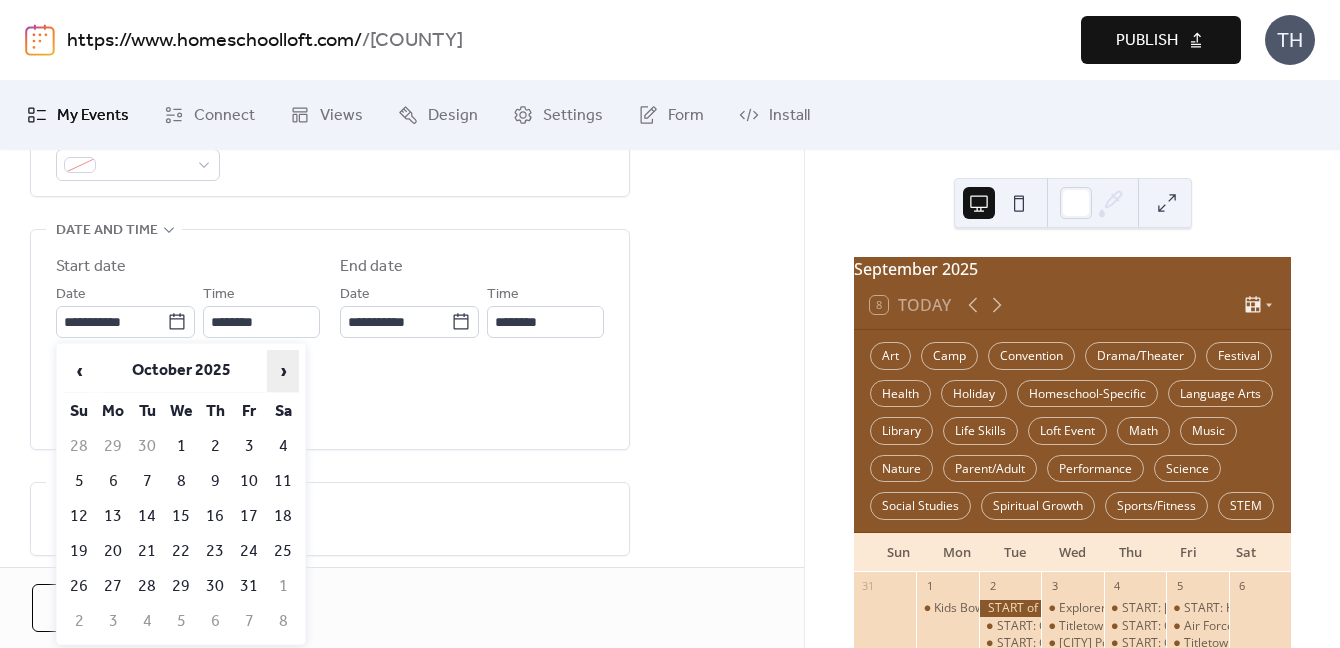 click on "›" at bounding box center [283, 371] 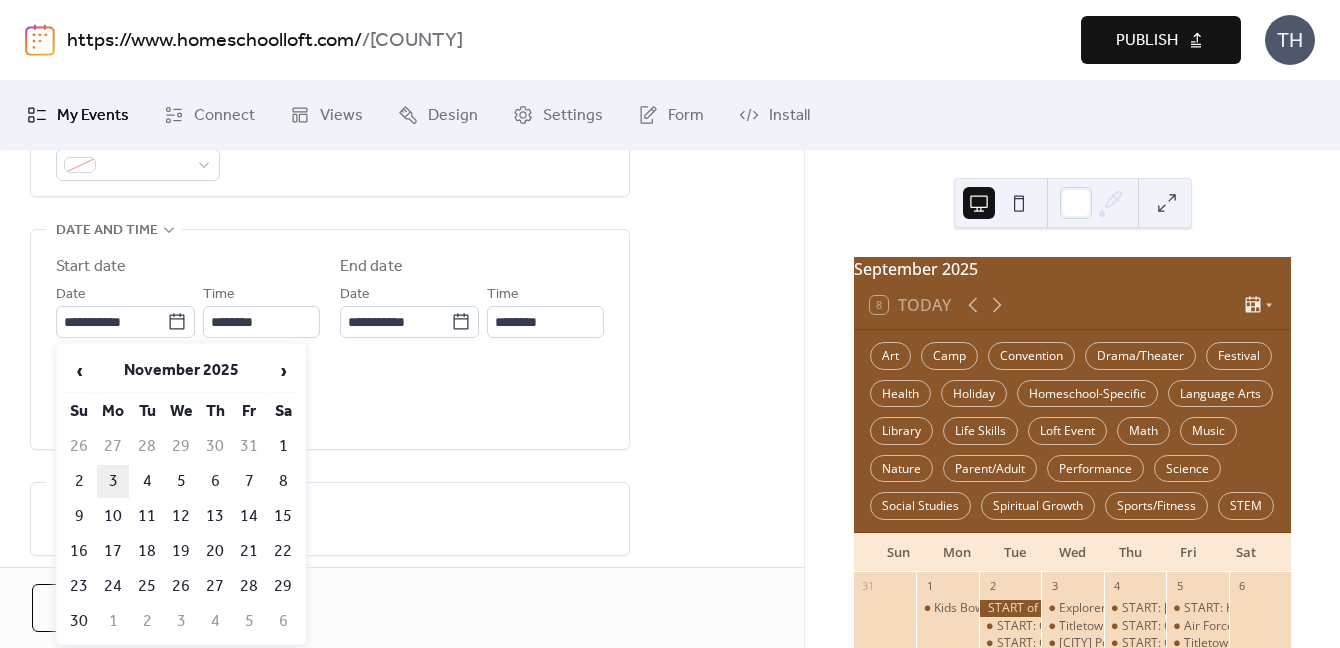 click on "3" at bounding box center [113, 481] 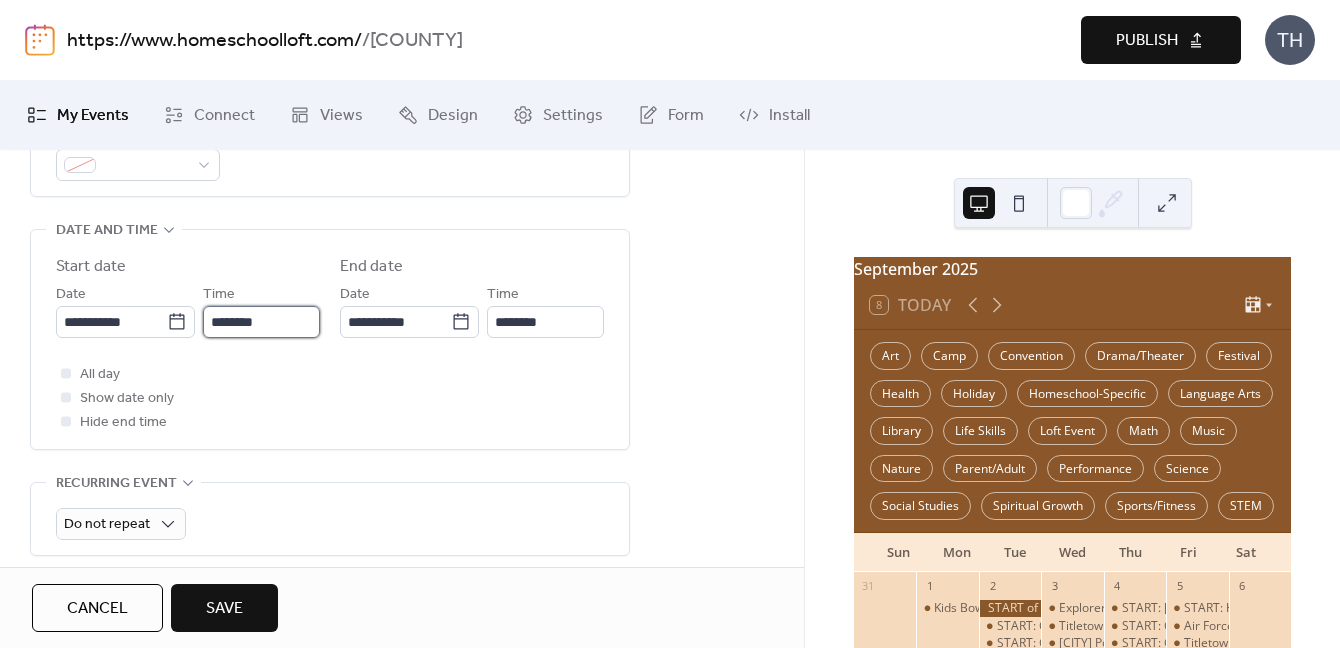 click on "********" at bounding box center [261, 322] 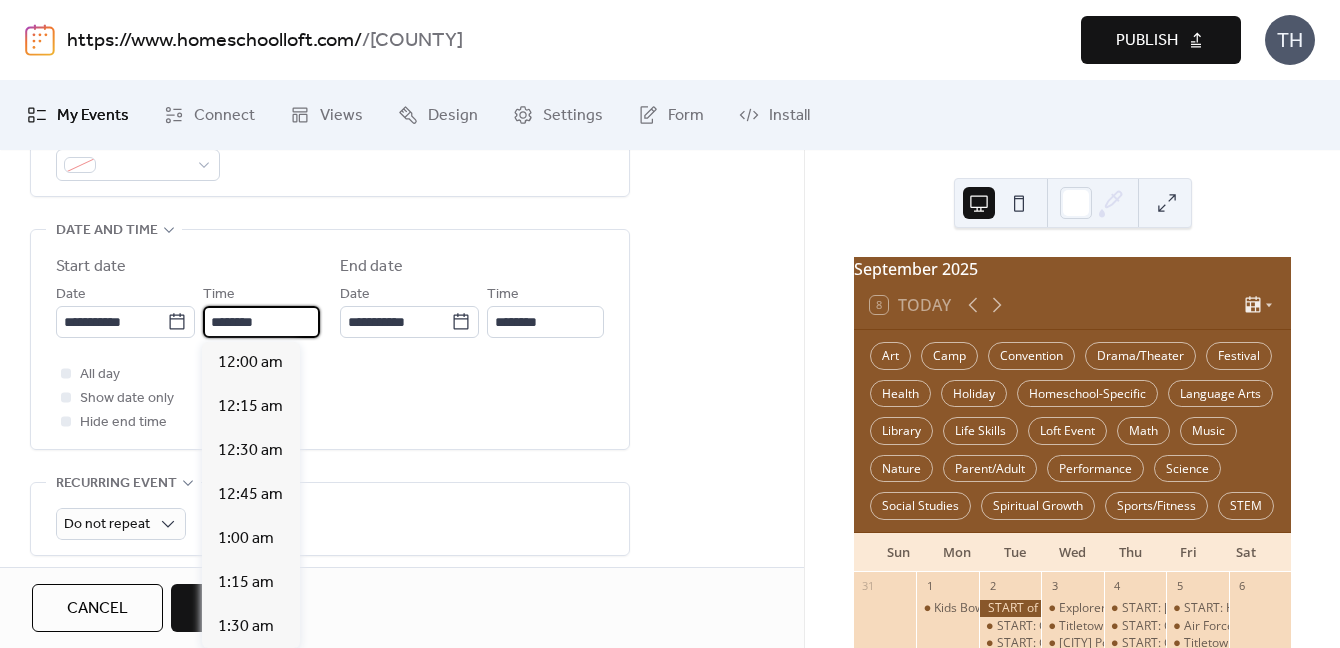 scroll, scrollTop: 2002, scrollLeft: 0, axis: vertical 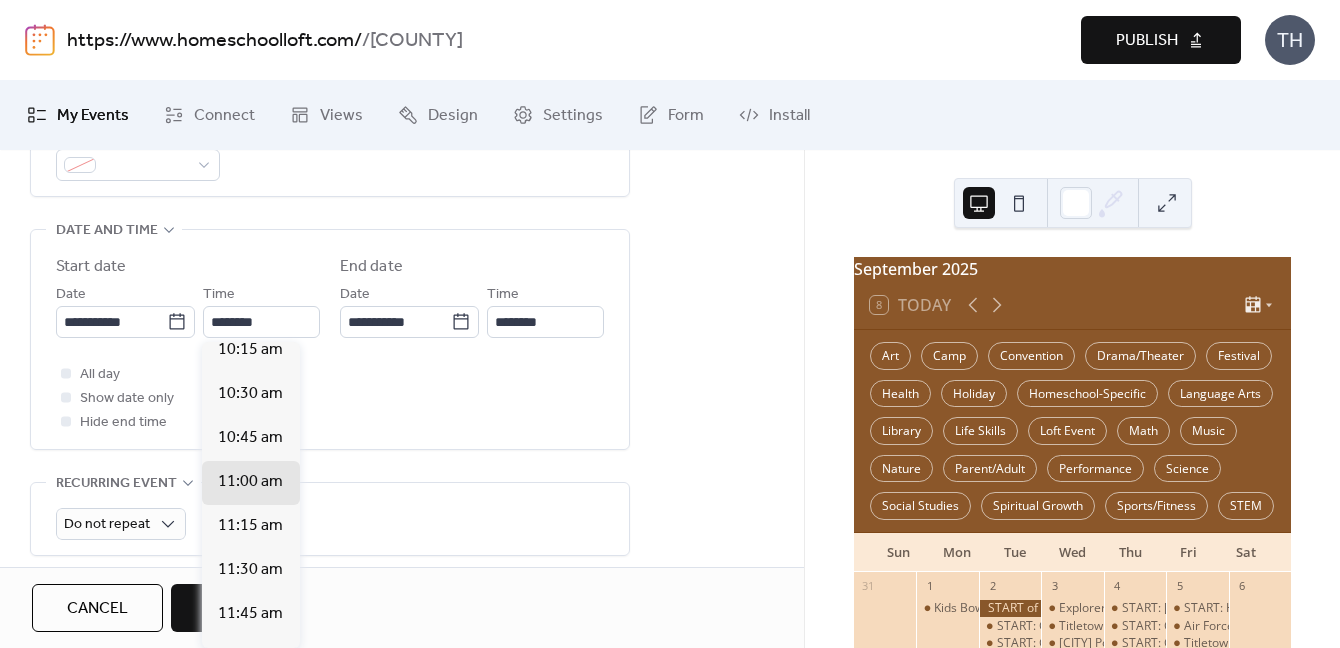 click on "10:00 am" at bounding box center (250, 306) 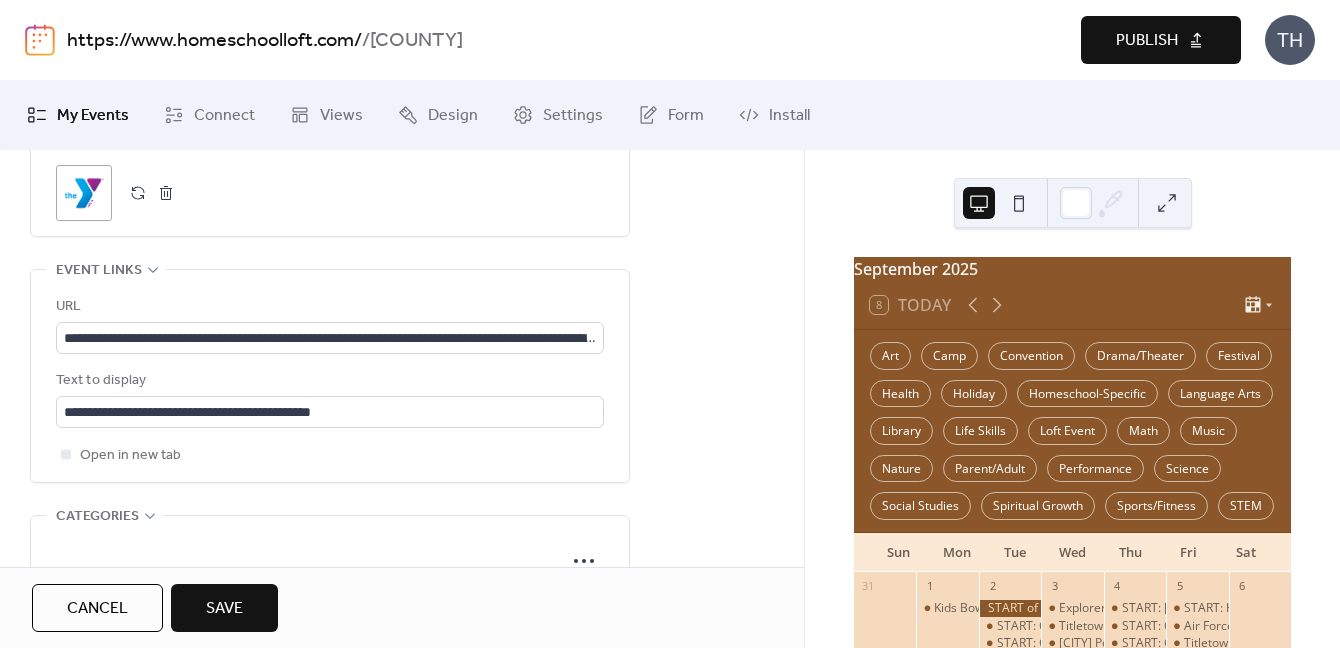 scroll, scrollTop: 1158, scrollLeft: 0, axis: vertical 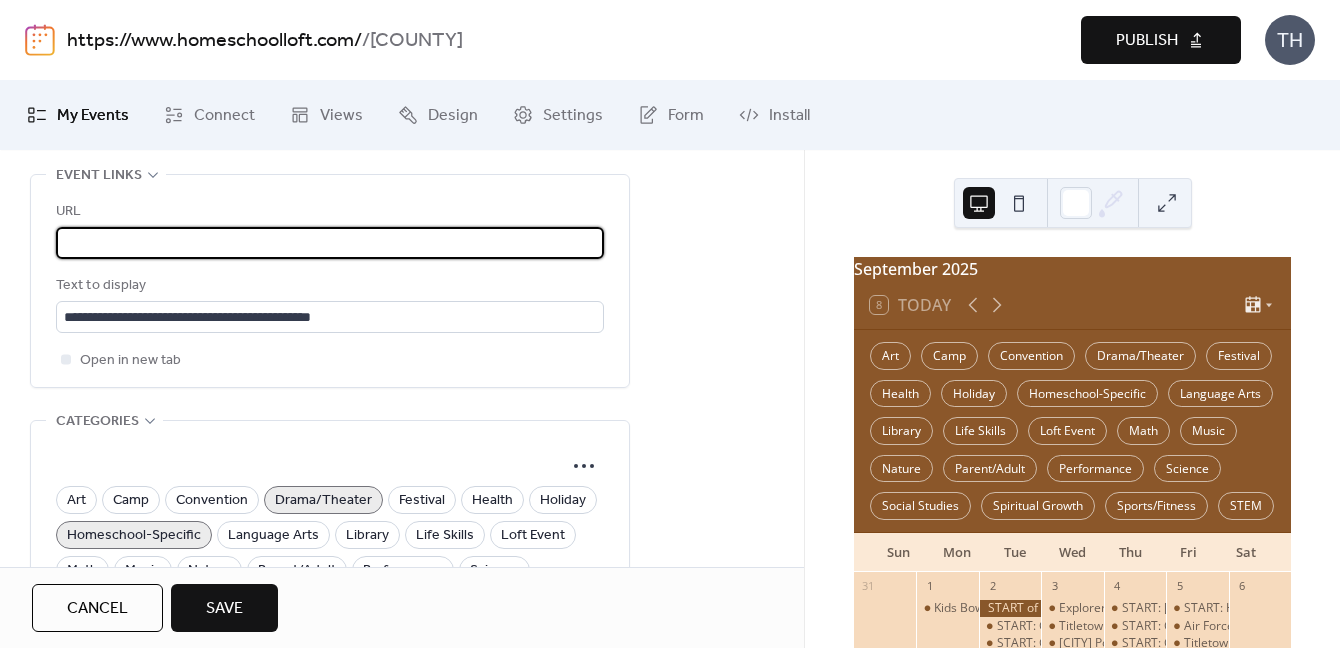 drag, startPoint x: 61, startPoint y: 239, endPoint x: 687, endPoint y: 252, distance: 626.13495 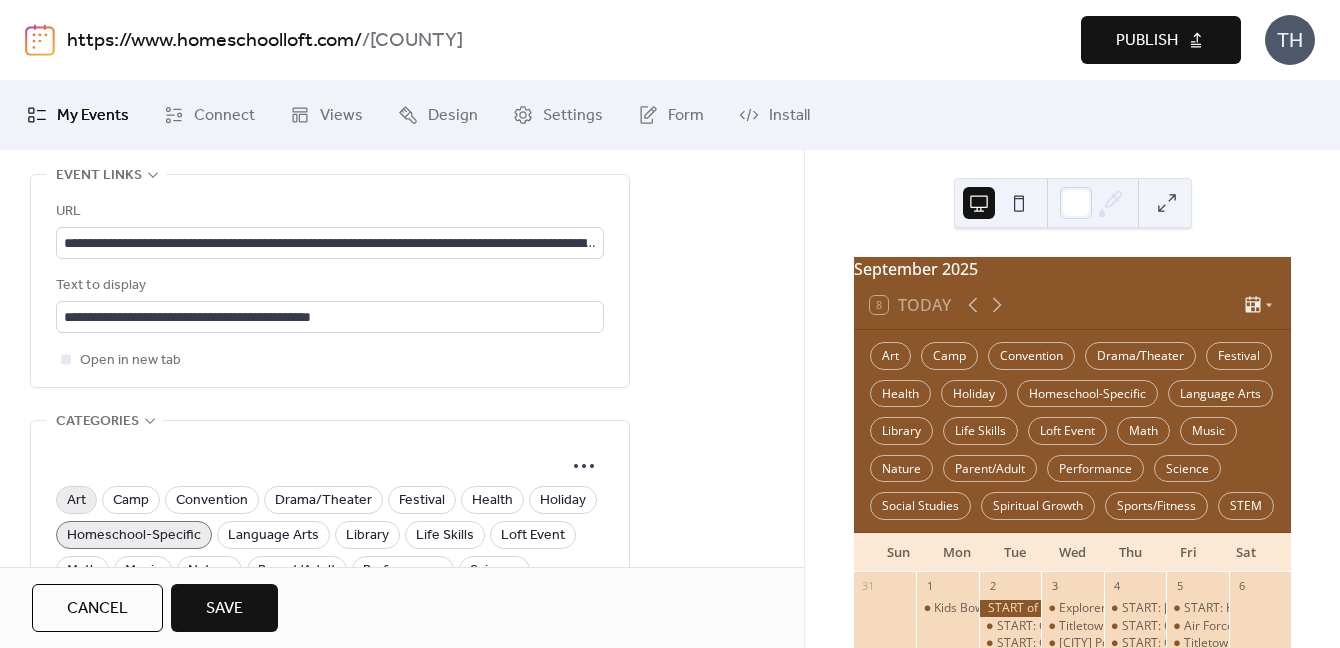 click on "Art" at bounding box center (76, 501) 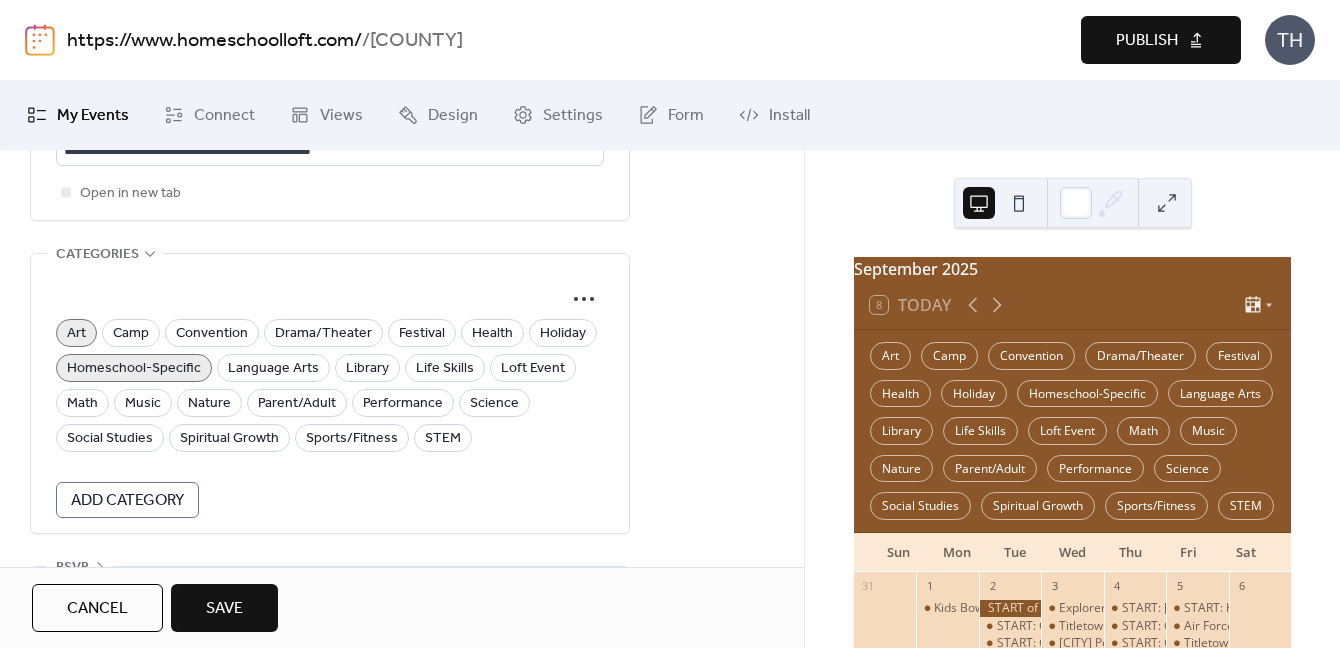 scroll, scrollTop: 1390, scrollLeft: 0, axis: vertical 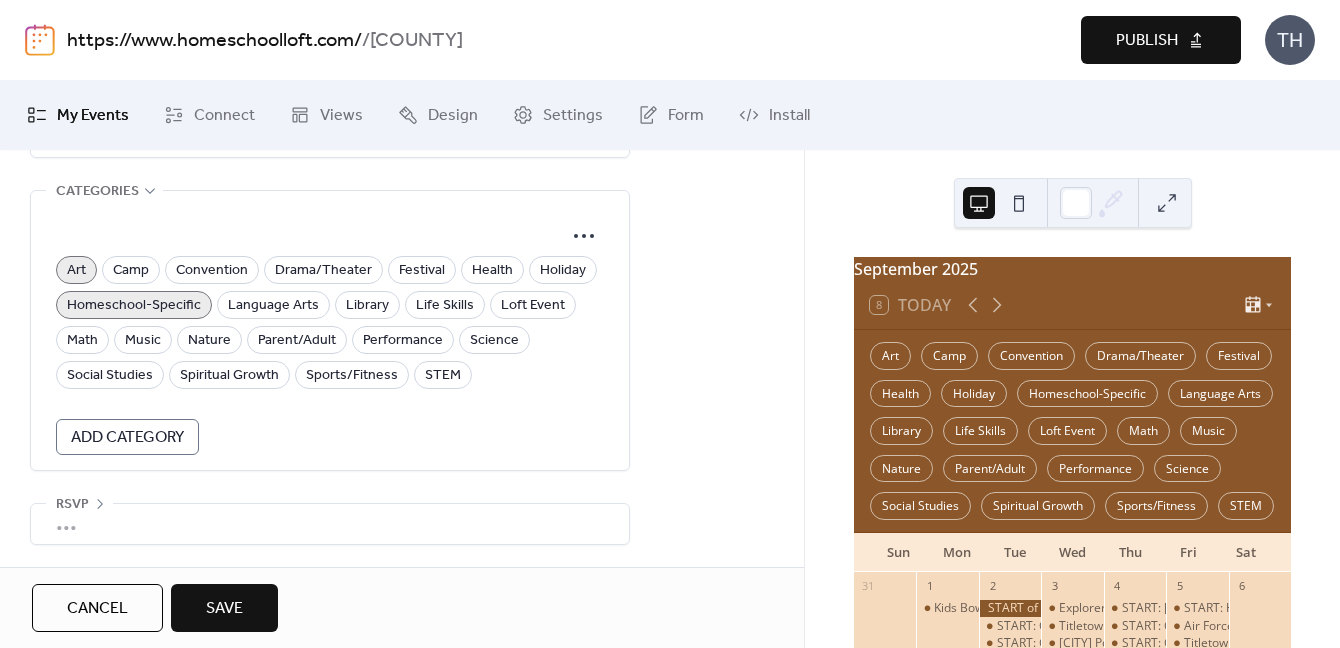 click on "Save" at bounding box center [224, 608] 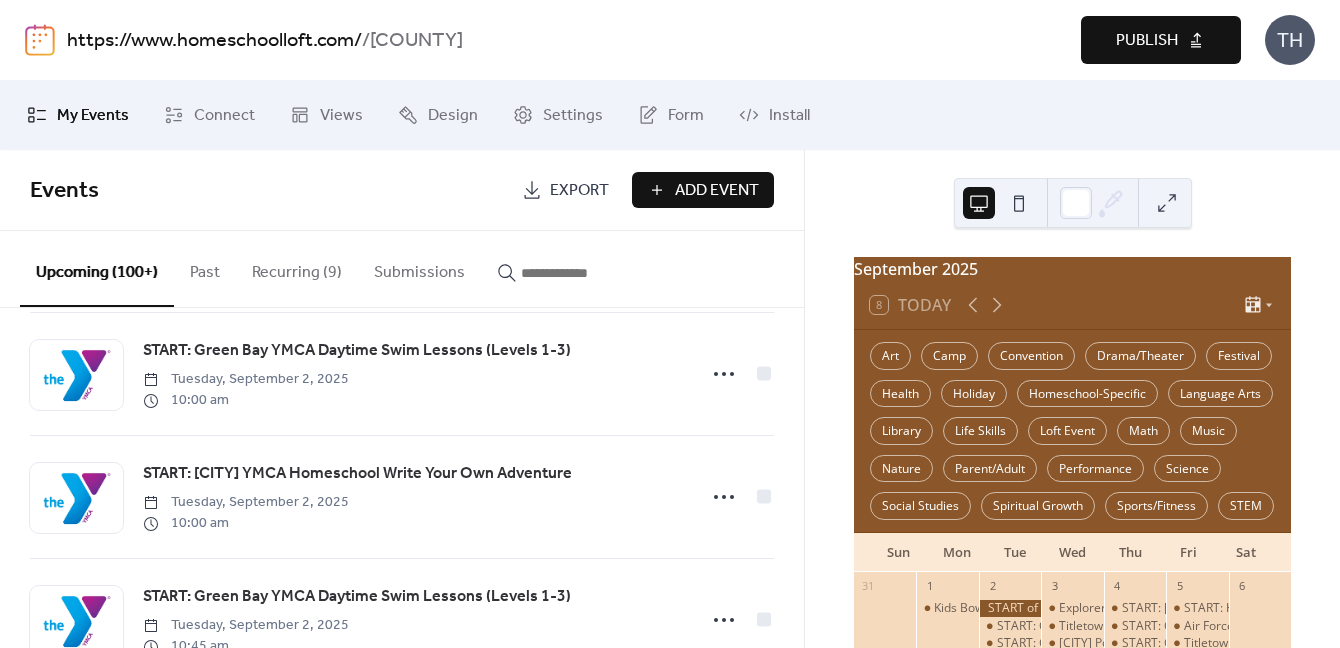 scroll, scrollTop: 326, scrollLeft: 0, axis: vertical 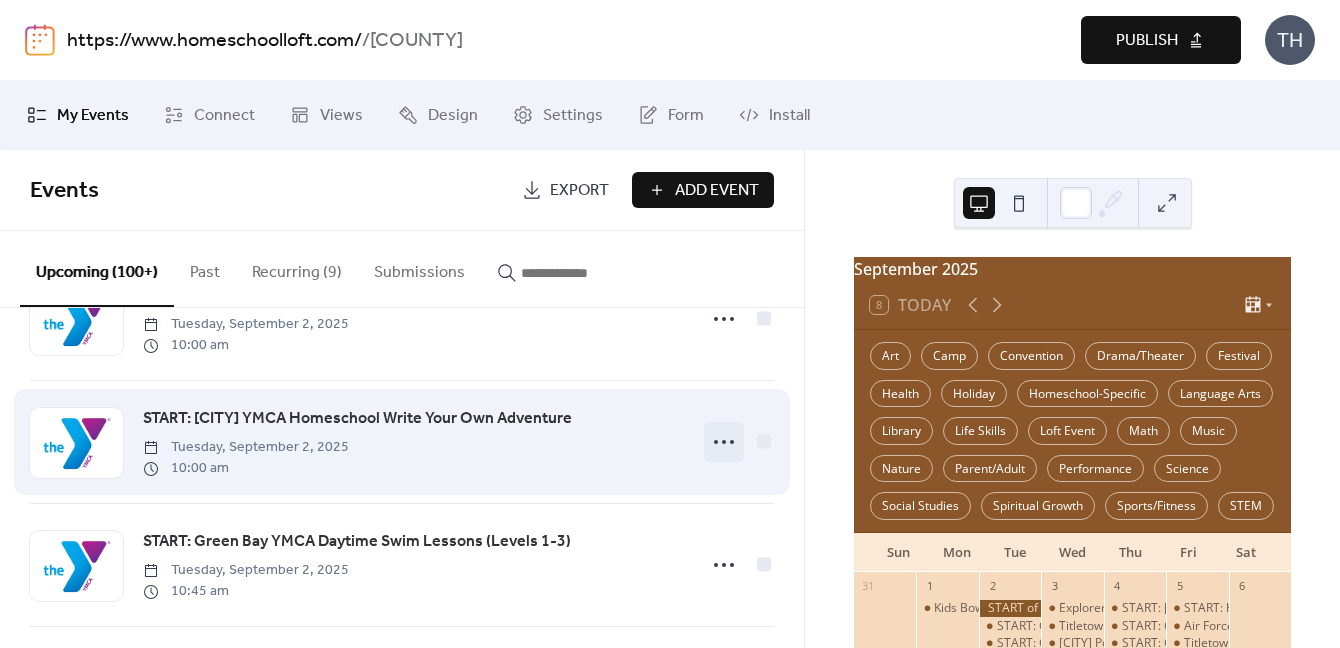 click at bounding box center [724, 442] 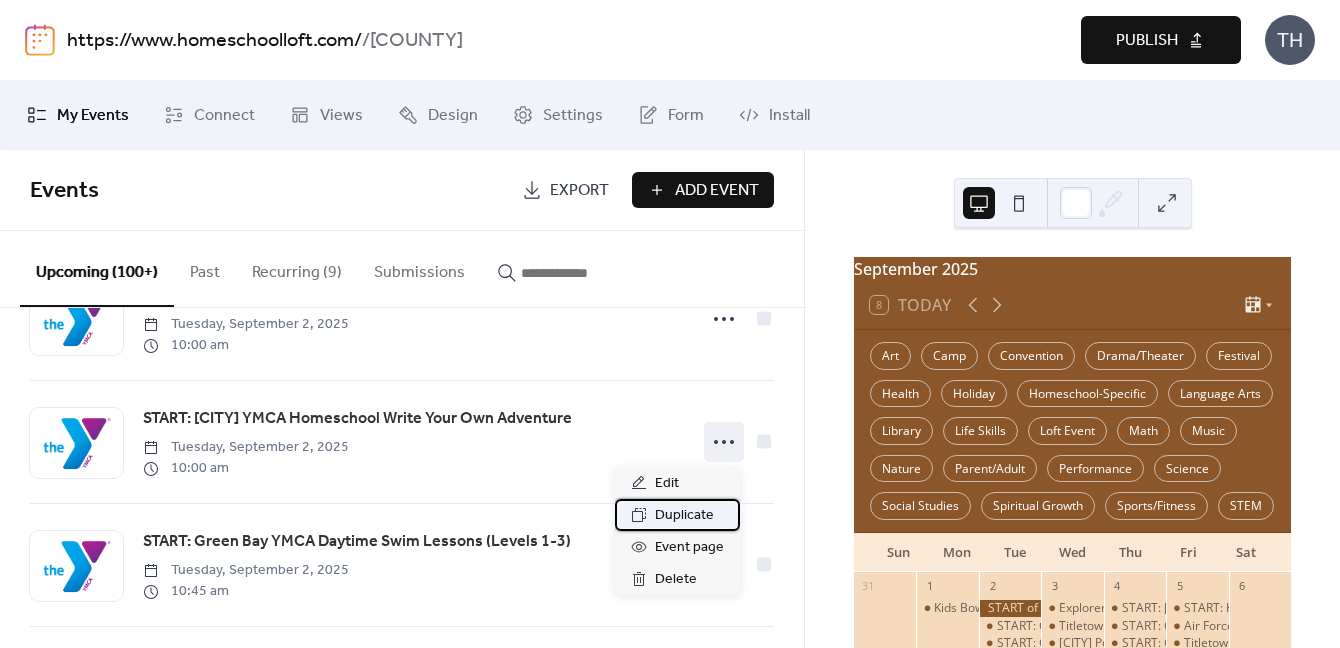 click on "Duplicate" at bounding box center (684, 516) 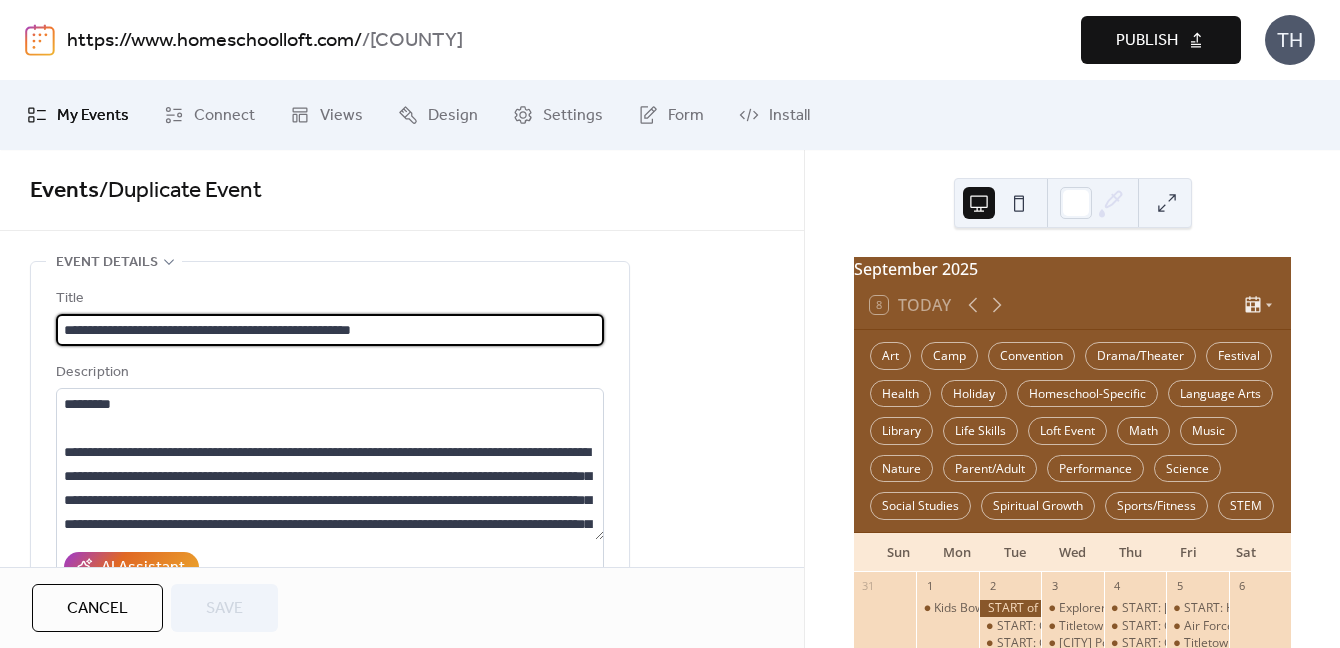 scroll, scrollTop: 1, scrollLeft: 0, axis: vertical 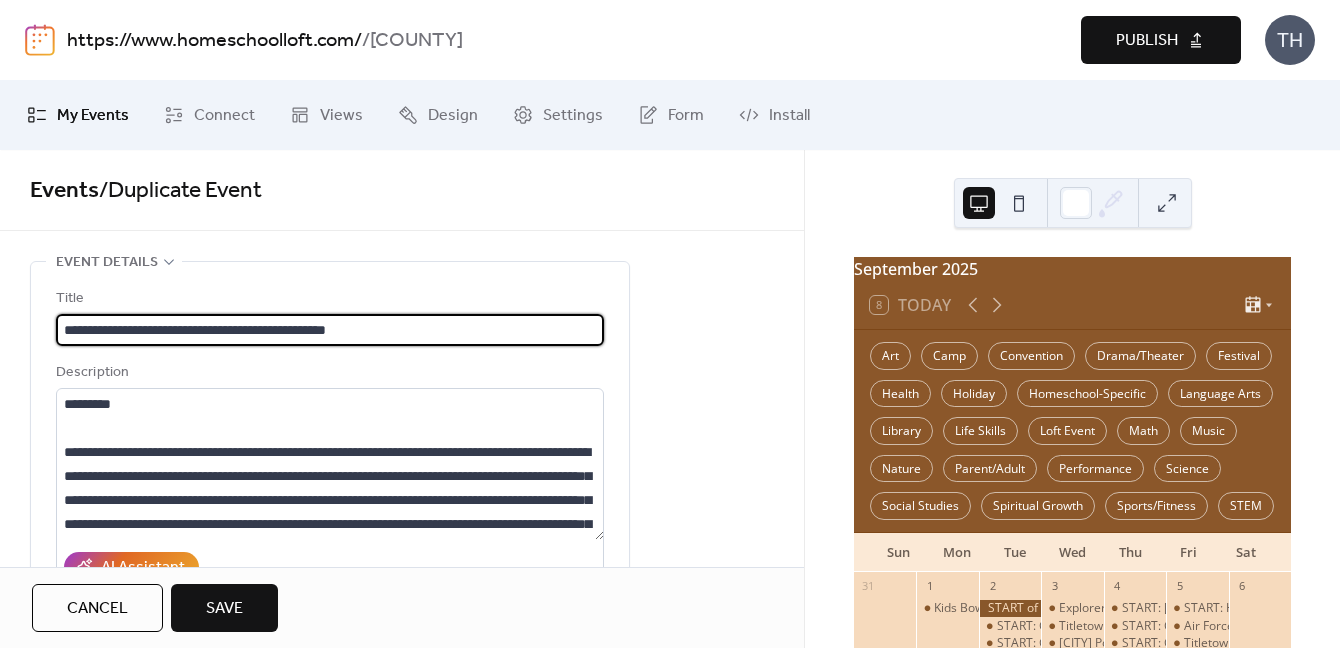 type on "**********" 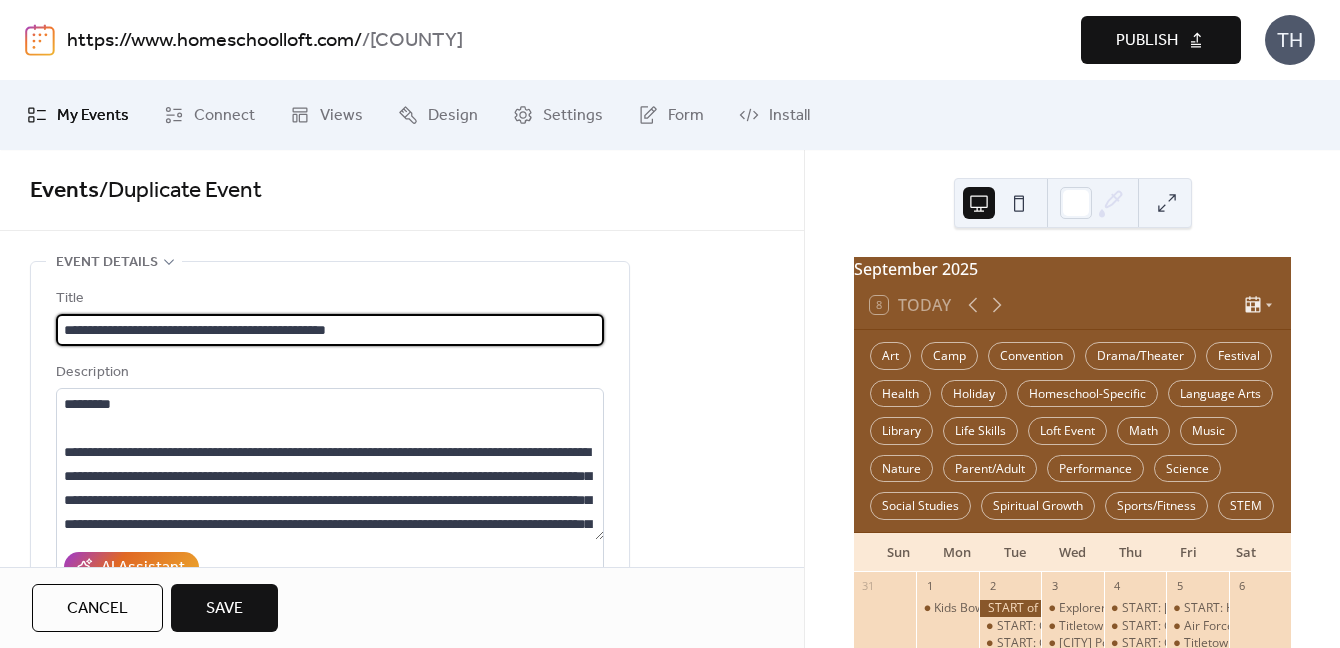 scroll, scrollTop: 0, scrollLeft: 0, axis: both 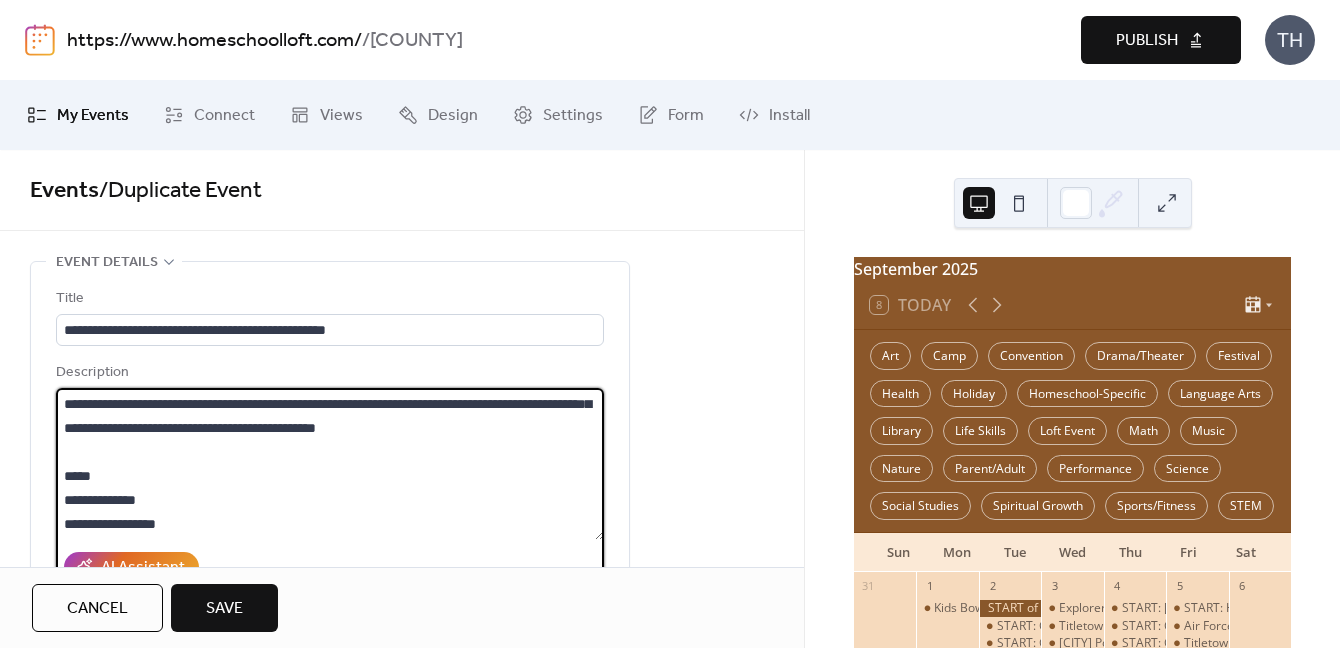 drag, startPoint x: 66, startPoint y: 453, endPoint x: 382, endPoint y: 456, distance: 316.01425 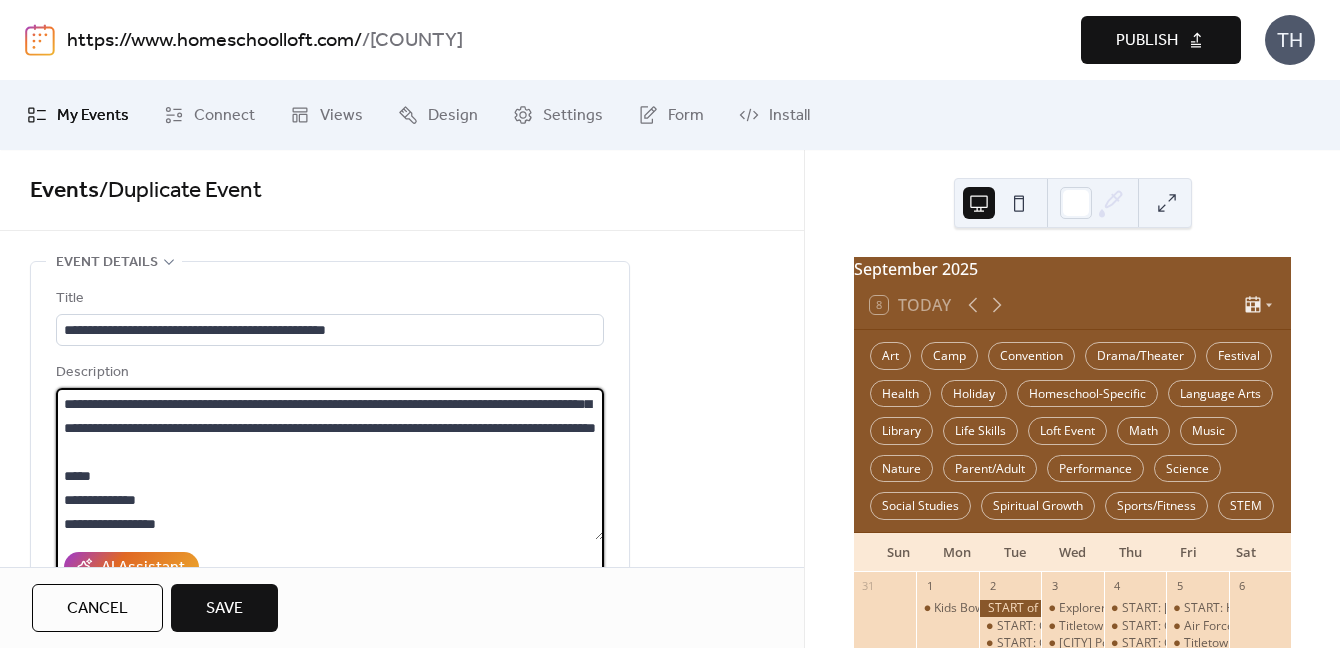 scroll, scrollTop: 0, scrollLeft: 0, axis: both 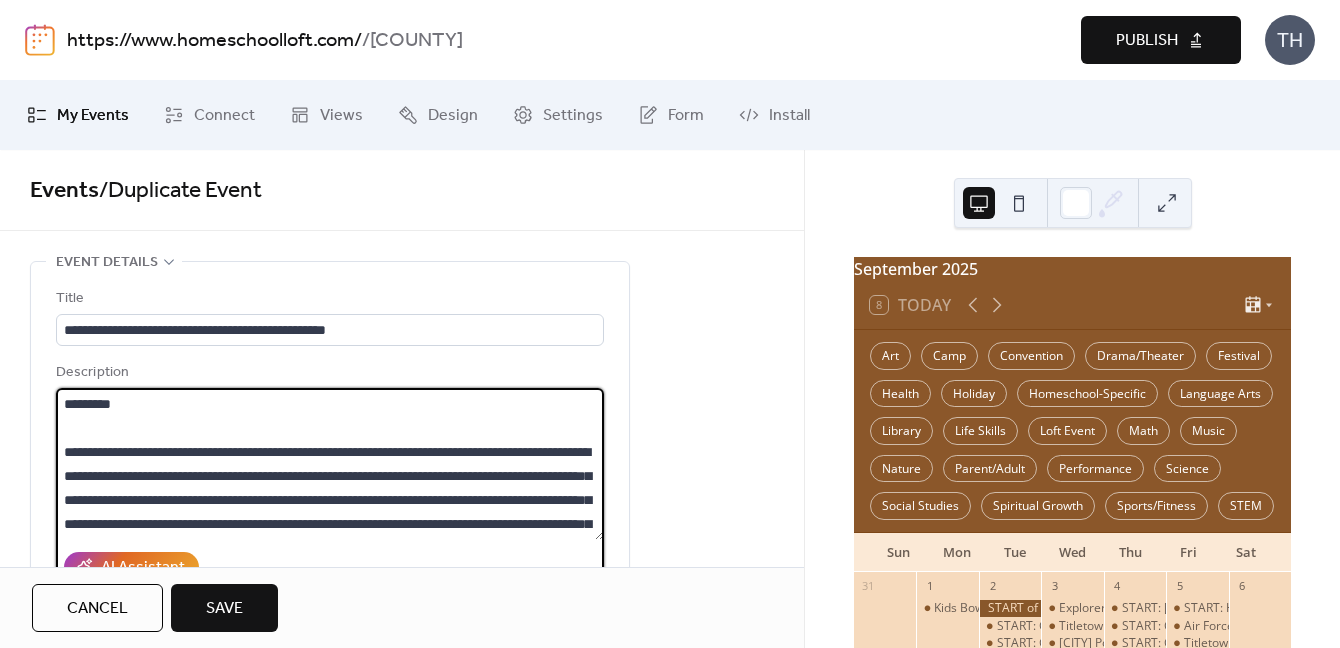 drag, startPoint x: 483, startPoint y: 454, endPoint x: 545, endPoint y: 454, distance: 62 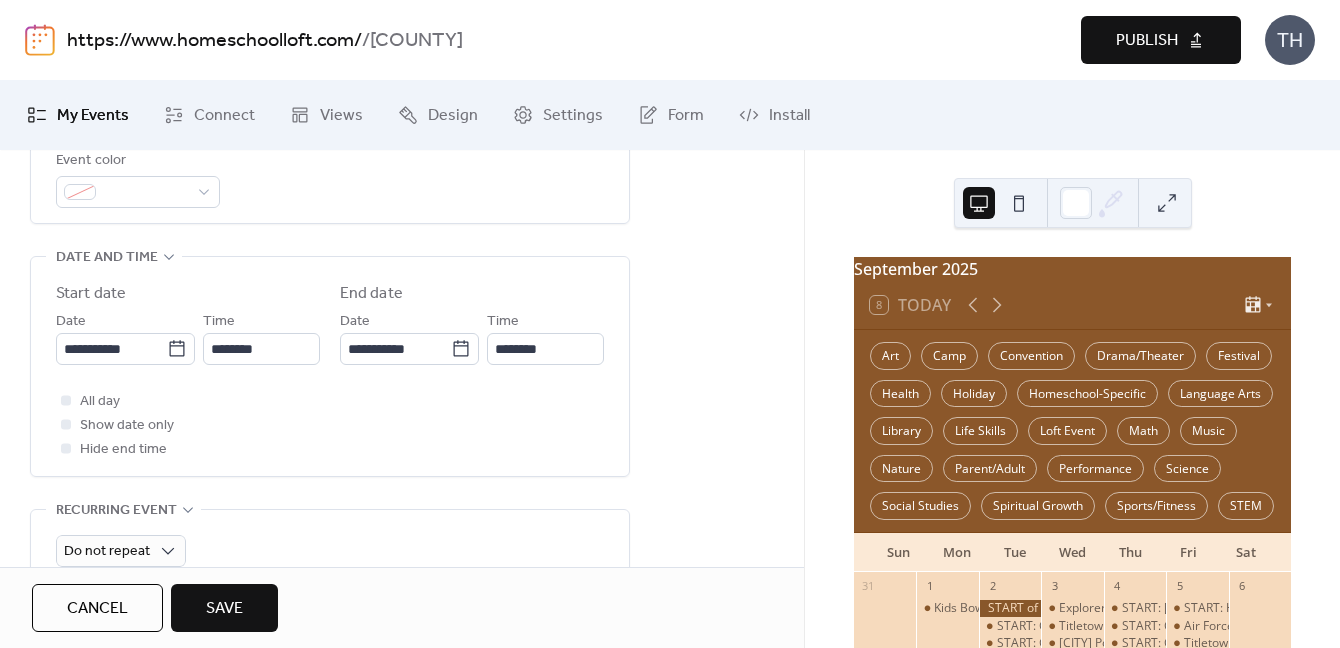 scroll, scrollTop: 611, scrollLeft: 0, axis: vertical 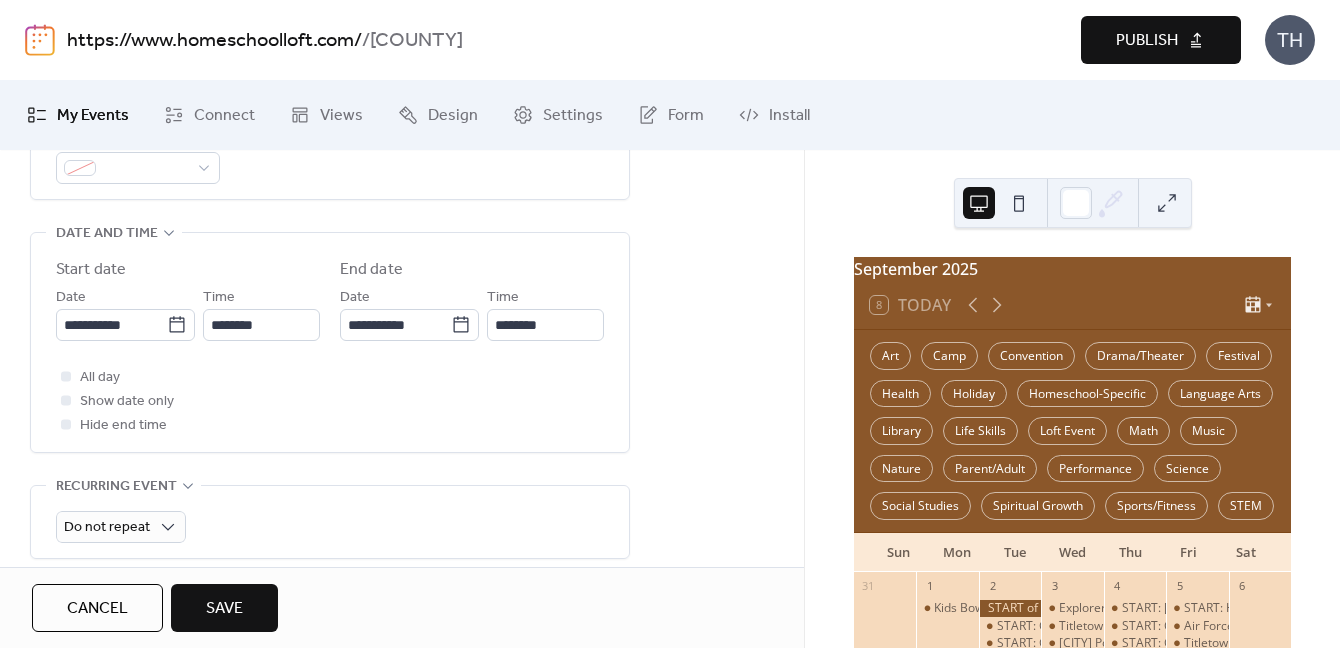 type on "**********" 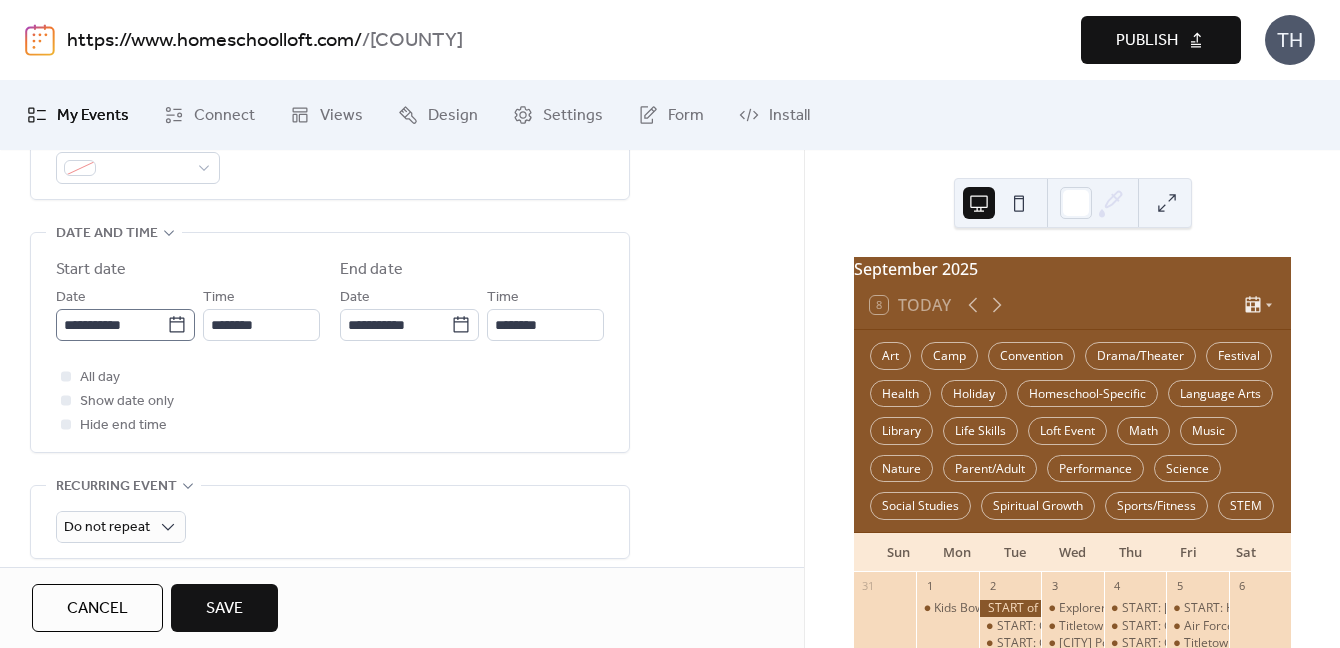 click 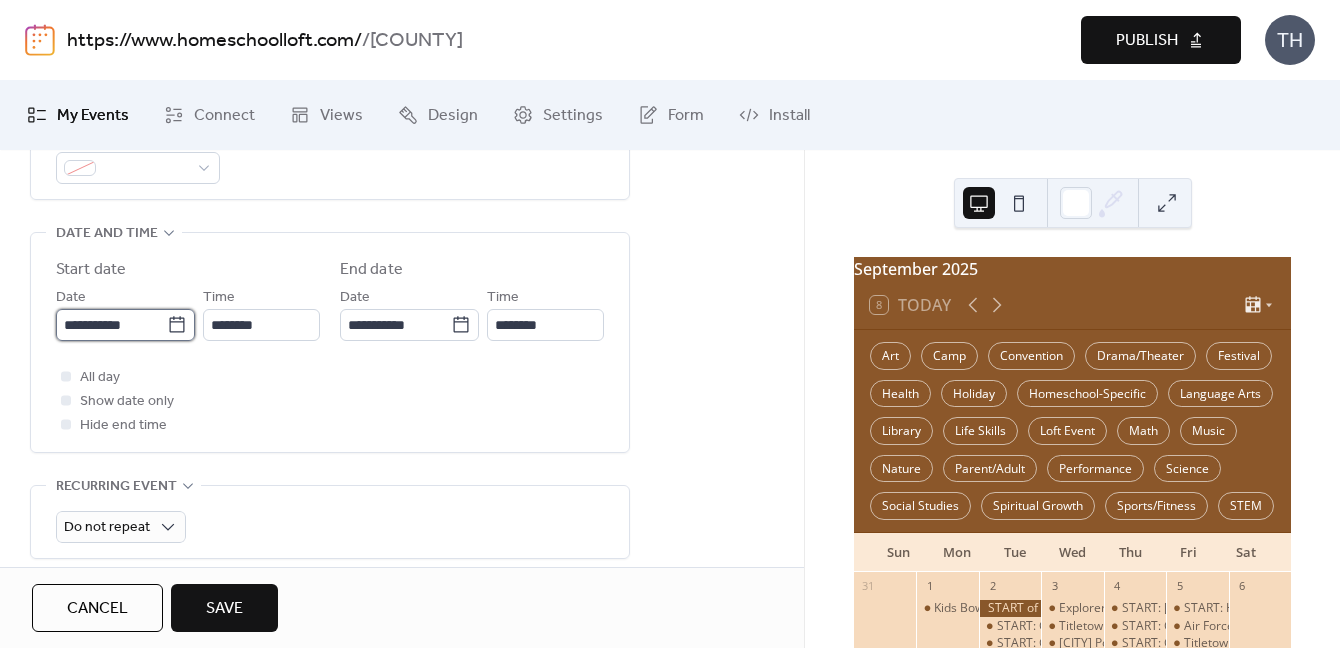 click on "**********" at bounding box center [111, 325] 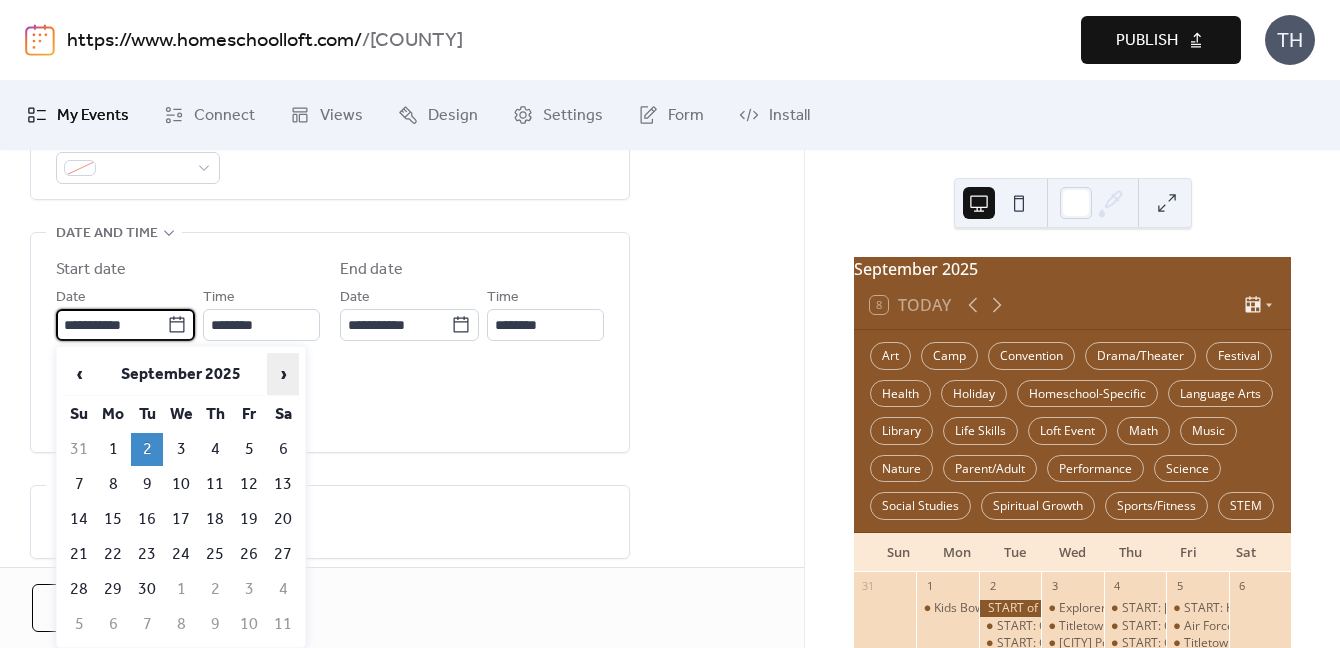 click on "›" at bounding box center [283, 374] 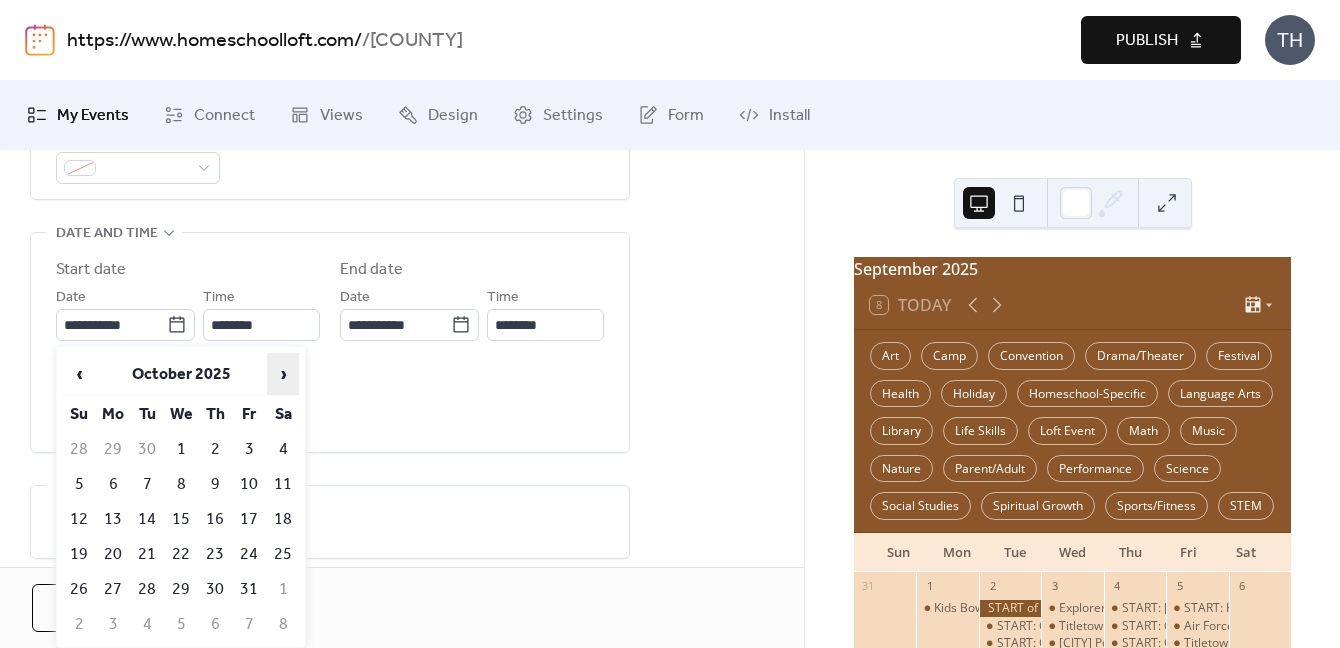 click on "›" at bounding box center [283, 374] 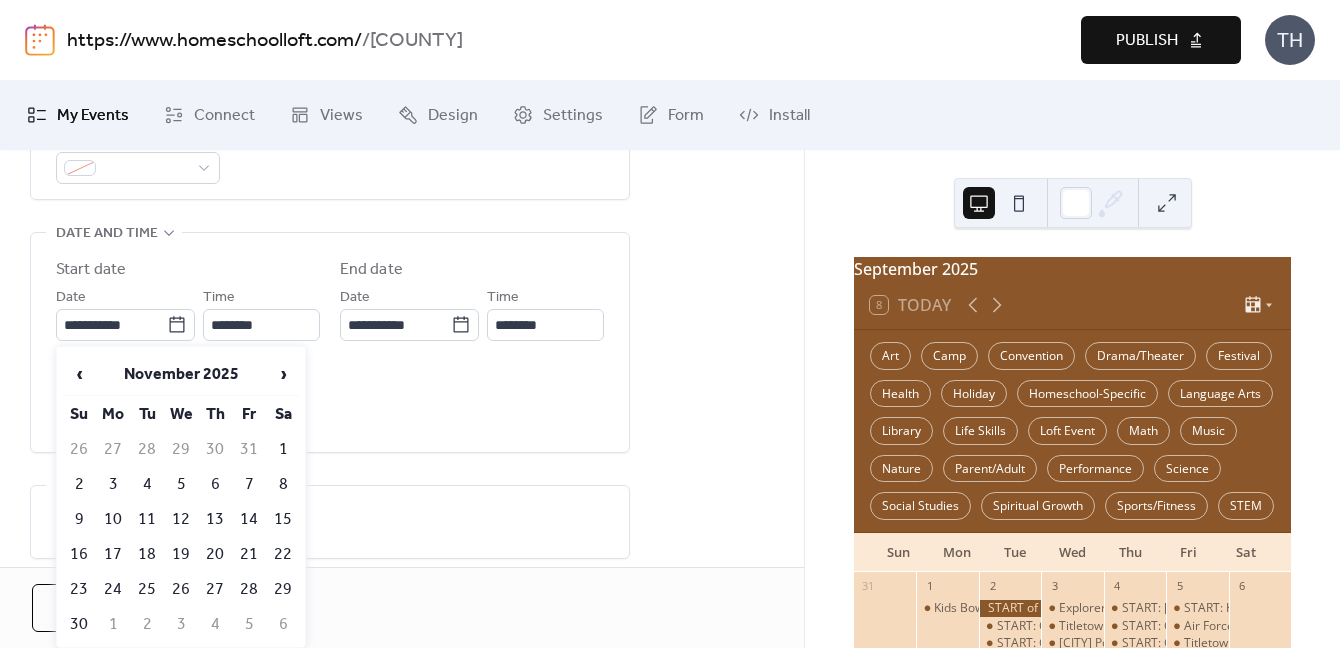 drag, startPoint x: 152, startPoint y: 487, endPoint x: 175, endPoint y: 472, distance: 27.45906 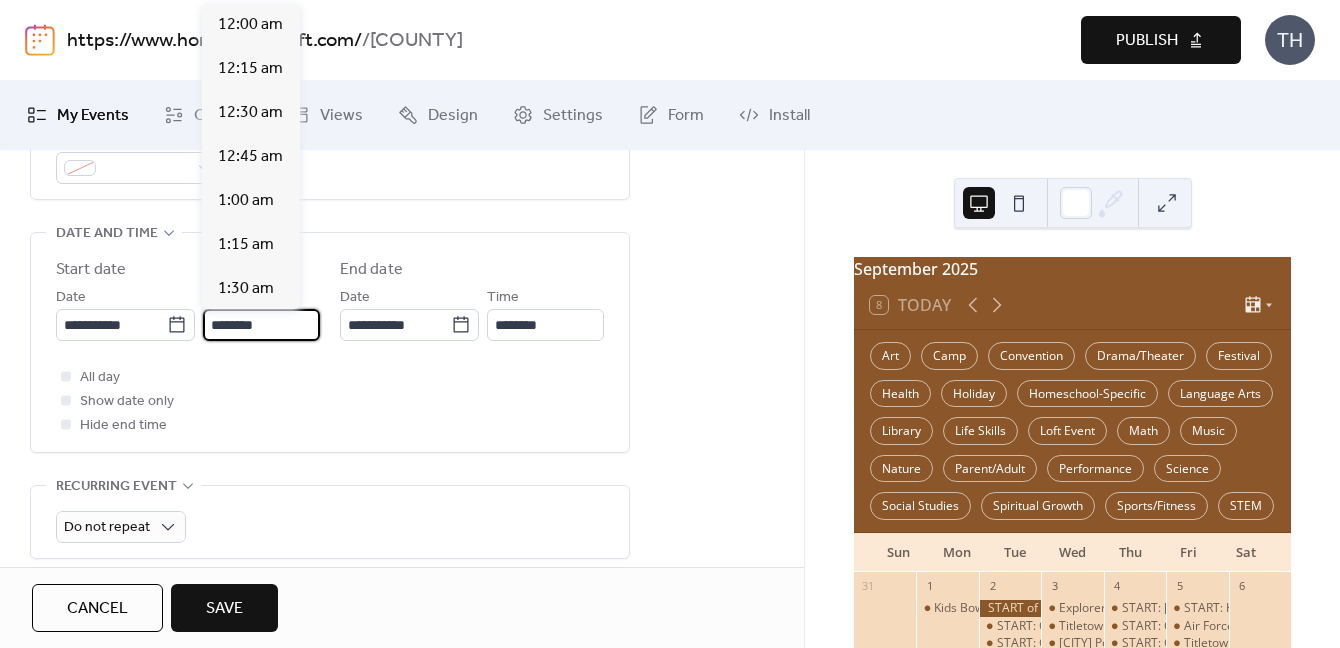 click on "********" at bounding box center [261, 325] 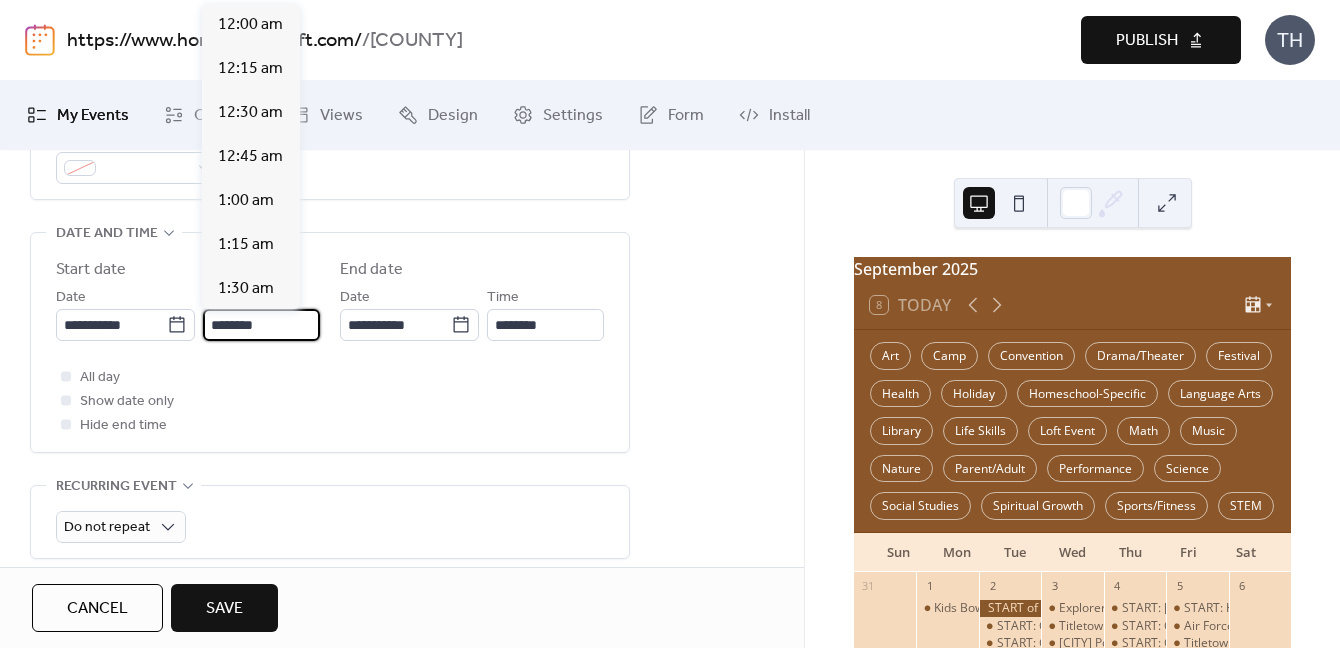 scroll, scrollTop: 1820, scrollLeft: 0, axis: vertical 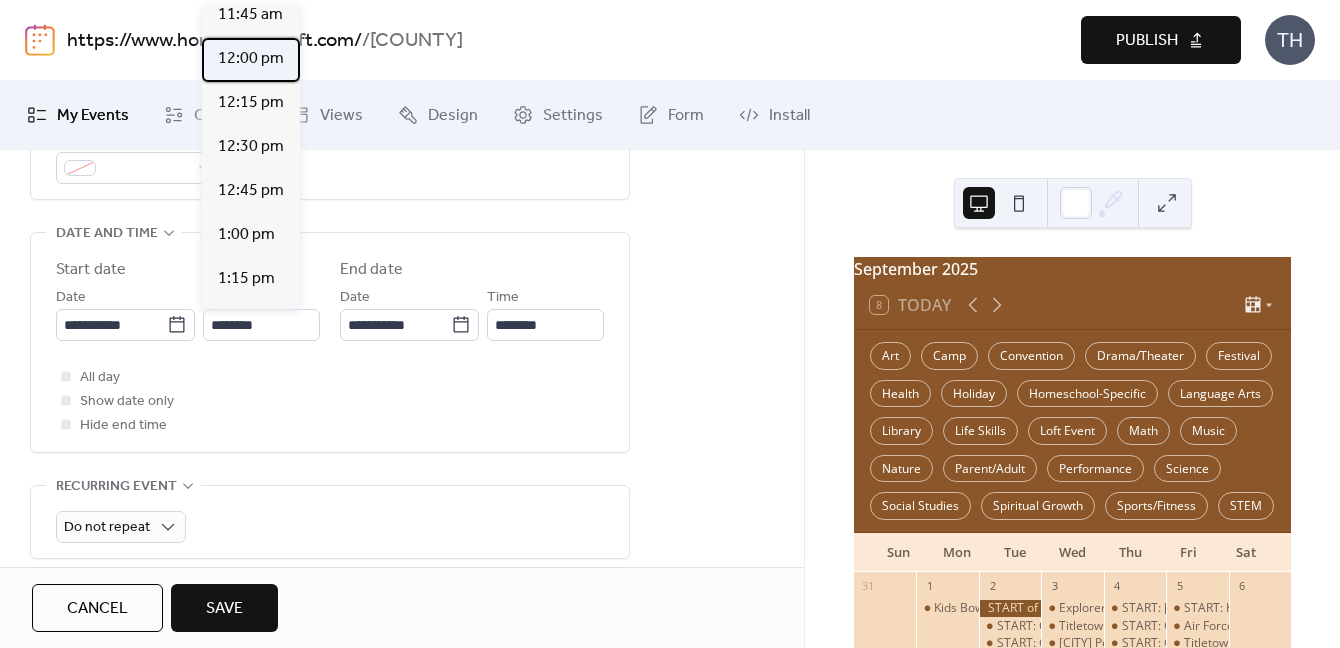 click on "12:00 pm" at bounding box center [251, 59] 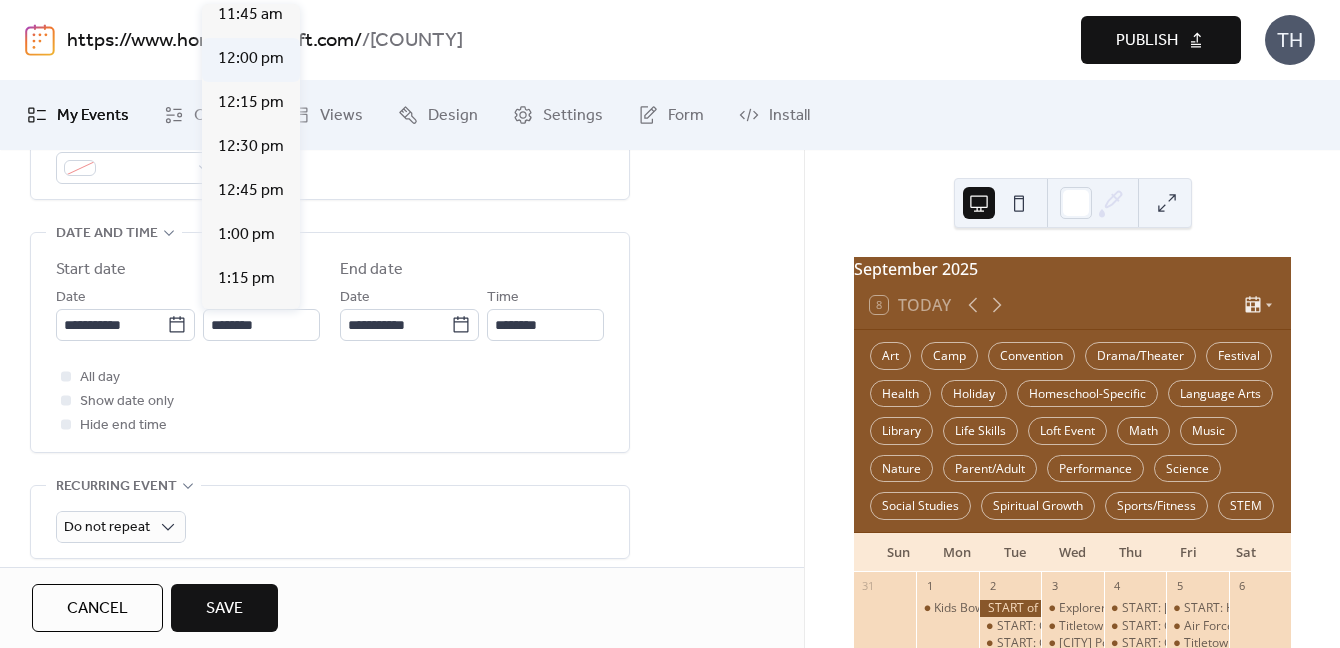 type on "********" 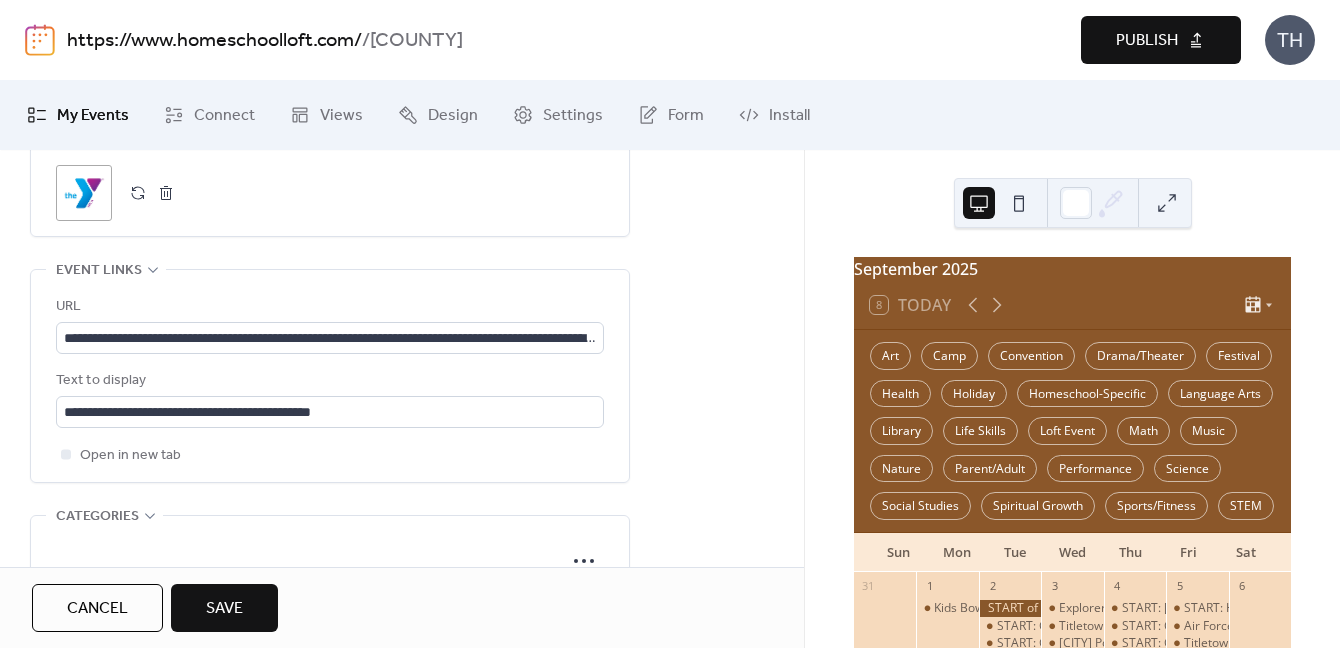 scroll, scrollTop: 1072, scrollLeft: 0, axis: vertical 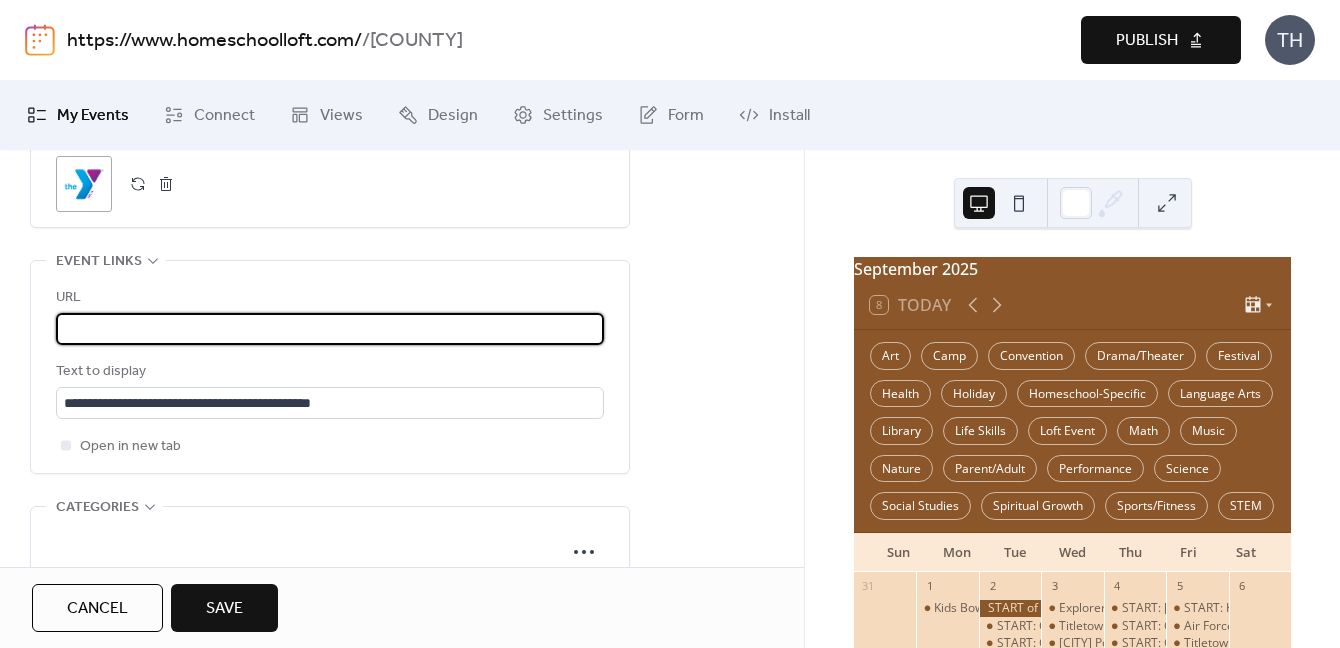 drag, startPoint x: 60, startPoint y: 328, endPoint x: 732, endPoint y: 338, distance: 672.0744 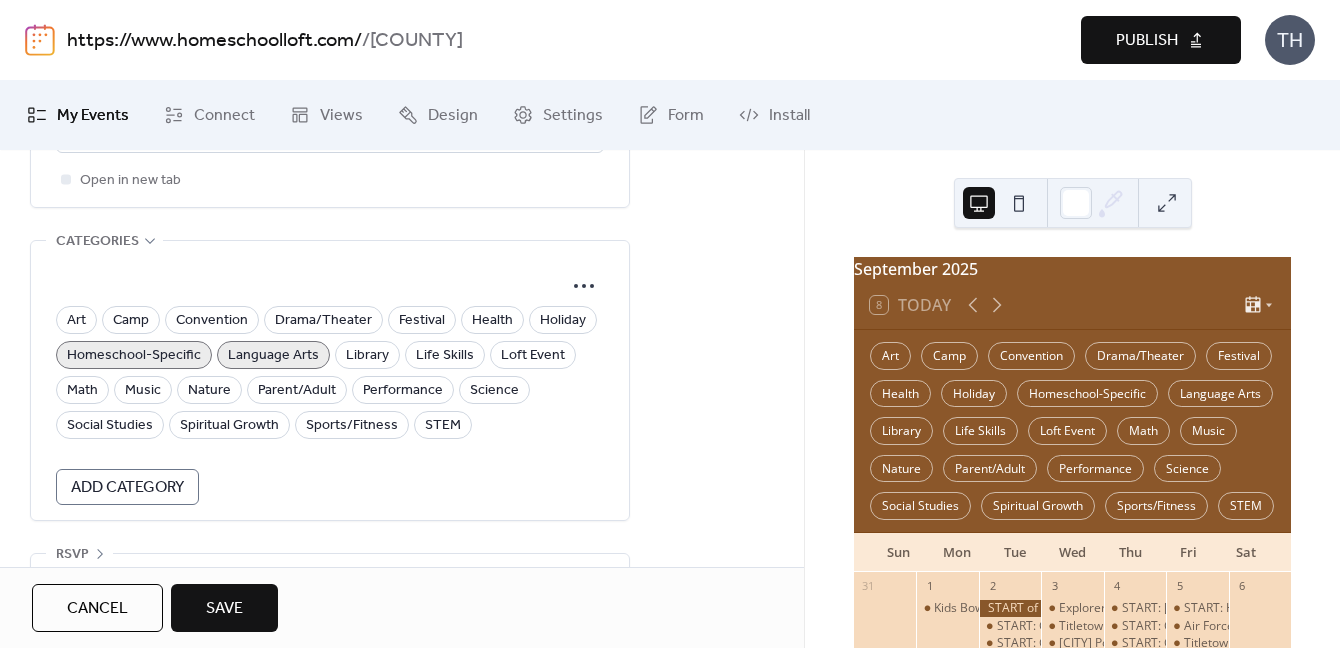 scroll, scrollTop: 1390, scrollLeft: 0, axis: vertical 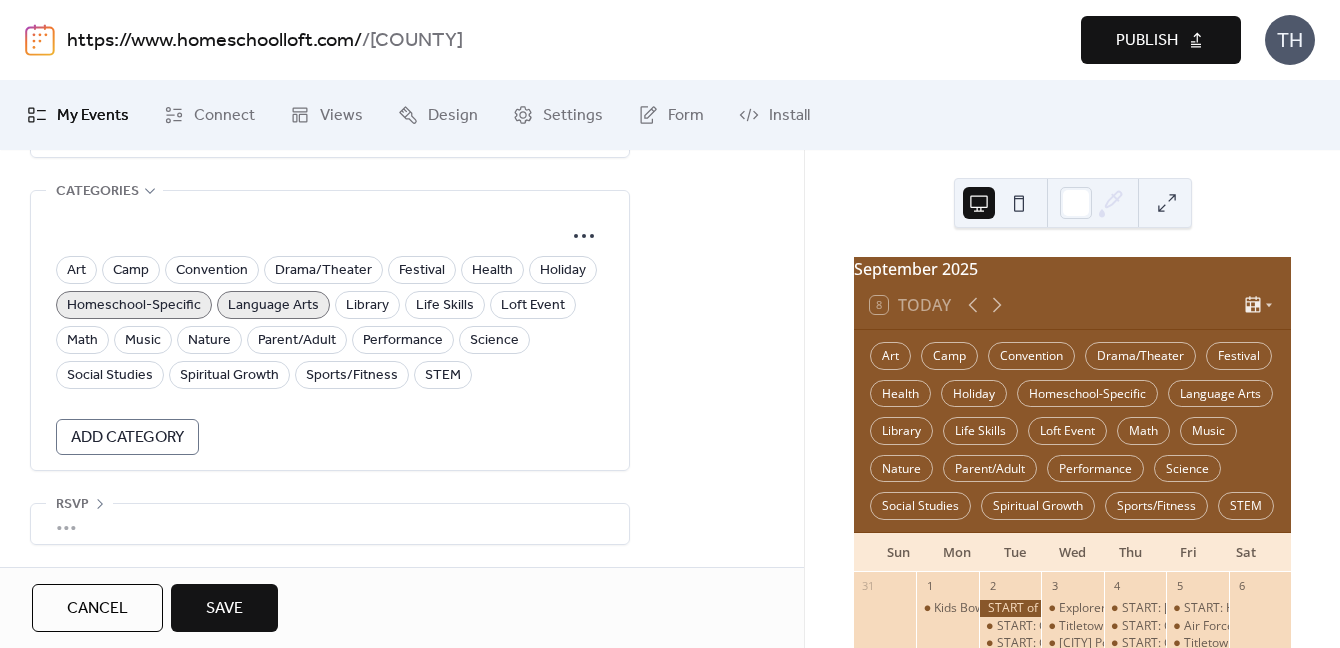 type on "**********" 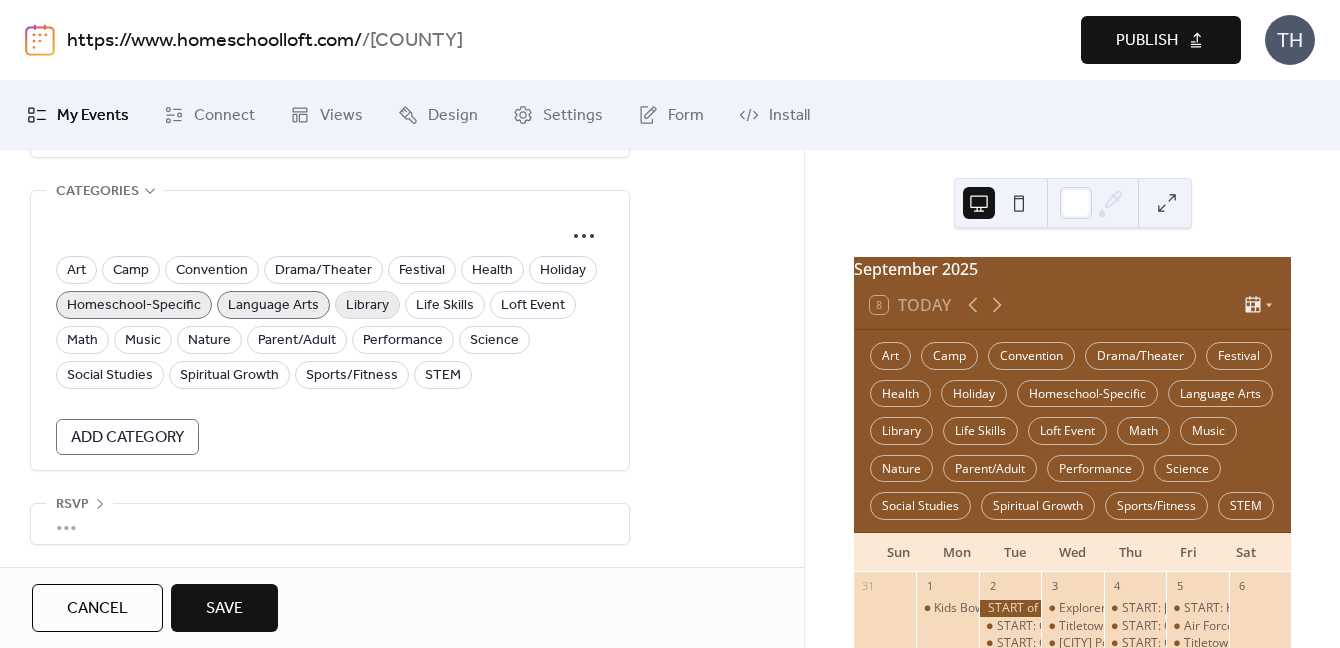 scroll, scrollTop: 0, scrollLeft: 0, axis: both 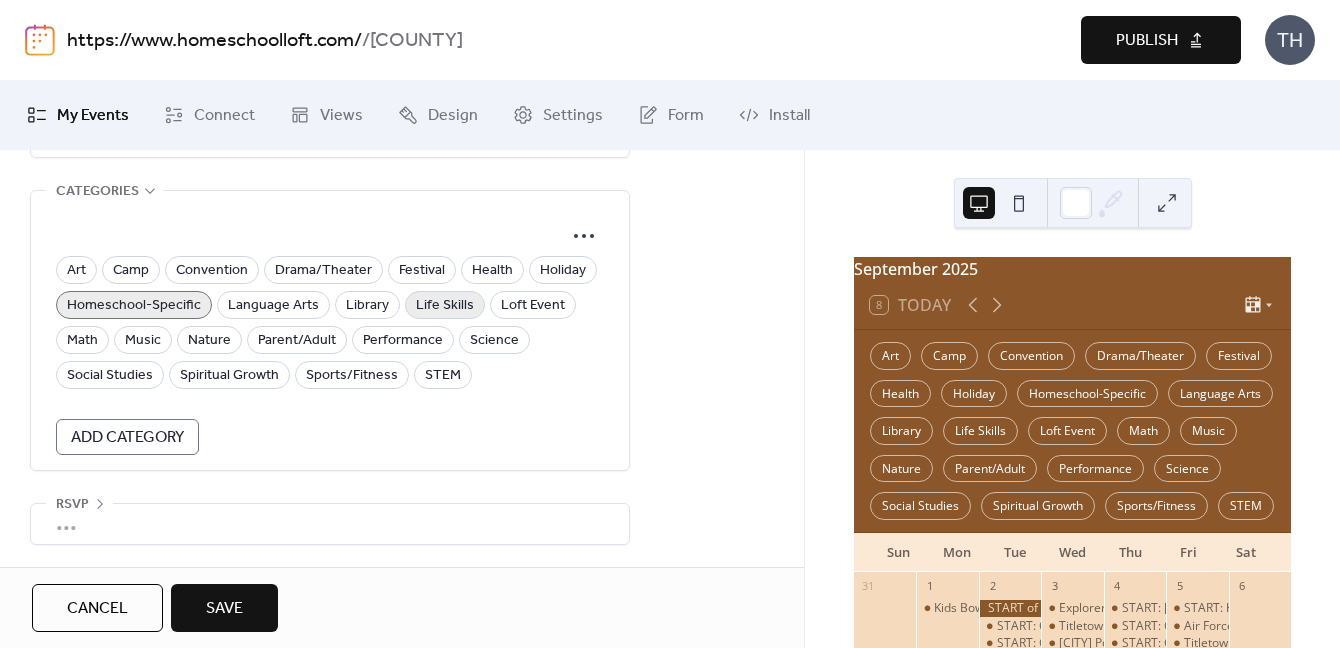 click on "Life Skills" at bounding box center (445, 306) 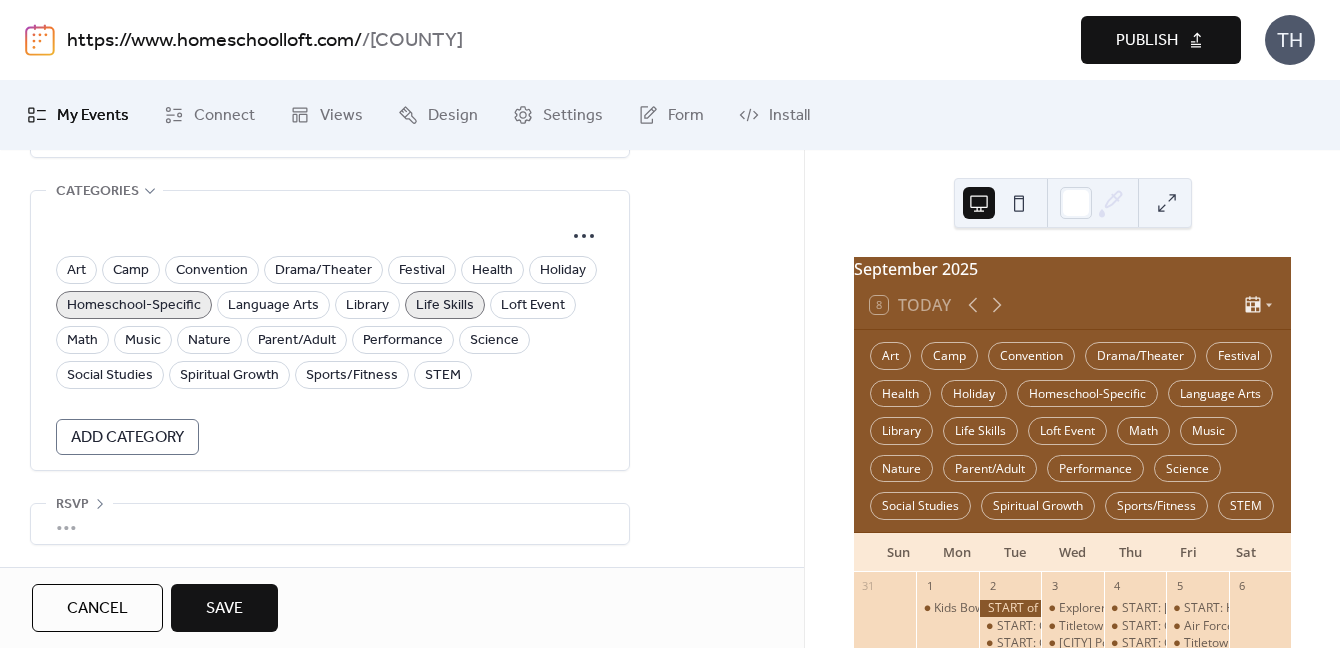 click on "Save" at bounding box center (224, 608) 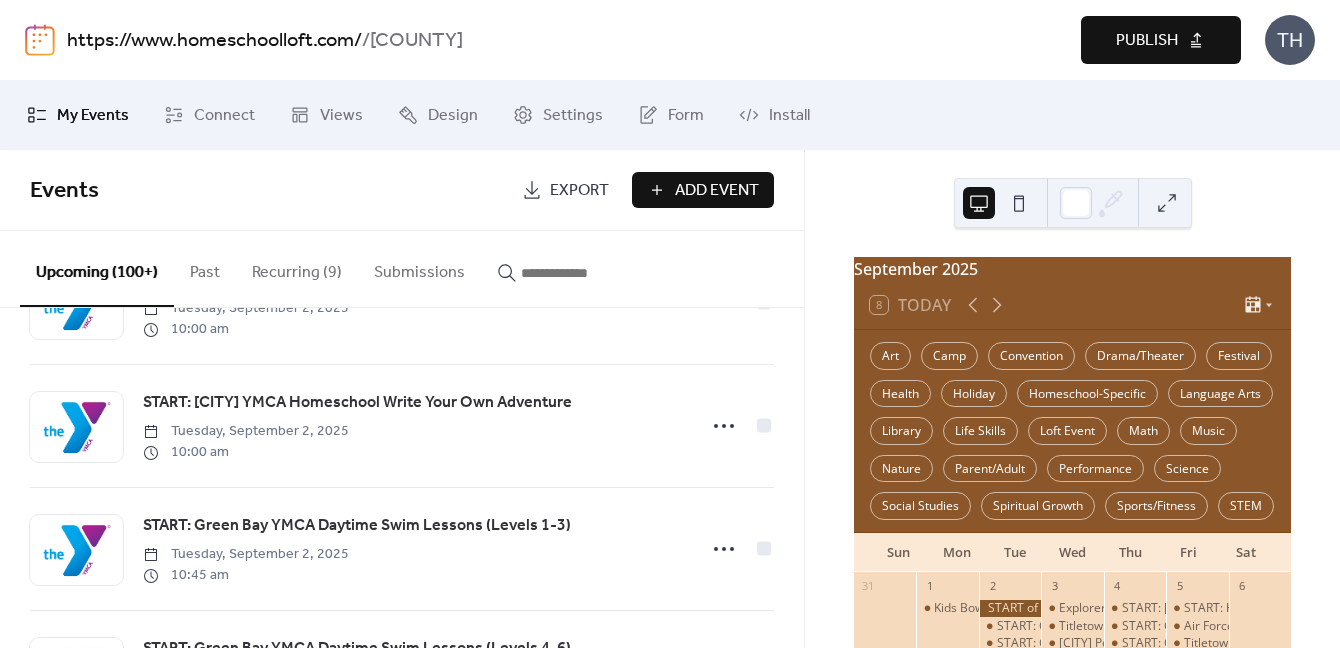 scroll, scrollTop: 370, scrollLeft: 0, axis: vertical 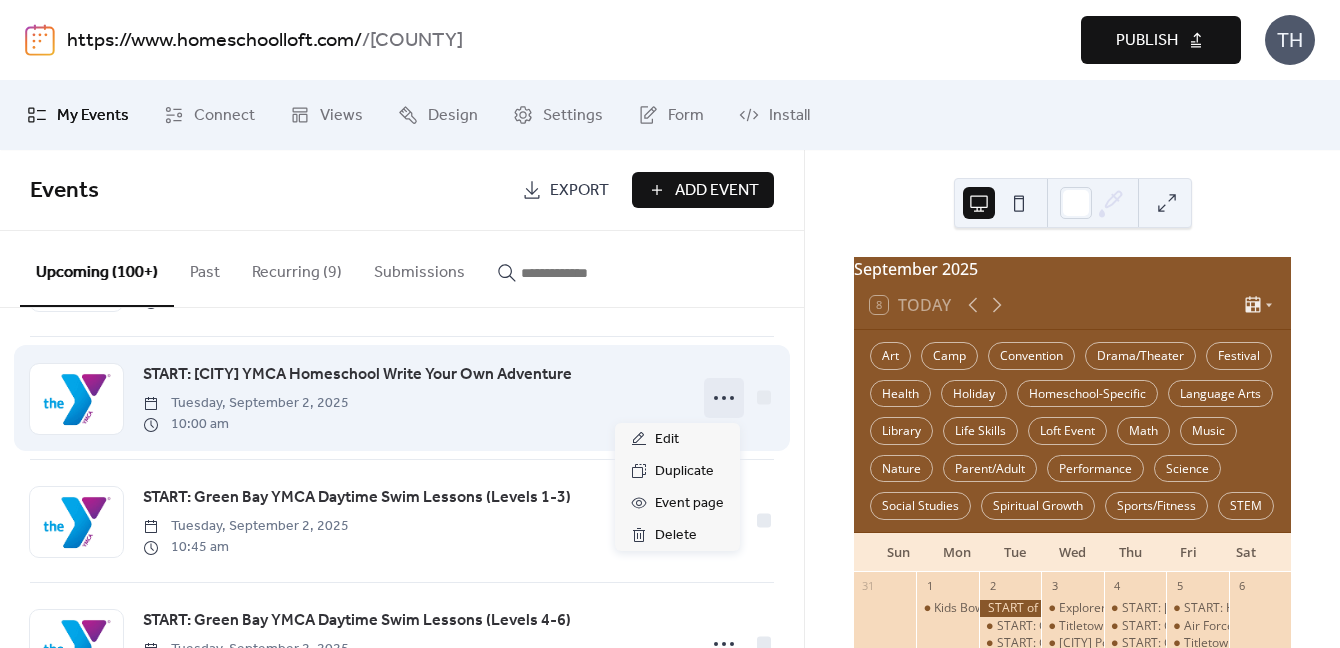 click 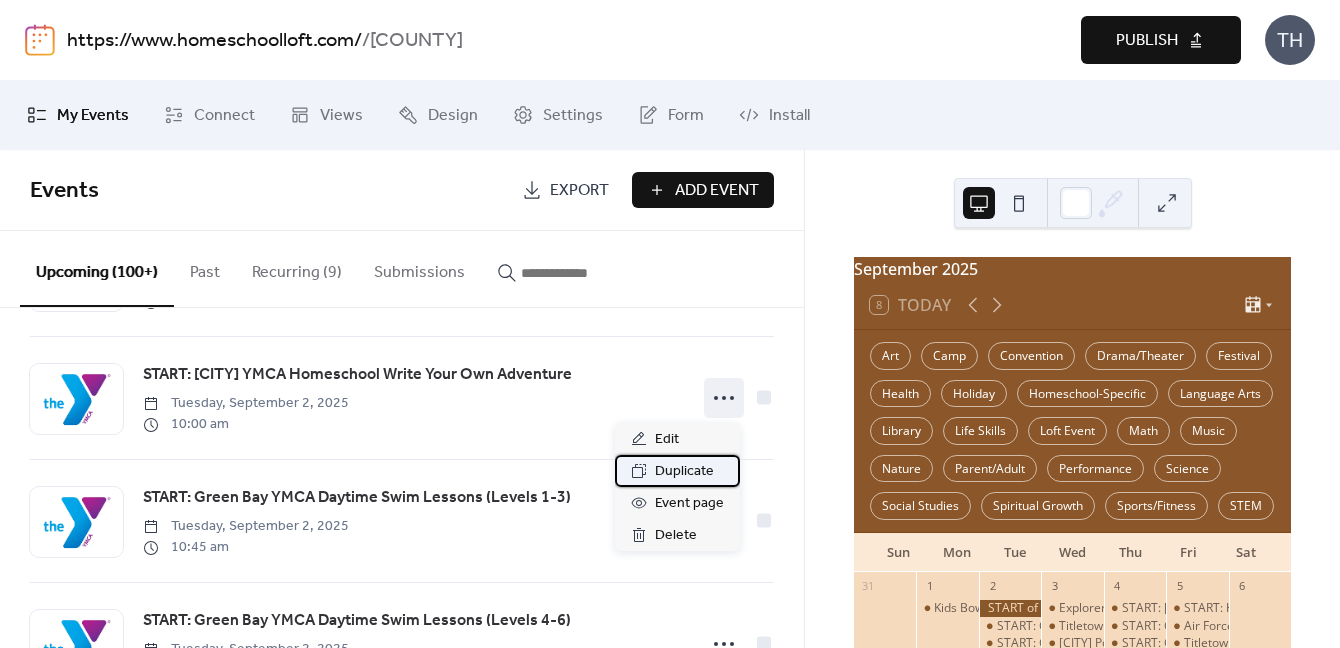 click on "Duplicate" at bounding box center (684, 472) 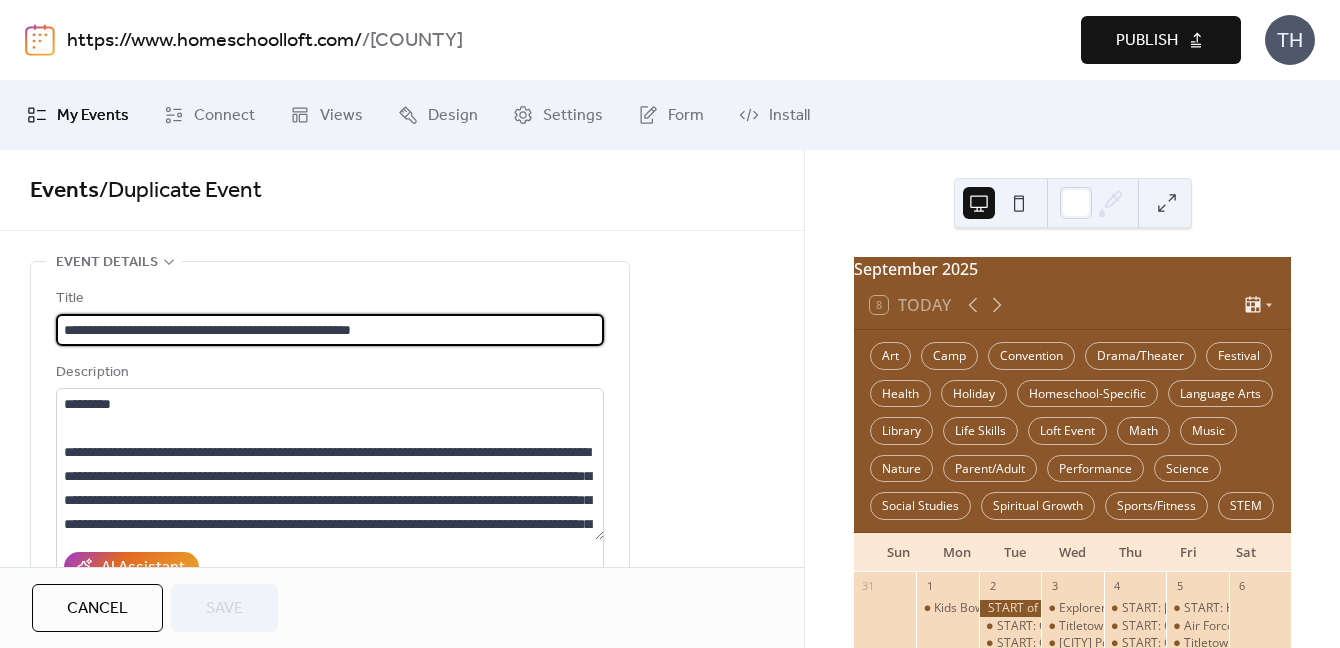 scroll, scrollTop: 1, scrollLeft: 0, axis: vertical 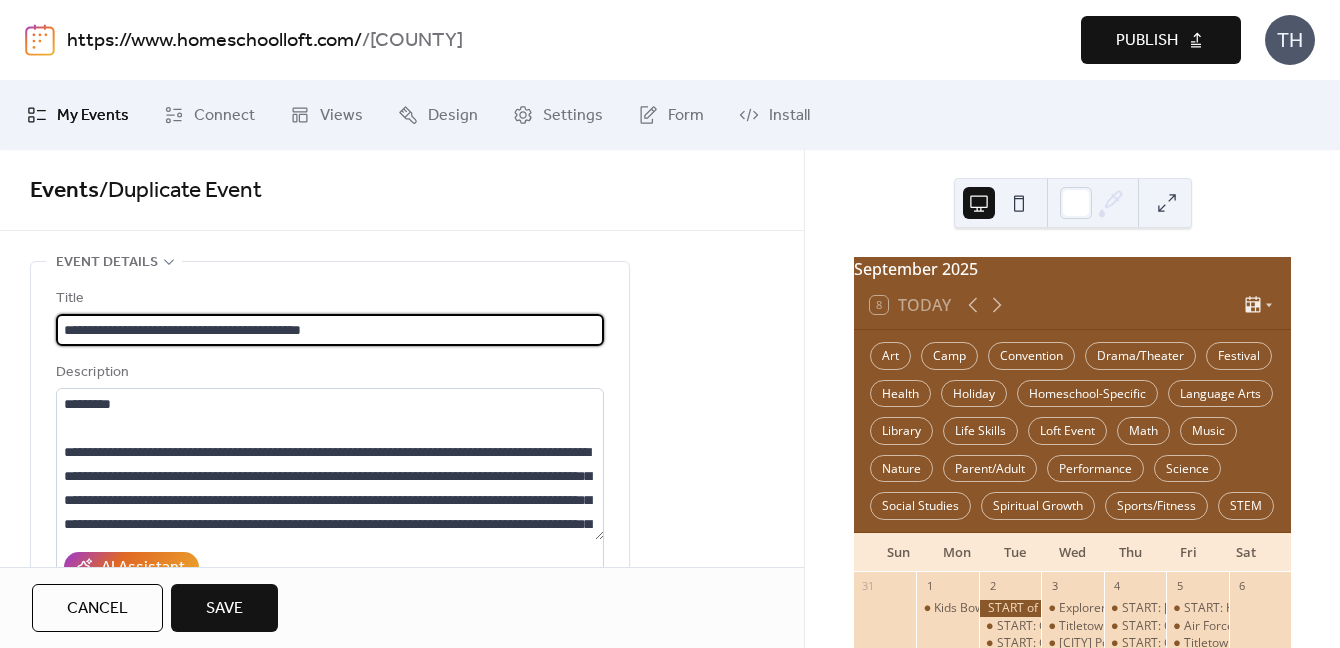 type on "**********" 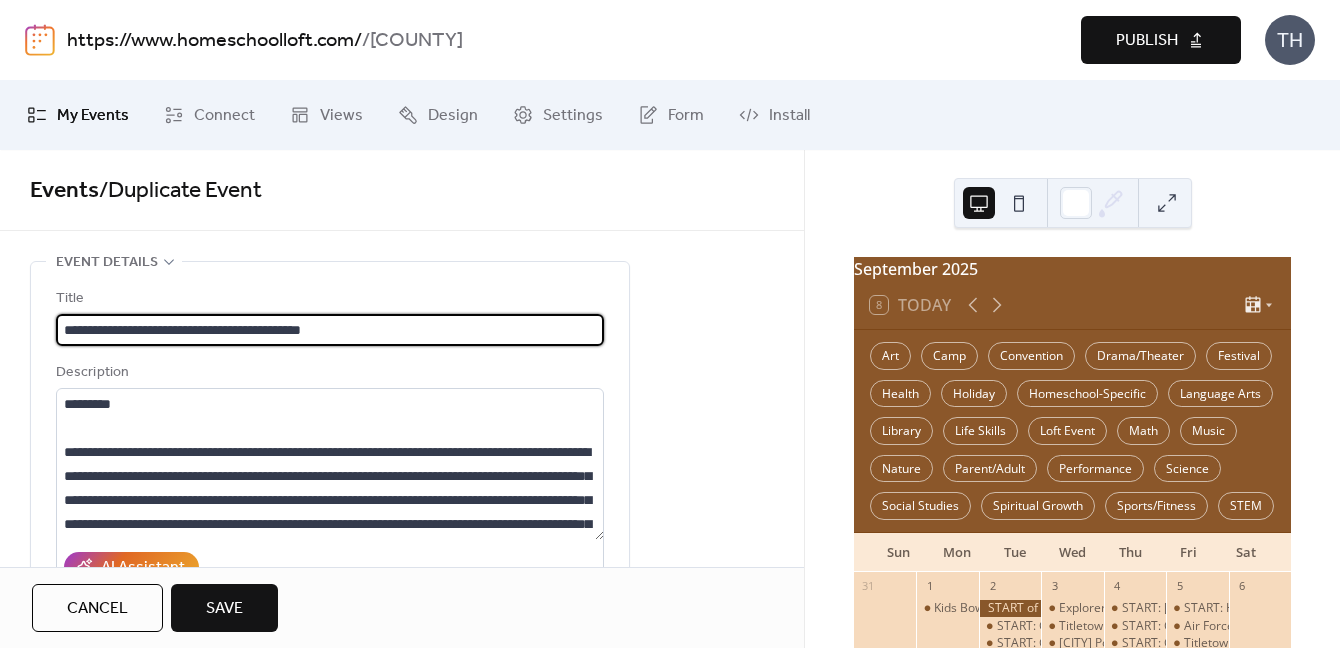 scroll, scrollTop: 0, scrollLeft: 0, axis: both 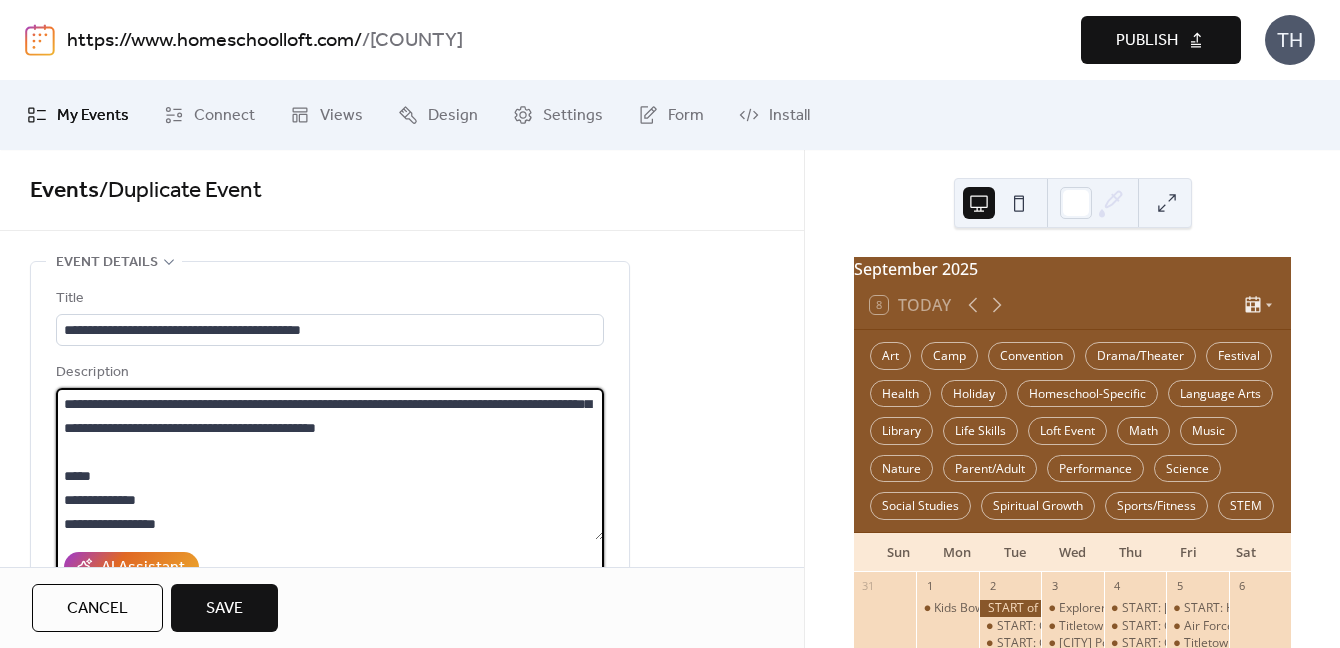 drag, startPoint x: 63, startPoint y: 451, endPoint x: 377, endPoint y: 431, distance: 314.6363 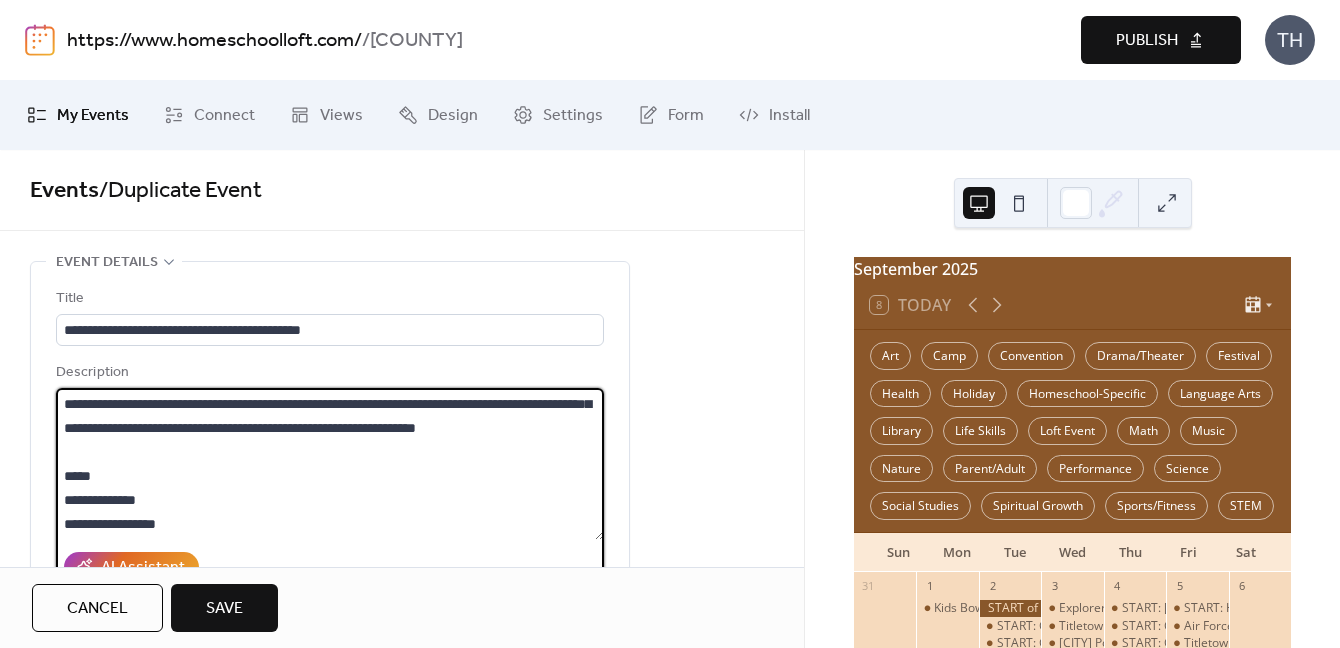 scroll, scrollTop: 0, scrollLeft: 0, axis: both 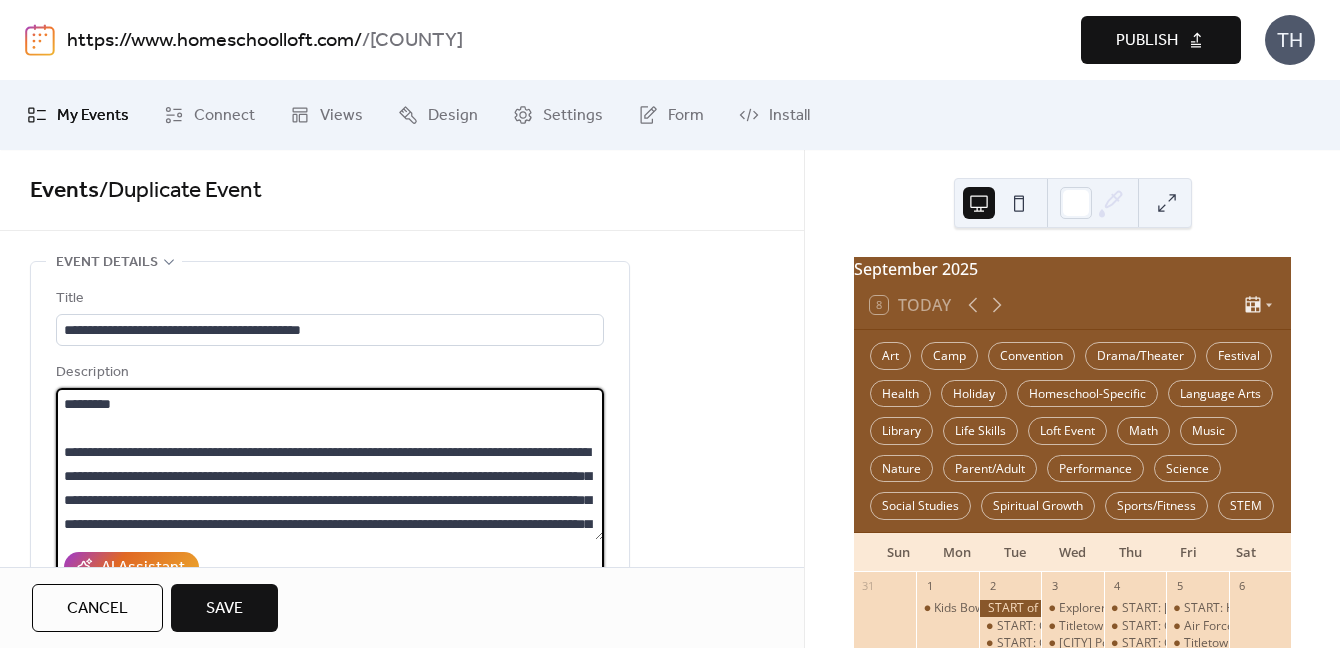 drag, startPoint x: 429, startPoint y: 455, endPoint x: 491, endPoint y: 453, distance: 62.03225 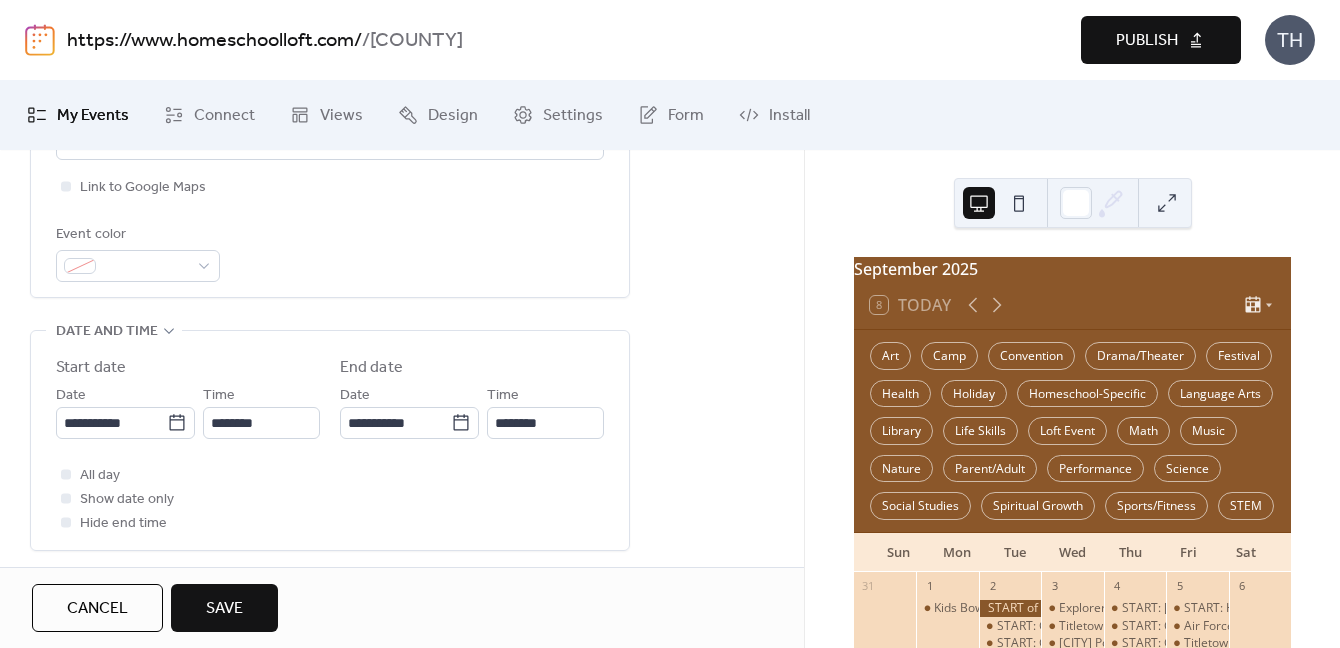 scroll, scrollTop: 658, scrollLeft: 0, axis: vertical 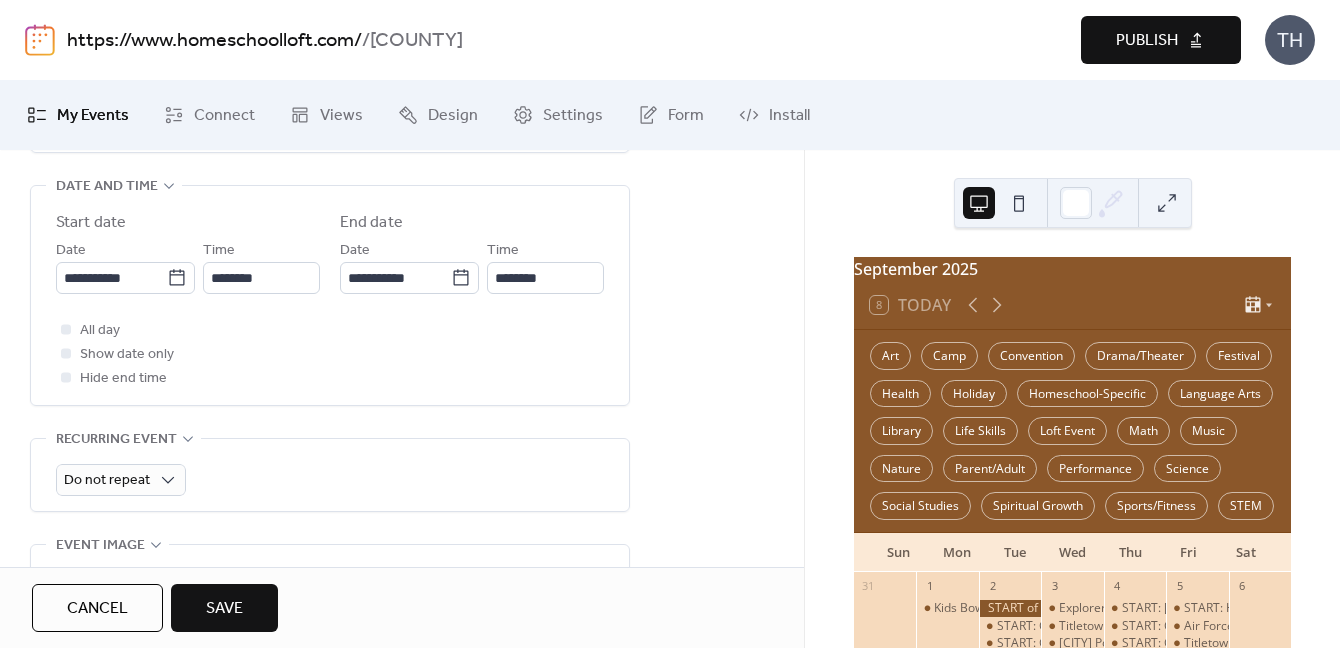 type on "**********" 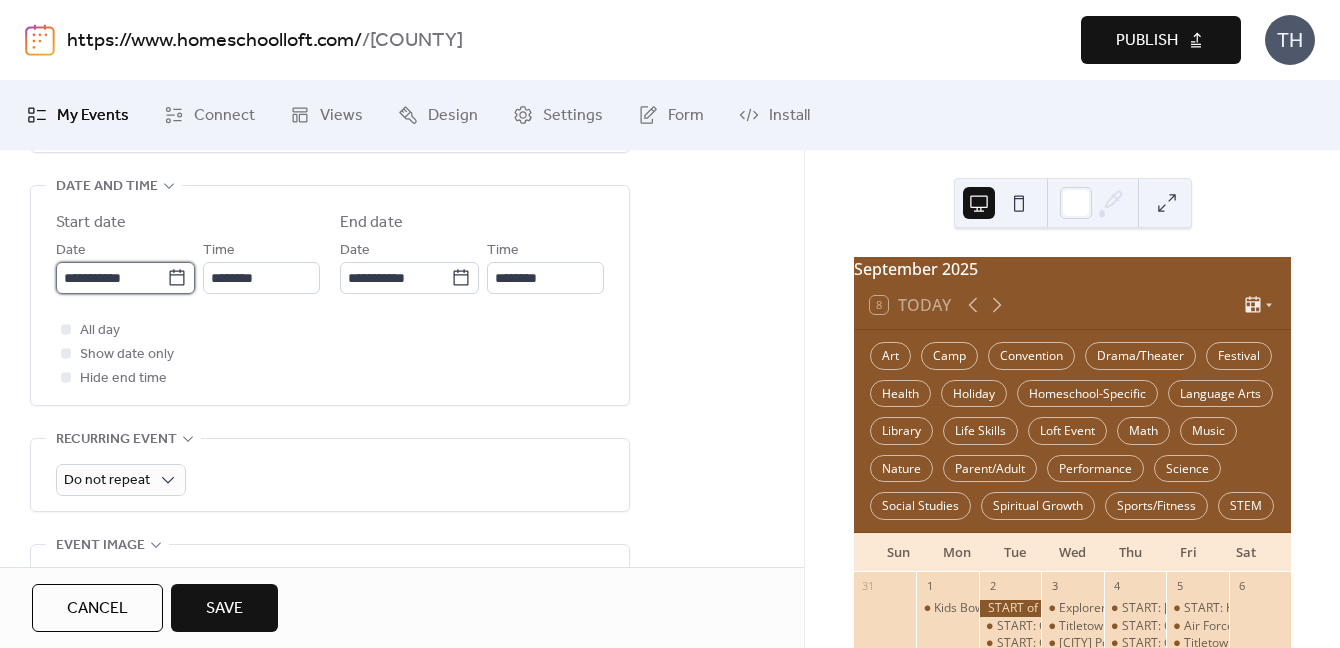 click on "**********" at bounding box center (111, 278) 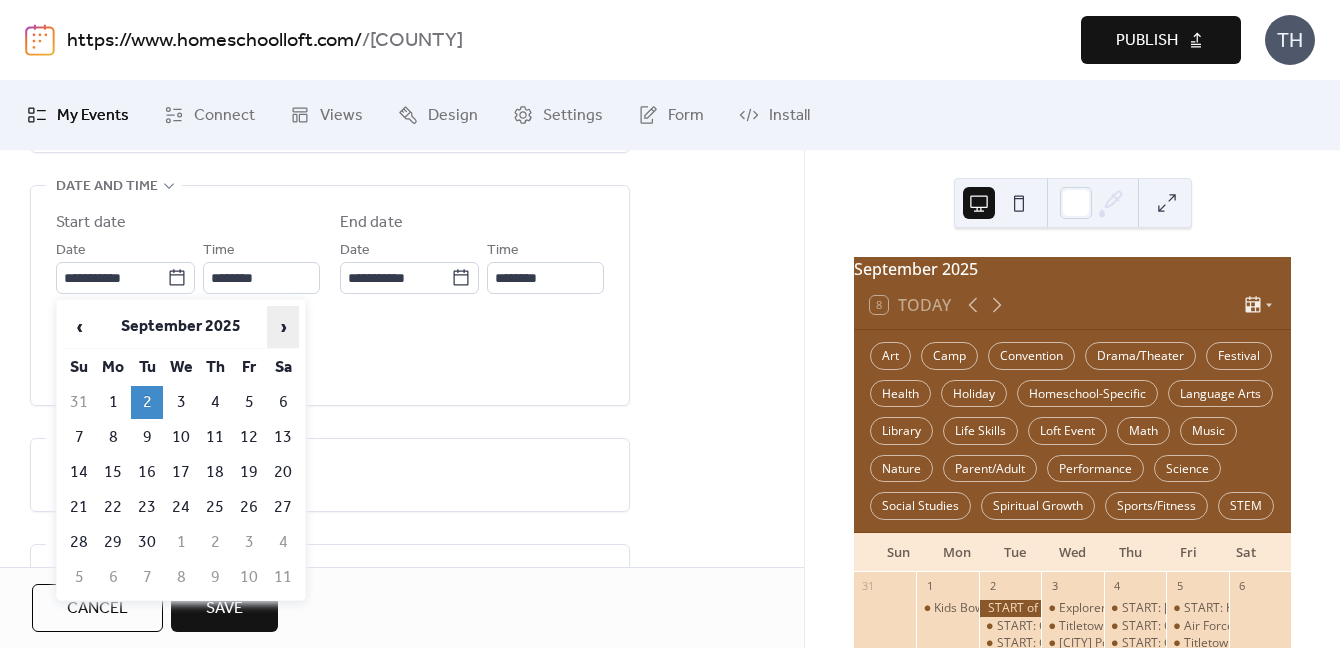 click on "›" at bounding box center [283, 327] 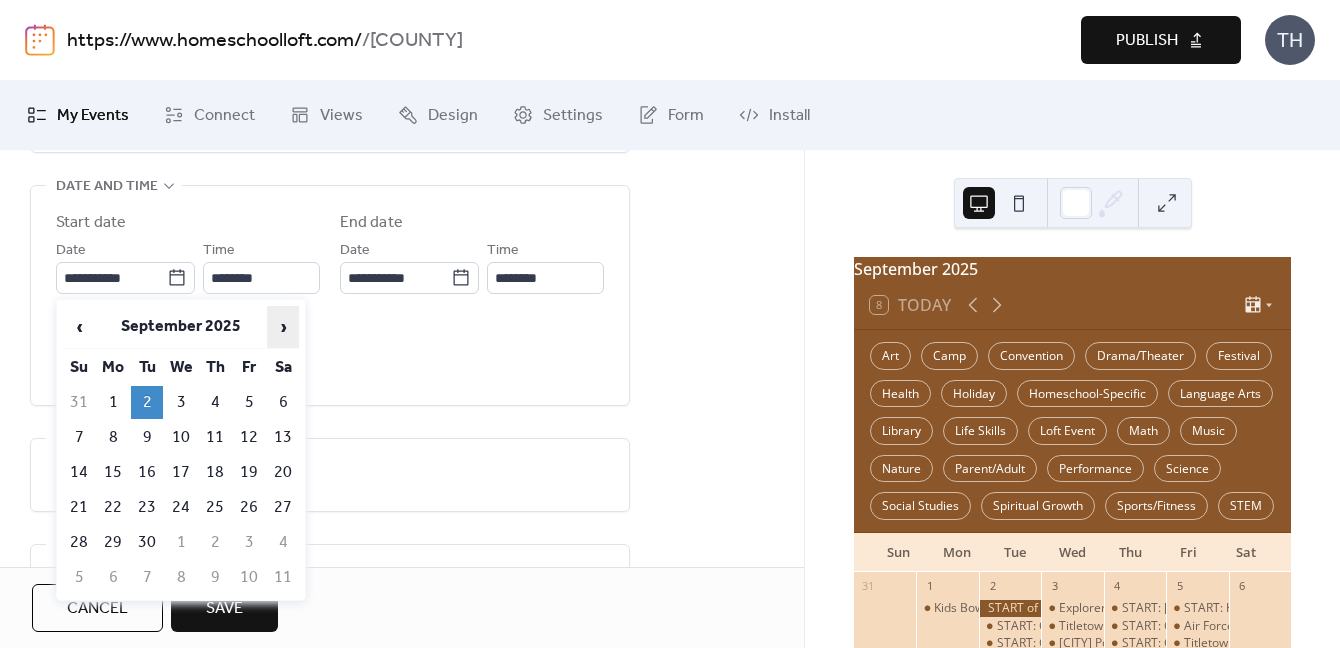 click on "›" at bounding box center [283, 327] 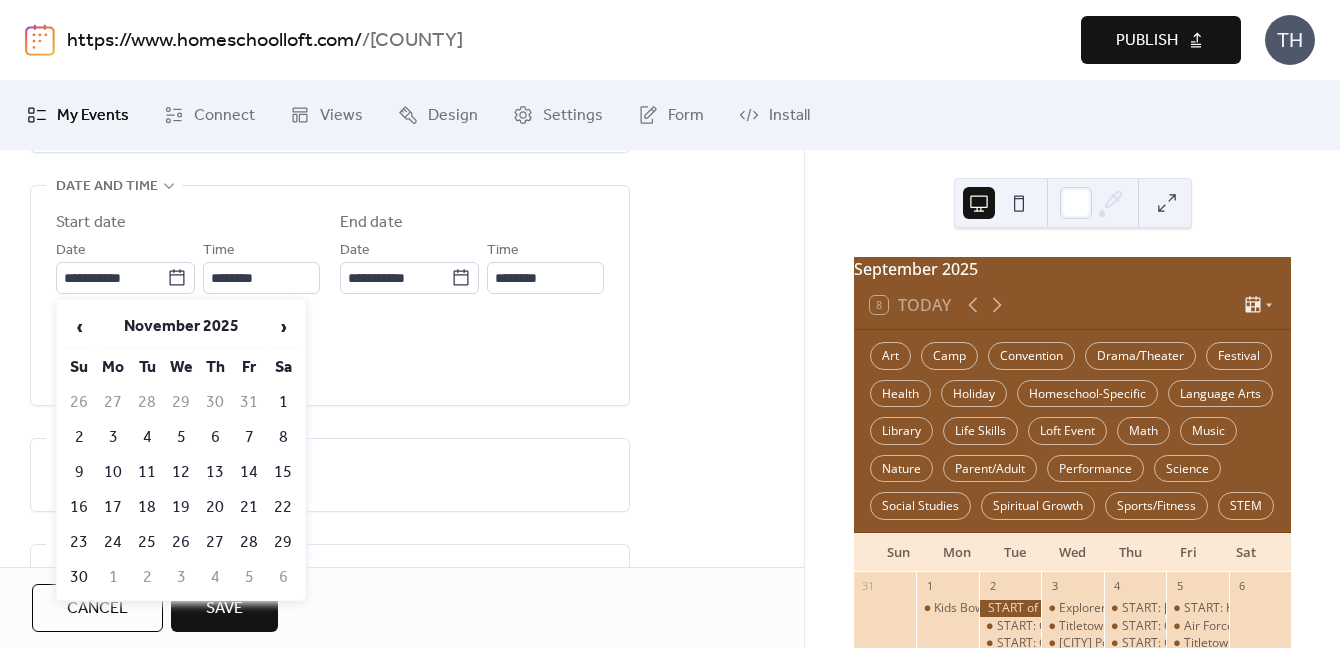 click on "6" at bounding box center (215, 437) 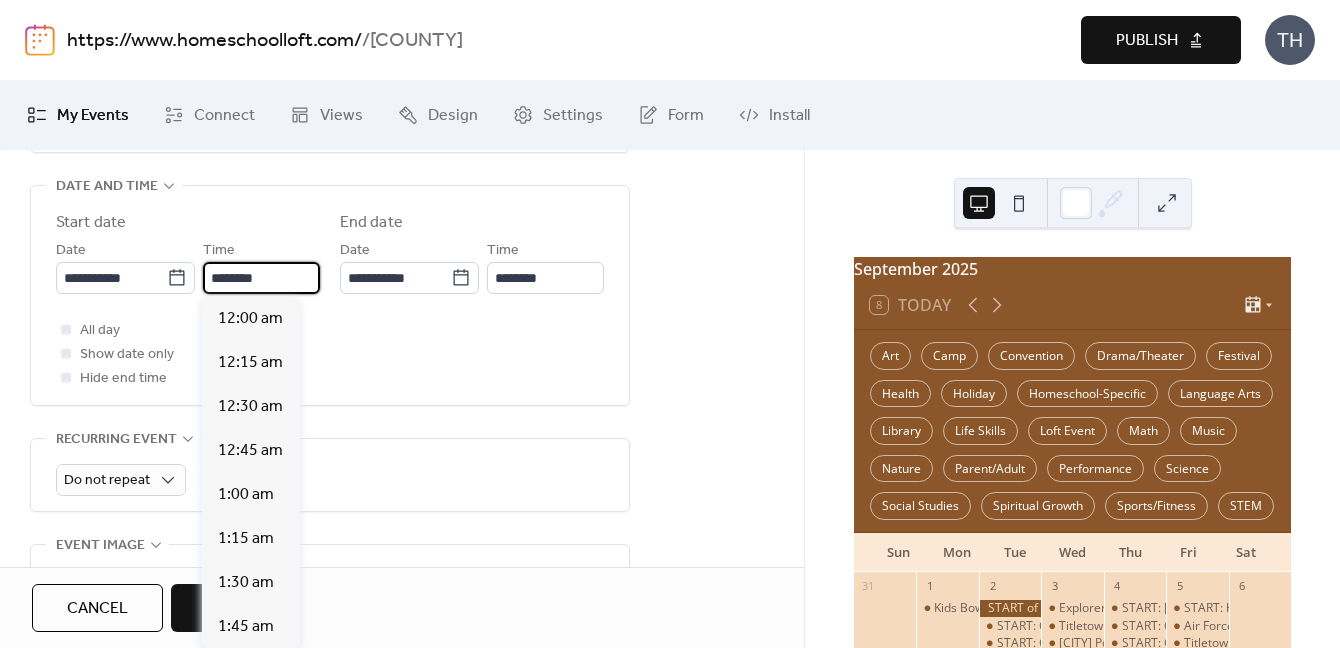 click on "********" at bounding box center (261, 278) 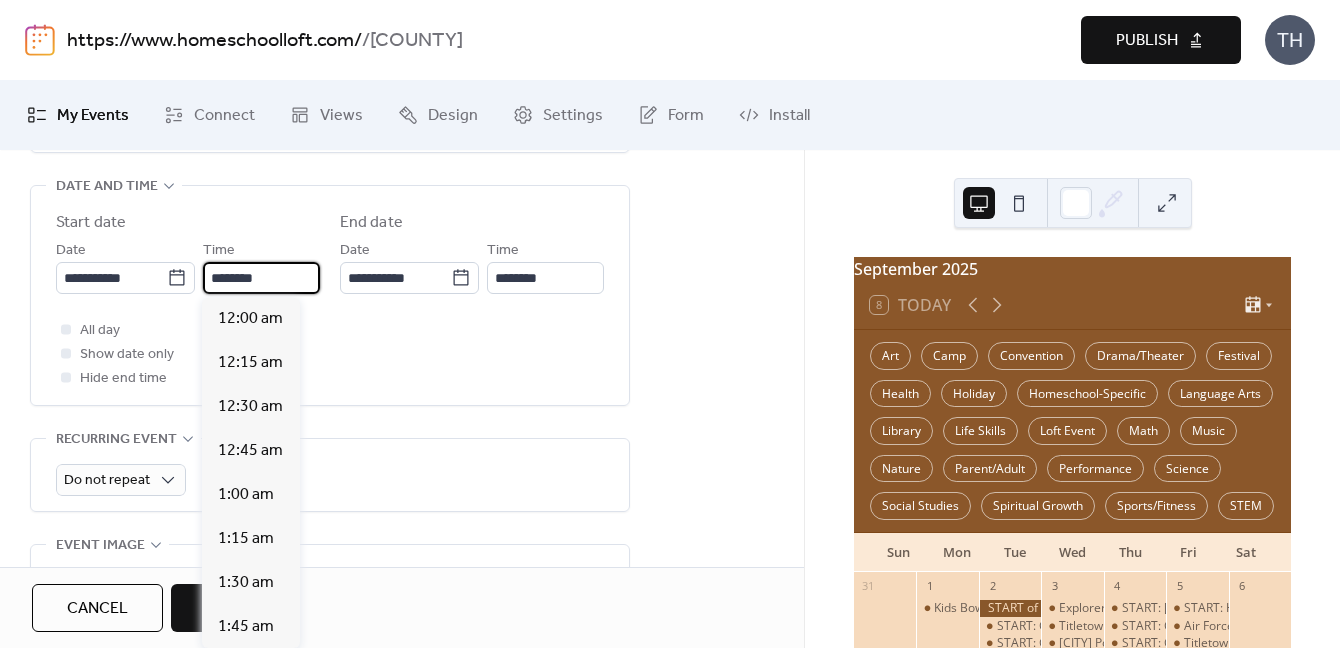 scroll, scrollTop: 1820, scrollLeft: 0, axis: vertical 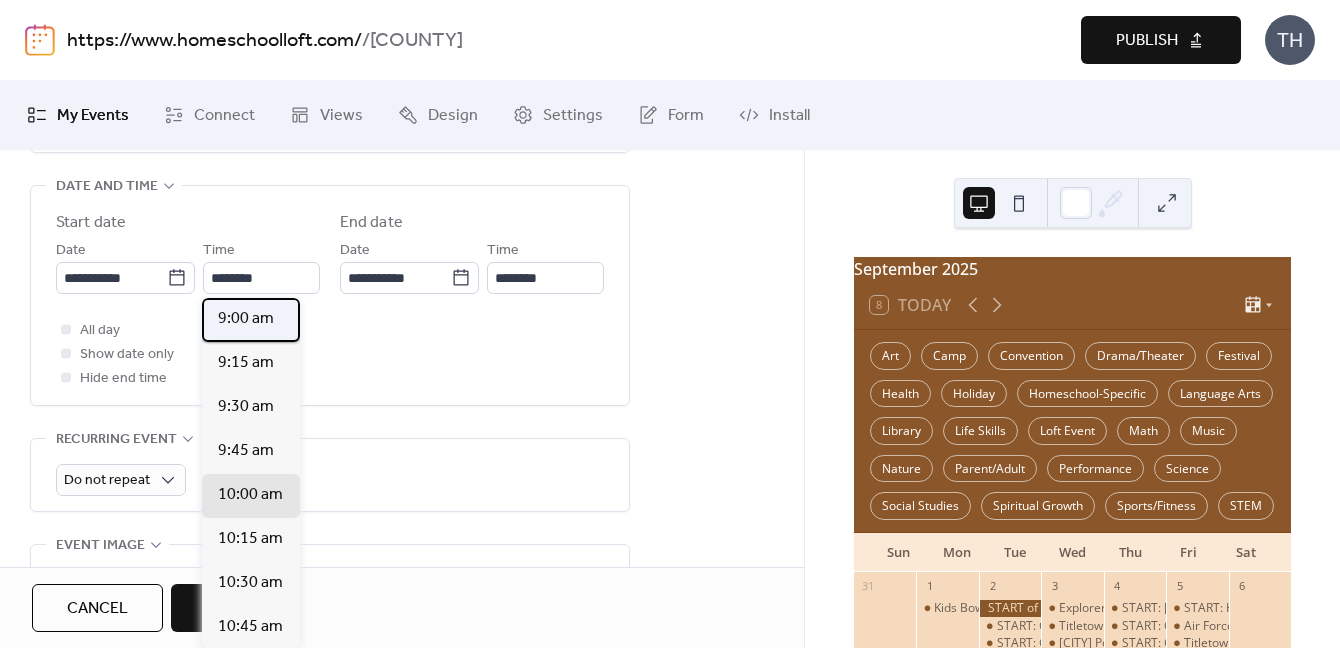 click on "9:00 am" at bounding box center [246, 319] 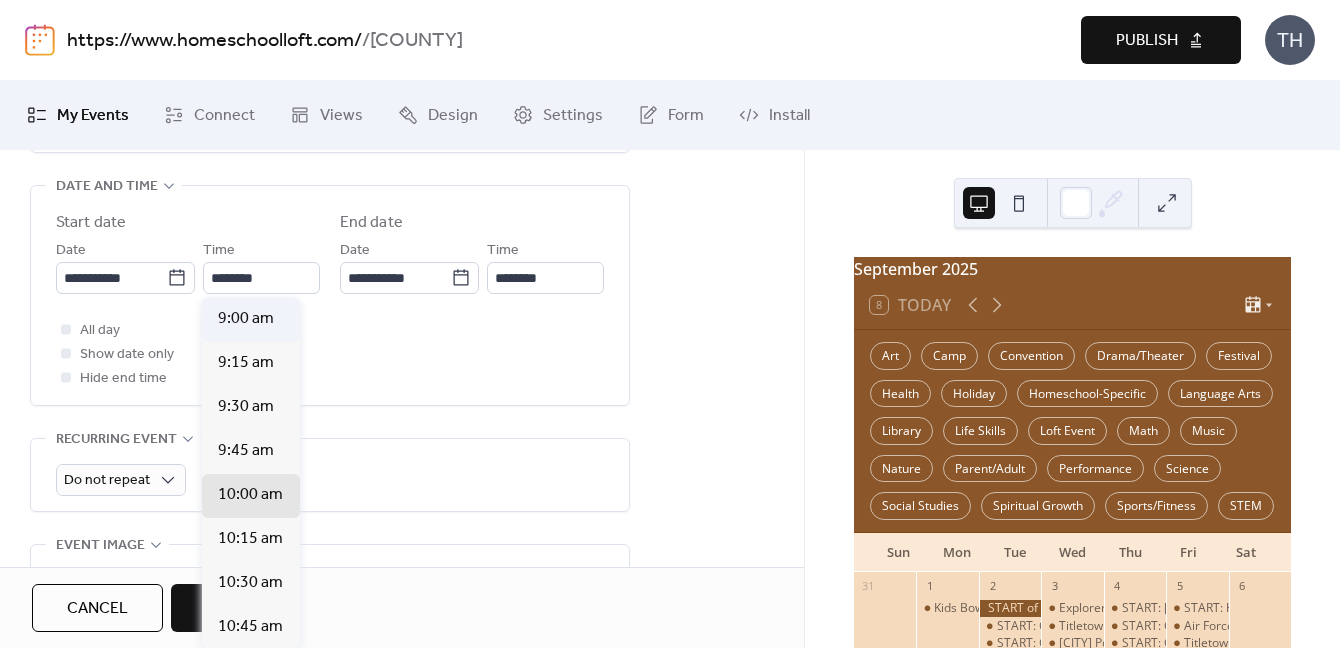 type on "*******" 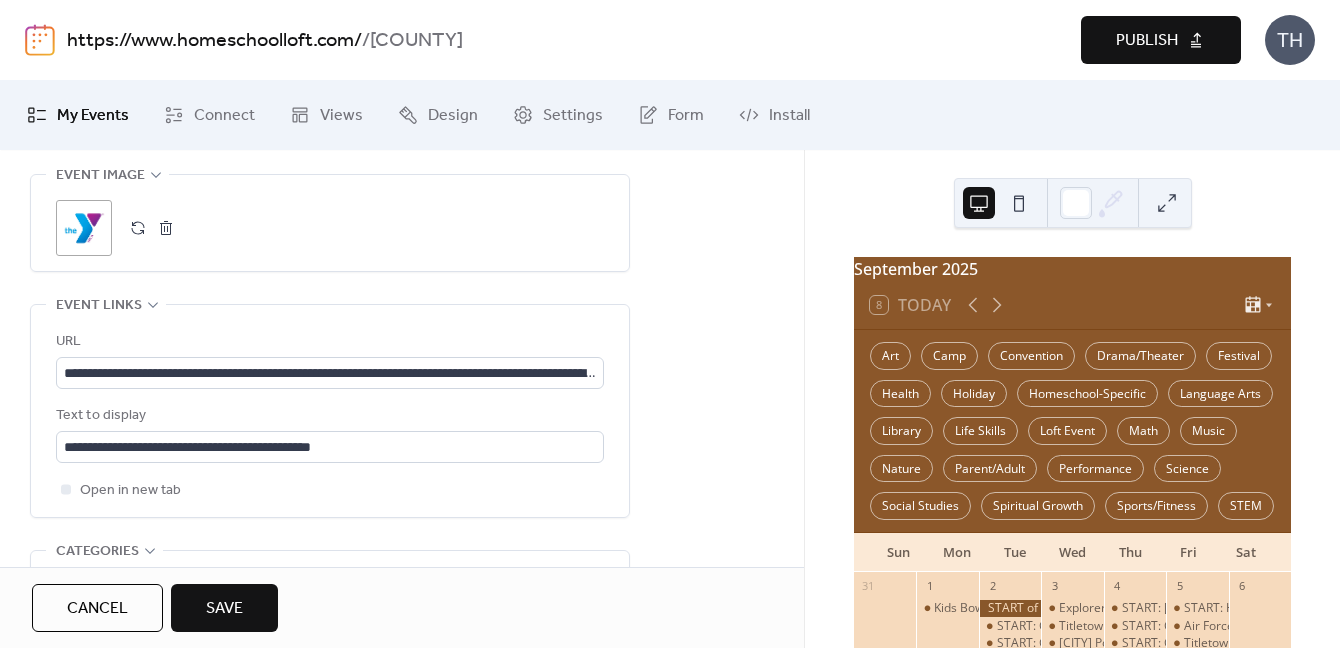 scroll, scrollTop: 1037, scrollLeft: 0, axis: vertical 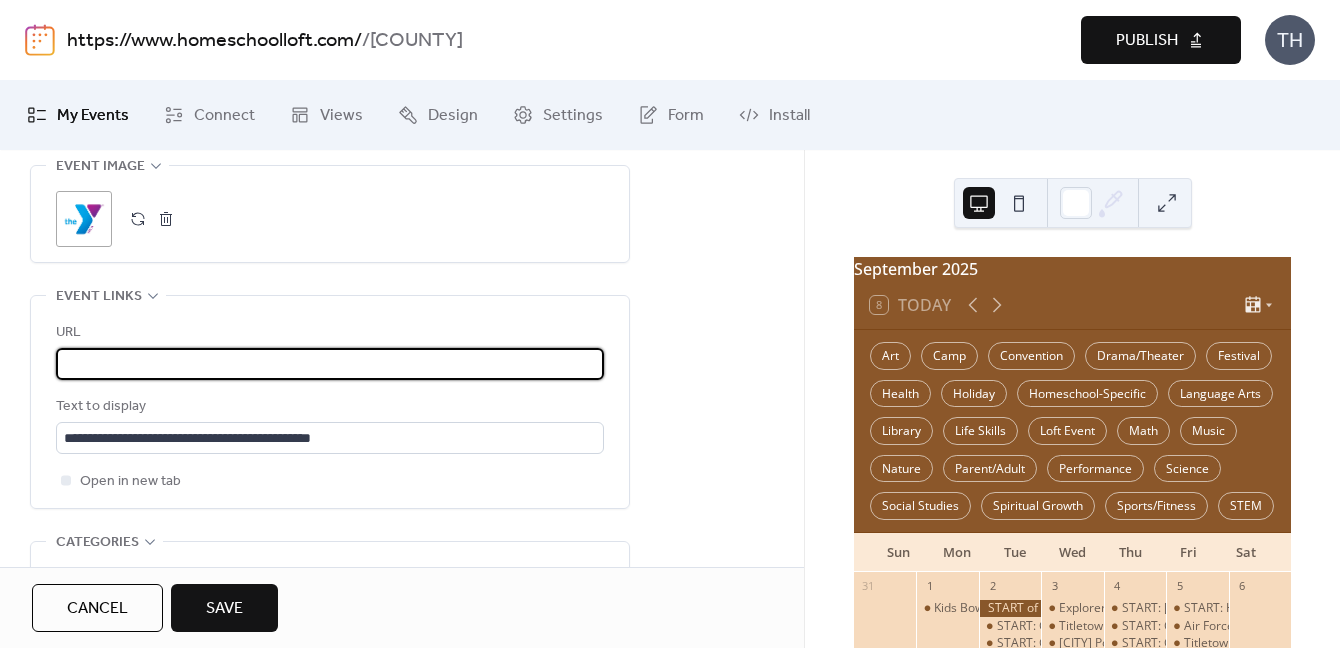 drag, startPoint x: 62, startPoint y: 364, endPoint x: 779, endPoint y: 355, distance: 717.05646 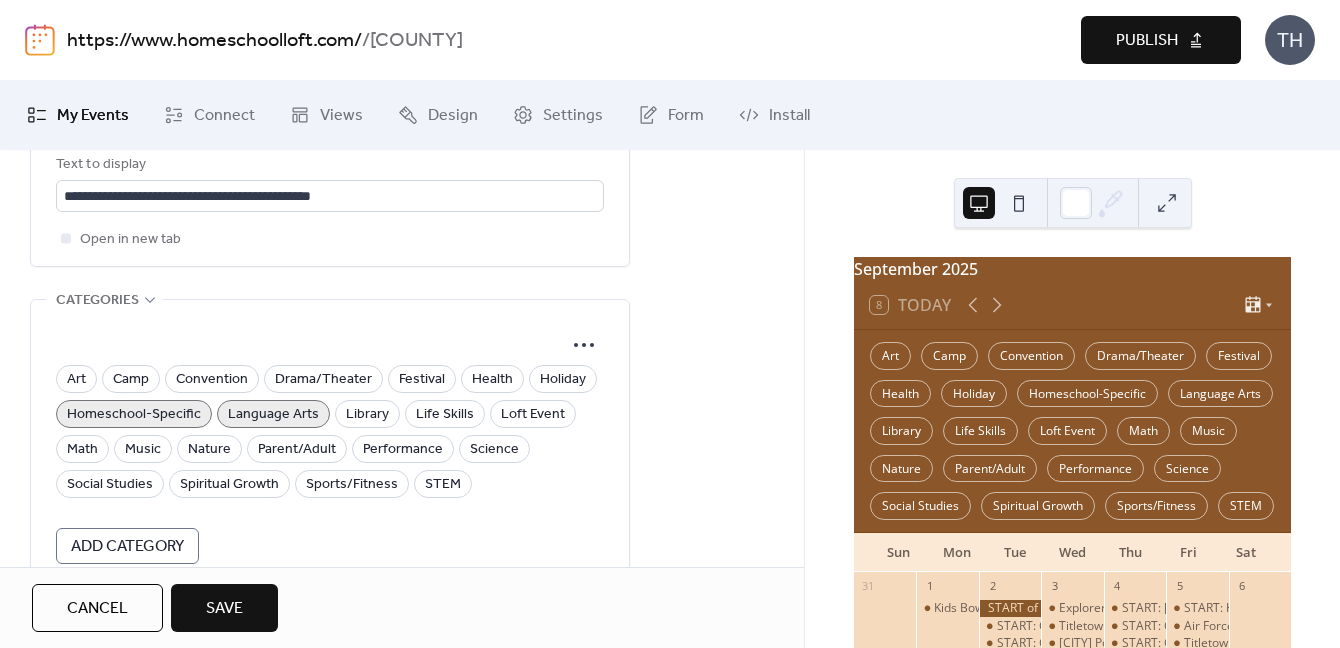 scroll, scrollTop: 1390, scrollLeft: 0, axis: vertical 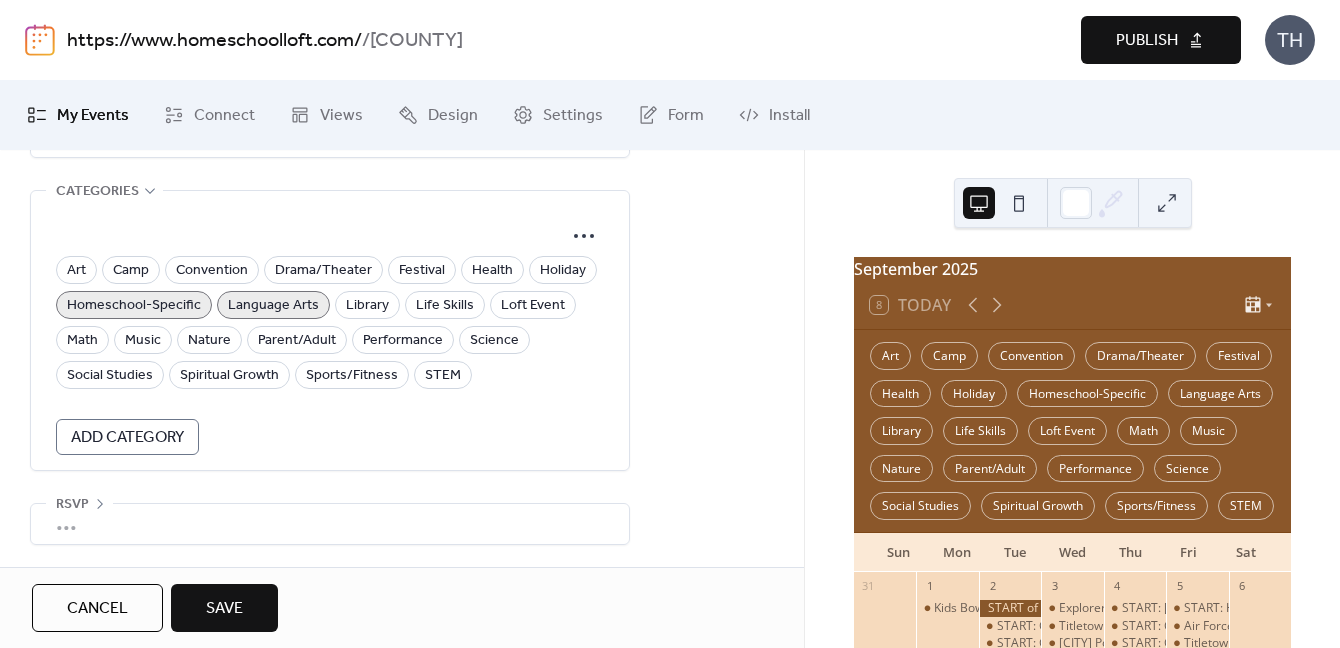 type on "**********" 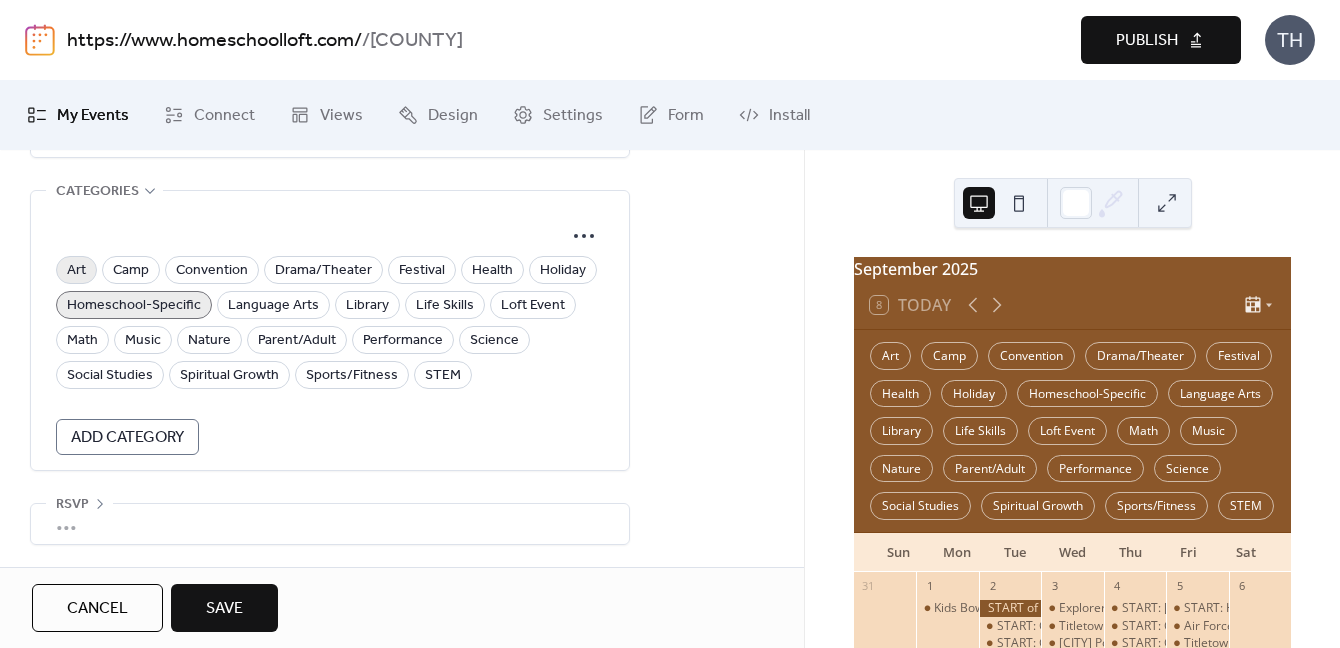 click on "Art" at bounding box center [76, 271] 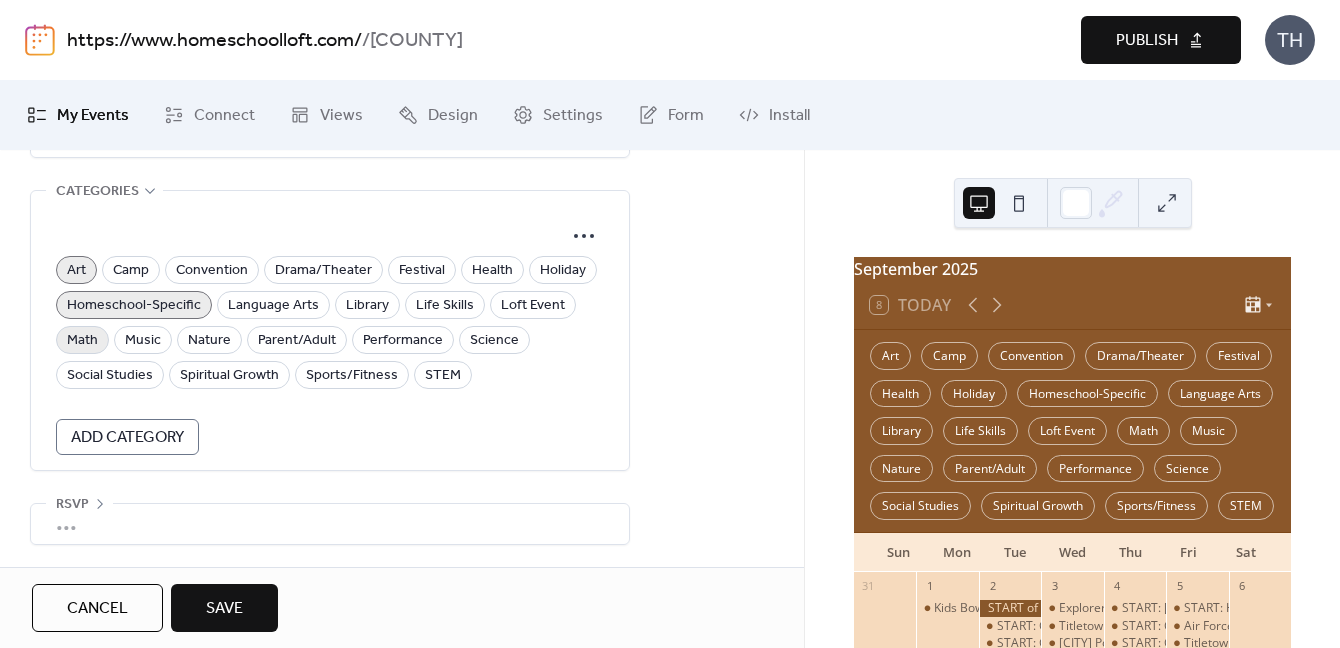 click on "Math" at bounding box center (82, 341) 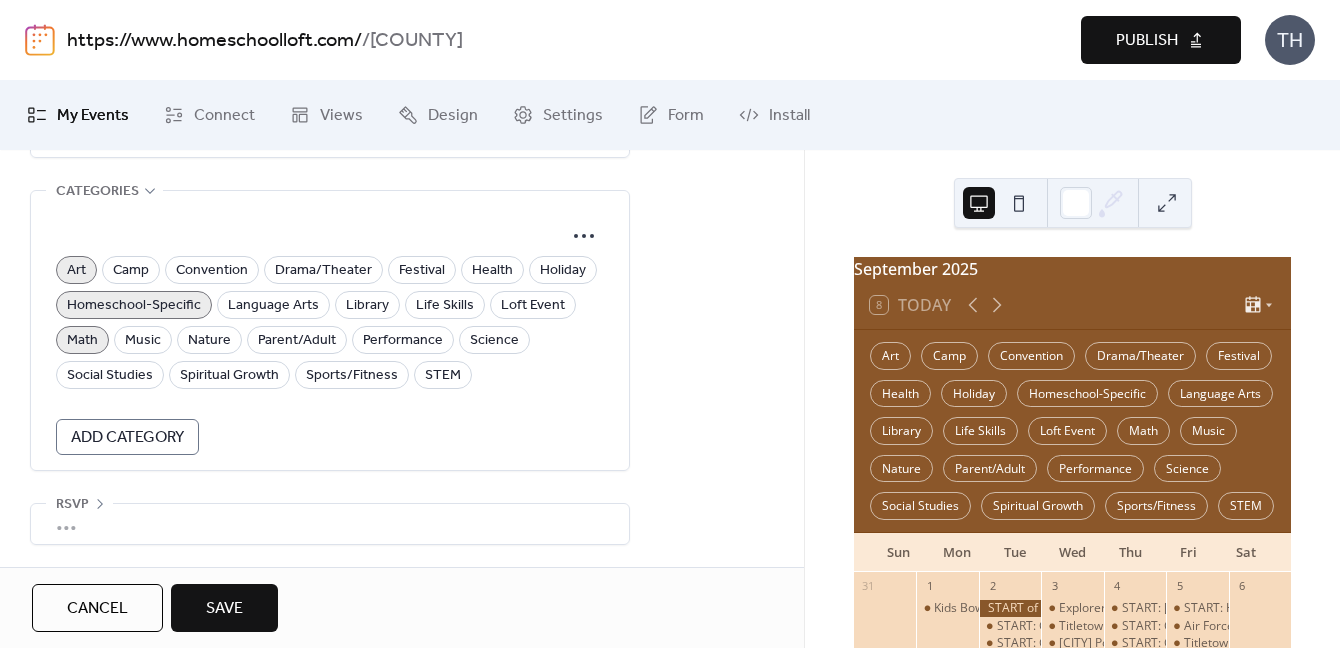 click on "Save" at bounding box center (224, 608) 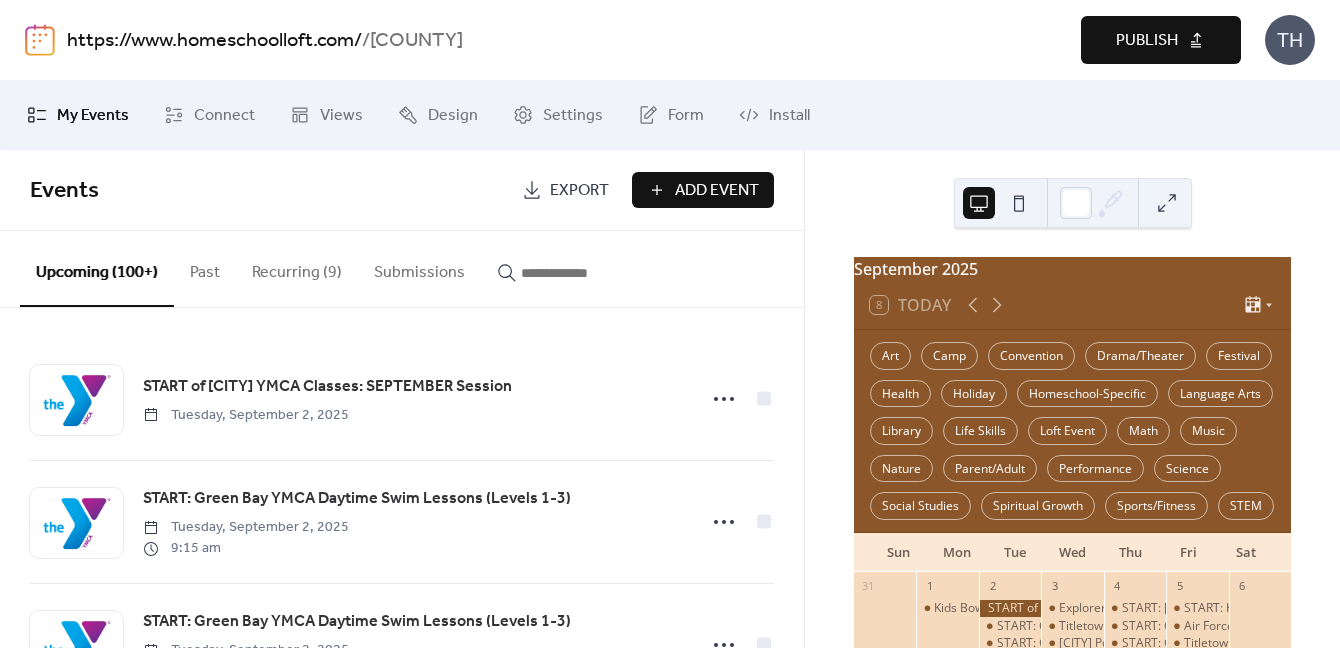 click on "Publish" at bounding box center (1147, 41) 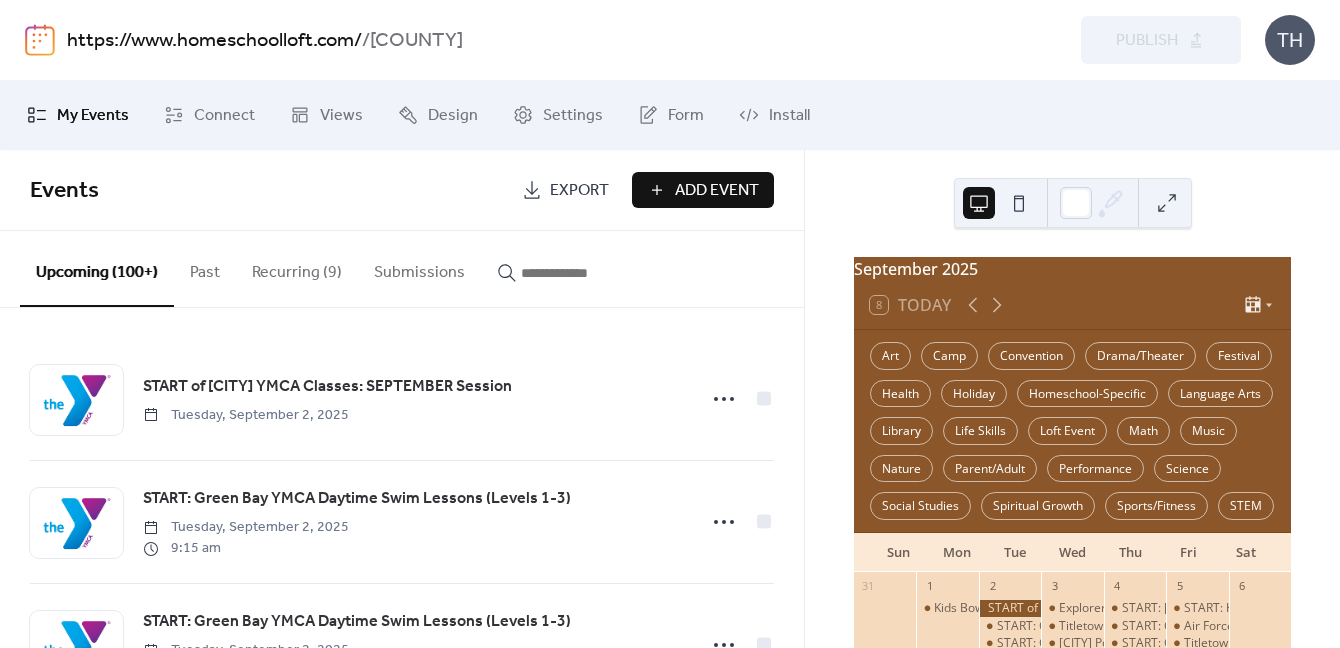 click at bounding box center (581, 273) 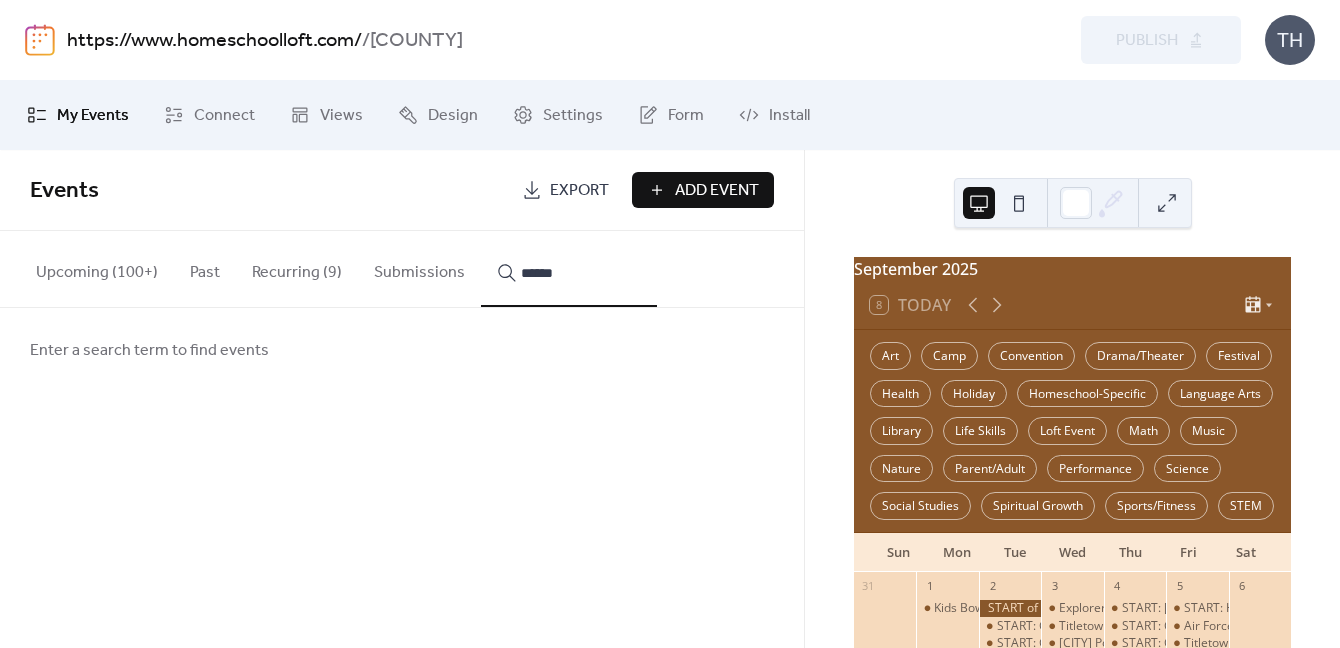 click on "*****" at bounding box center (569, 269) 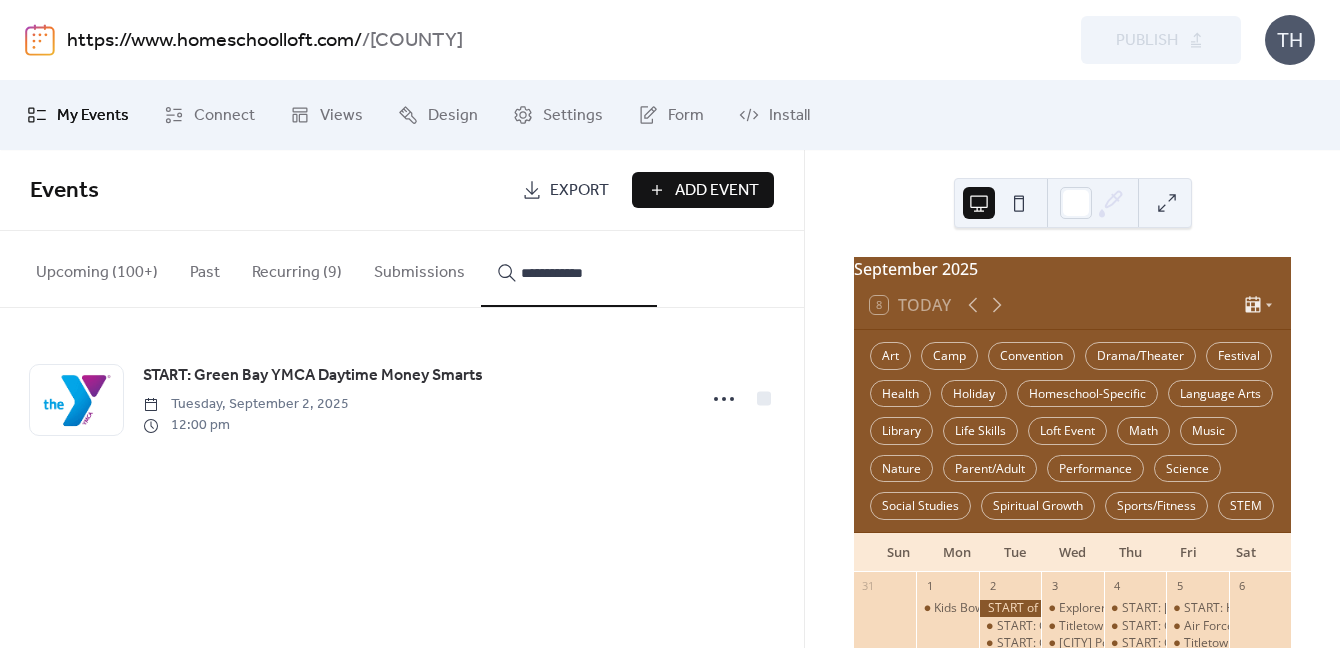 type on "**********" 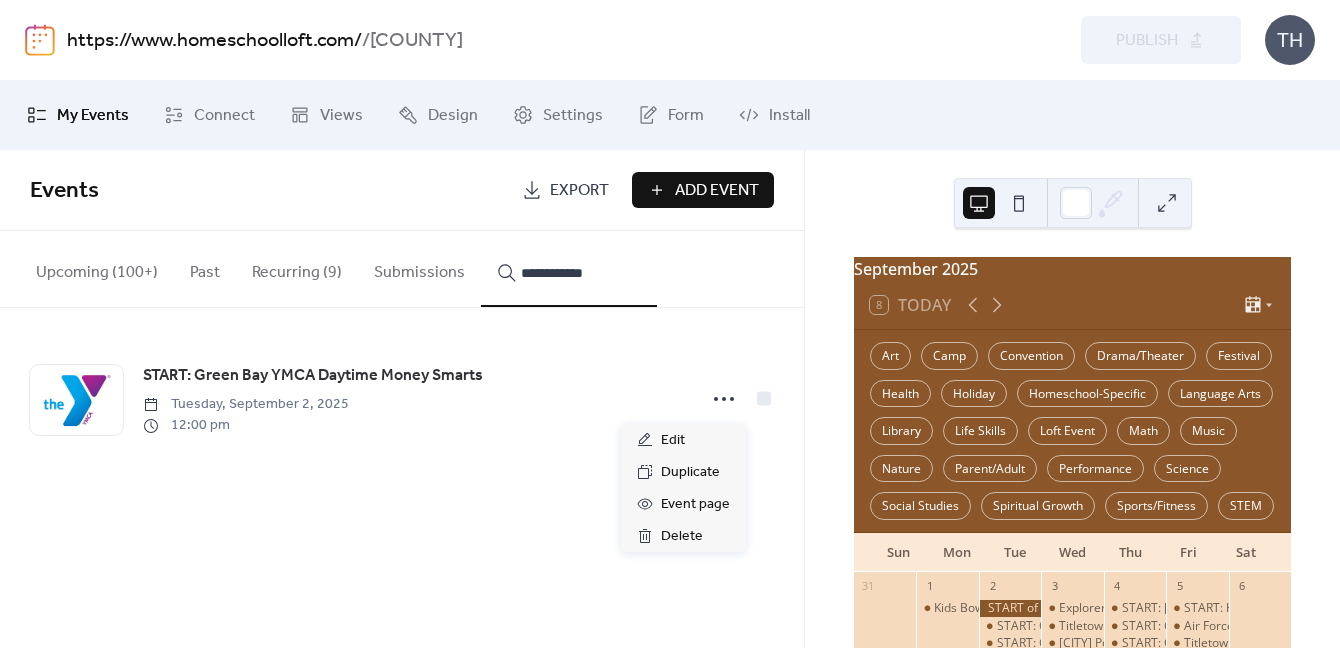 click 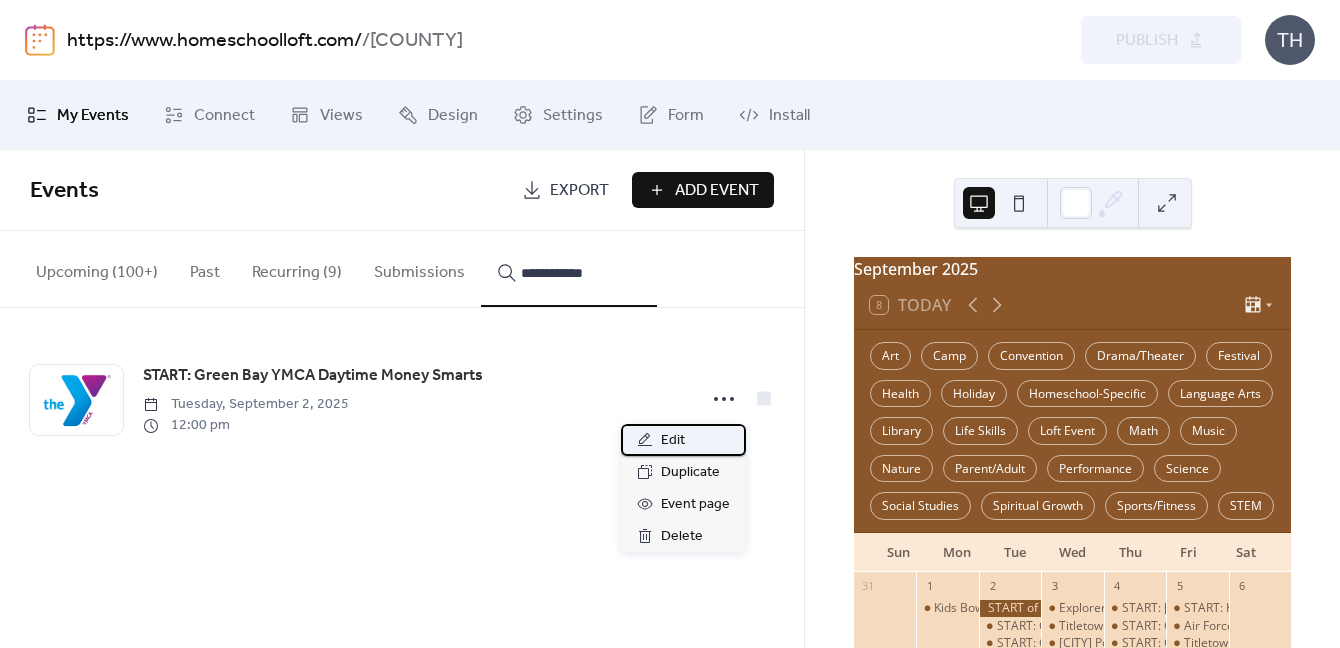 click on "Edit" at bounding box center [683, 440] 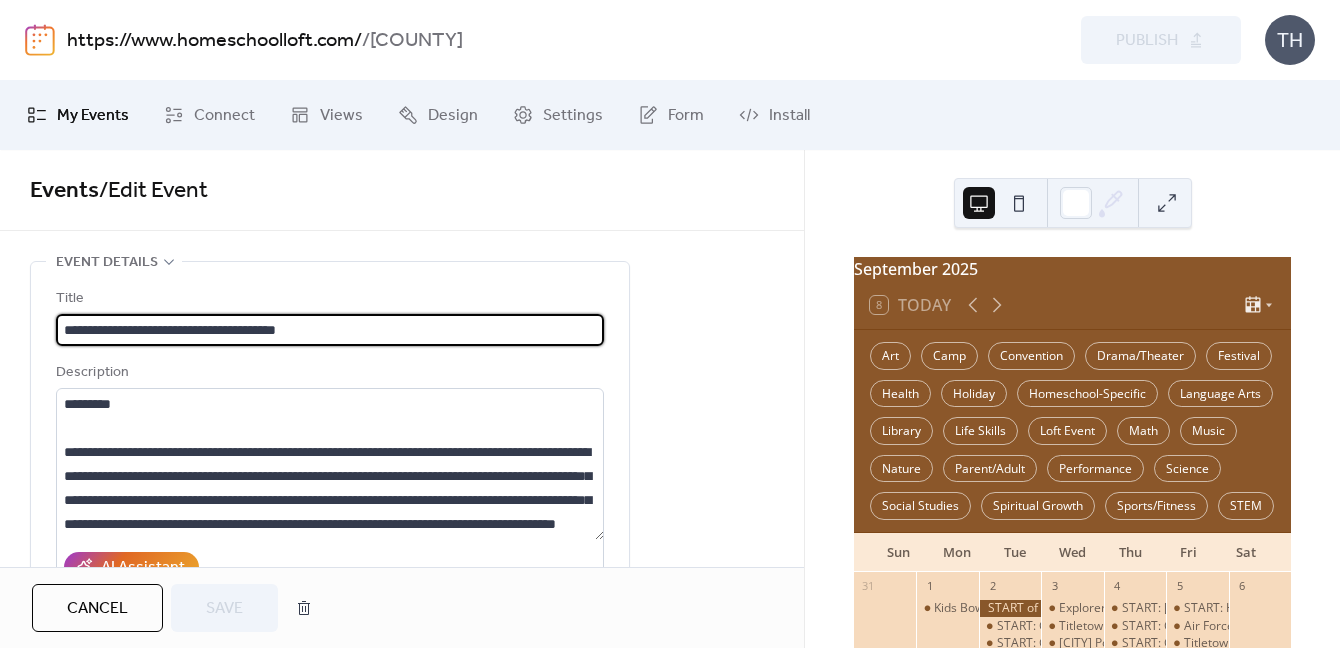 scroll, scrollTop: 1, scrollLeft: 0, axis: vertical 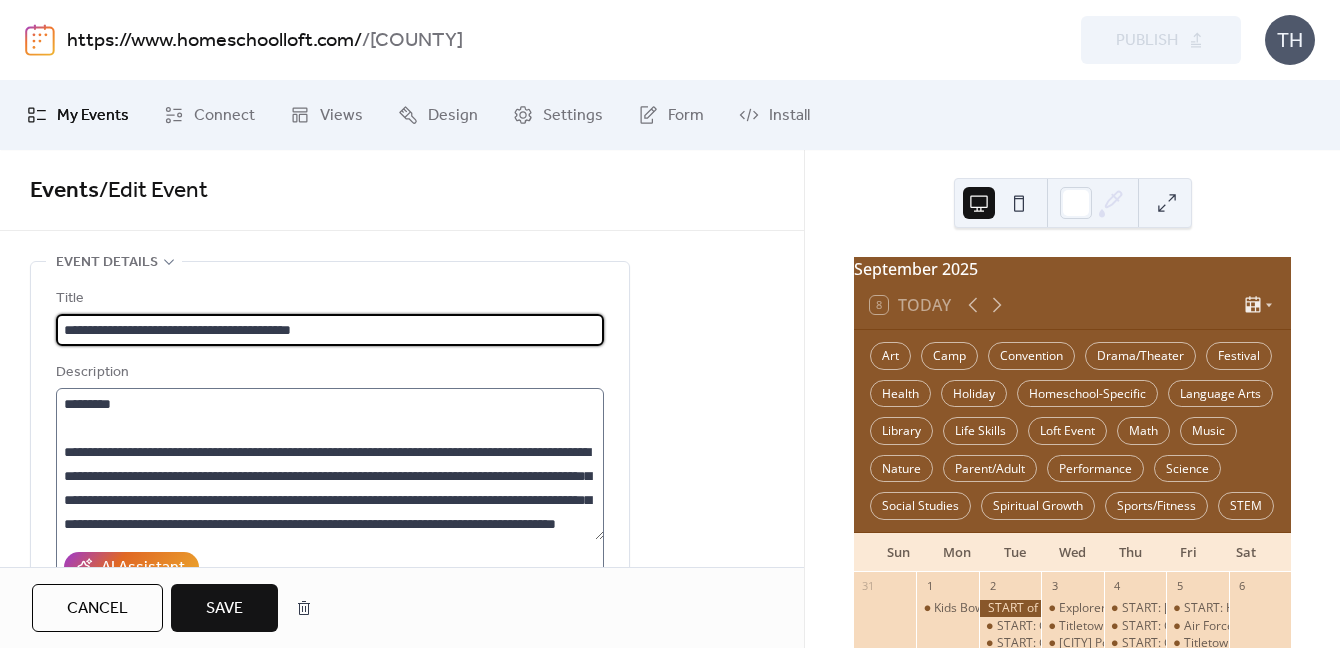 type on "**********" 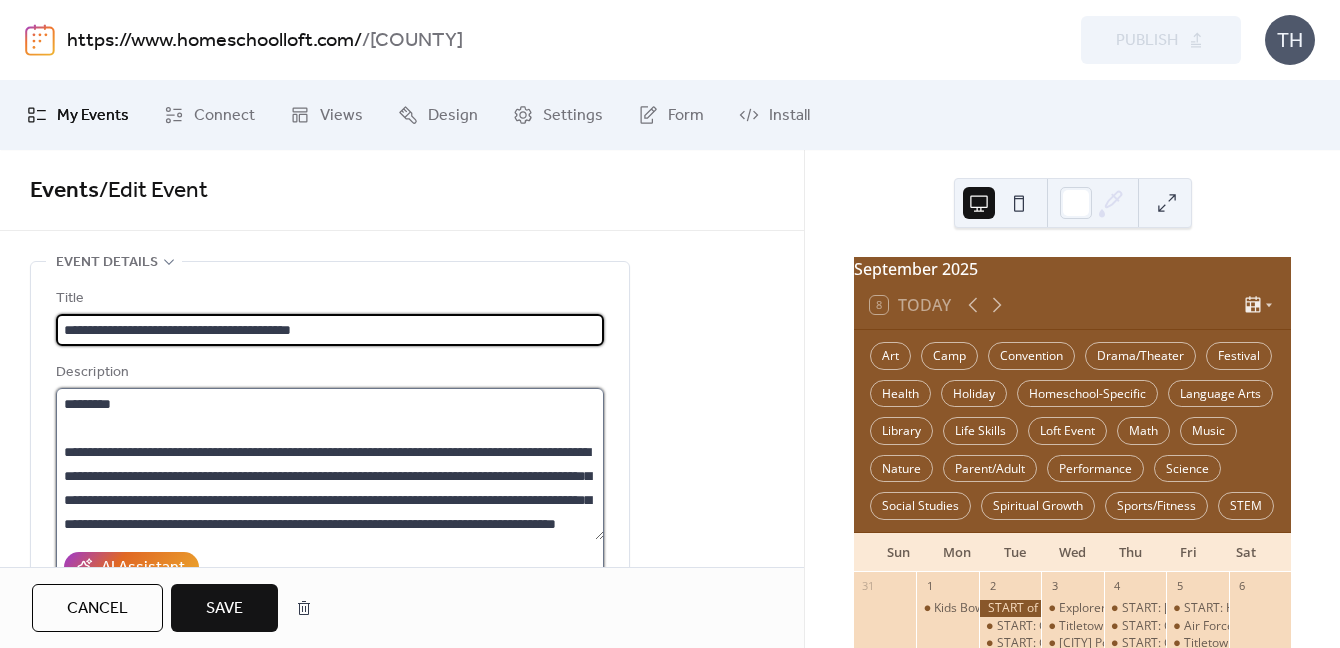 scroll, scrollTop: 0, scrollLeft: 0, axis: both 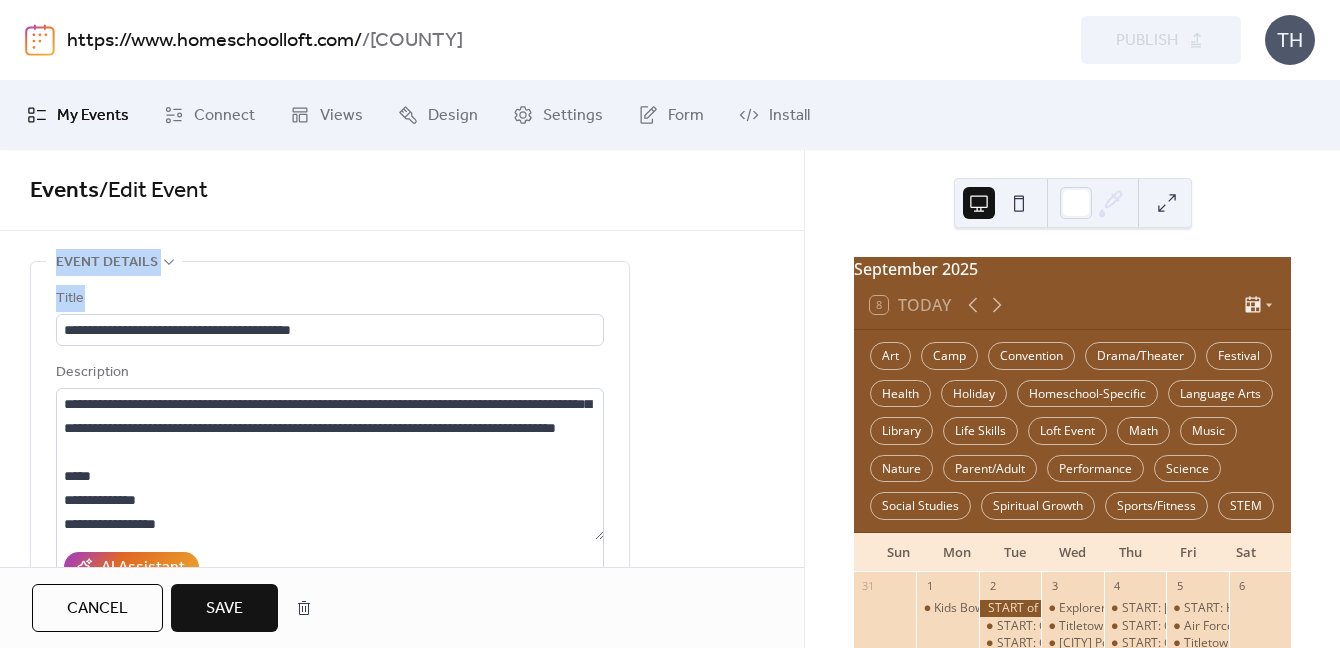 drag, startPoint x: 796, startPoint y: 238, endPoint x: 797, endPoint y: 290, distance: 52.009613 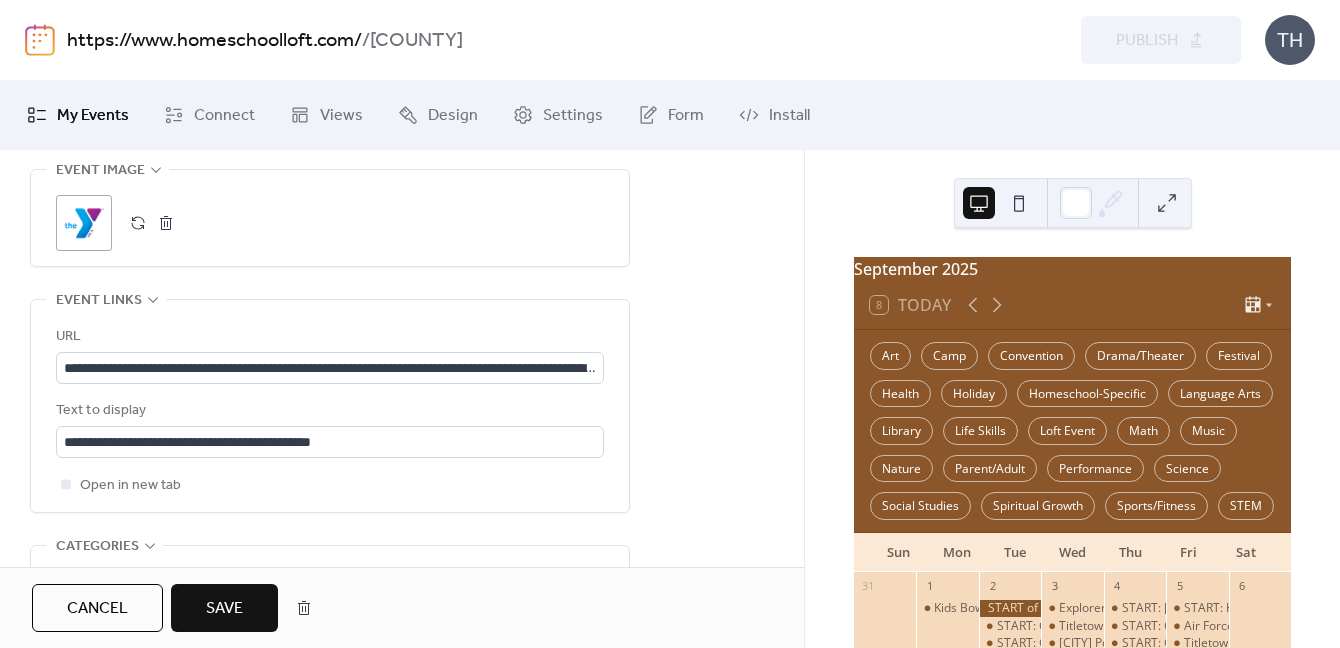 scroll, scrollTop: 1065, scrollLeft: 0, axis: vertical 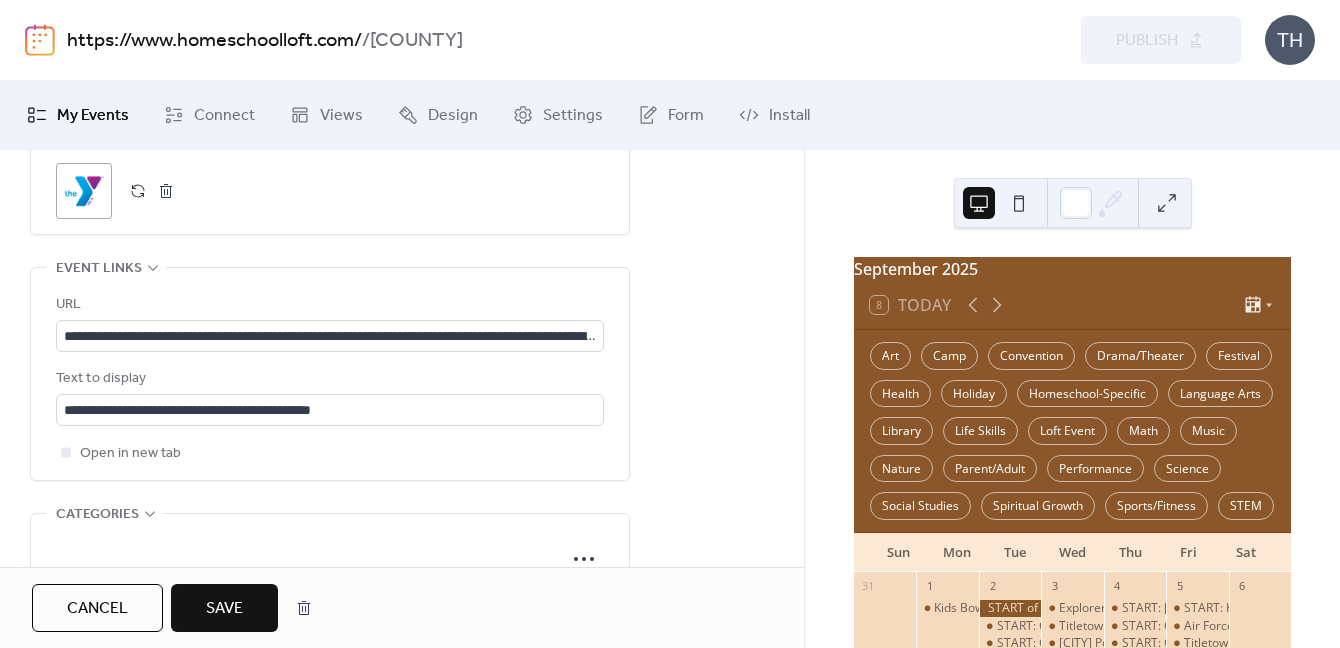 click on "Save" at bounding box center (224, 609) 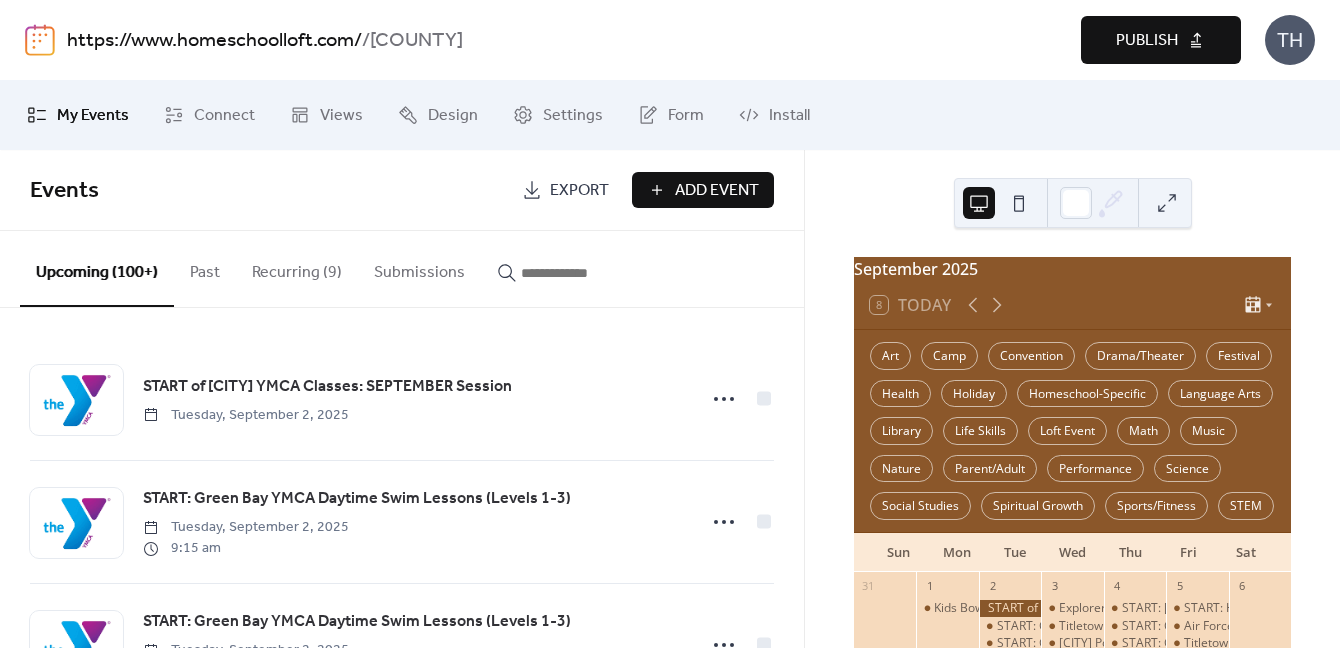 click on "Publish" at bounding box center [1161, 40] 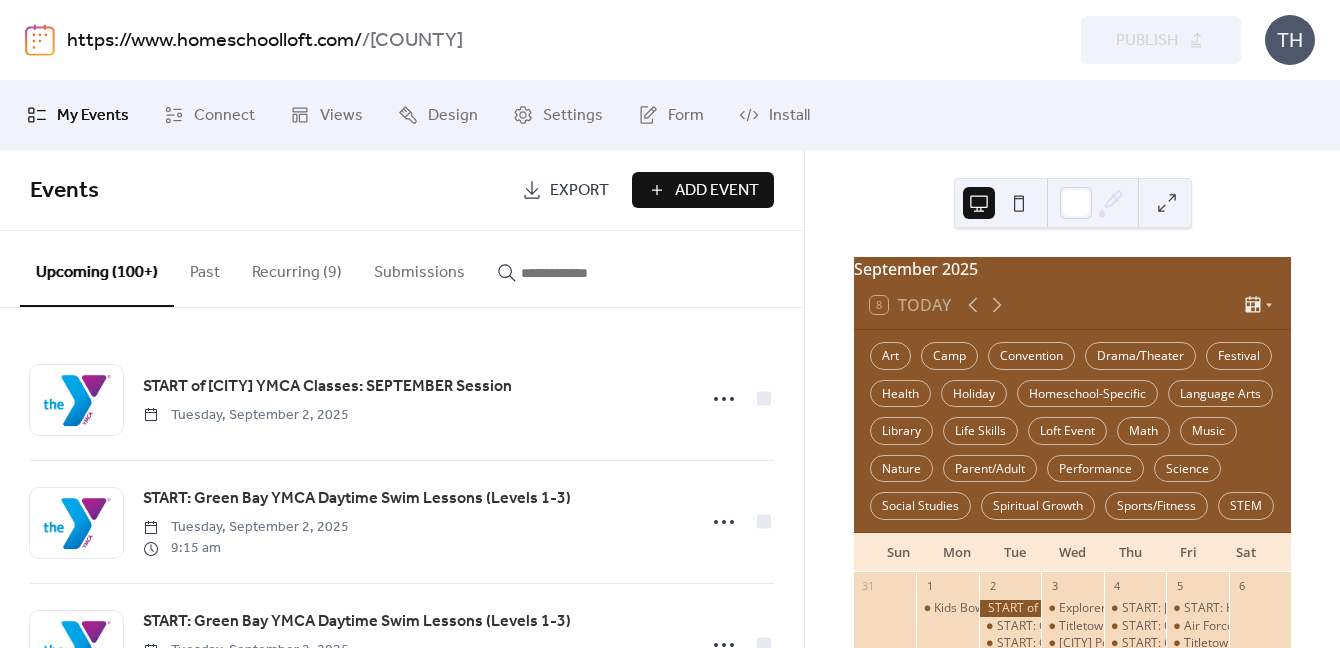 click at bounding box center (581, 273) 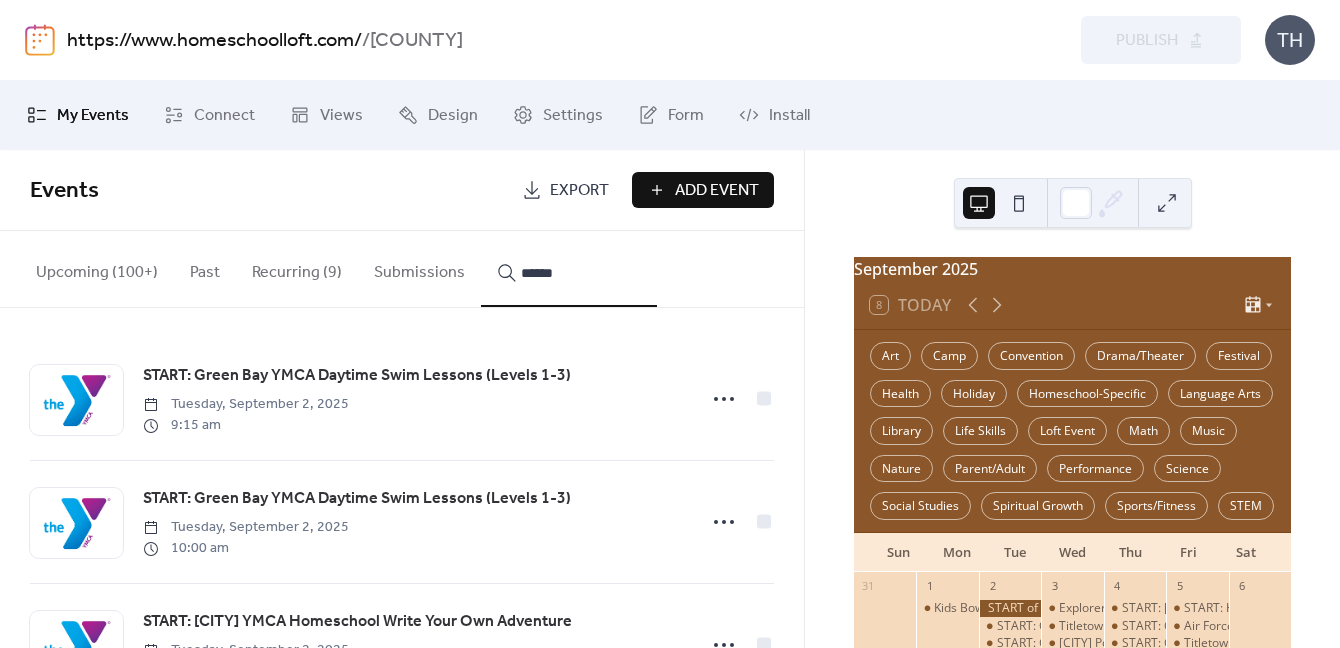click on "*******" at bounding box center [569, 269] 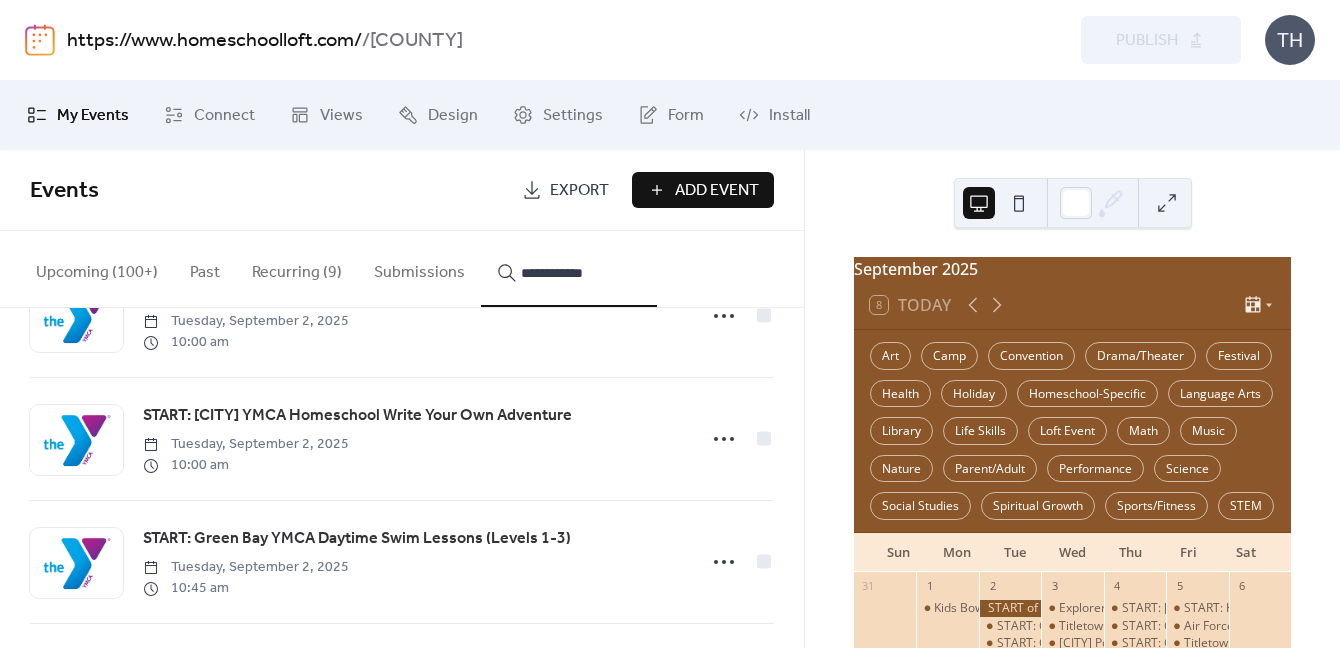 scroll, scrollTop: 246, scrollLeft: 0, axis: vertical 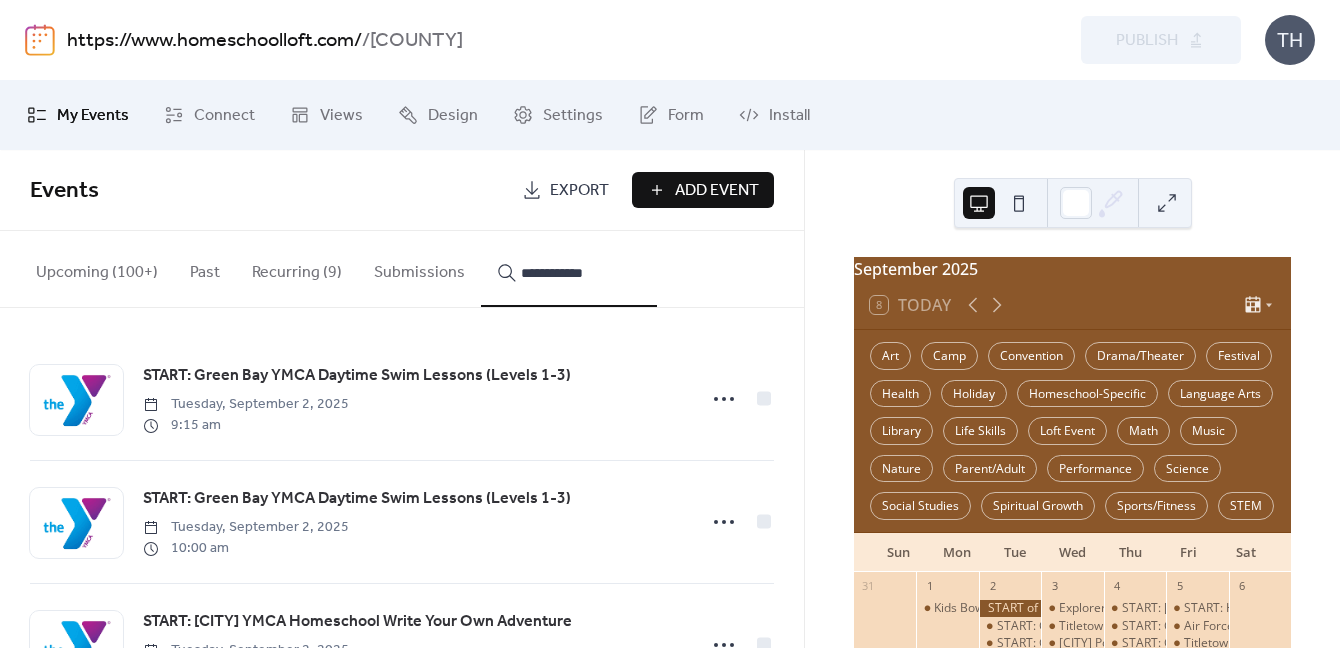 type on "**********" 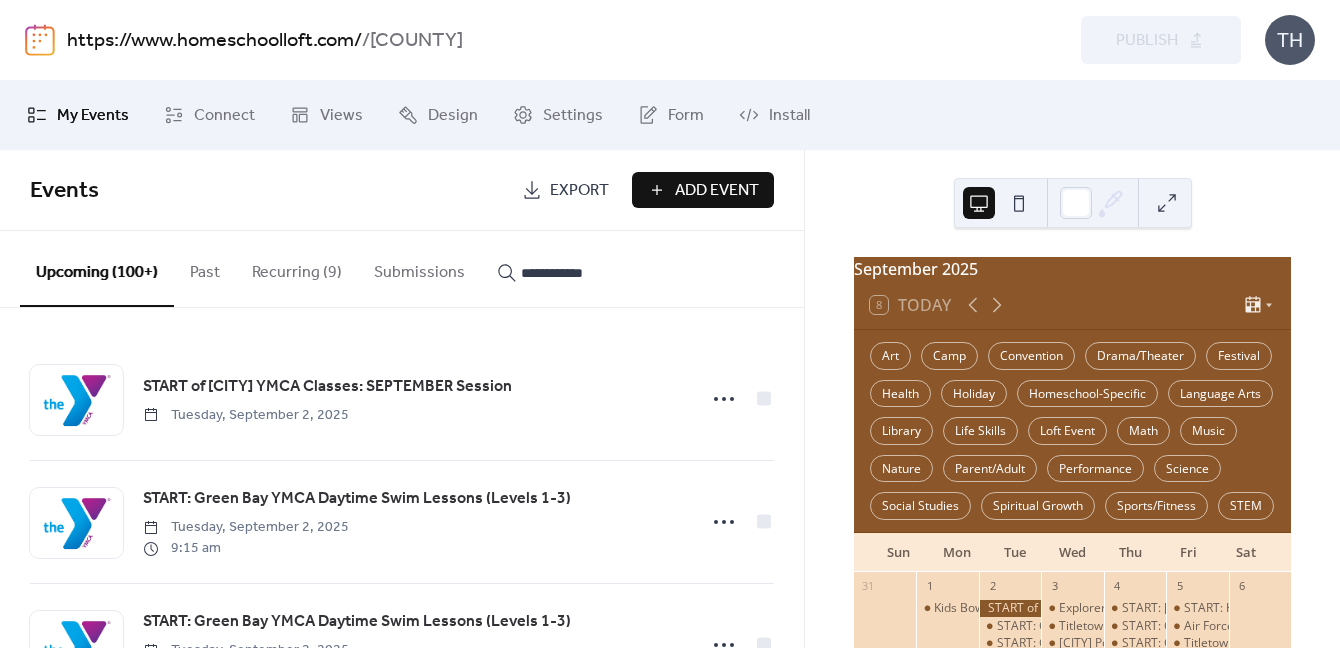 click on "**********" at bounding box center [581, 273] 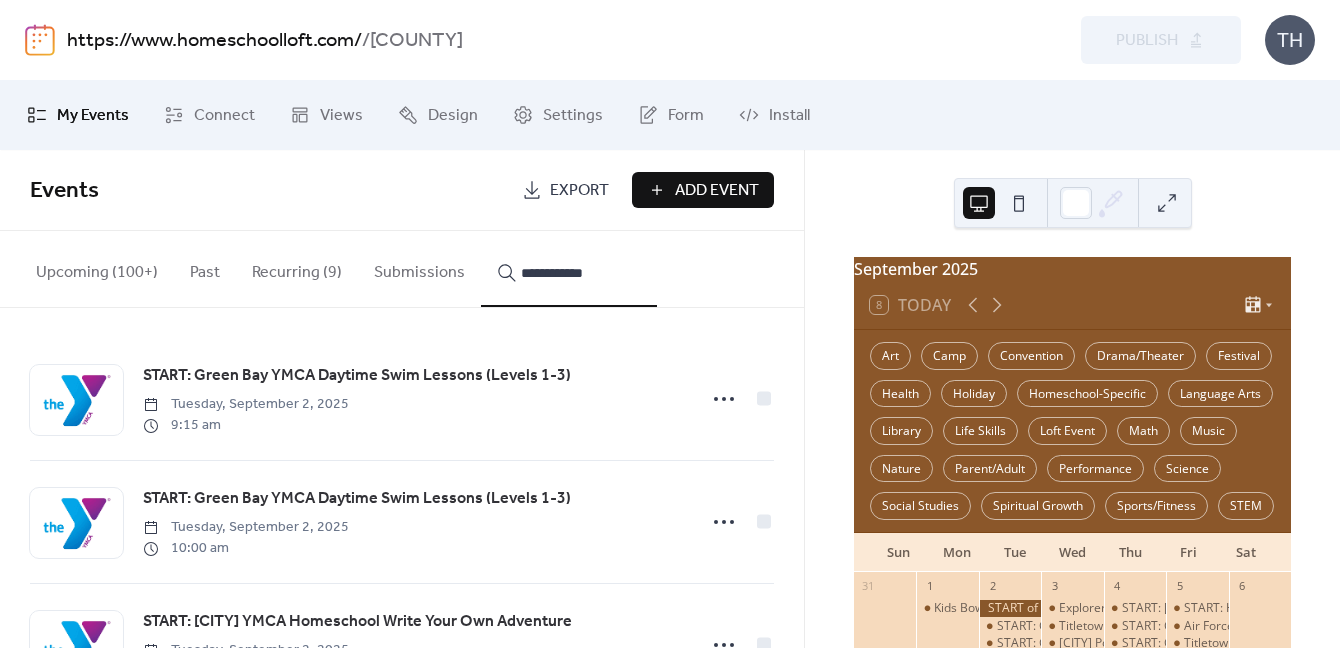 scroll, scrollTop: 1, scrollLeft: 0, axis: vertical 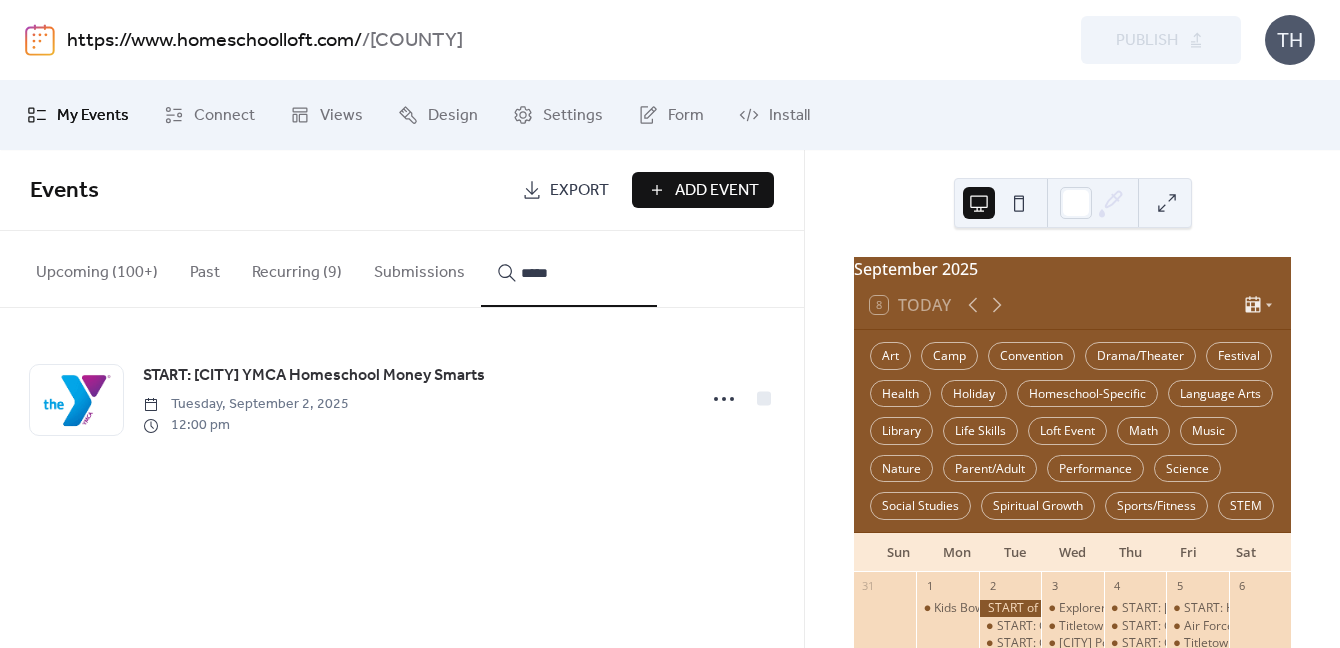 type on "*****" 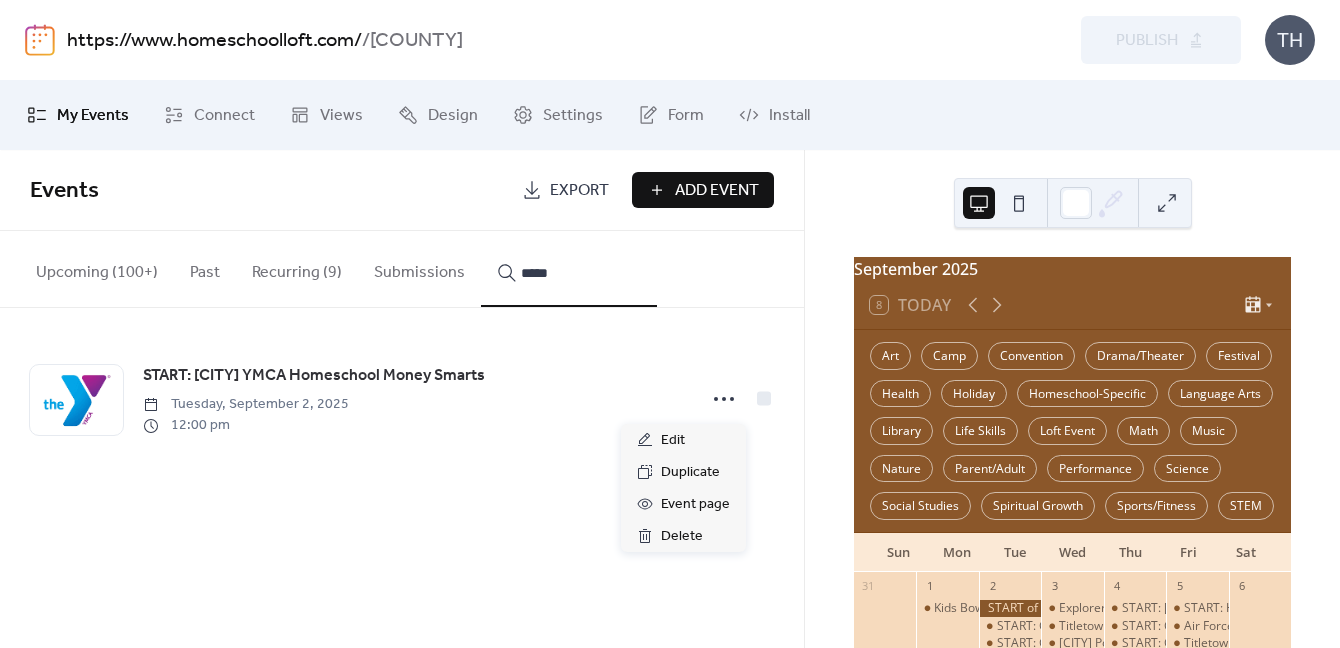 click 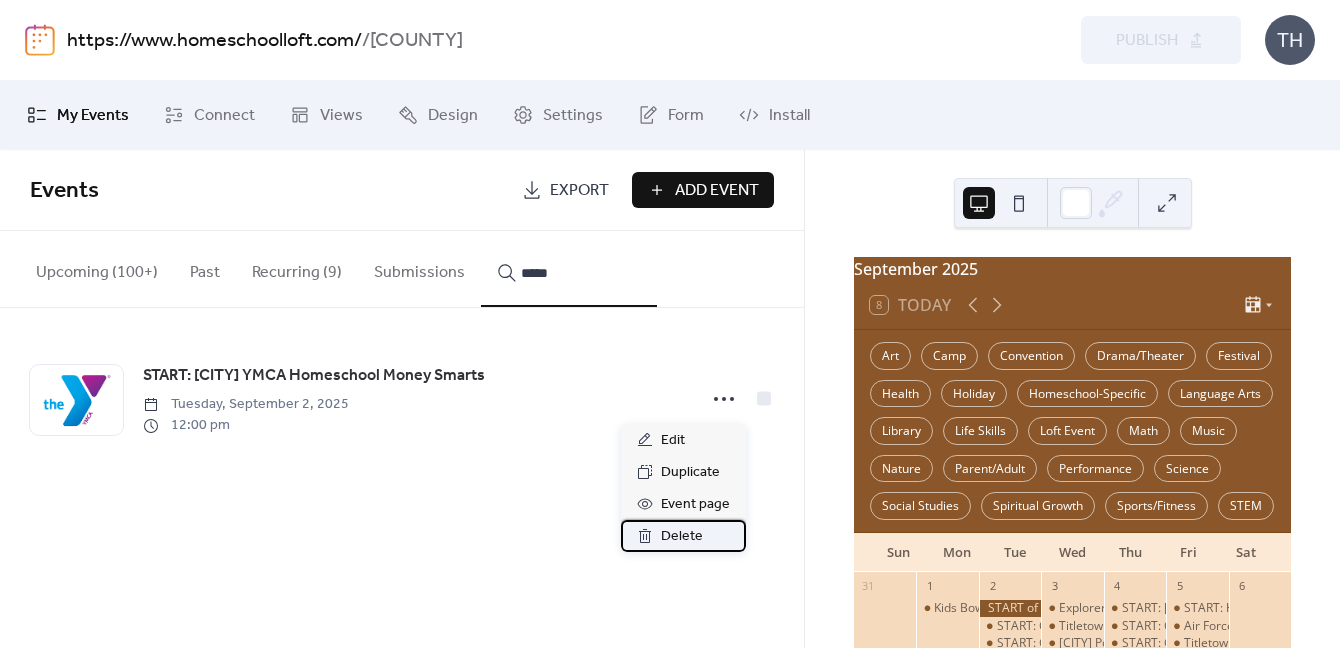 click on "Delete" at bounding box center (683, 536) 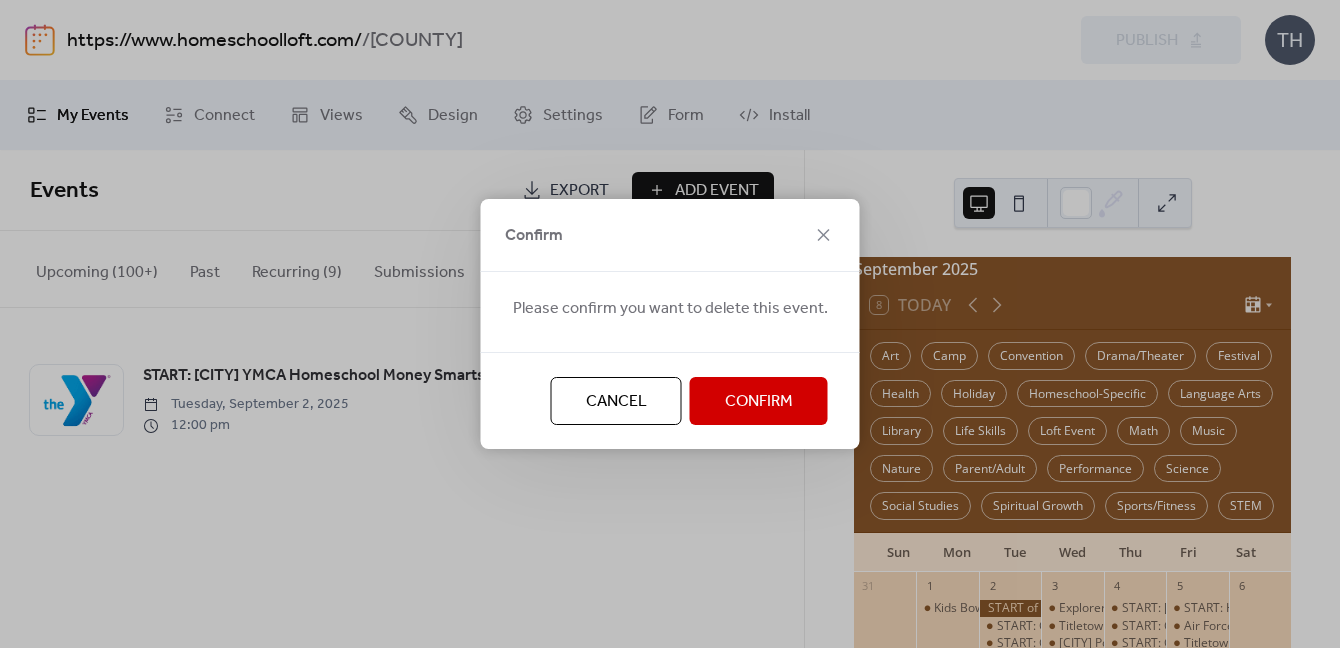 click on "Confirm" at bounding box center [759, 402] 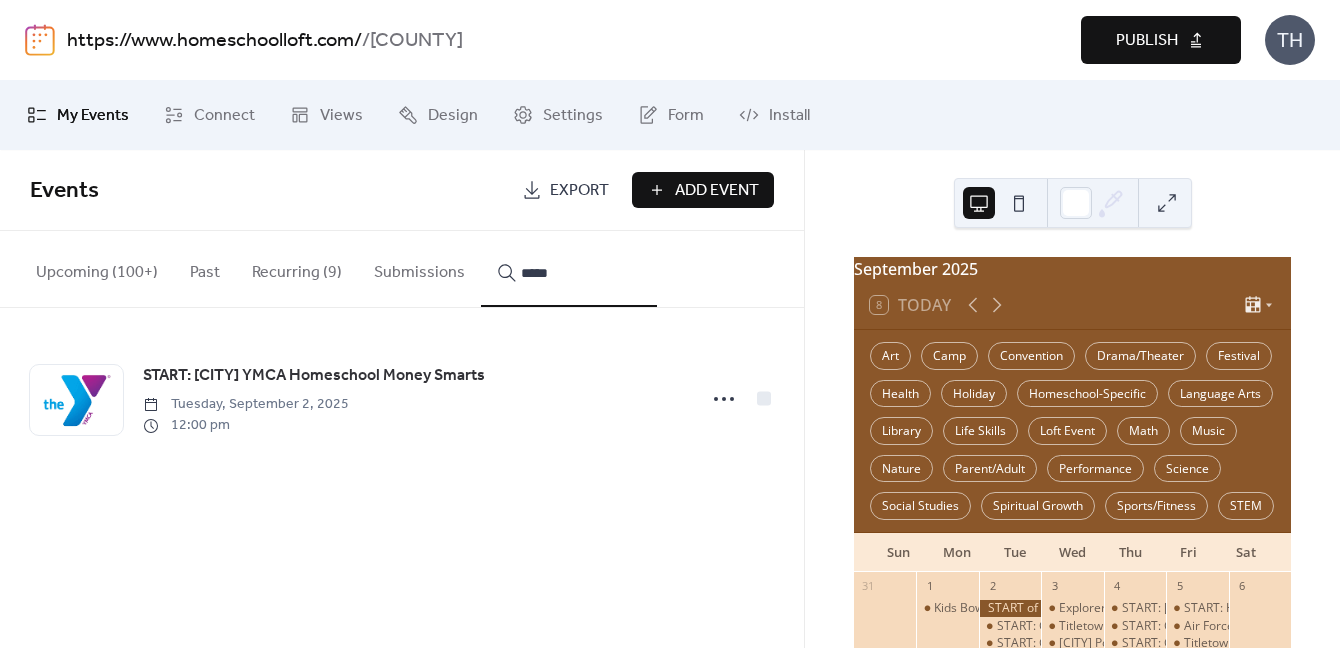click on "Publish" at bounding box center [1161, 40] 